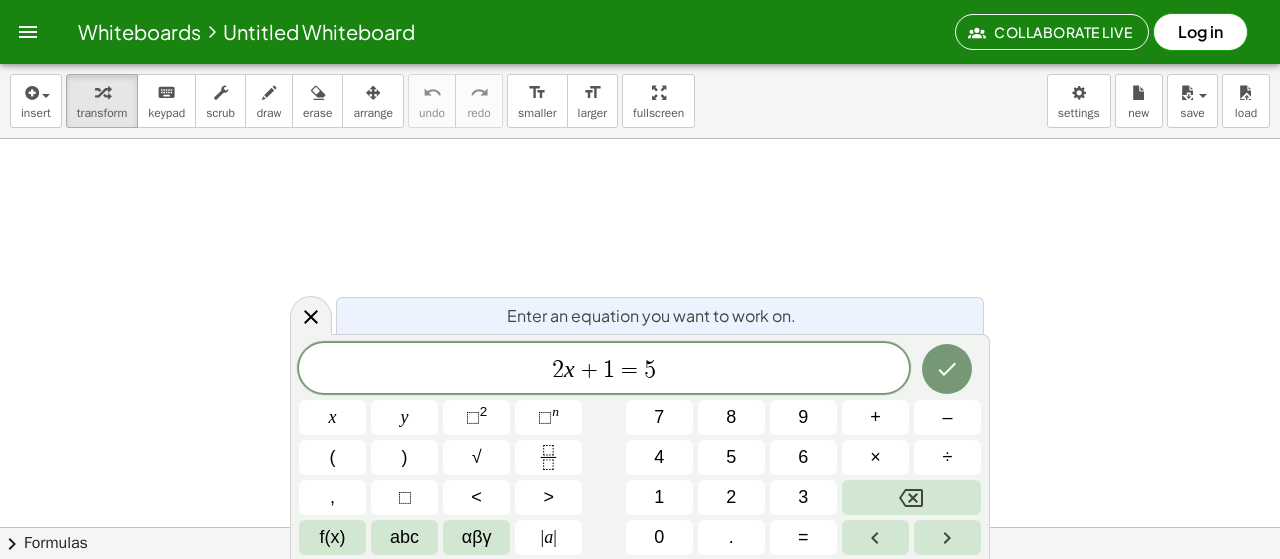 scroll, scrollTop: 0, scrollLeft: 0, axis: both 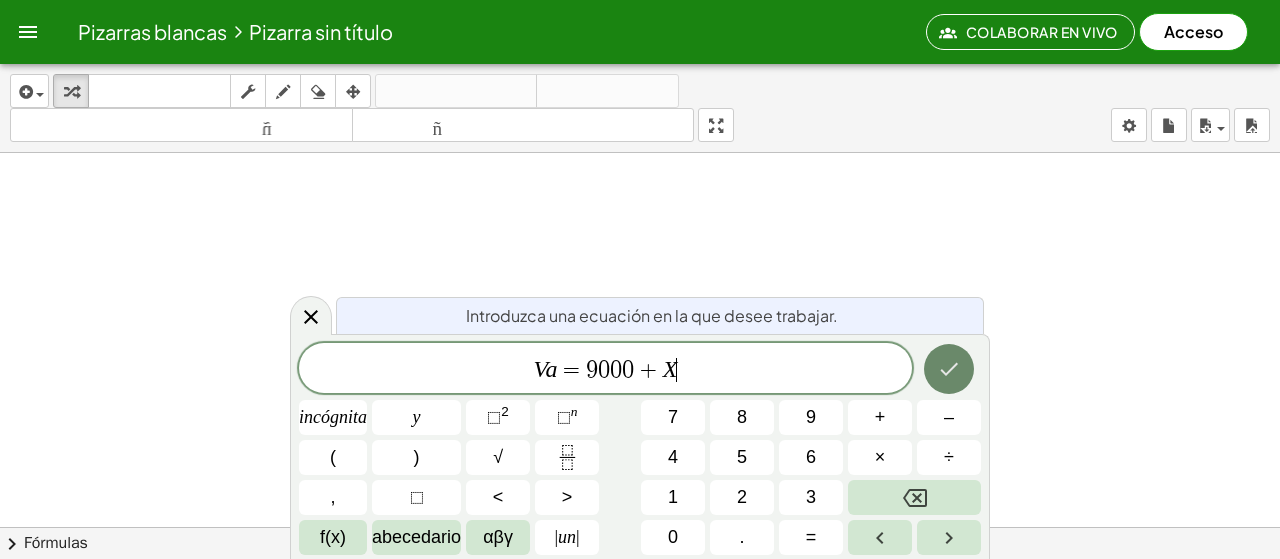 click 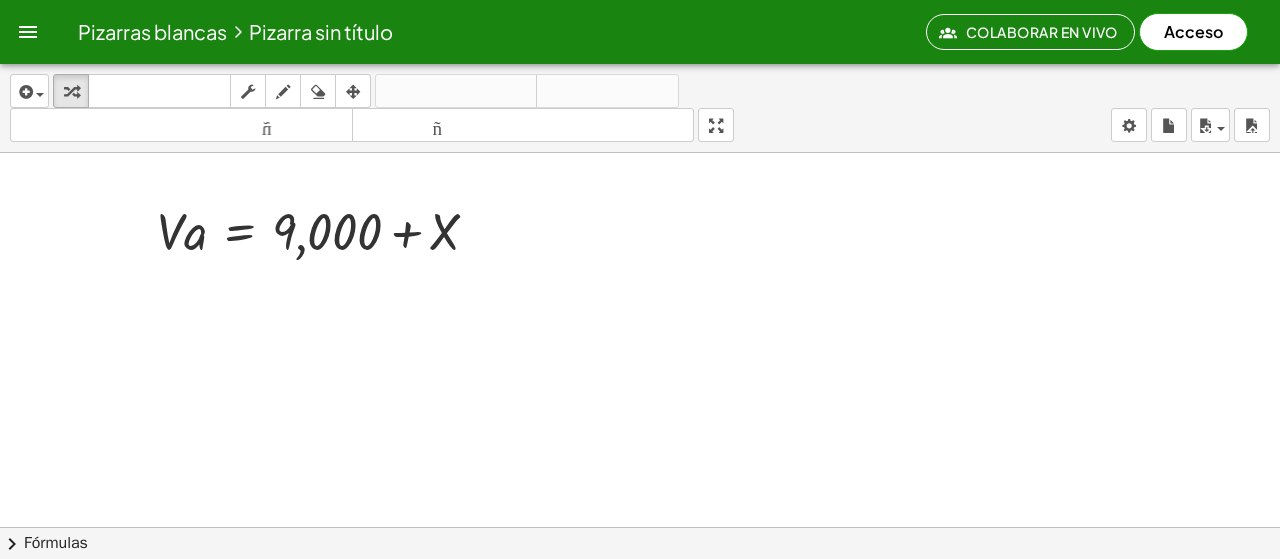 click at bounding box center [640, 606] 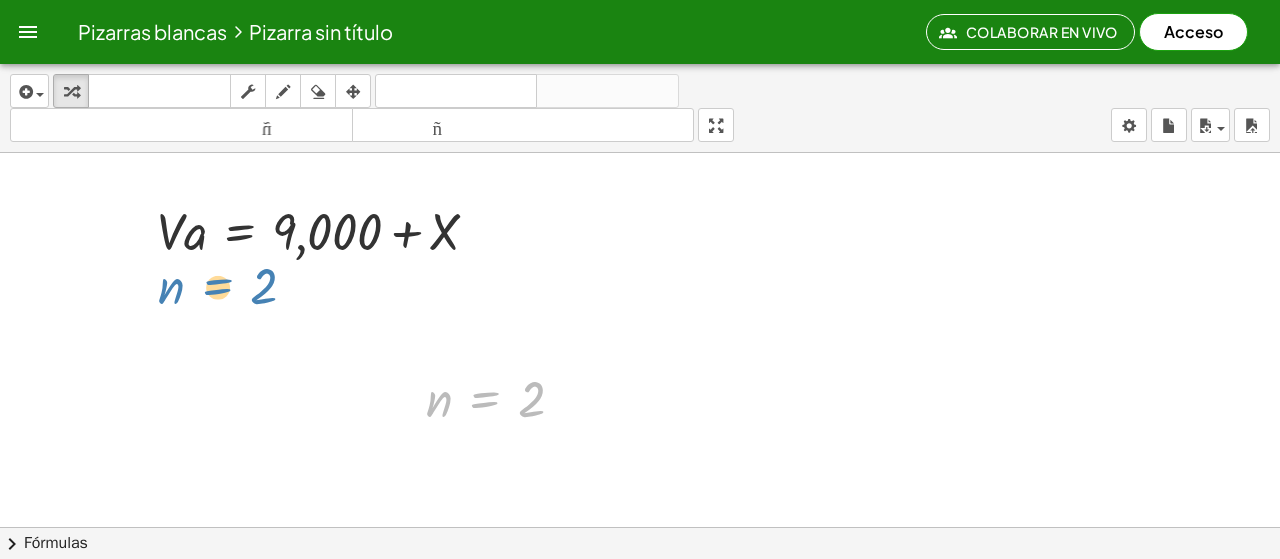 drag, startPoint x: 478, startPoint y: 386, endPoint x: 210, endPoint y: 274, distance: 290.4617 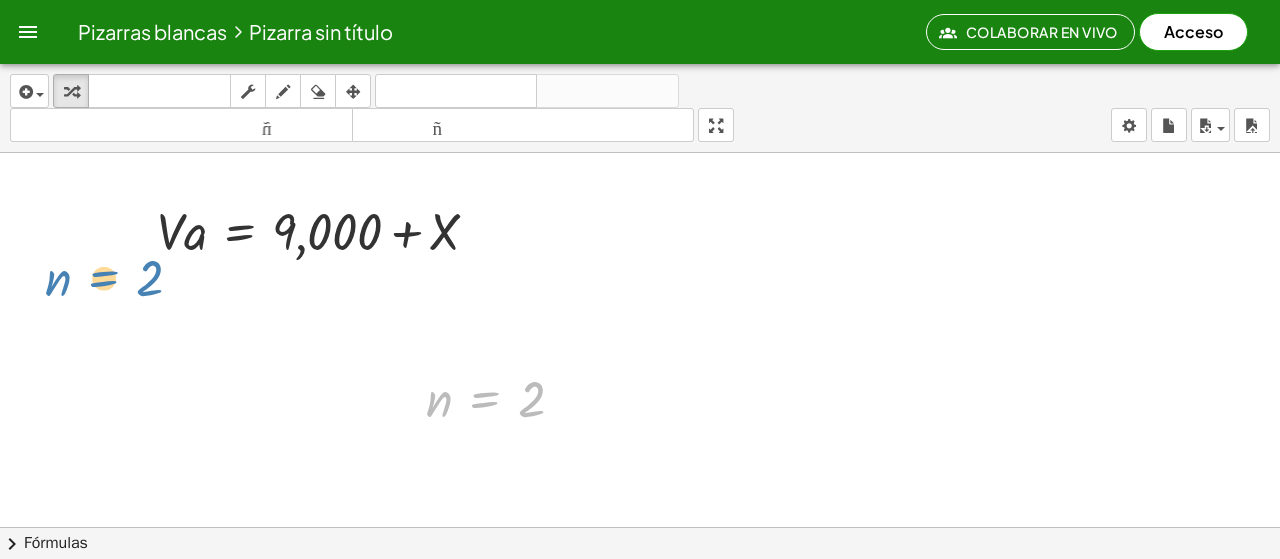 drag, startPoint x: 506, startPoint y: 403, endPoint x: 157, endPoint y: 283, distance: 369.0542 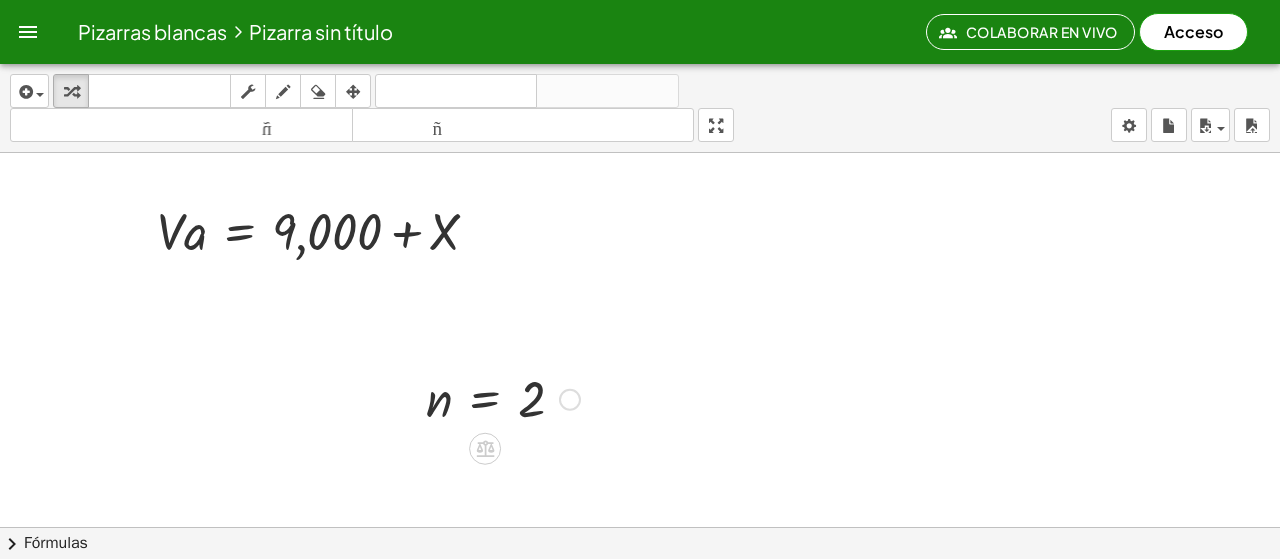 click at bounding box center [640, 606] 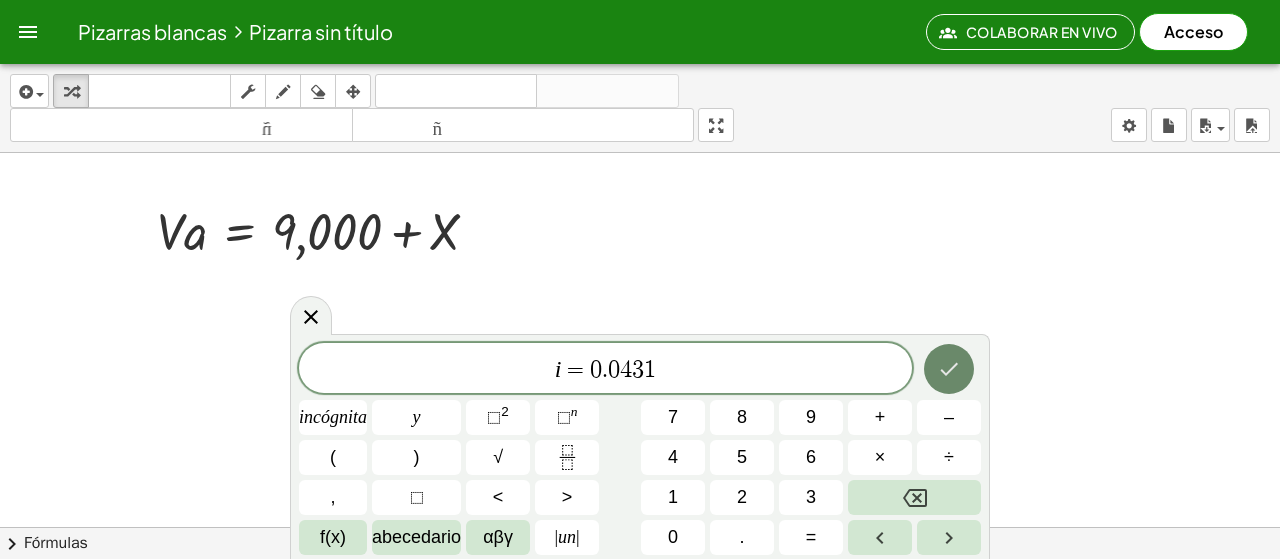 click 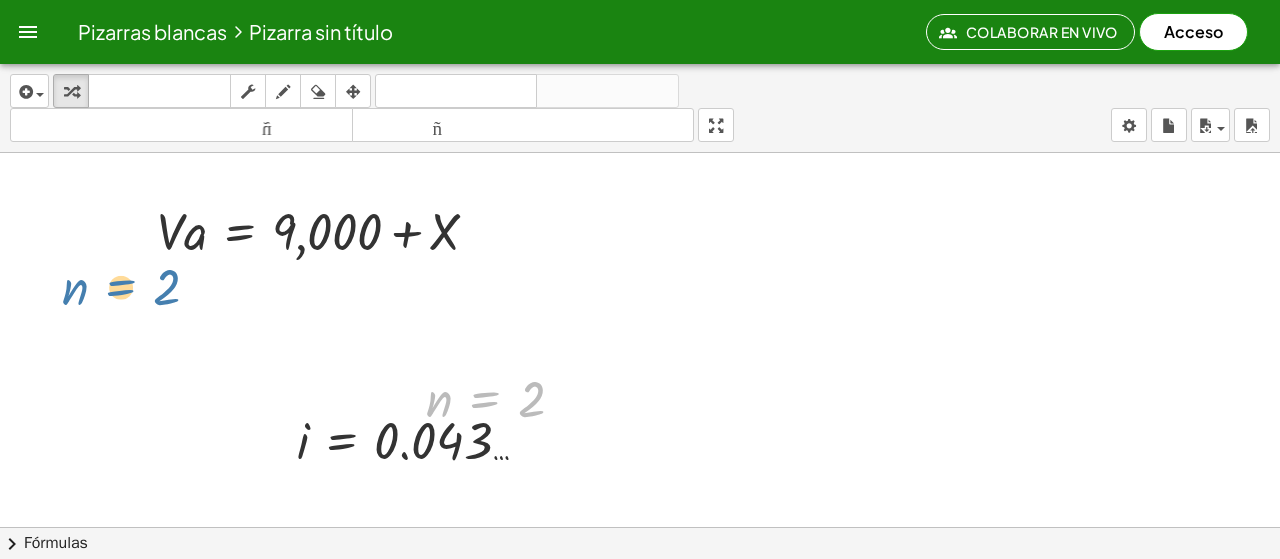 drag, startPoint x: 492, startPoint y: 389, endPoint x: 119, endPoint y: 275, distance: 390.03204 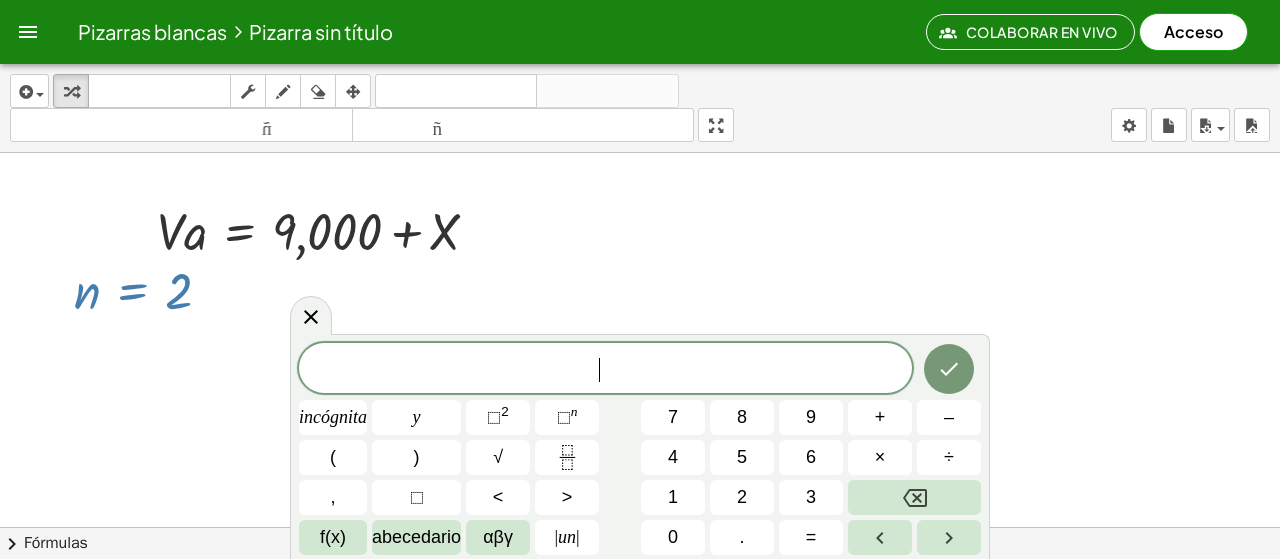 click at bounding box center [640, 606] 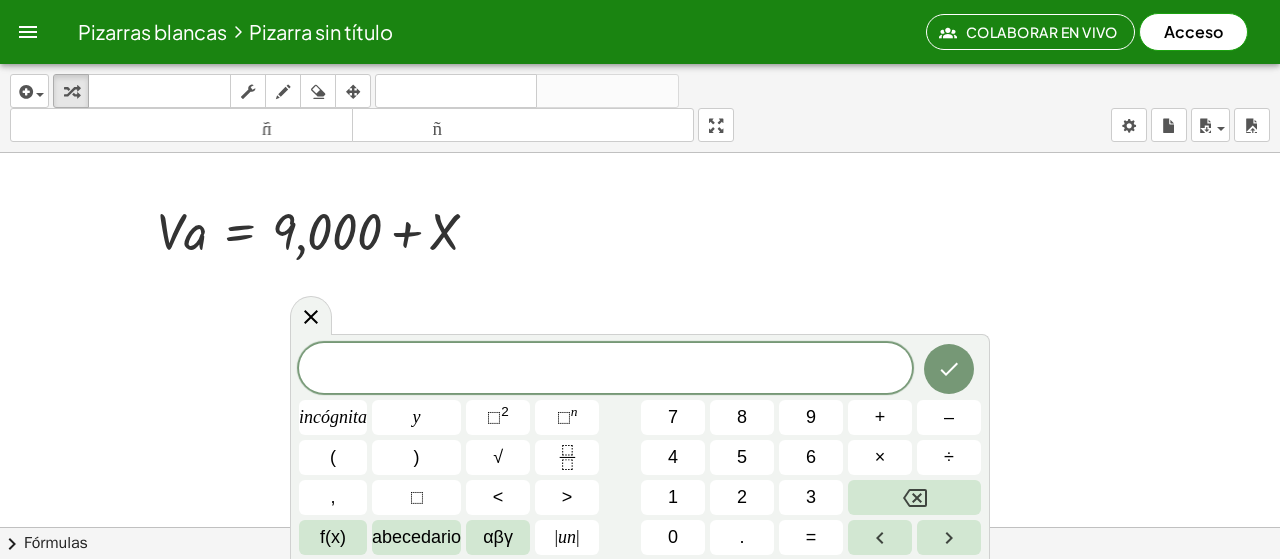 click at bounding box center [640, 606] 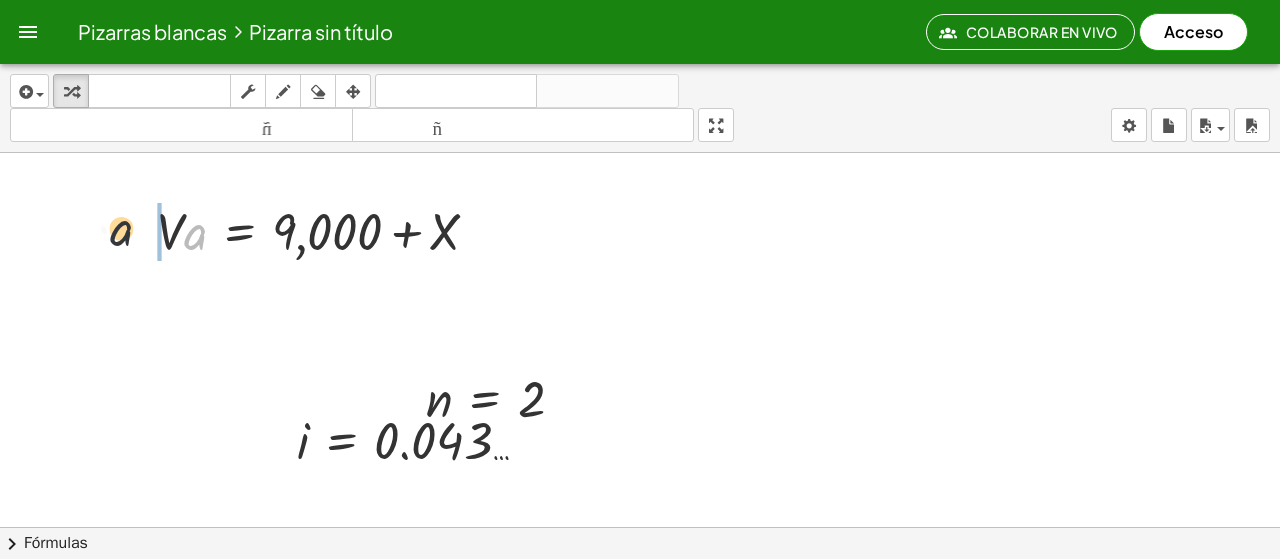 drag, startPoint x: 188, startPoint y: 240, endPoint x: 102, endPoint y: 236, distance: 86.09297 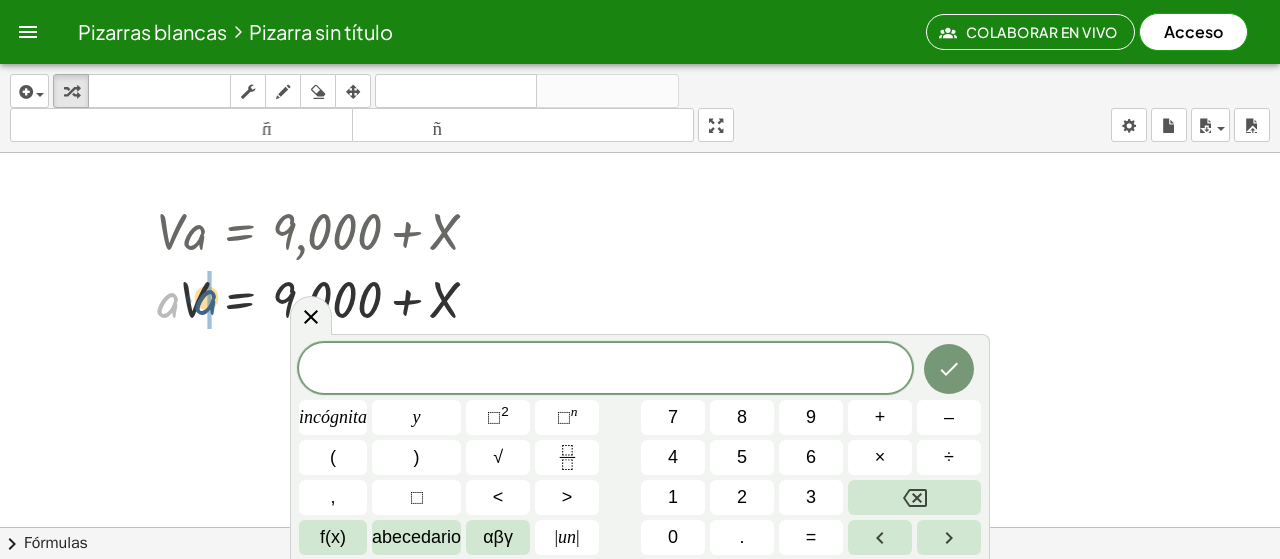 drag, startPoint x: 168, startPoint y: 307, endPoint x: 213, endPoint y: 300, distance: 45.54119 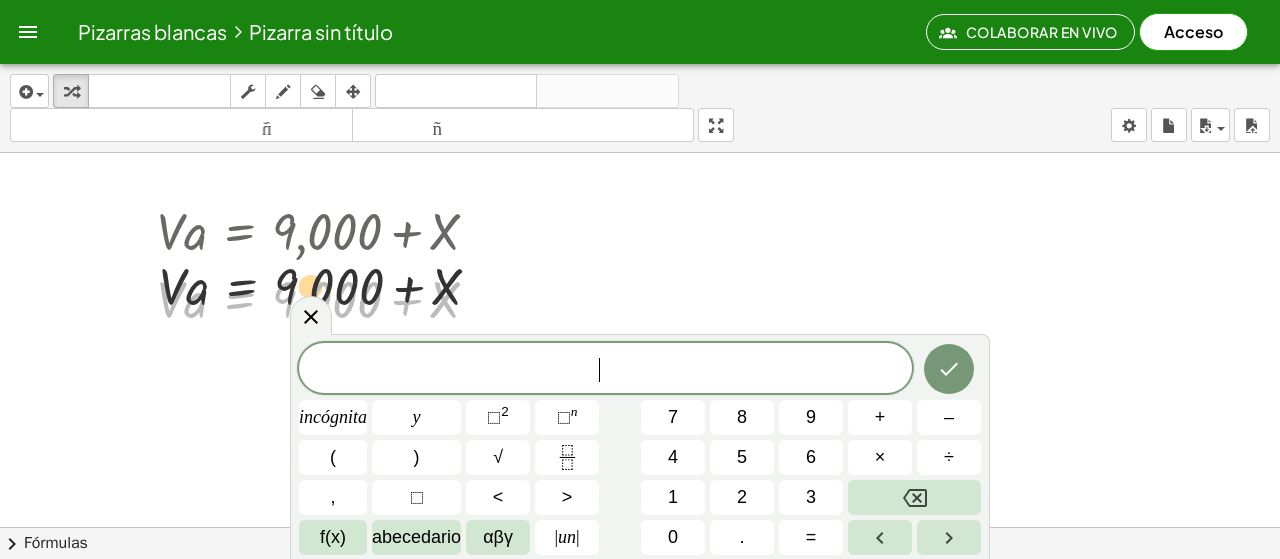drag, startPoint x: 252, startPoint y: 300, endPoint x: 256, endPoint y: 261, distance: 39.20459 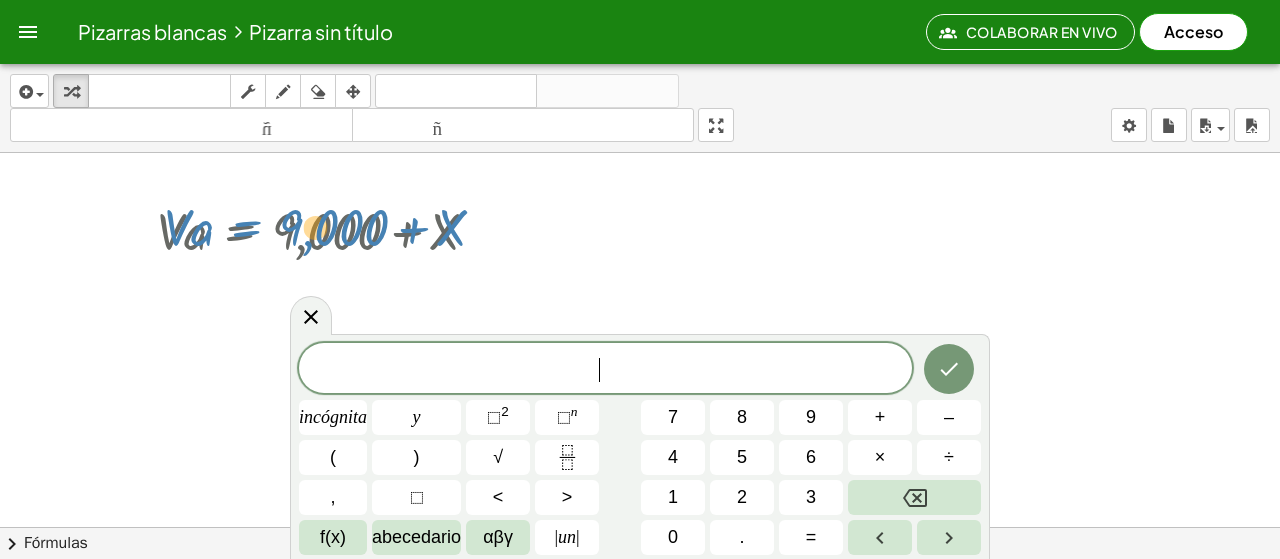 drag, startPoint x: 253, startPoint y: 269, endPoint x: 260, endPoint y: 197, distance: 72.33948 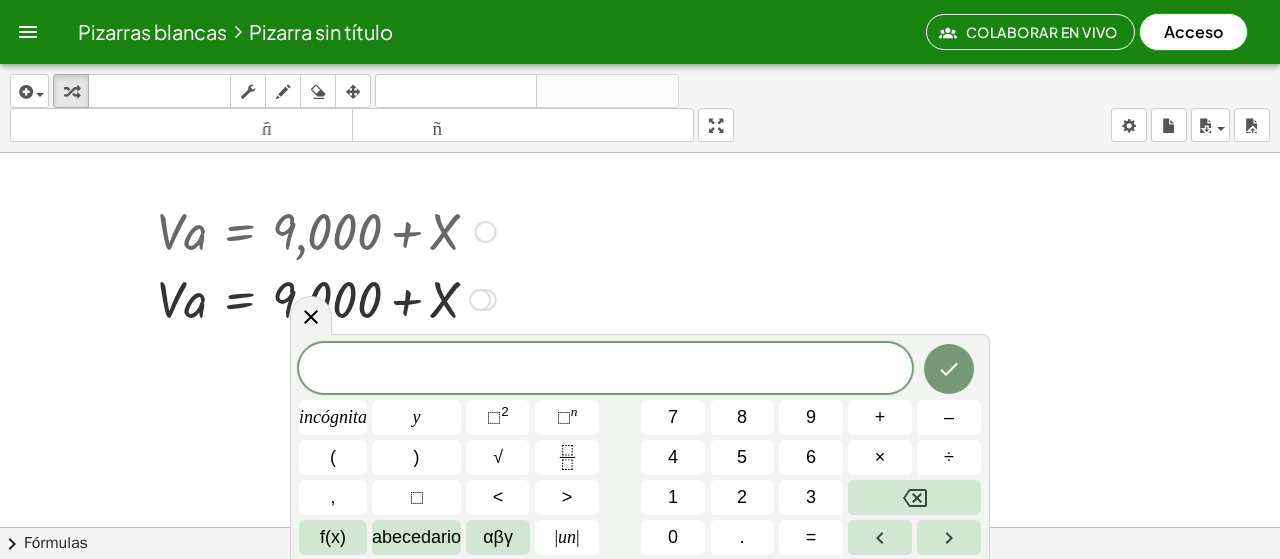 click at bounding box center (326, 230) 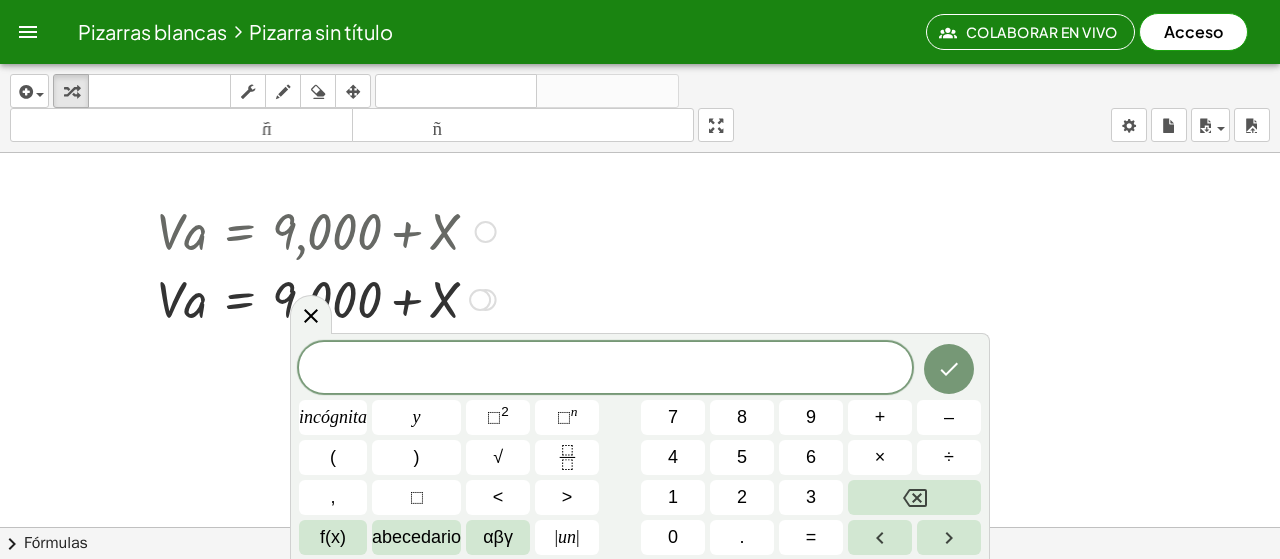 click at bounding box center [326, 230] 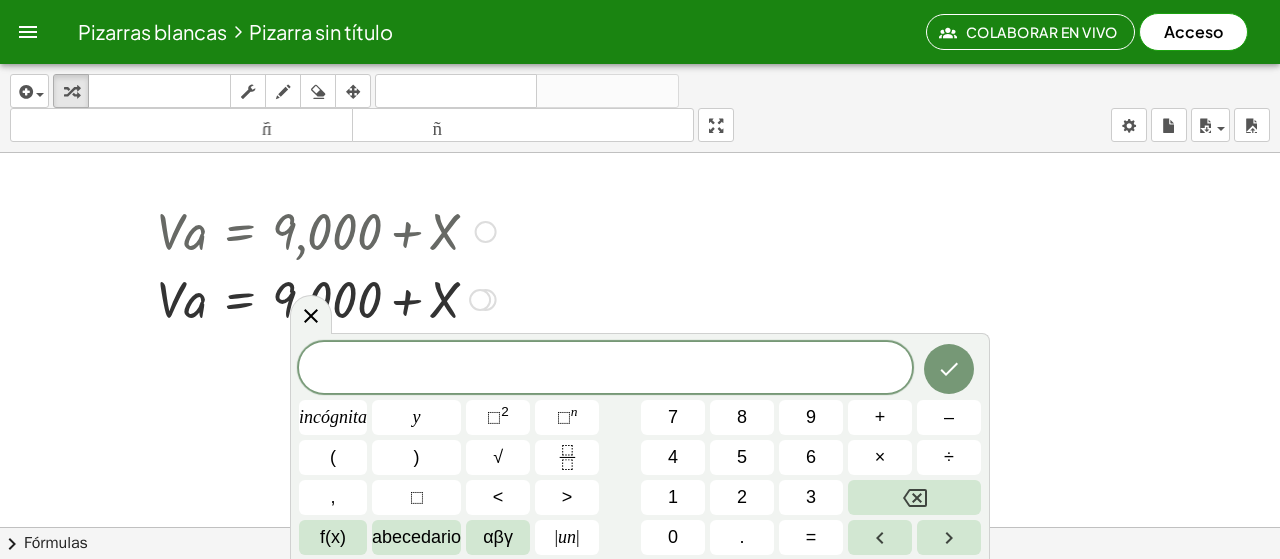 click at bounding box center (486, 232) 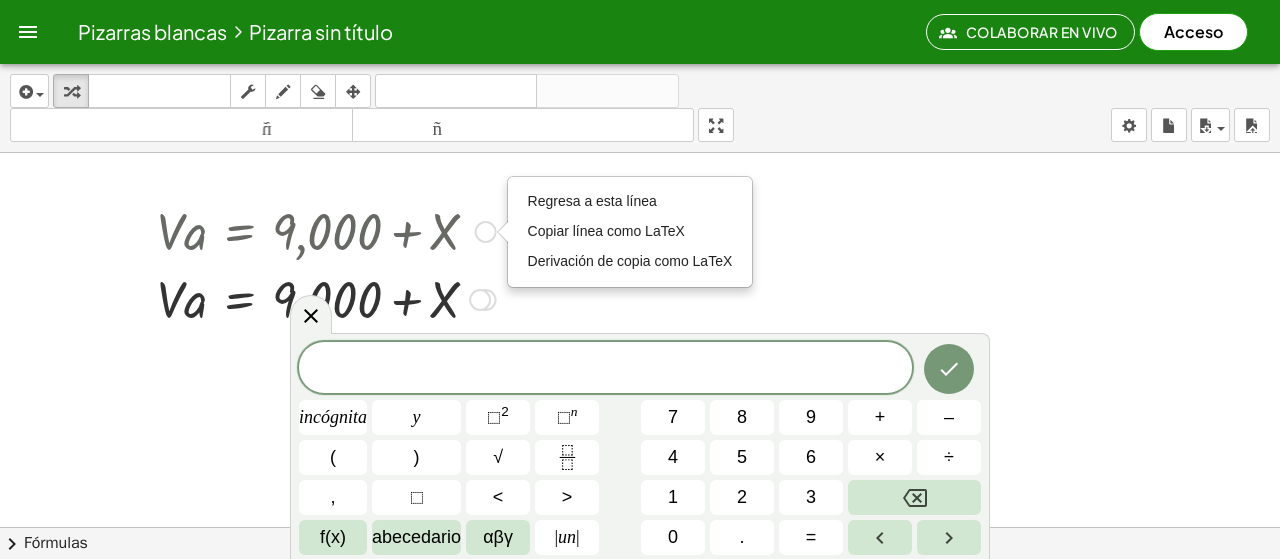 click at bounding box center [326, 230] 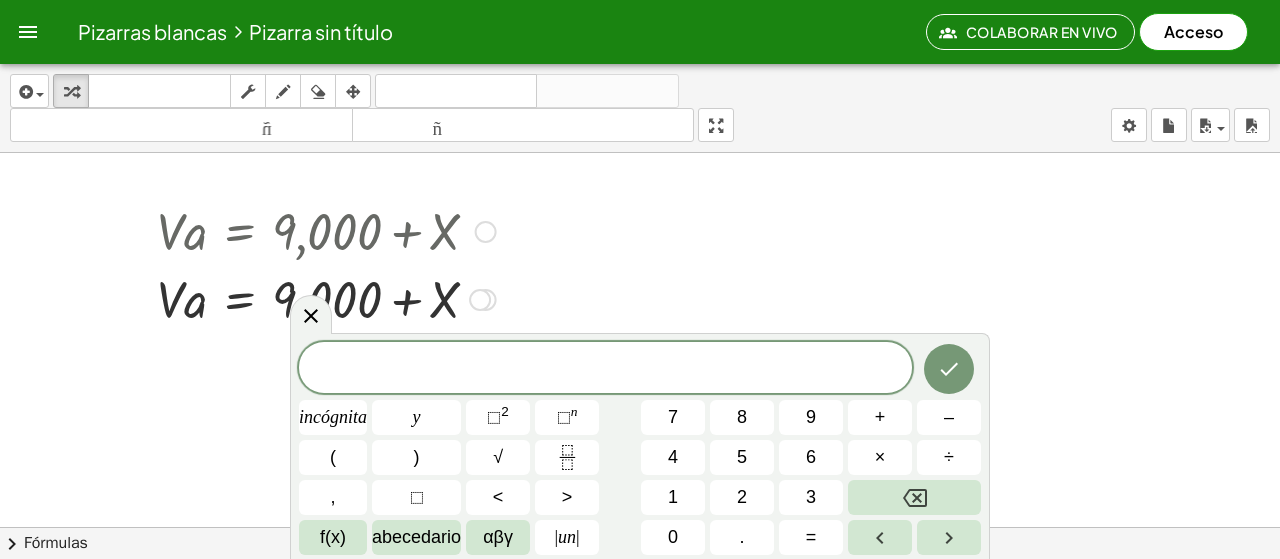 drag, startPoint x: 452, startPoint y: 227, endPoint x: 368, endPoint y: 231, distance: 84.095184 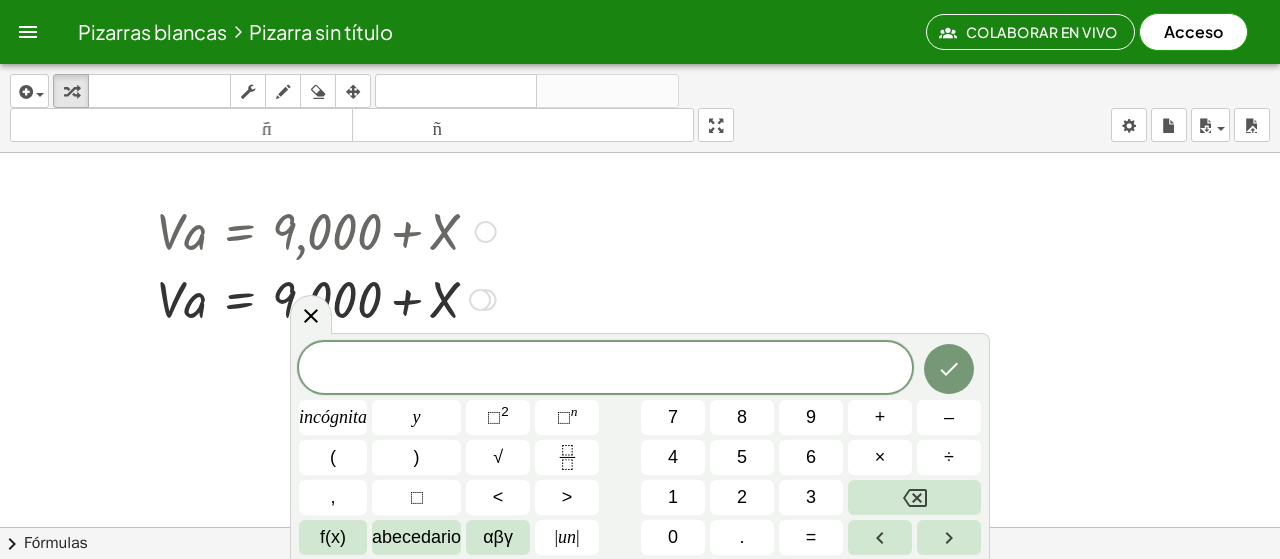 drag, startPoint x: 193, startPoint y: 233, endPoint x: 766, endPoint y: 218, distance: 573.1963 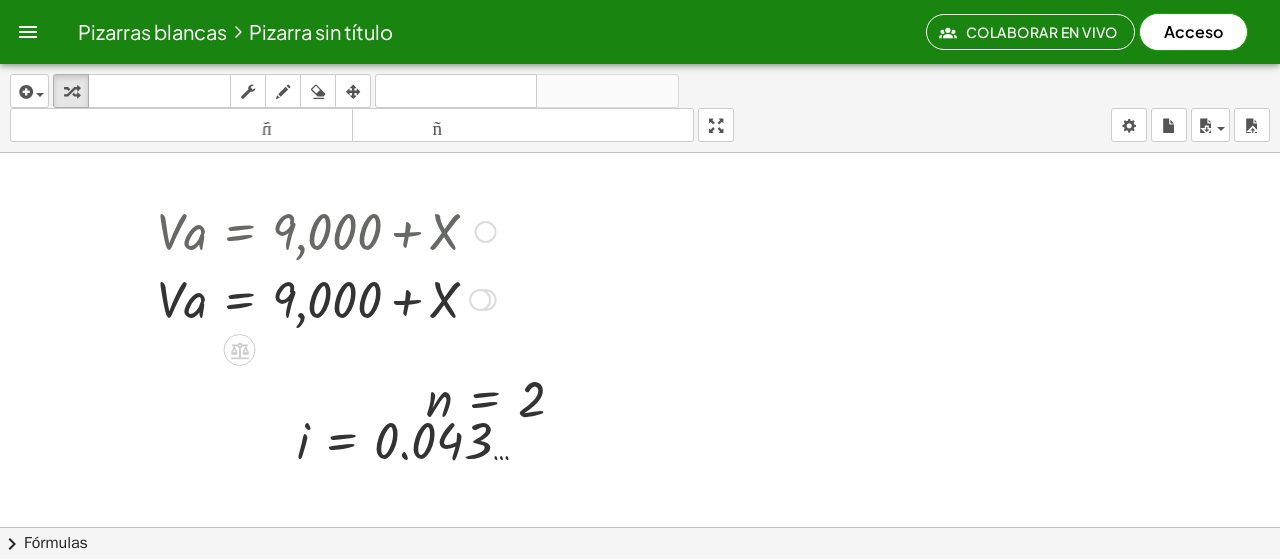 click on "Regresa a esta línea Copiar línea como LaTeX Derivación de copia como LaTeX" at bounding box center (486, 232) 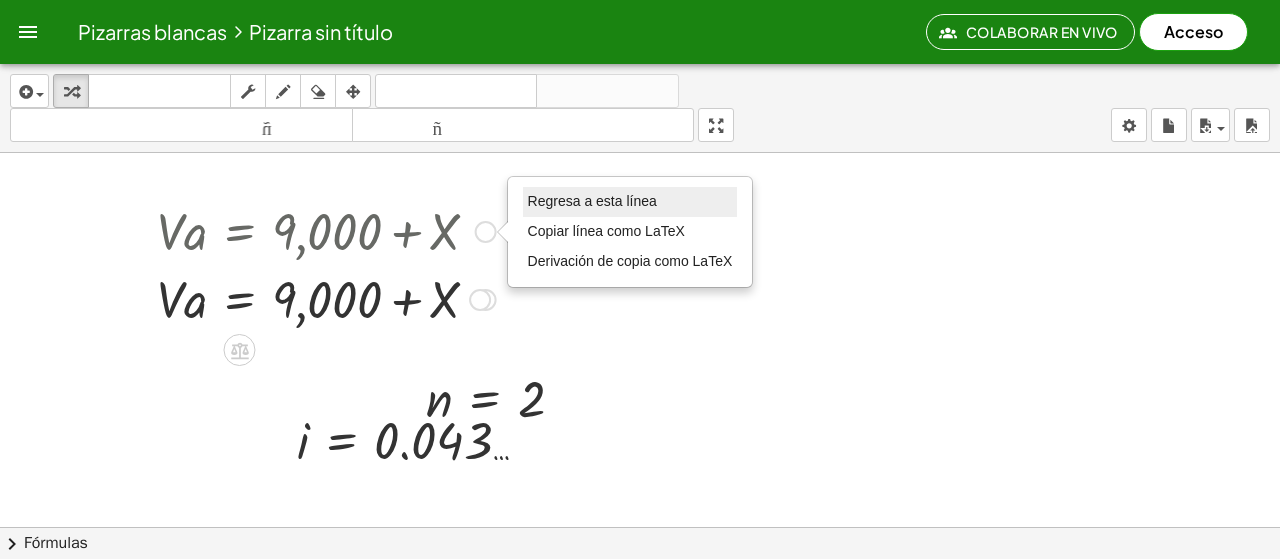 click on "Regresa a esta línea" at bounding box center [592, 201] 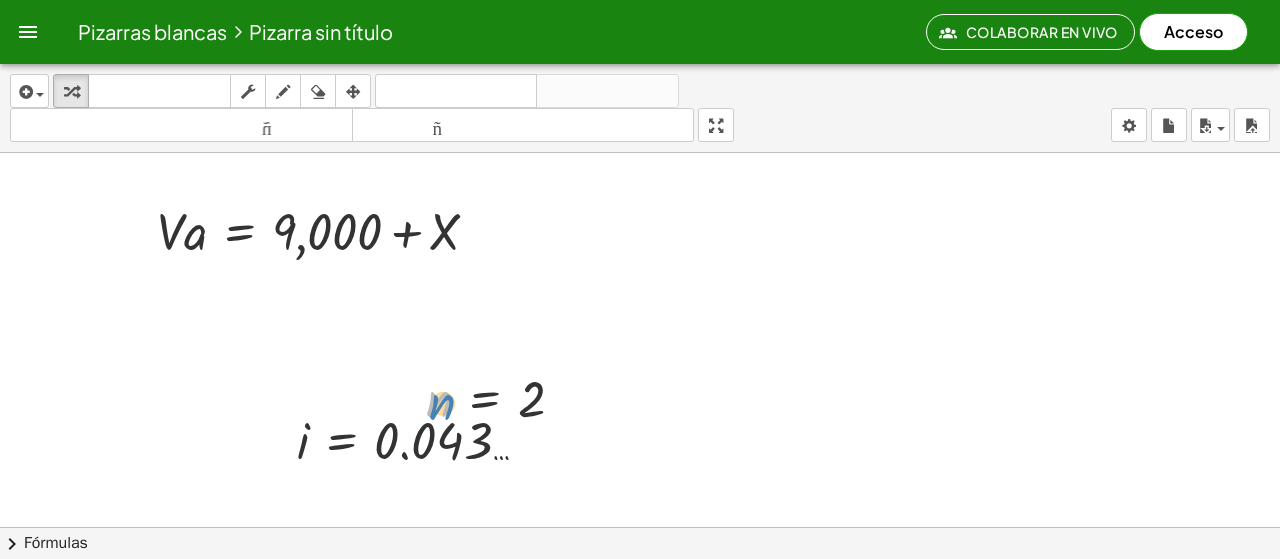 click at bounding box center (503, 398) 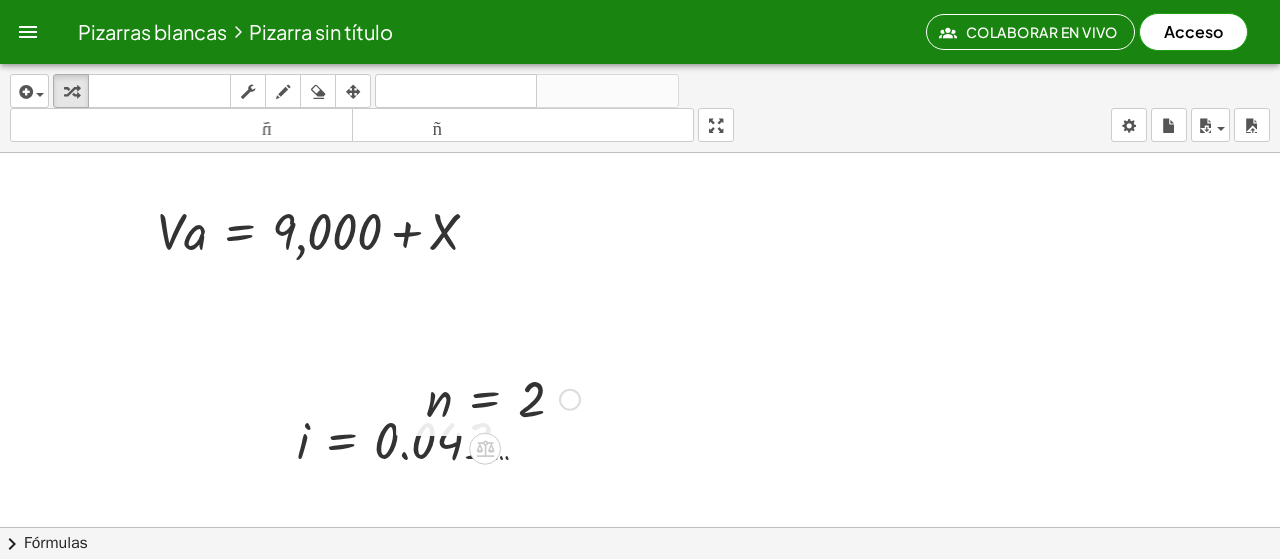 click at bounding box center [503, 398] 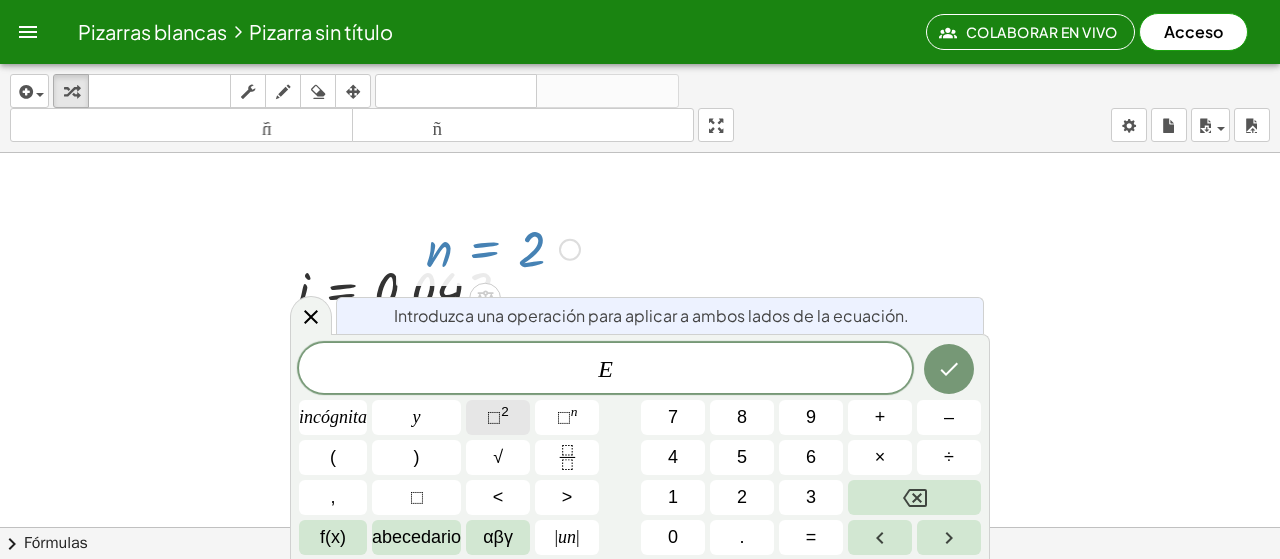 scroll, scrollTop: 150, scrollLeft: 0, axis: vertical 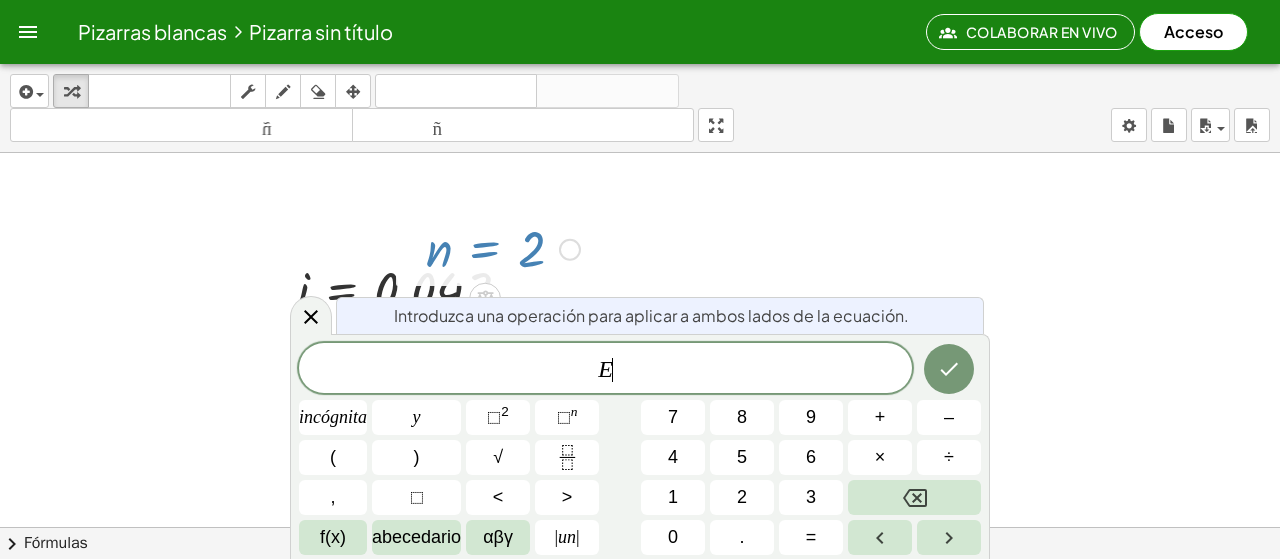 click at bounding box center (640, 456) 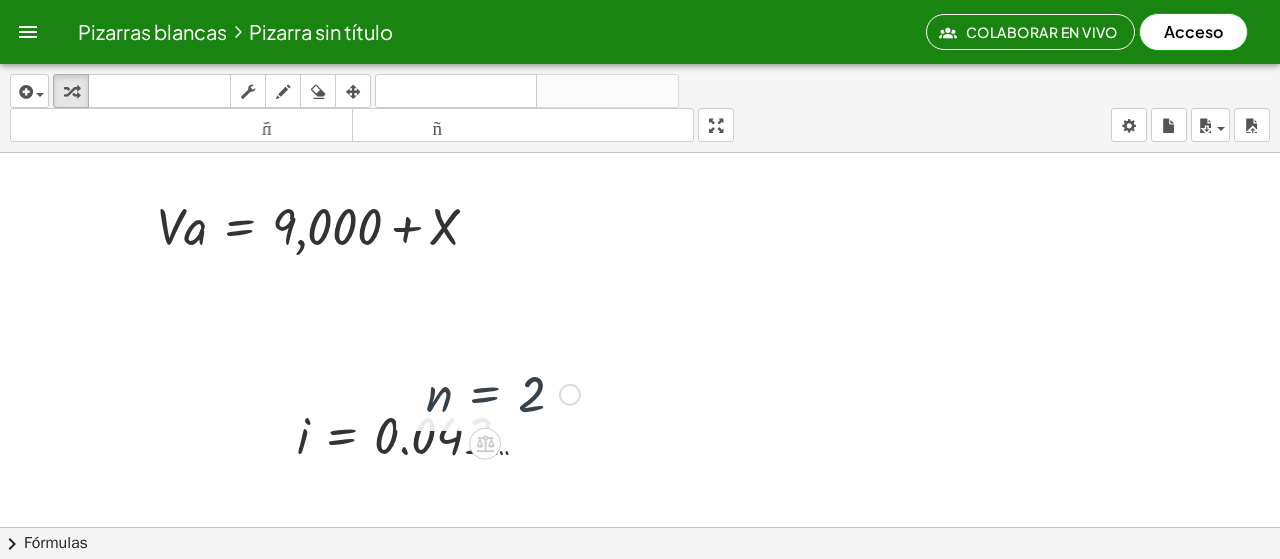 scroll, scrollTop: 0, scrollLeft: 0, axis: both 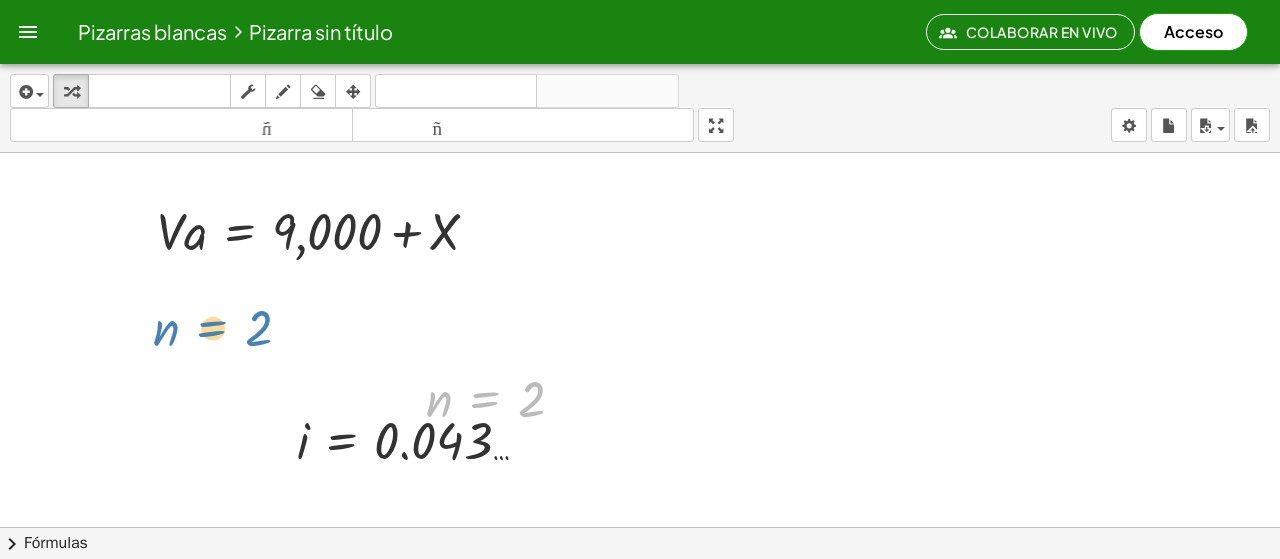drag, startPoint x: 496, startPoint y: 378, endPoint x: 225, endPoint y: 303, distance: 281.18677 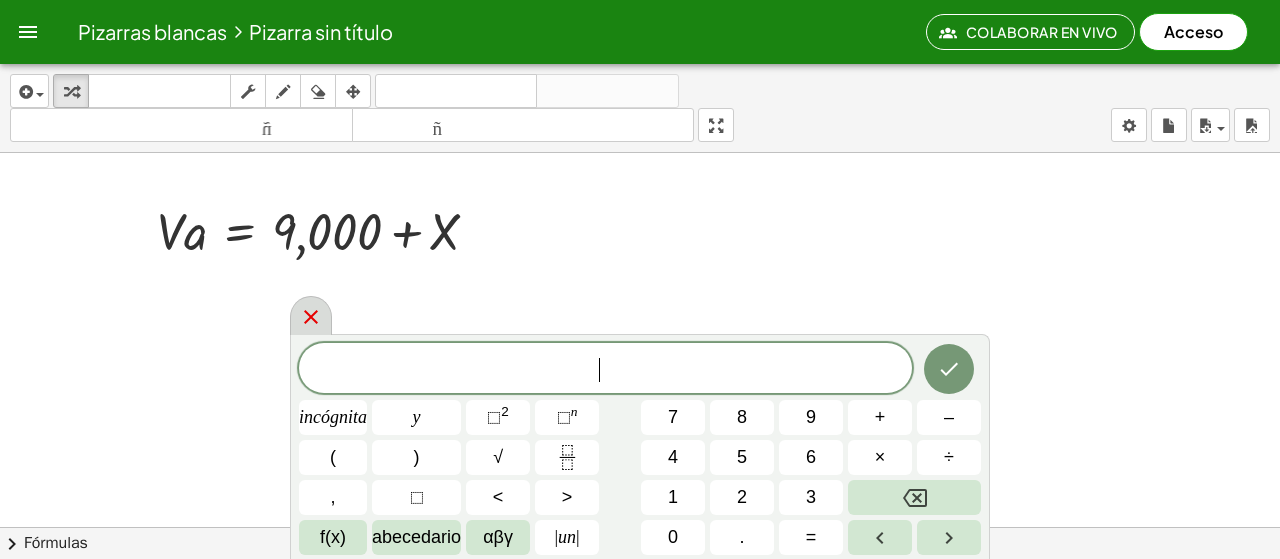 click 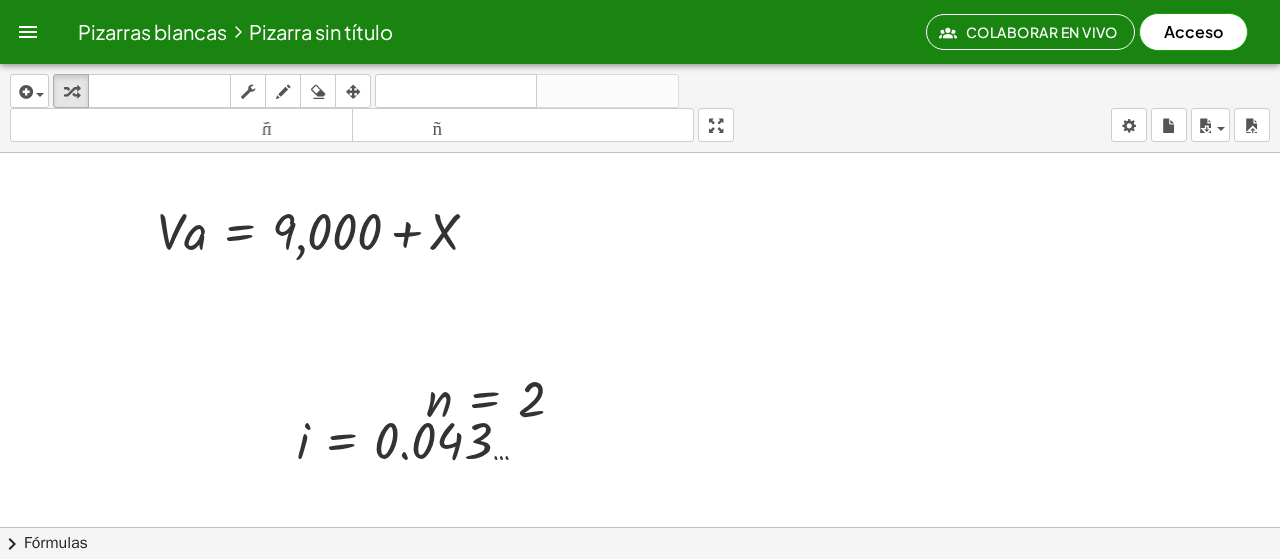 click at bounding box center [640, 606] 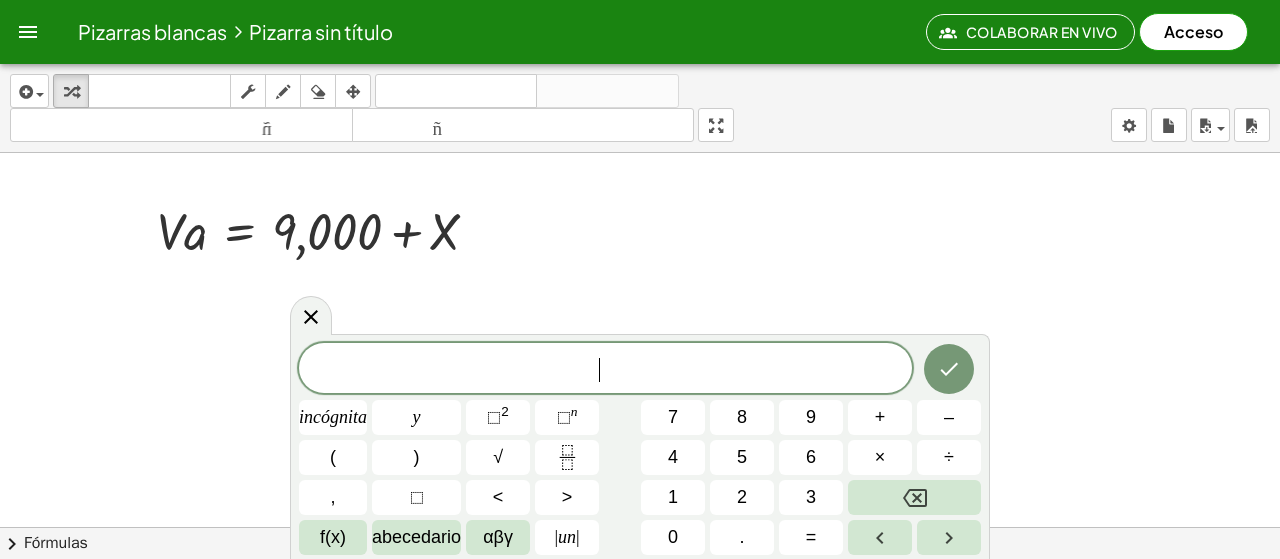 drag, startPoint x: 326, startPoint y: 318, endPoint x: 264, endPoint y: 299, distance: 64.84597 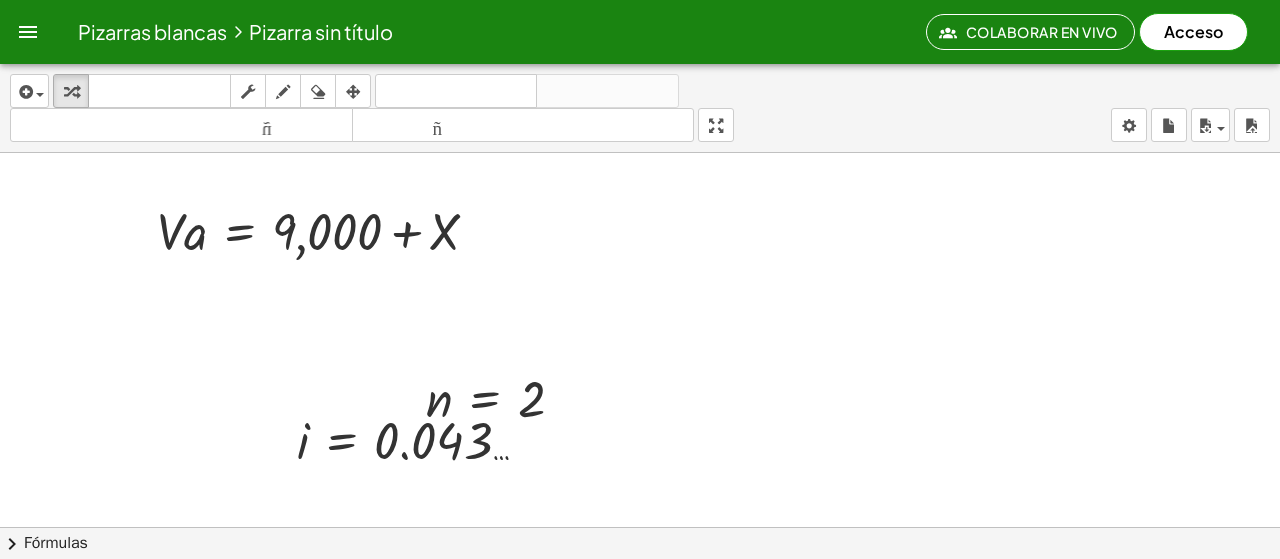 drag, startPoint x: 172, startPoint y: 293, endPoint x: 282, endPoint y: 304, distance: 110.54863 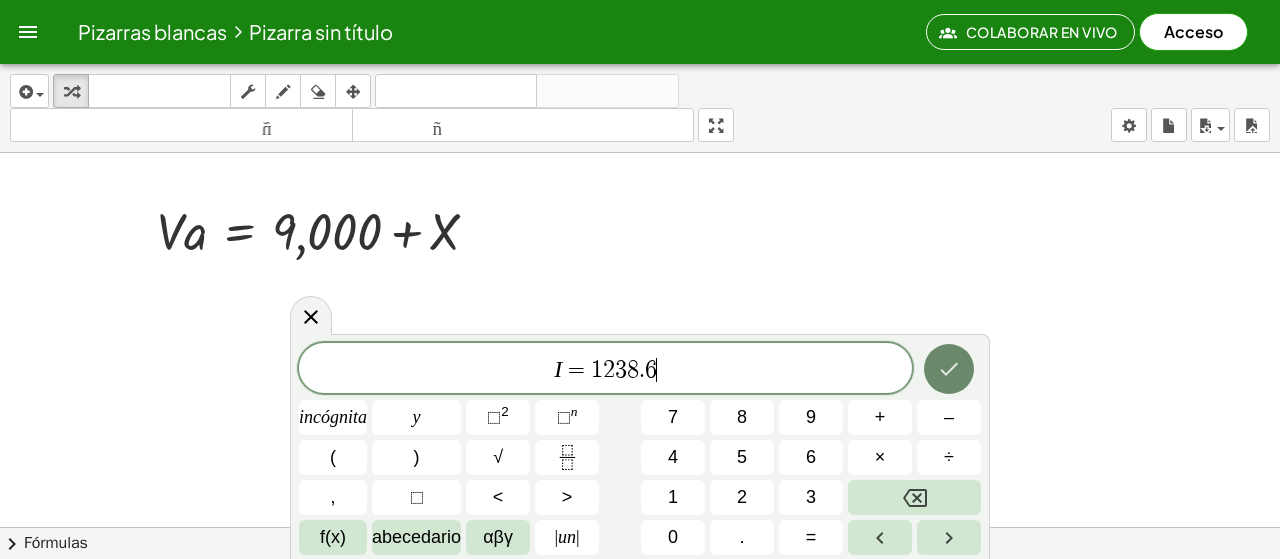 click 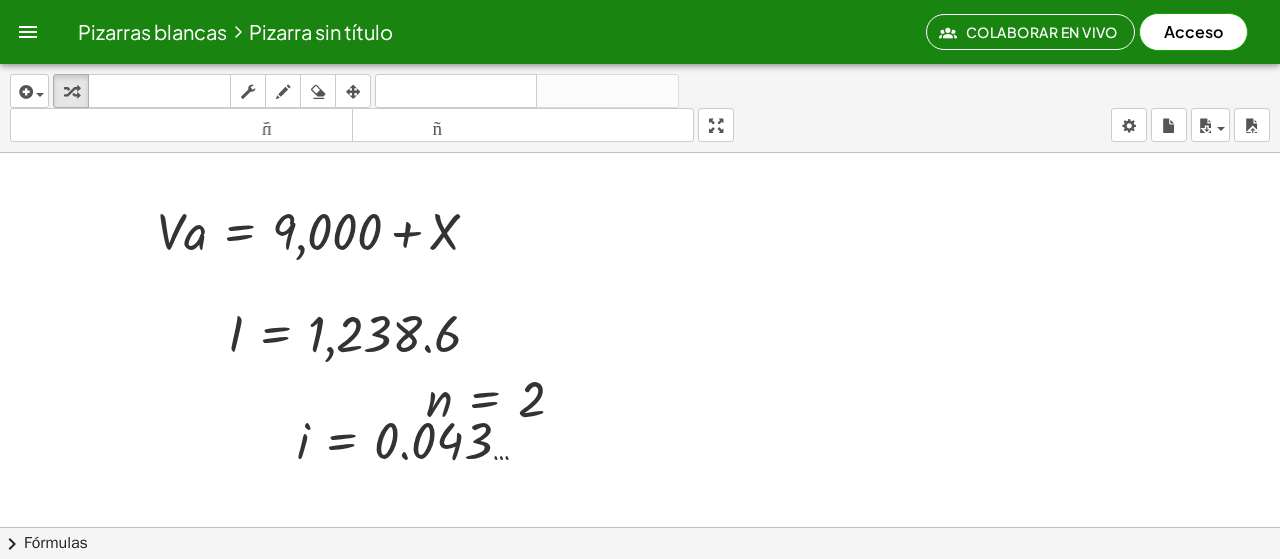 click at bounding box center [640, 606] 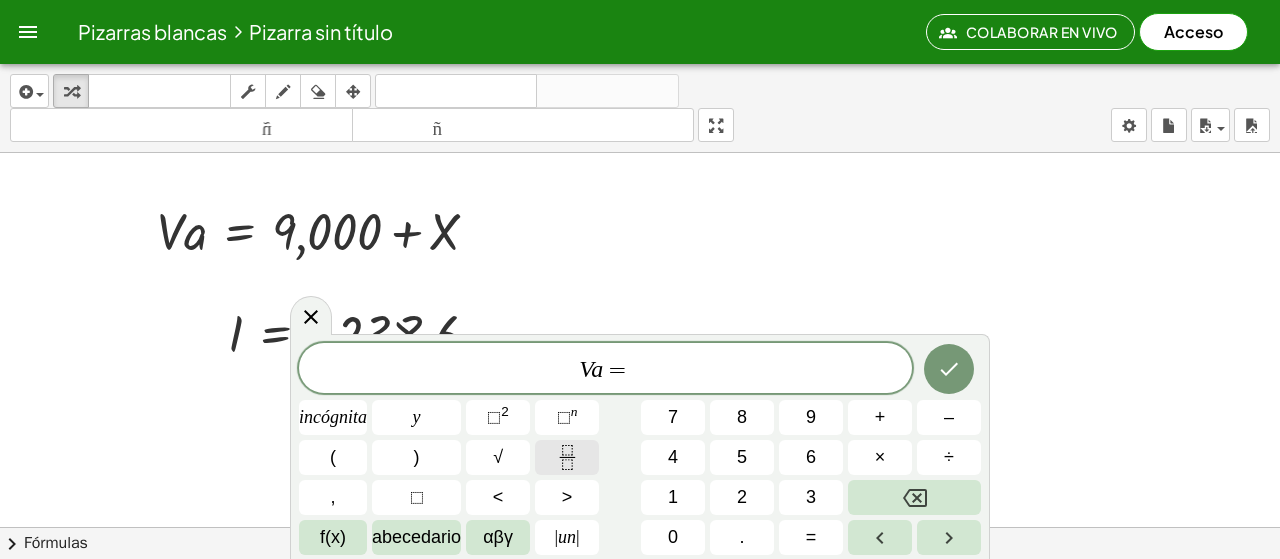click 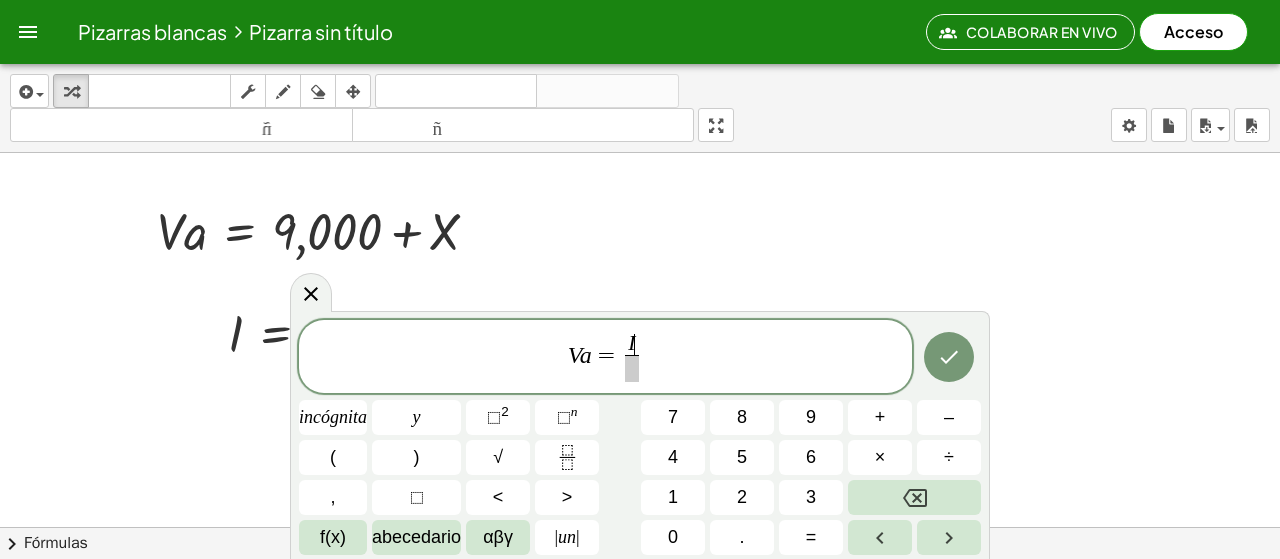 click at bounding box center [632, 368] 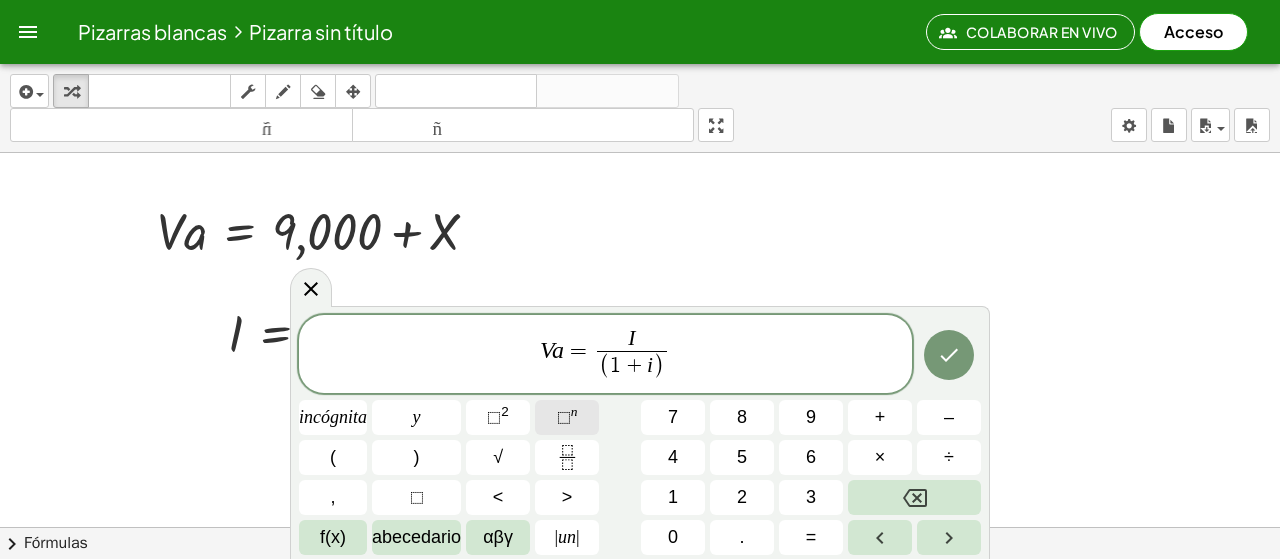 click on "n" at bounding box center [574, 411] 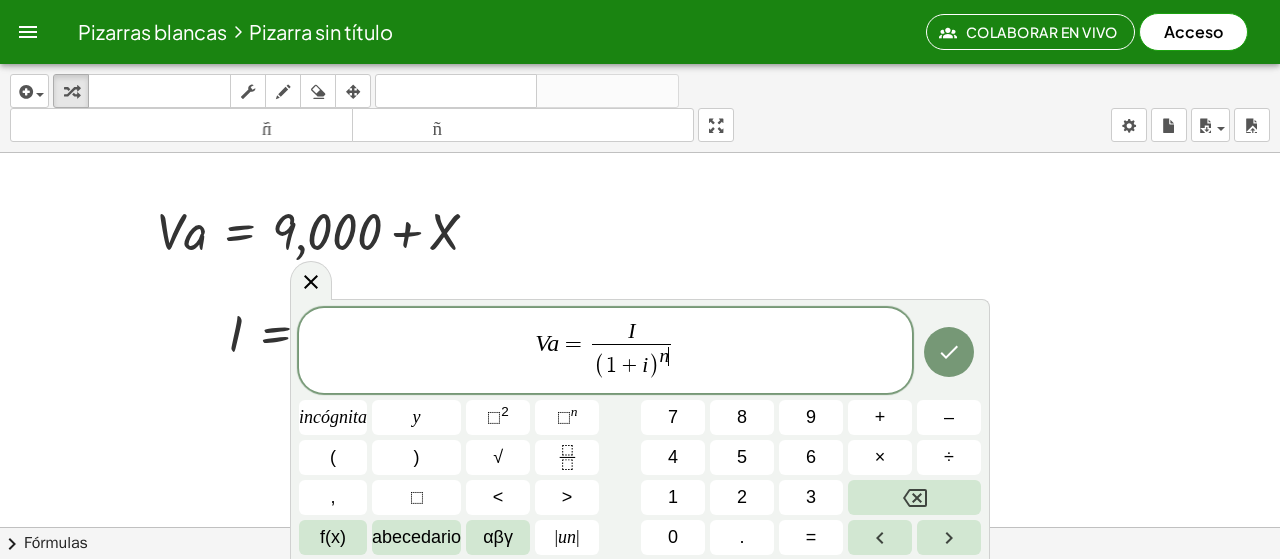 click on "V a = I ( 1 + i ) n ​ ​" at bounding box center [605, 352] 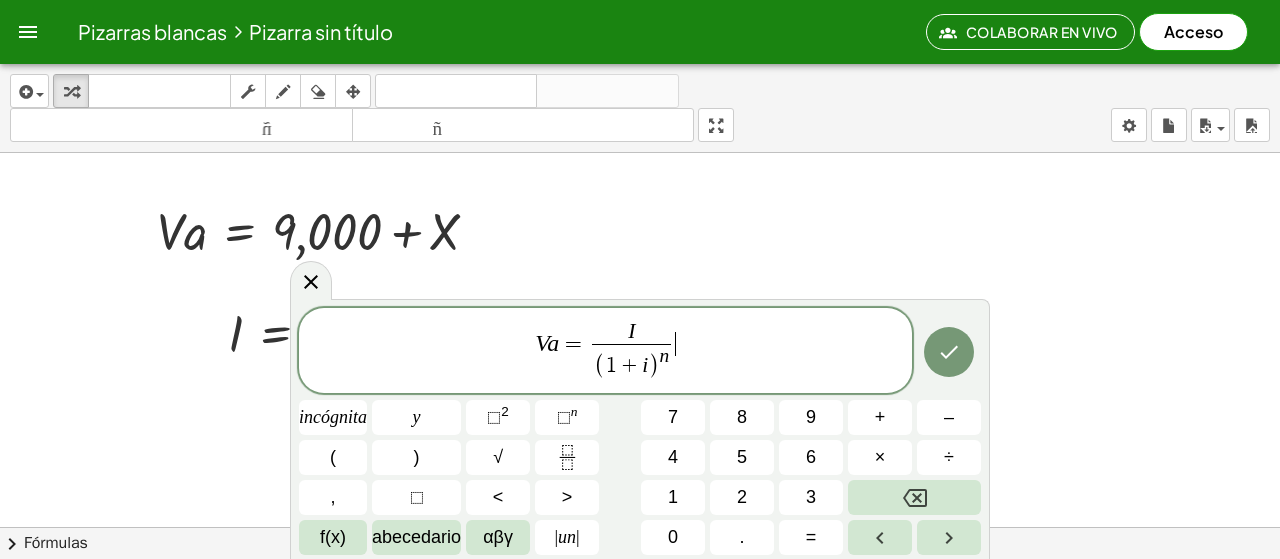 click on "V a = I ( 1 + i ) n ​ ​" at bounding box center (605, 352) 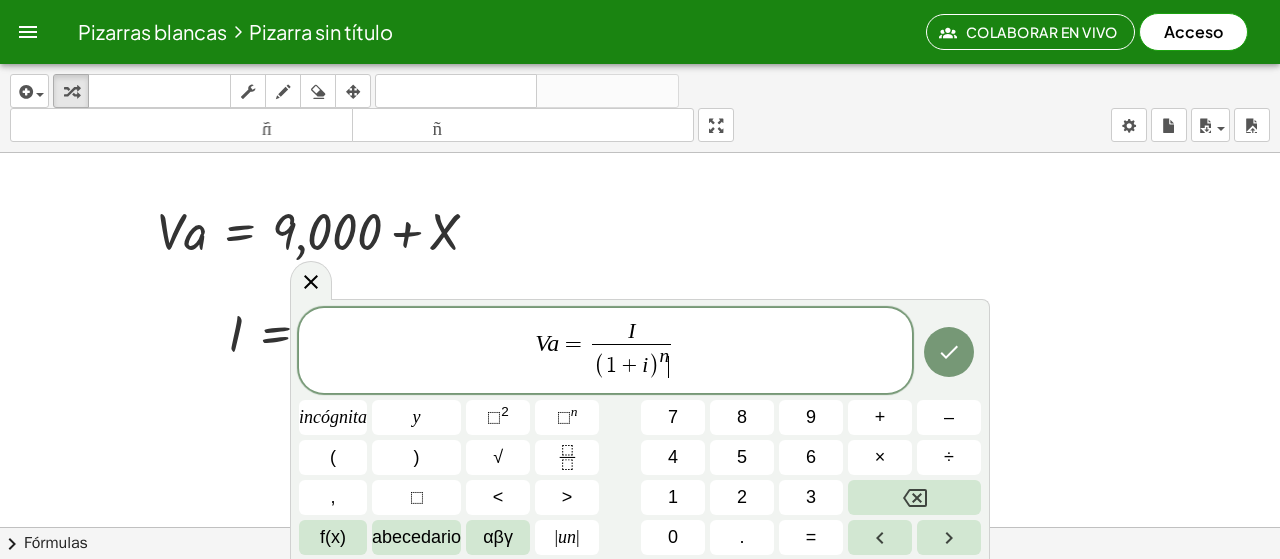 click on "( 1 + i ) n ​" at bounding box center [631, 363] 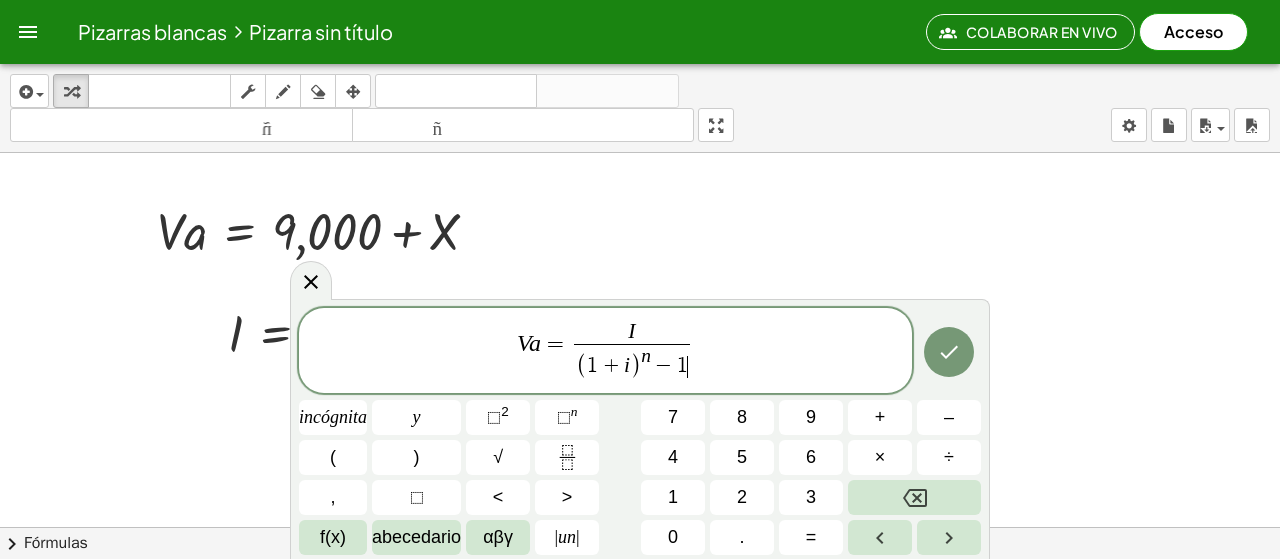 click on "−" at bounding box center (664, 367) 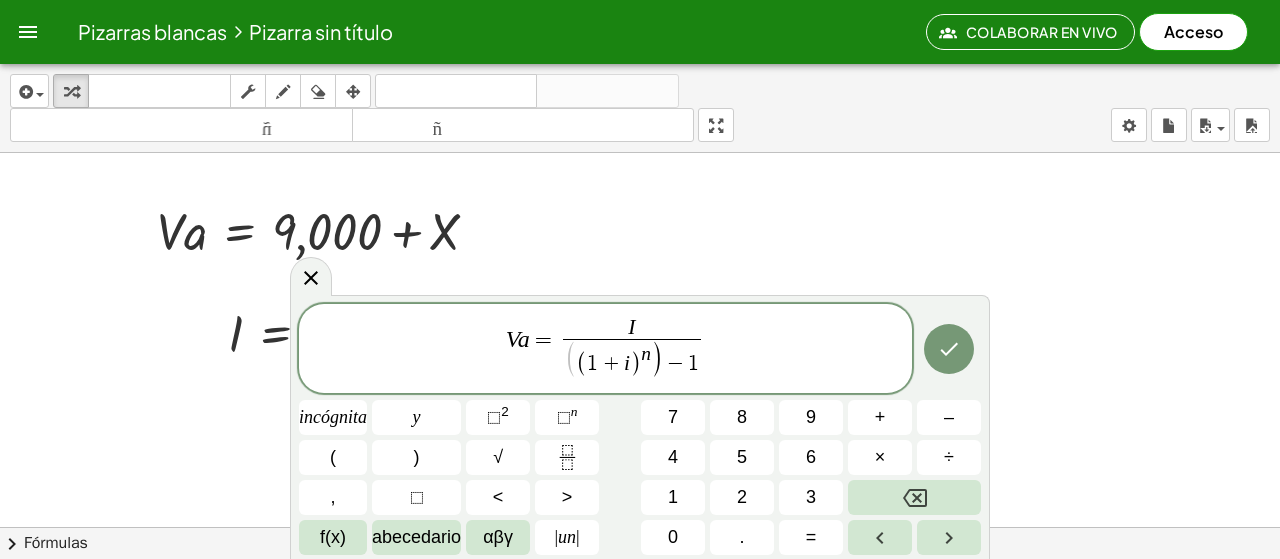 click on "(" at bounding box center (570, 361) 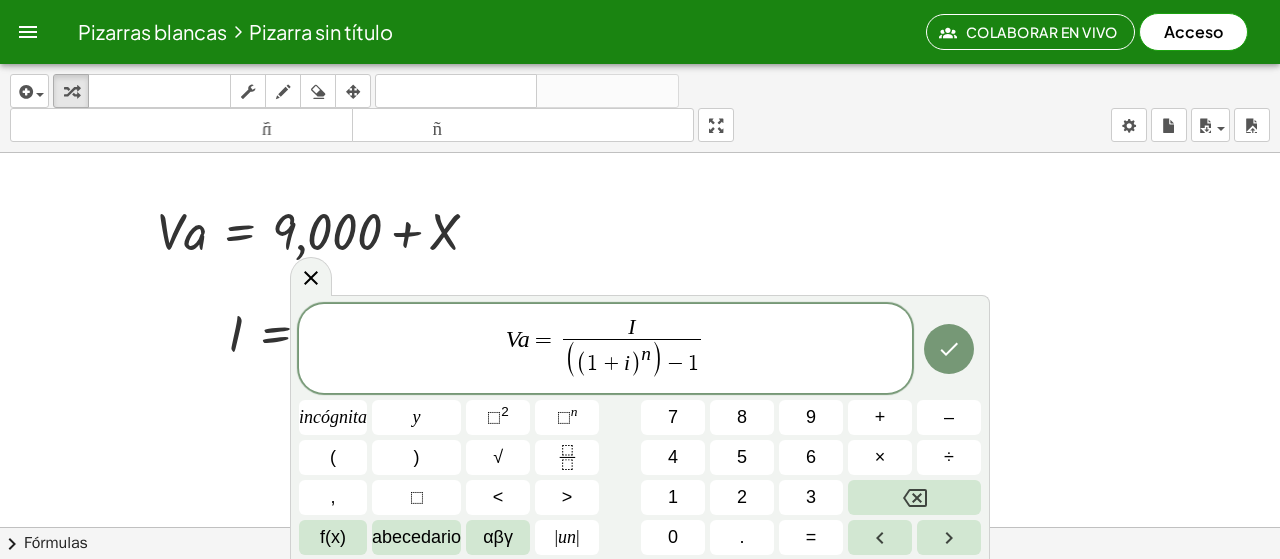 click on "V a = I ( ​ ( 1 + i ) n ) − 1 ​" at bounding box center (605, 350) 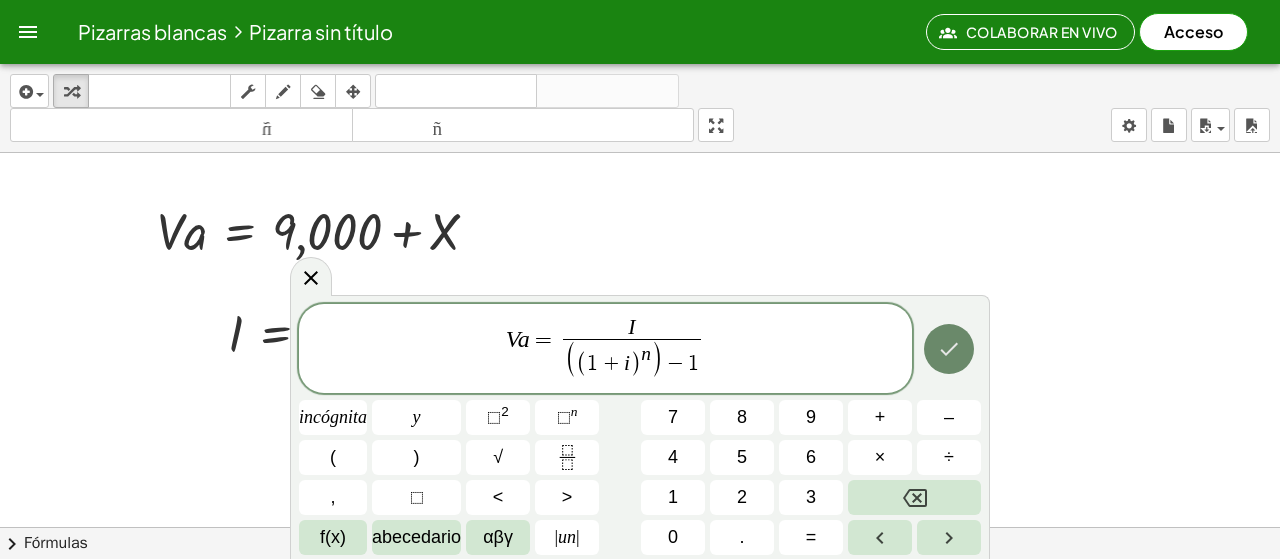 click 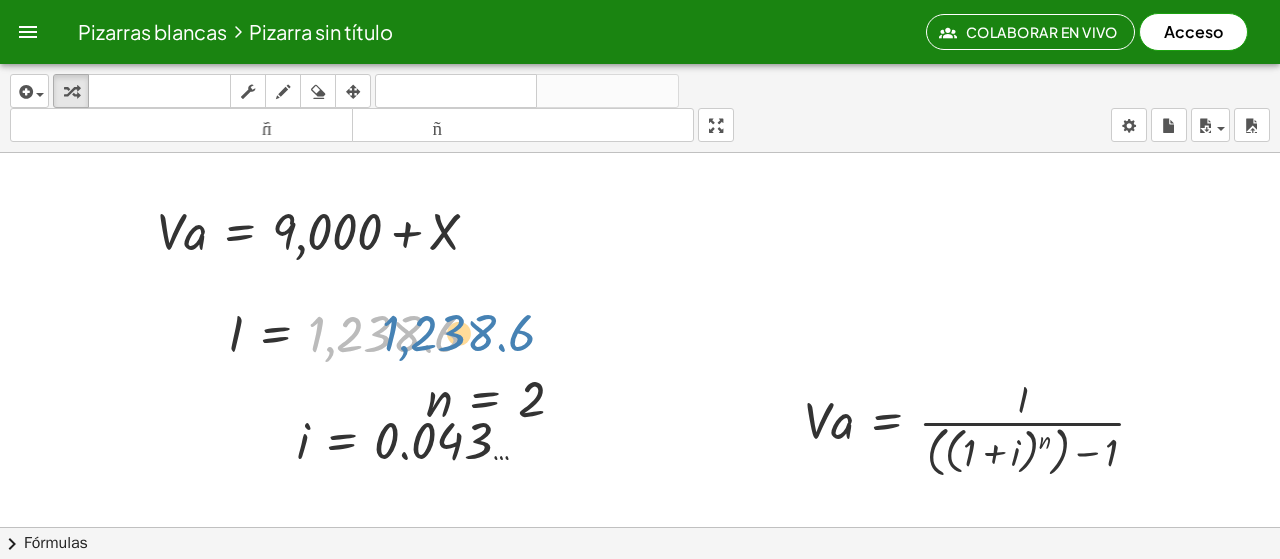 drag, startPoint x: 364, startPoint y: 332, endPoint x: 420, endPoint y: 332, distance: 56 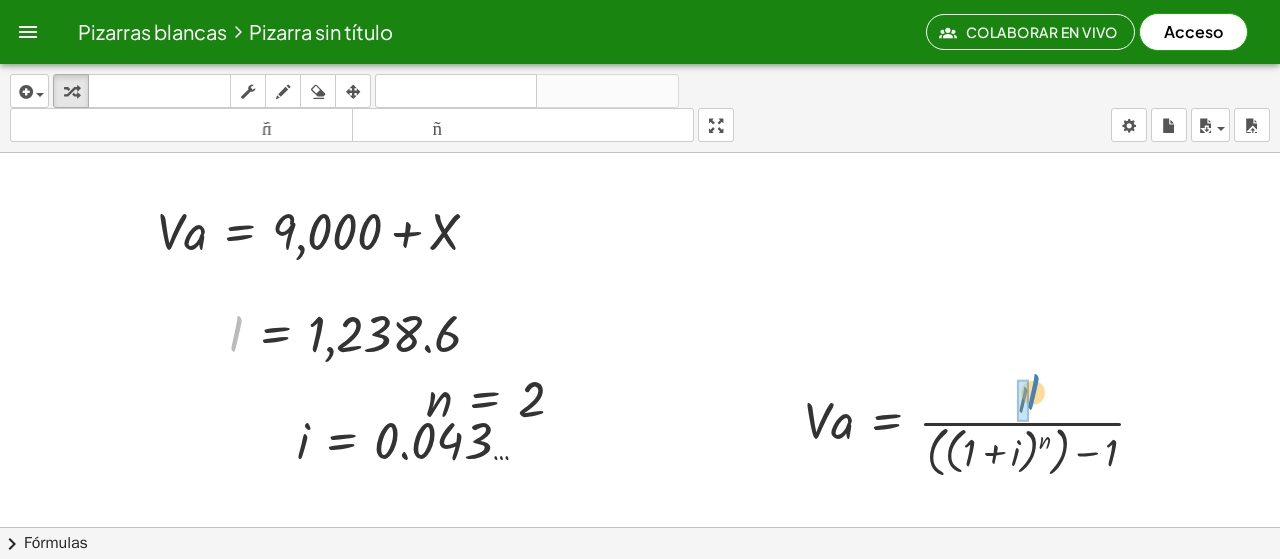 drag, startPoint x: 235, startPoint y: 337, endPoint x: 1032, endPoint y: 395, distance: 799.1076 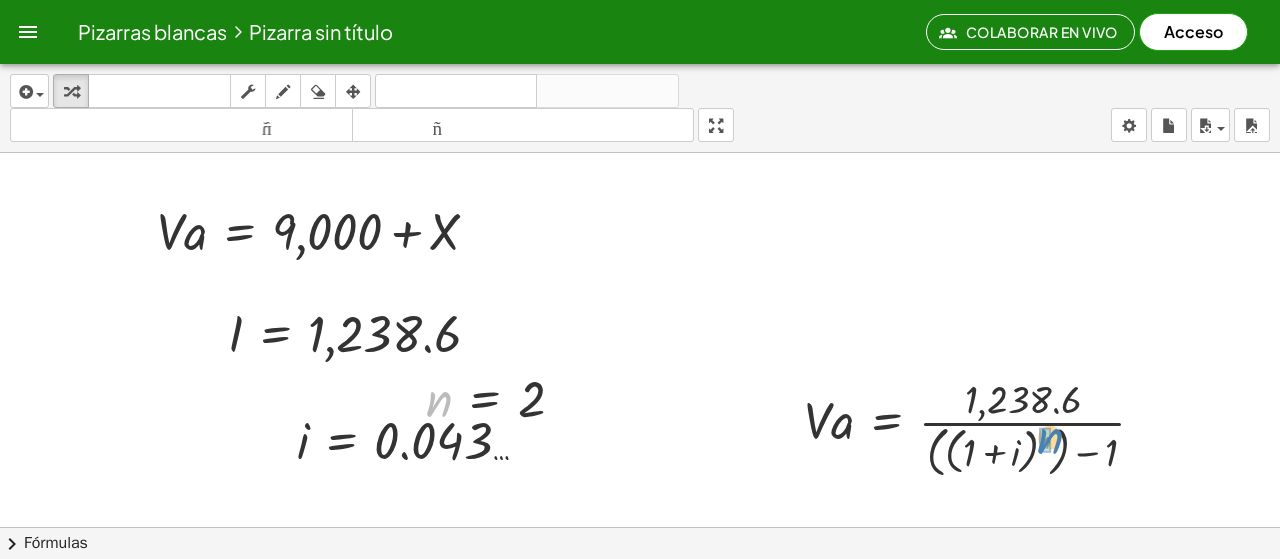 drag, startPoint x: 442, startPoint y: 405, endPoint x: 1052, endPoint y: 443, distance: 611.18243 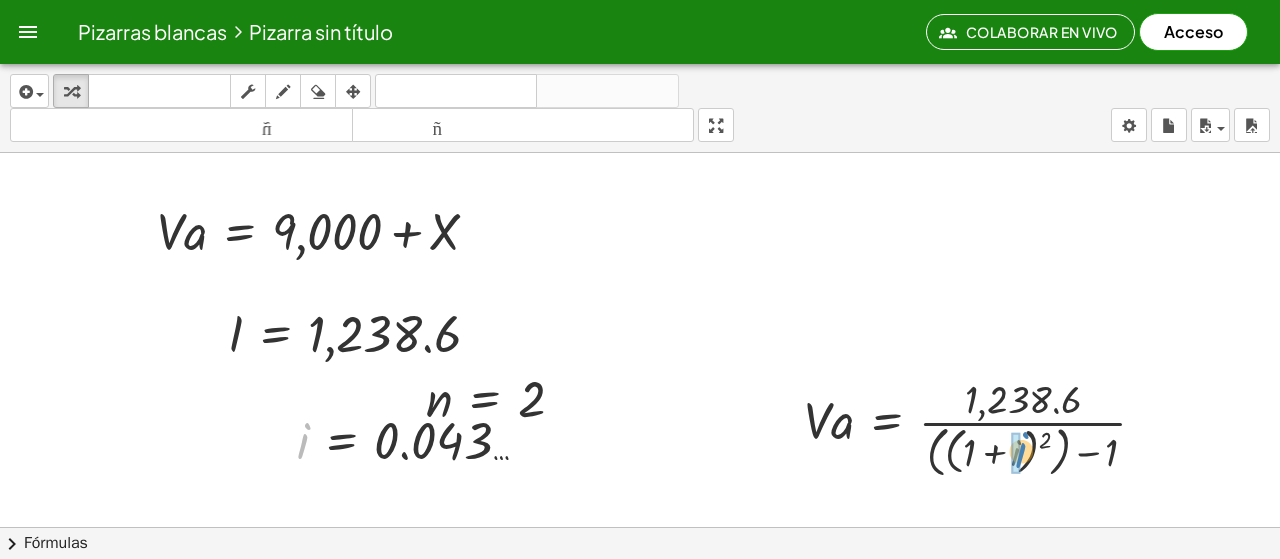drag, startPoint x: 306, startPoint y: 447, endPoint x: 1025, endPoint y: 457, distance: 719.0695 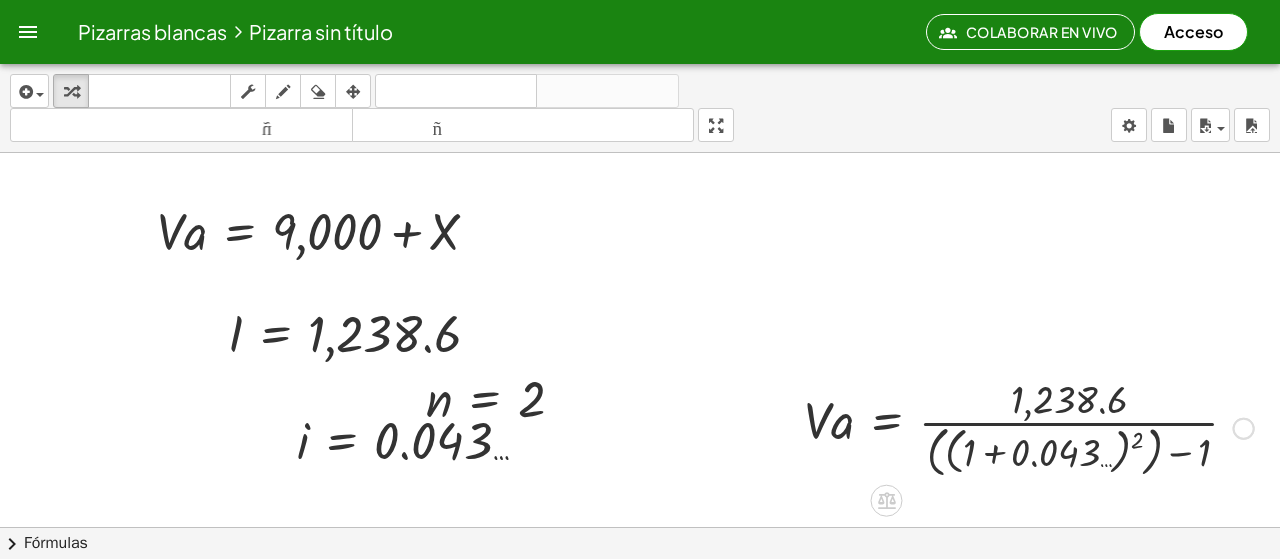 click at bounding box center [1029, 426] 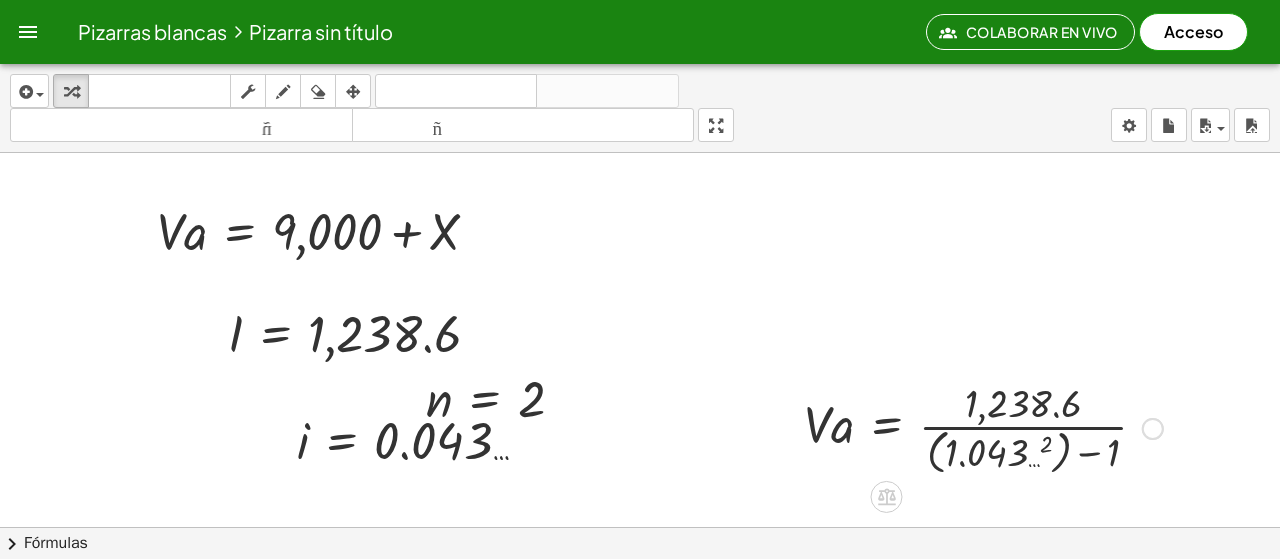 click at bounding box center [983, 427] 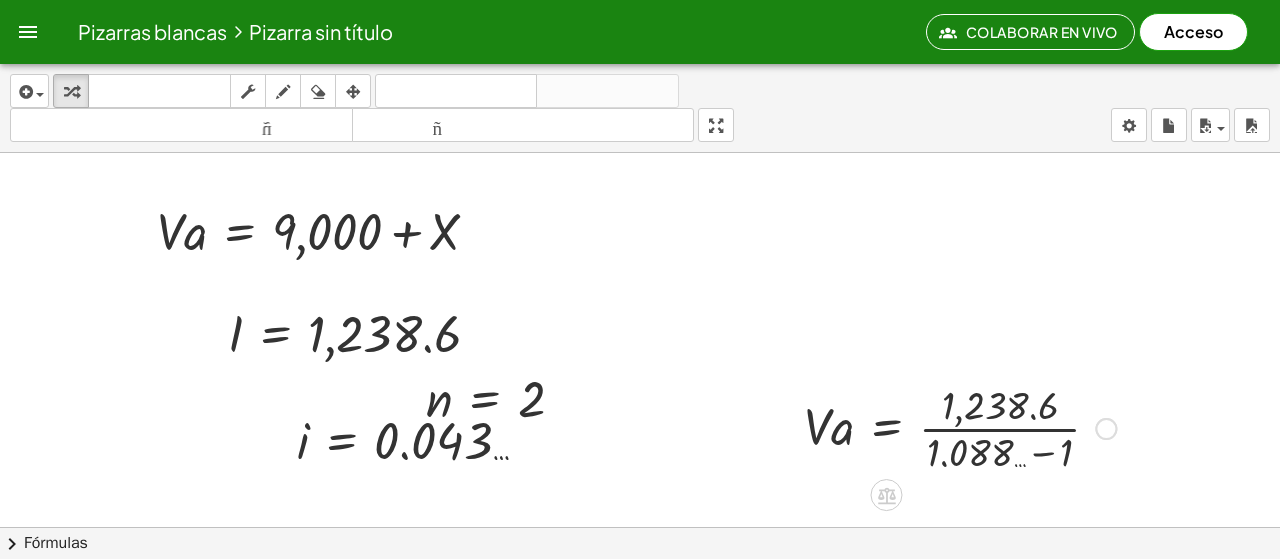 click at bounding box center [960, 427] 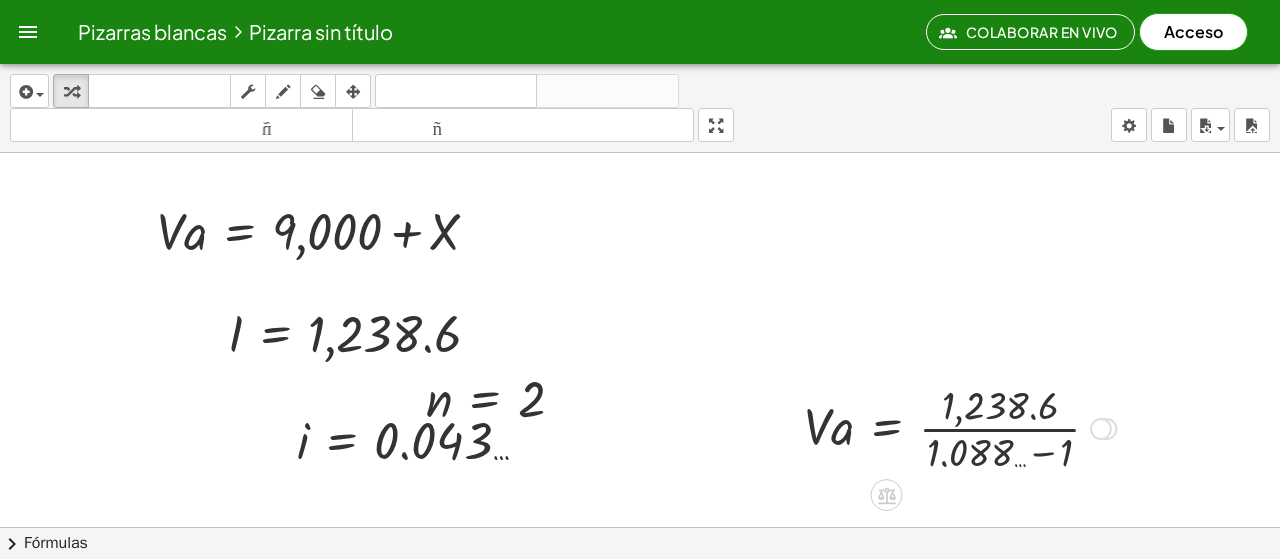 click at bounding box center (960, 427) 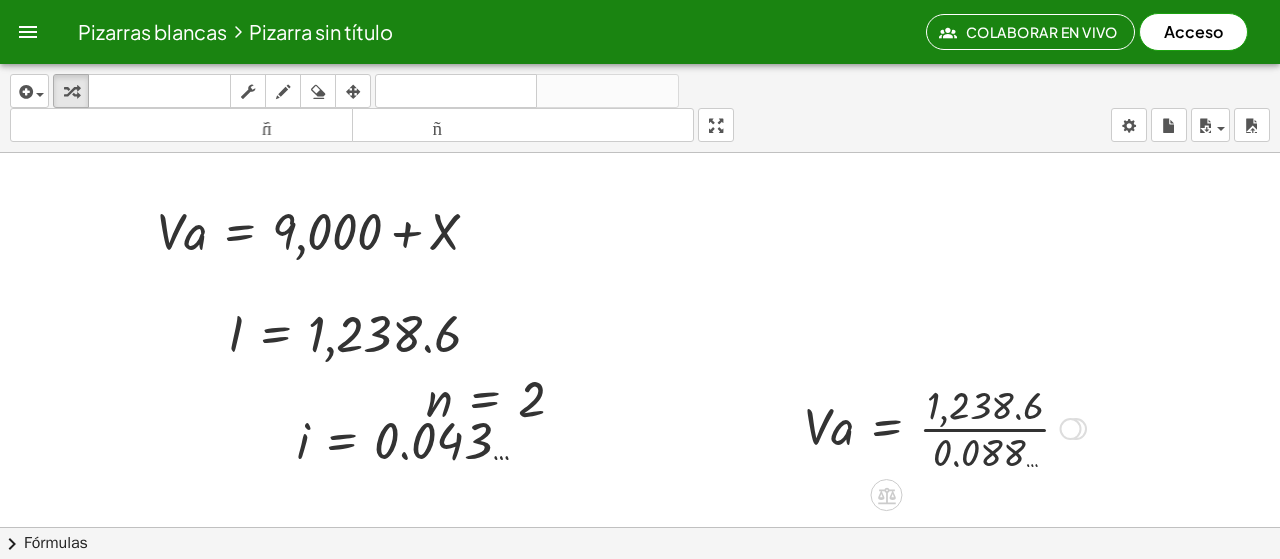 click at bounding box center [945, 427] 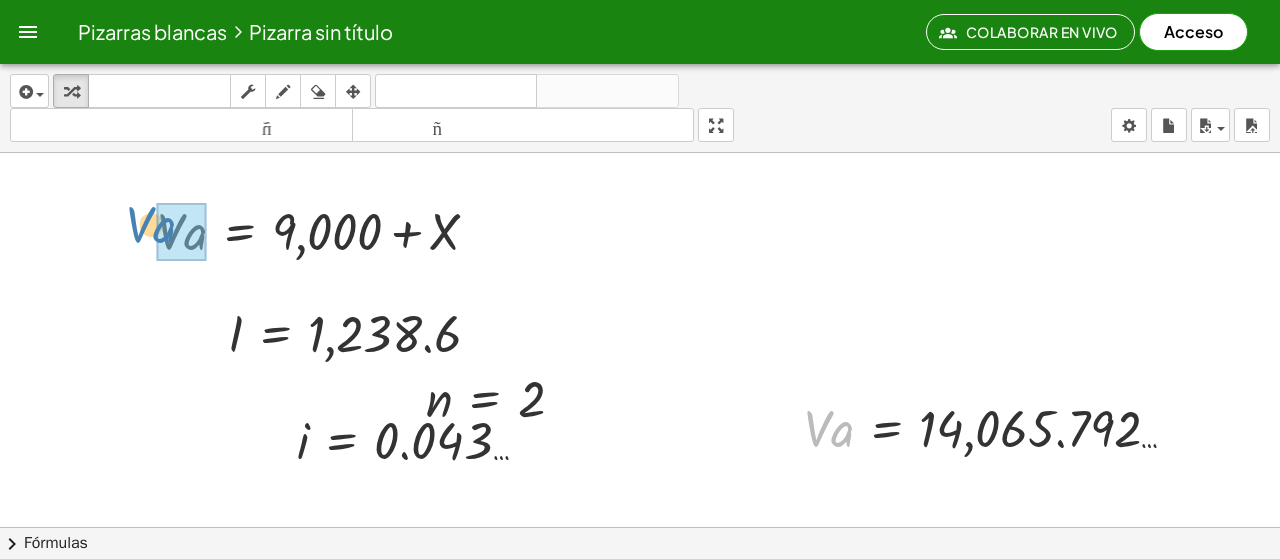 drag, startPoint x: 844, startPoint y: 434, endPoint x: 166, endPoint y: 230, distance: 708.02545 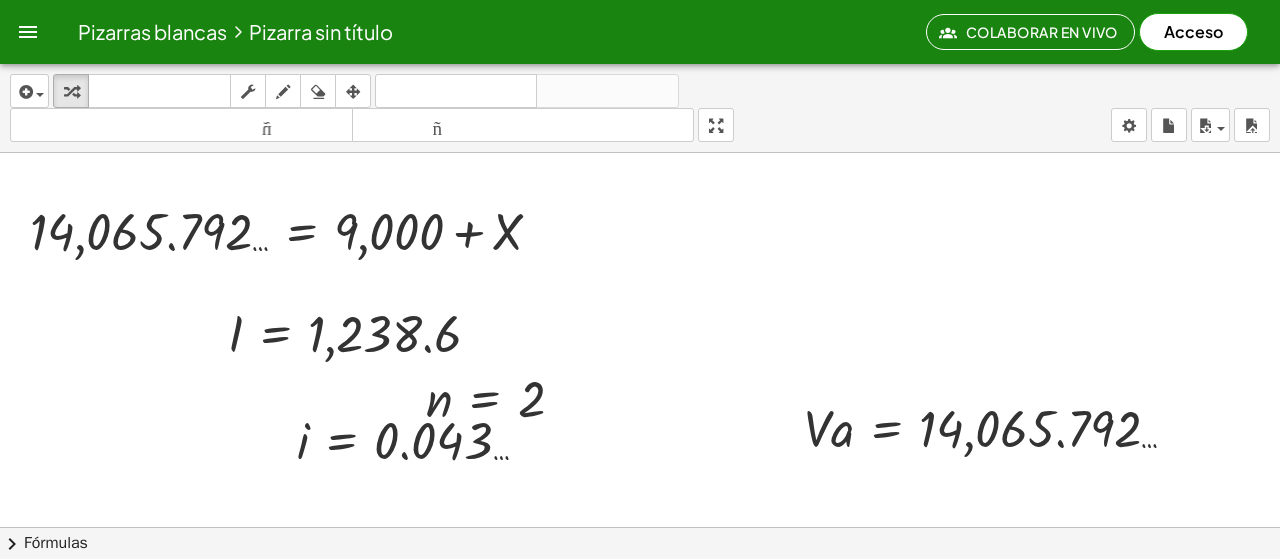 click at bounding box center (640, 606) 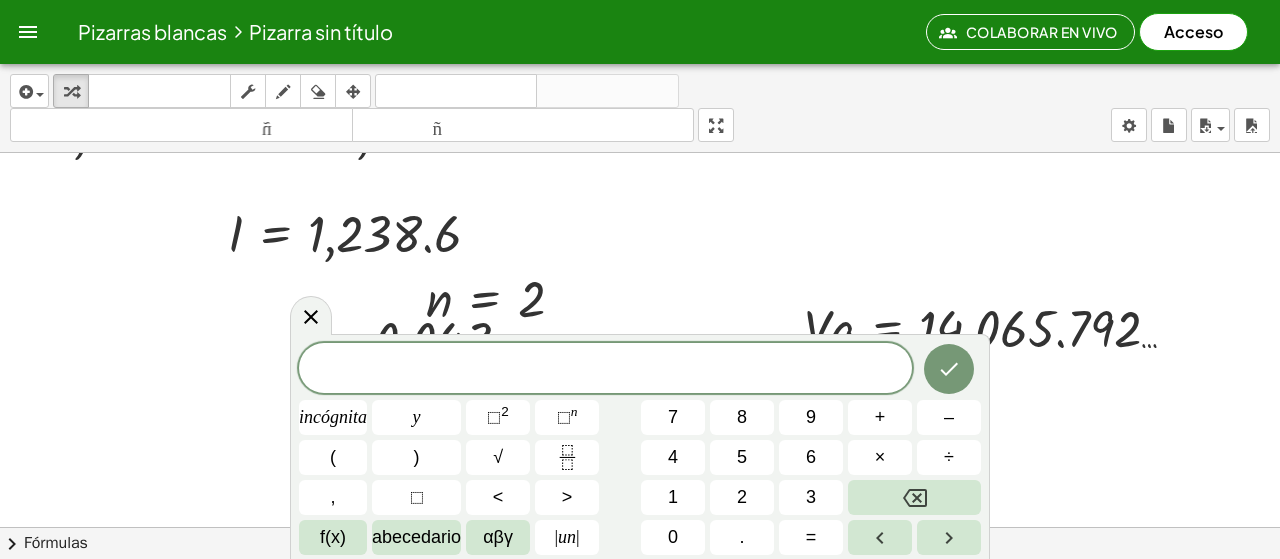 scroll, scrollTop: 200, scrollLeft: 0, axis: vertical 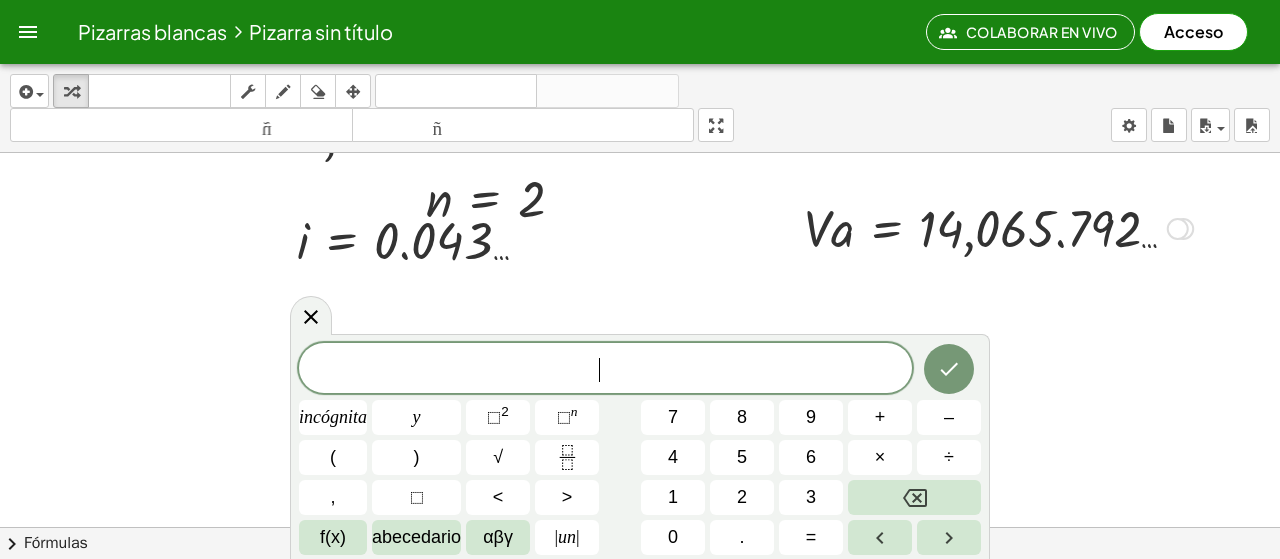 click at bounding box center (998, 227) 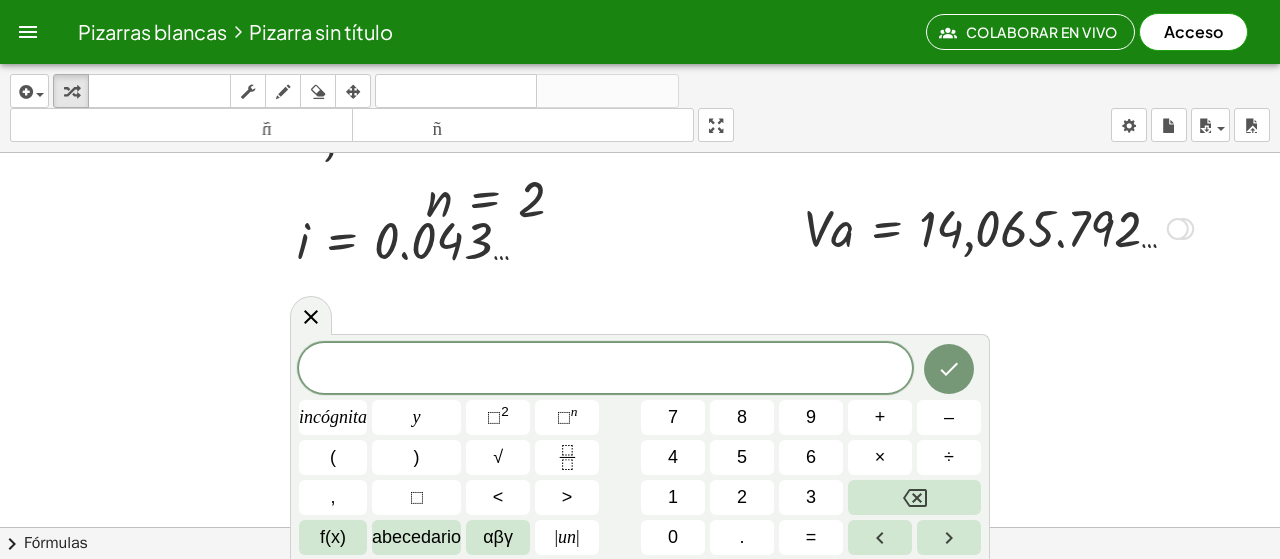 click at bounding box center [998, 227] 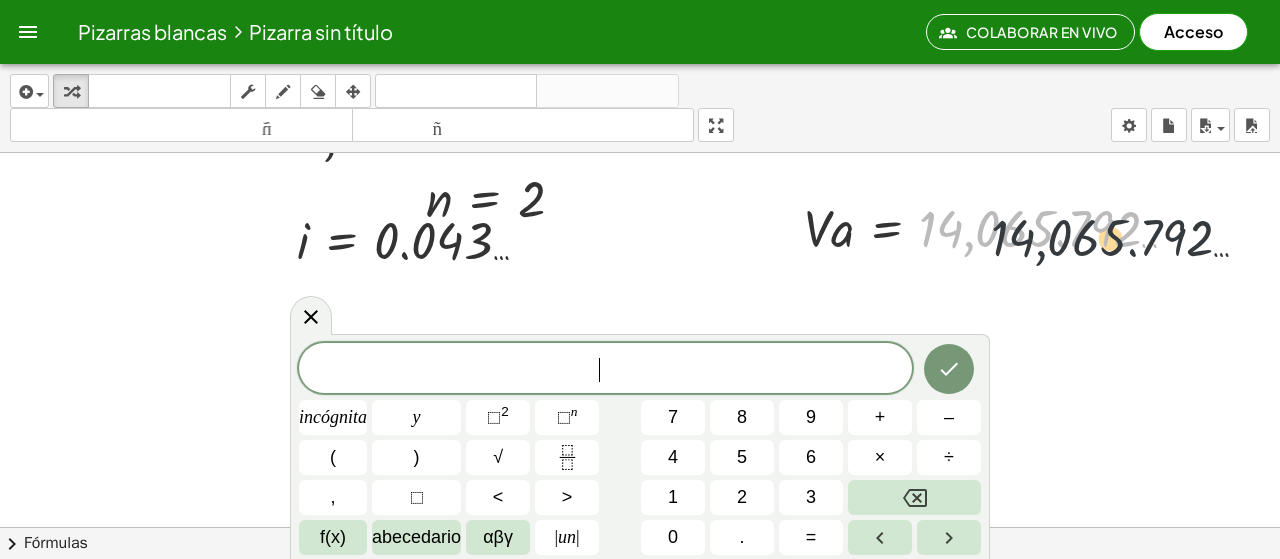 drag, startPoint x: 920, startPoint y: 235, endPoint x: 1058, endPoint y: 230, distance: 138.09055 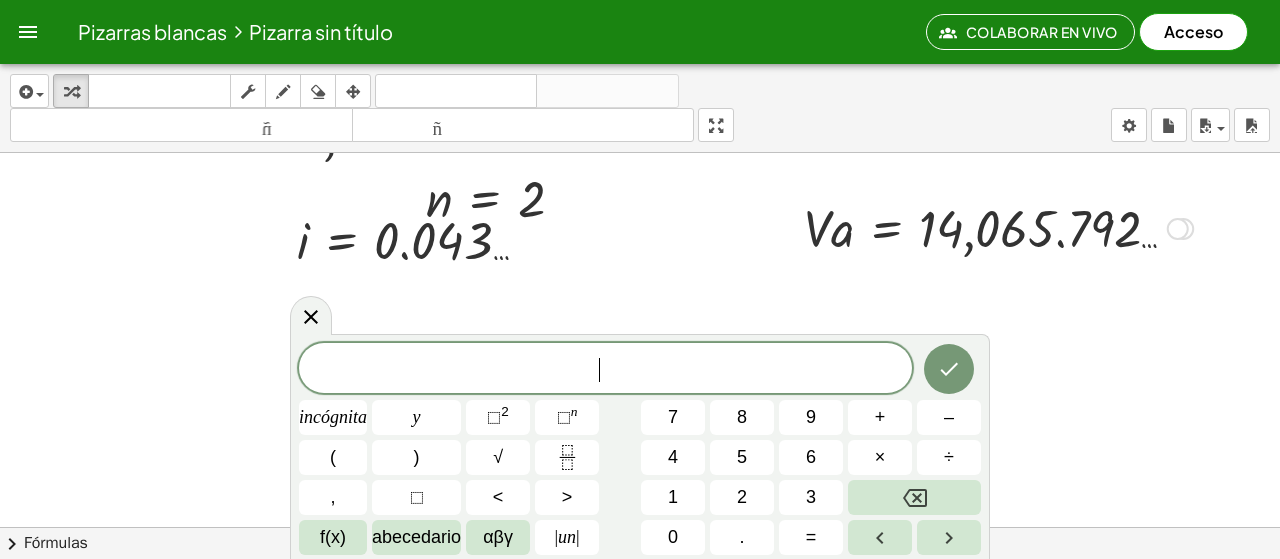 click at bounding box center (1178, 229) 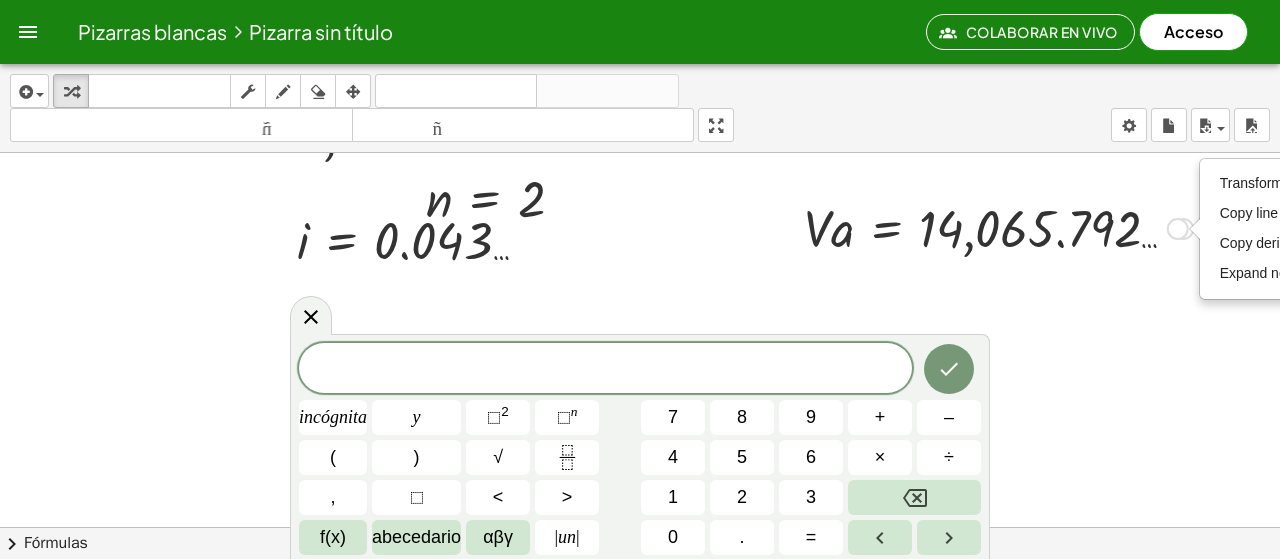 click at bounding box center (998, 227) 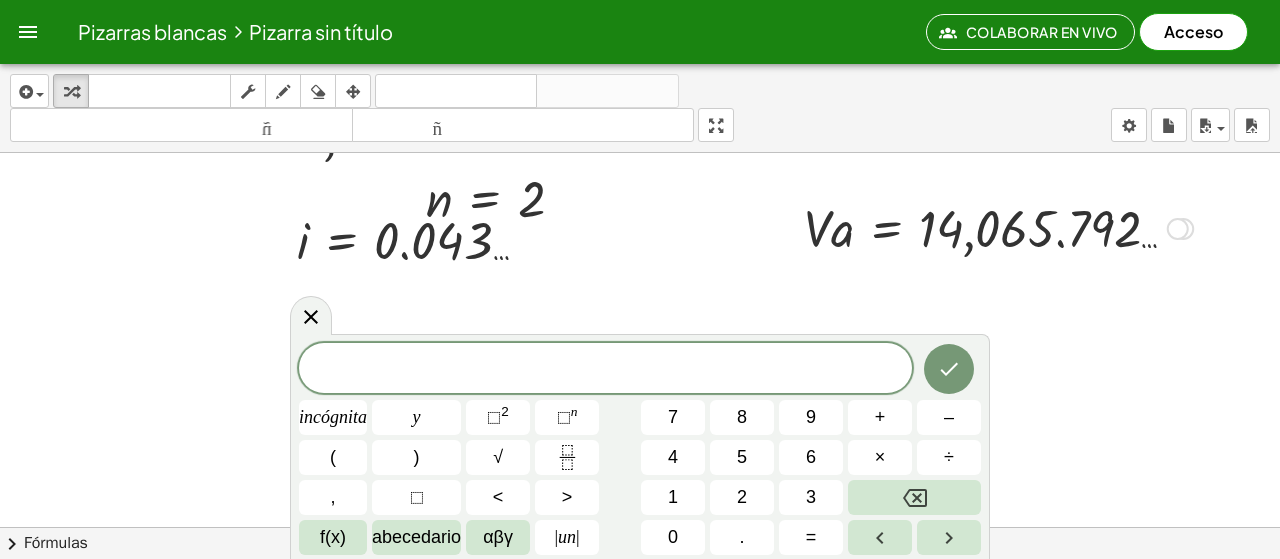 click at bounding box center [998, 227] 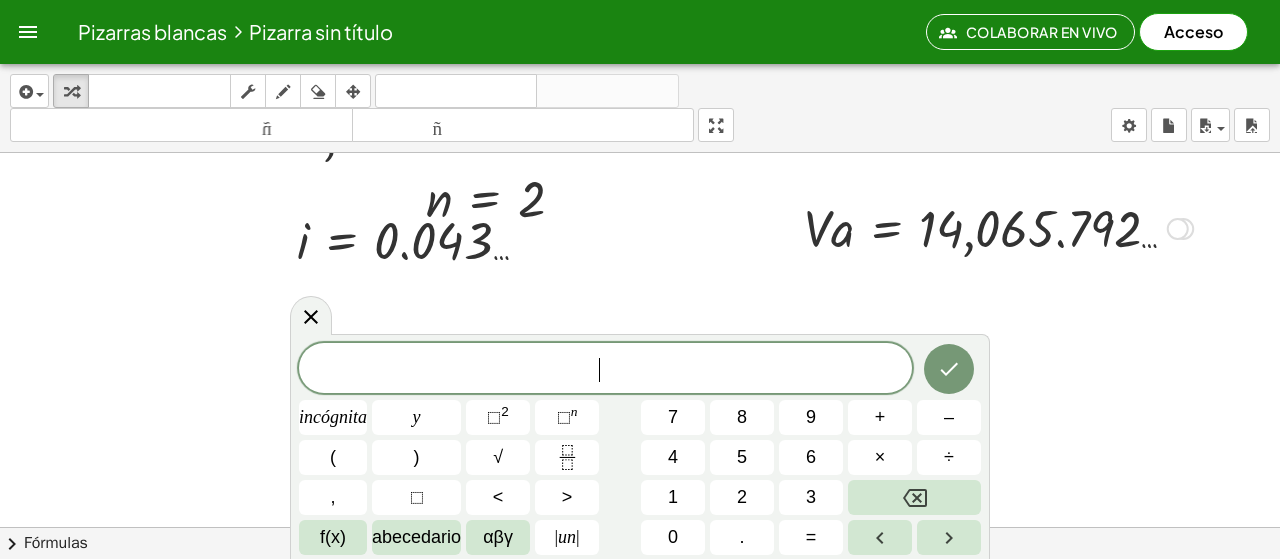 click at bounding box center [998, 227] 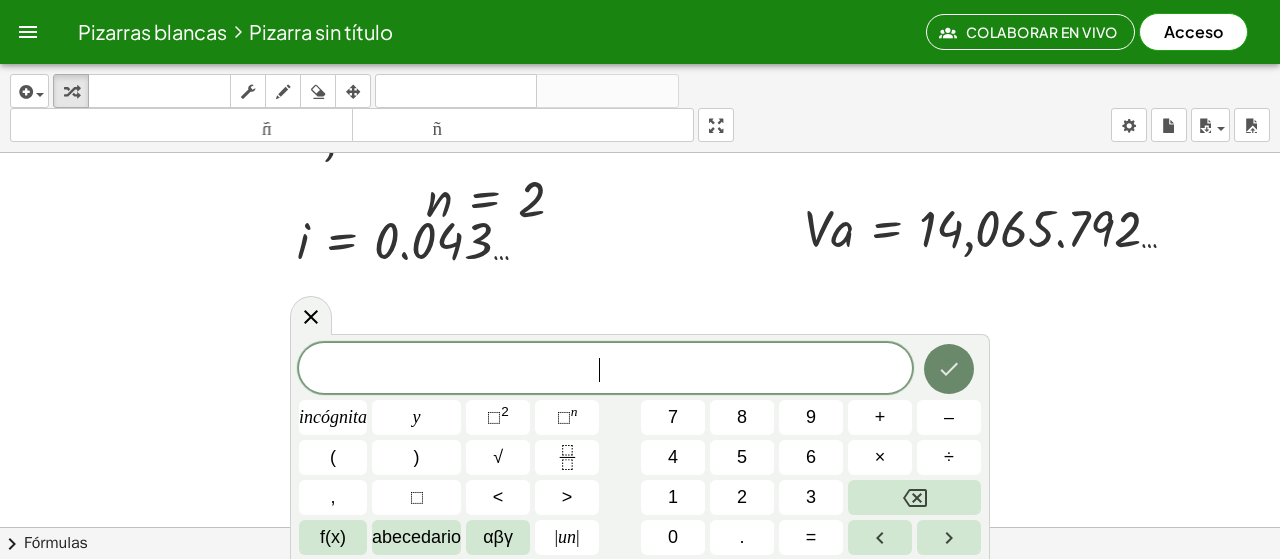click 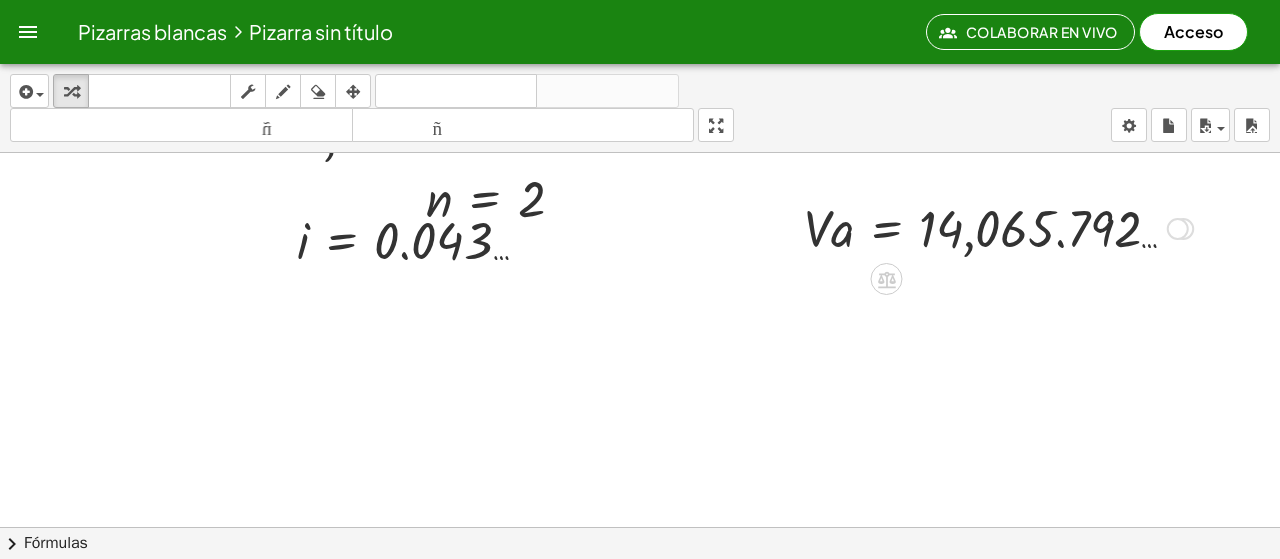 click at bounding box center [998, 227] 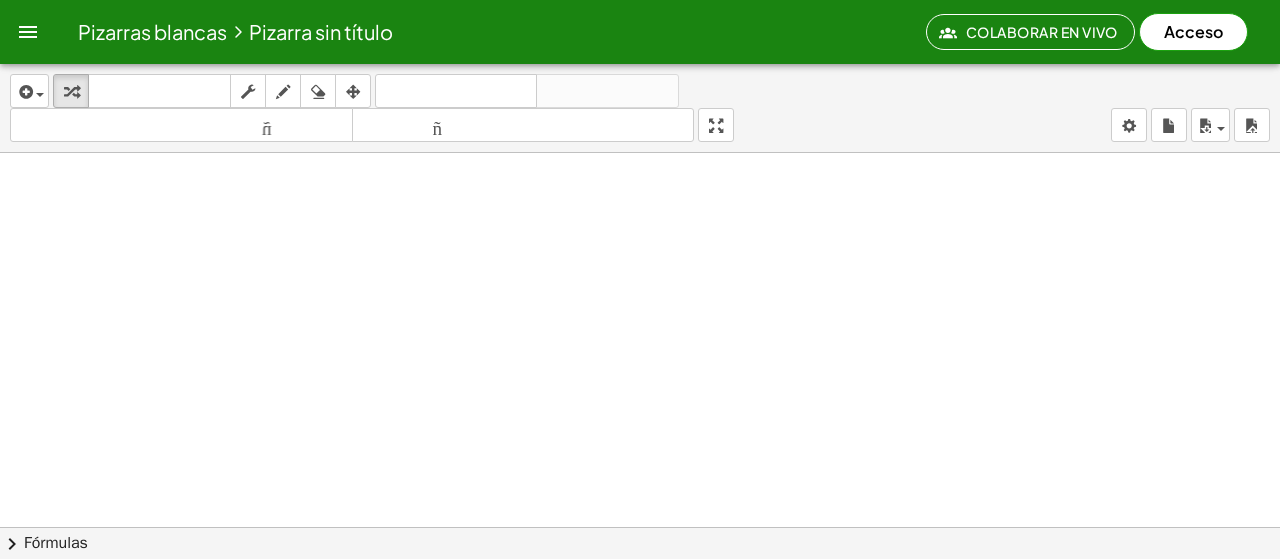 scroll, scrollTop: 0, scrollLeft: 0, axis: both 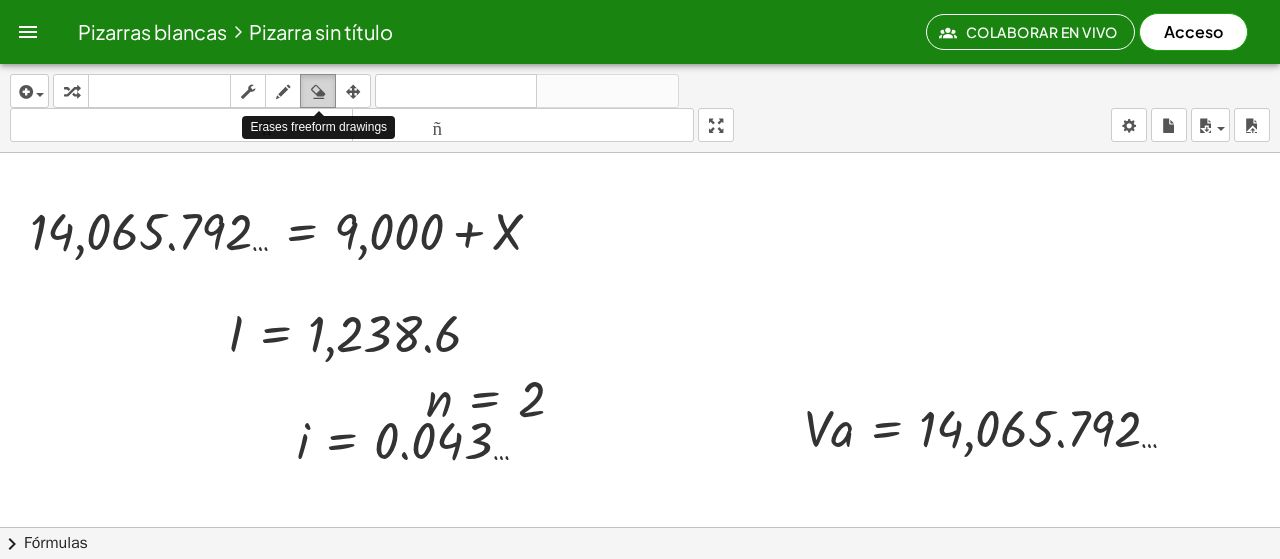 click at bounding box center (318, 91) 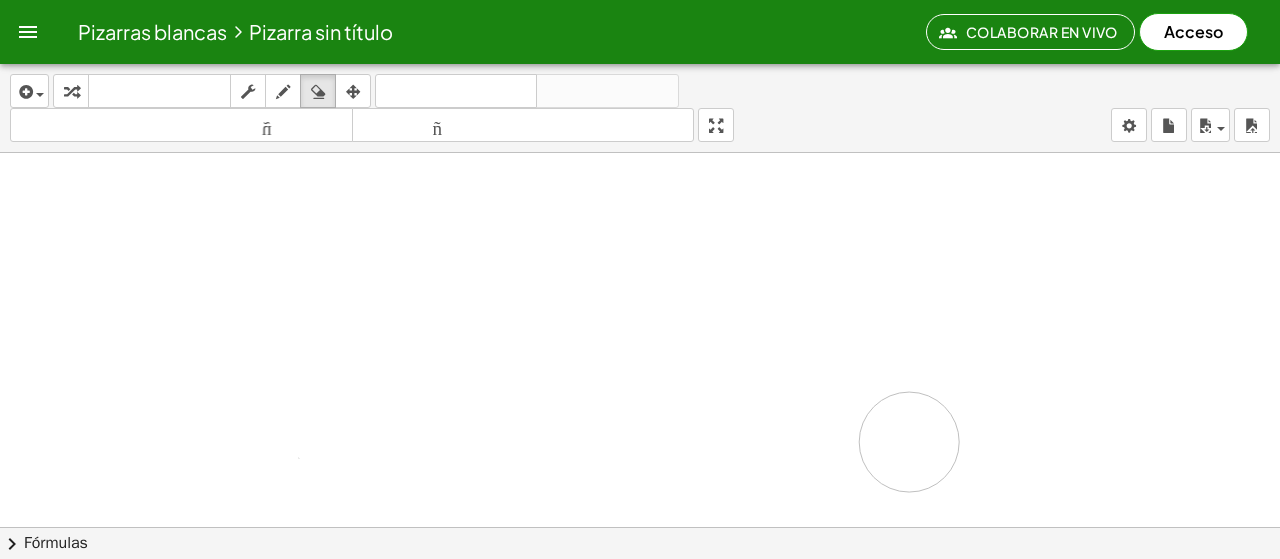 drag, startPoint x: 40, startPoint y: 208, endPoint x: 445, endPoint y: 179, distance: 406.03696 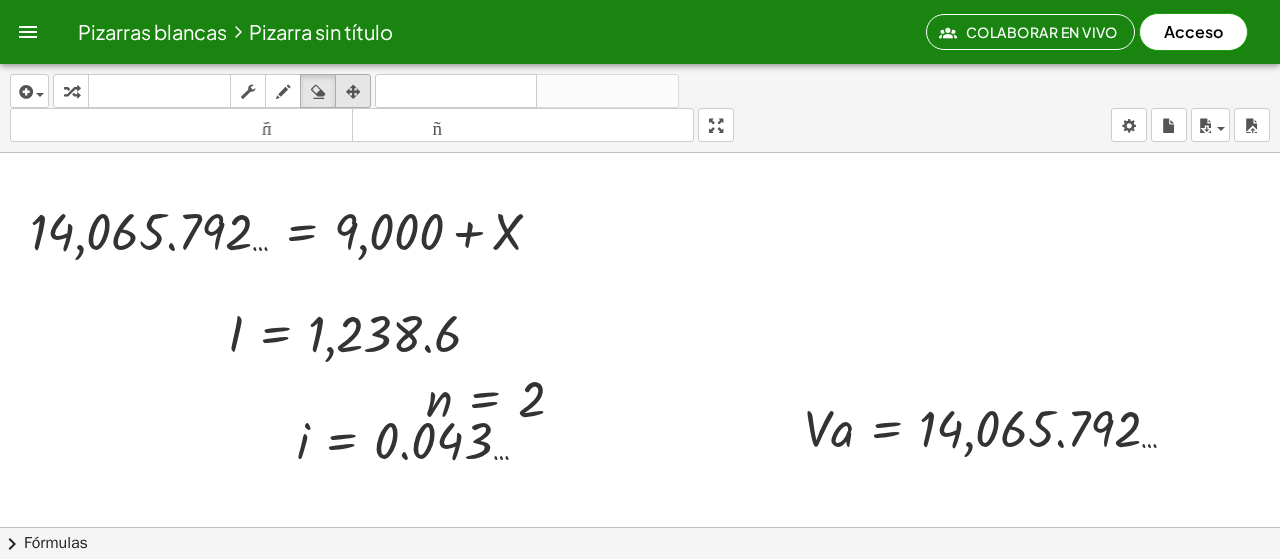 click at bounding box center (353, 92) 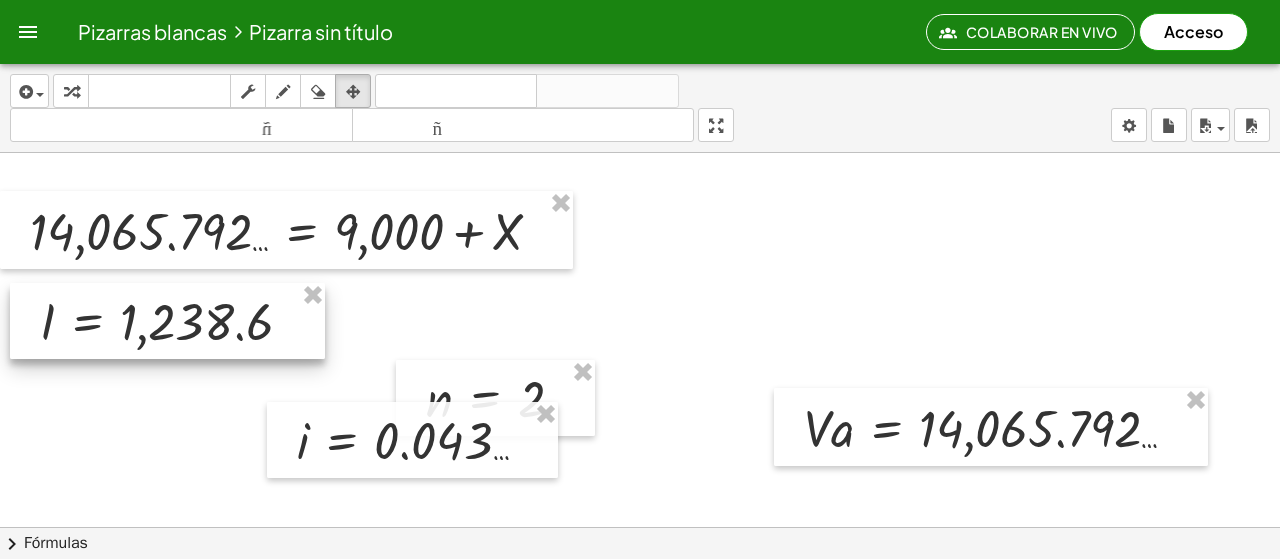 drag, startPoint x: 356, startPoint y: 329, endPoint x: 168, endPoint y: 317, distance: 188.38258 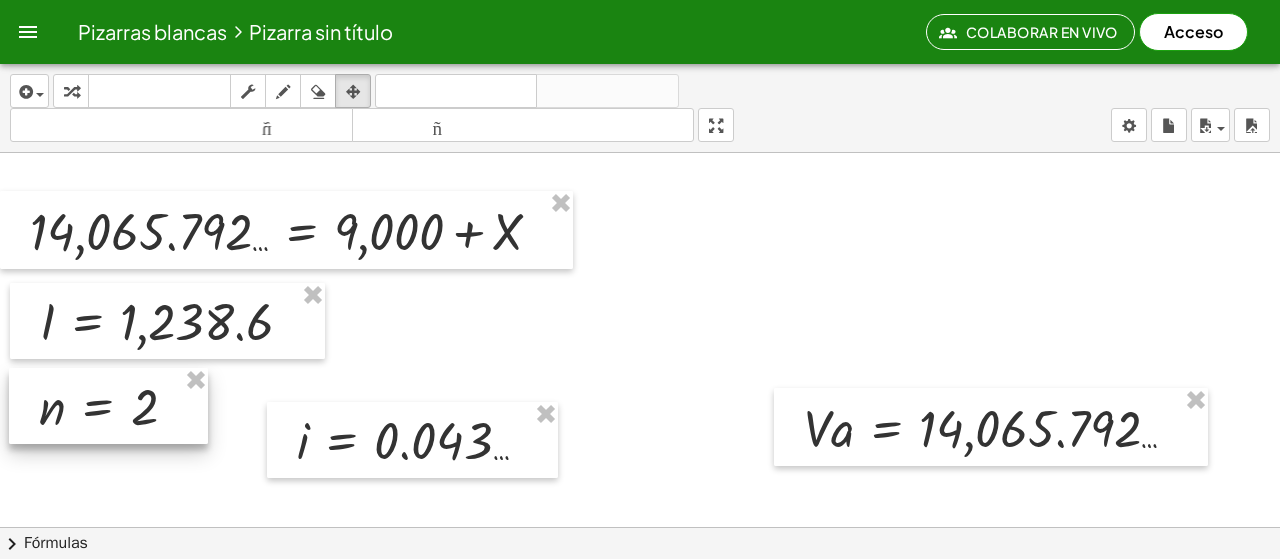 drag, startPoint x: 435, startPoint y: 383, endPoint x: 48, endPoint y: 391, distance: 387.08267 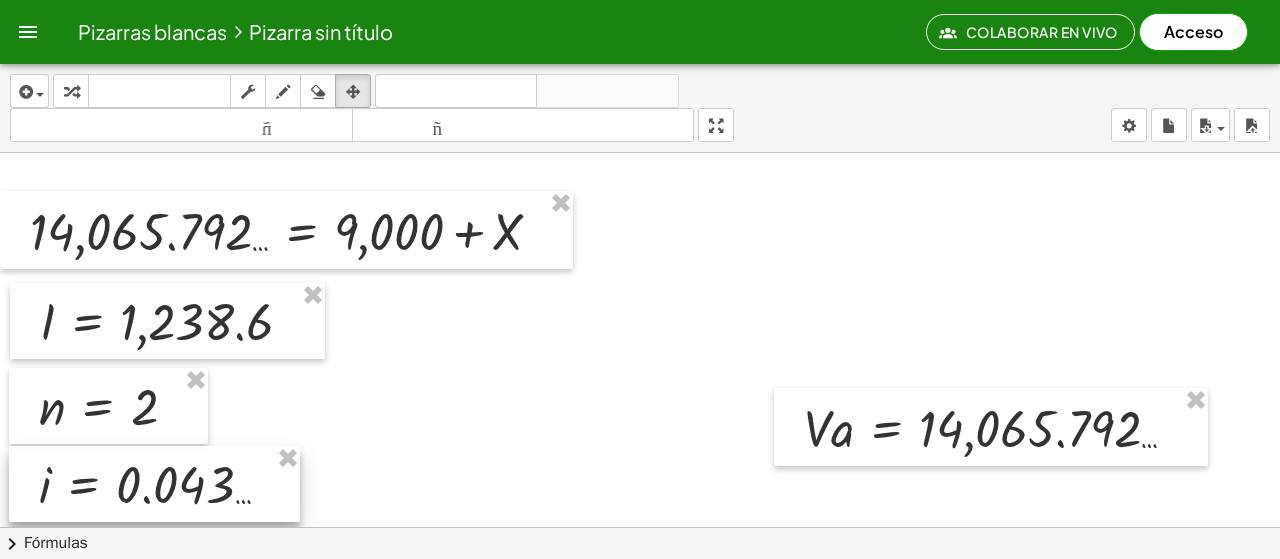 drag, startPoint x: 346, startPoint y: 403, endPoint x: 88, endPoint y: 447, distance: 261.72504 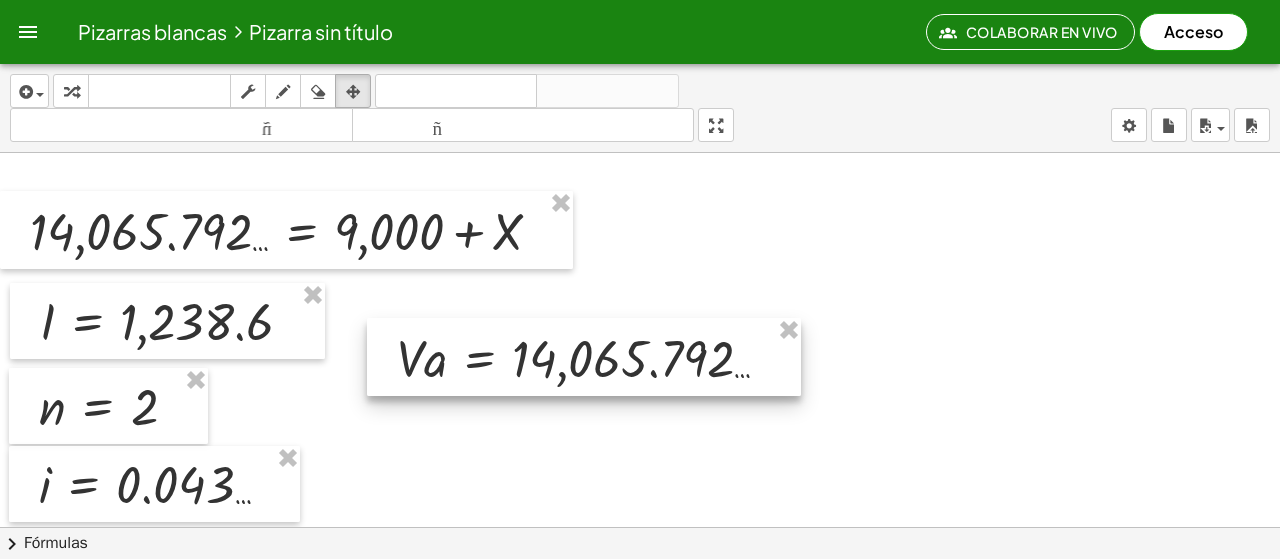 drag, startPoint x: 807, startPoint y: 395, endPoint x: 400, endPoint y: 325, distance: 412.9758 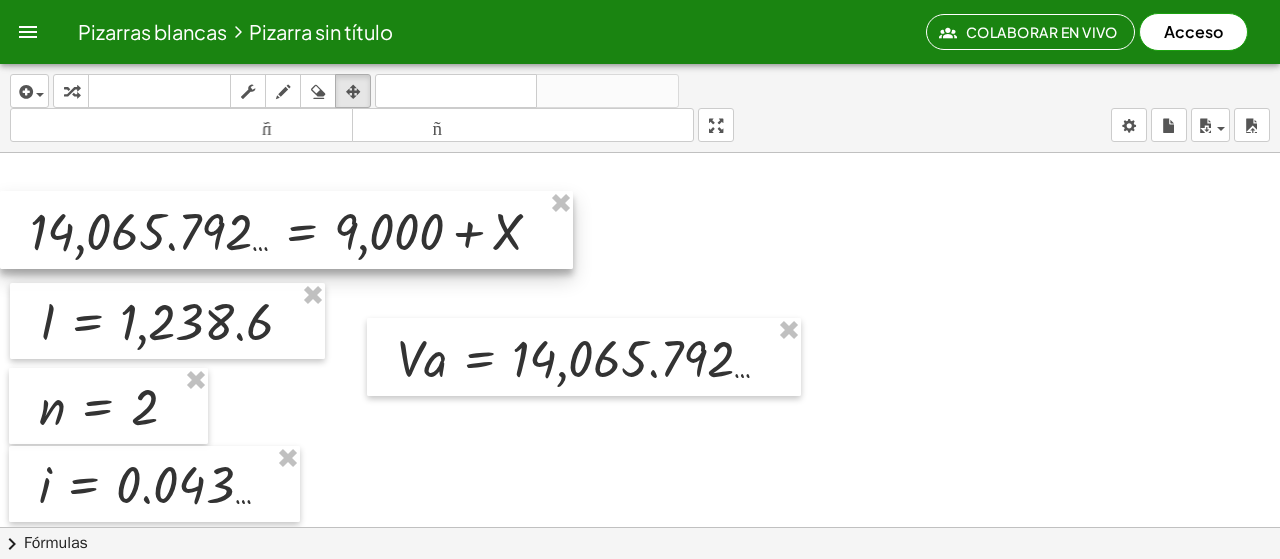 click at bounding box center (286, 230) 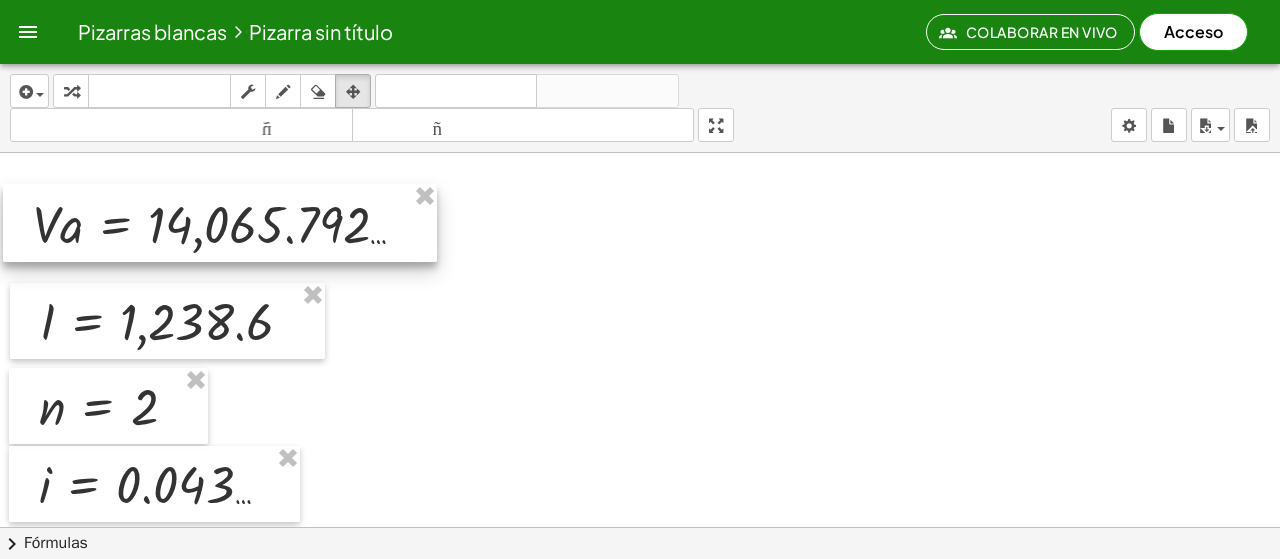 drag, startPoint x: 472, startPoint y: 325, endPoint x: 107, endPoint y: 191, distance: 388.82 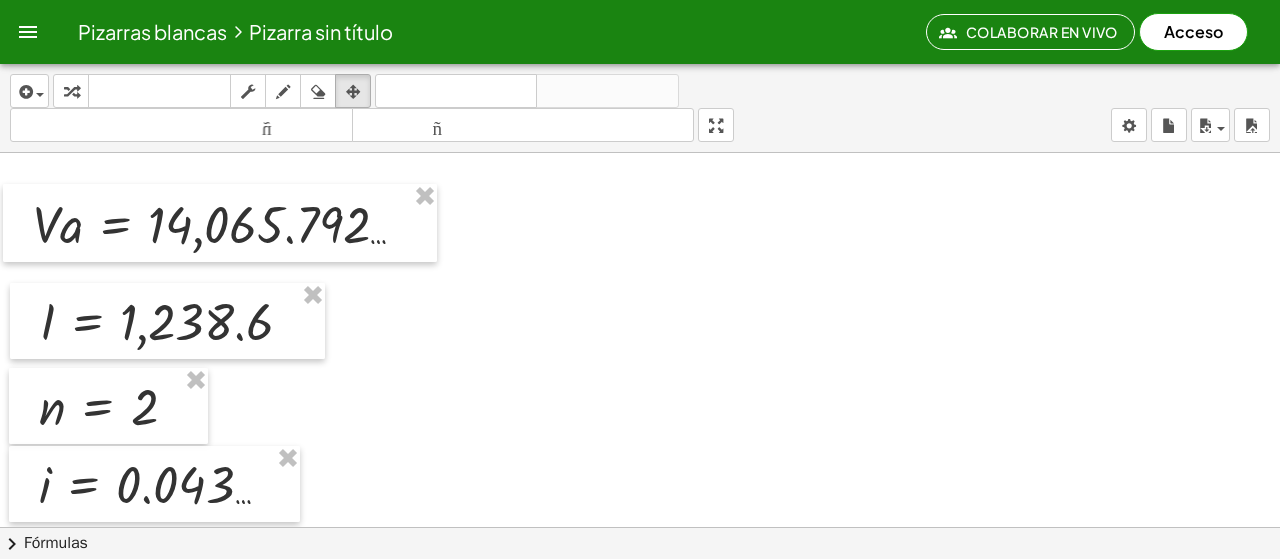 click at bounding box center (640, 606) 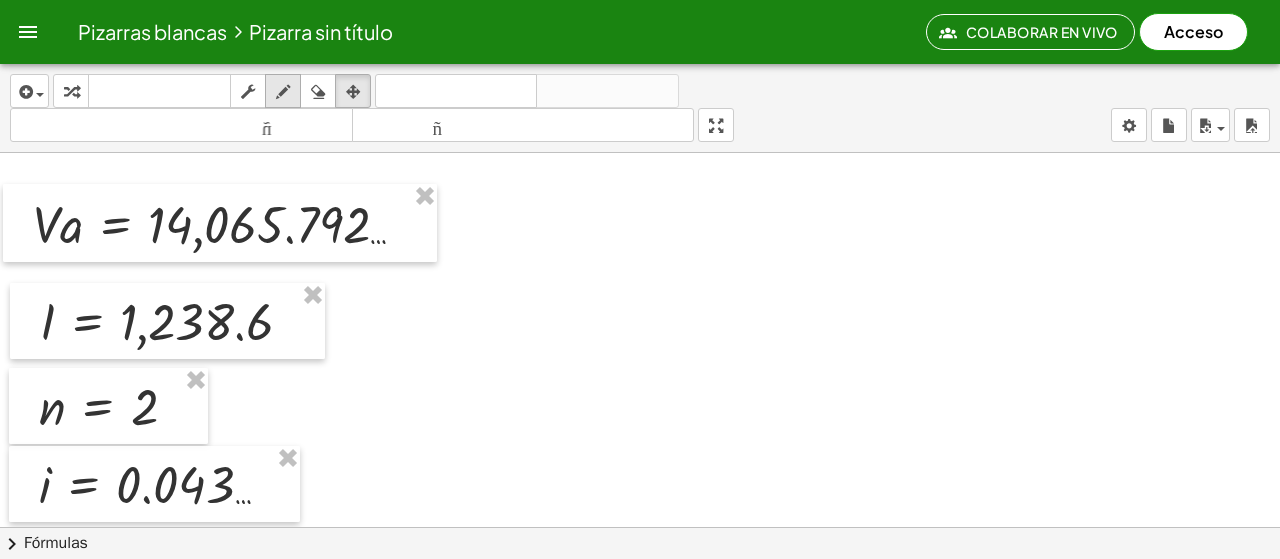 click at bounding box center [283, 91] 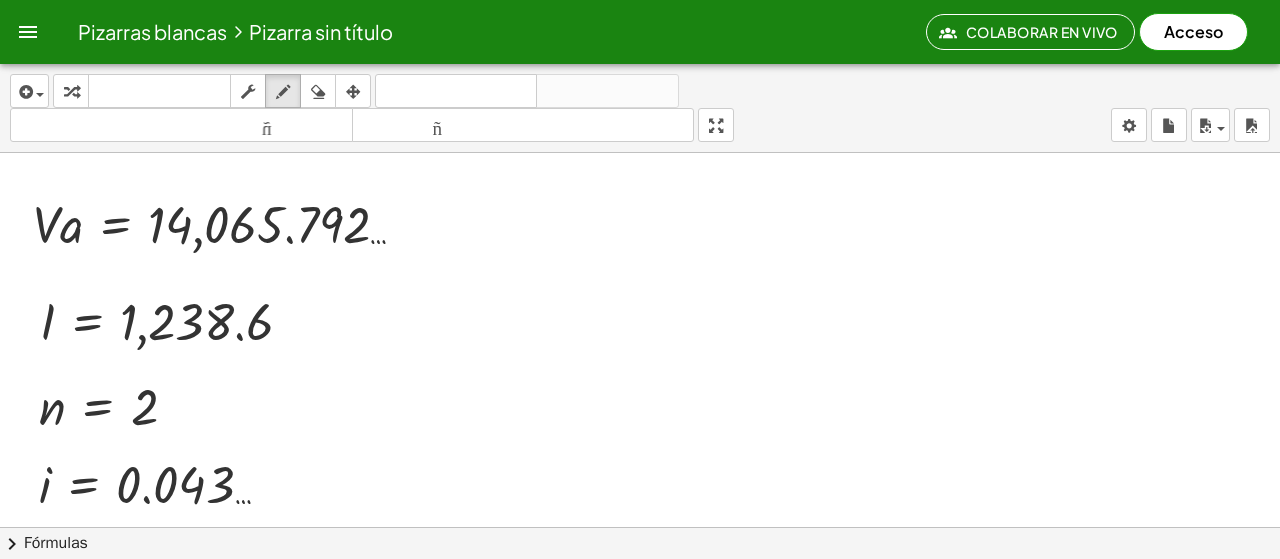 click at bounding box center (640, 606) 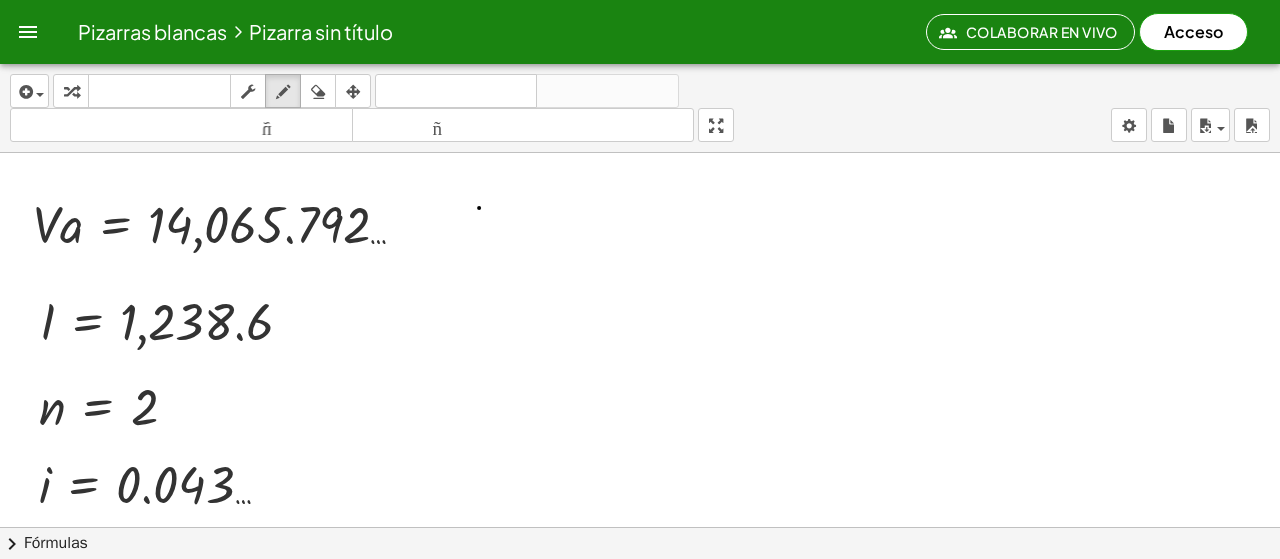 drag, startPoint x: 477, startPoint y: 205, endPoint x: 481, endPoint y: 240, distance: 35.22783 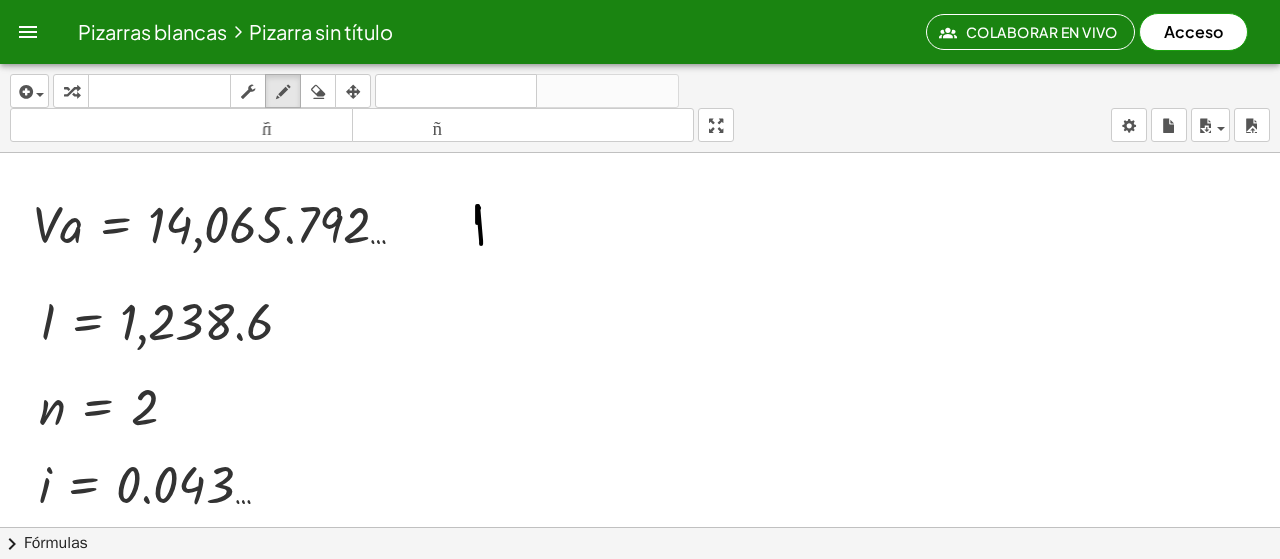 drag, startPoint x: 481, startPoint y: 240, endPoint x: 504, endPoint y: 220, distance: 30.479502 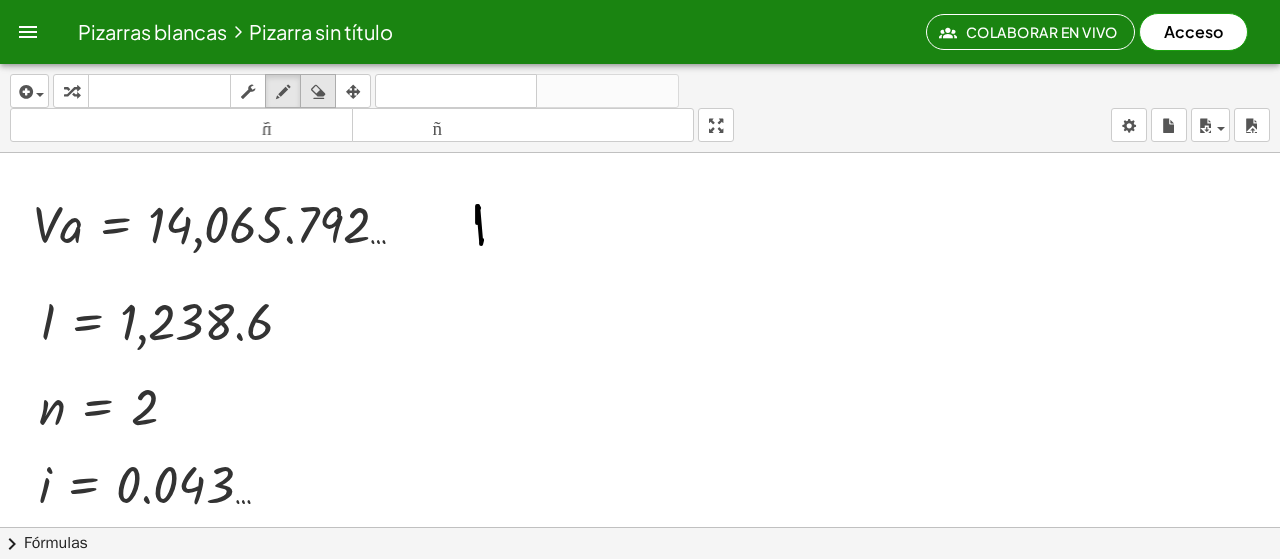 click at bounding box center (318, 92) 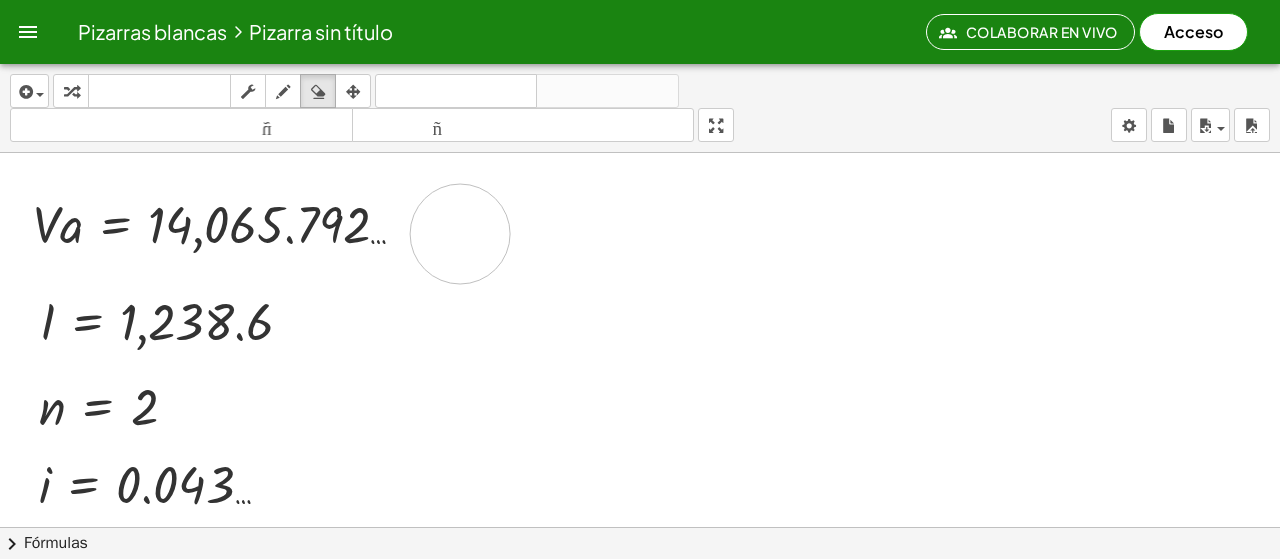 drag, startPoint x: 432, startPoint y: 183, endPoint x: 460, endPoint y: 233, distance: 57.306194 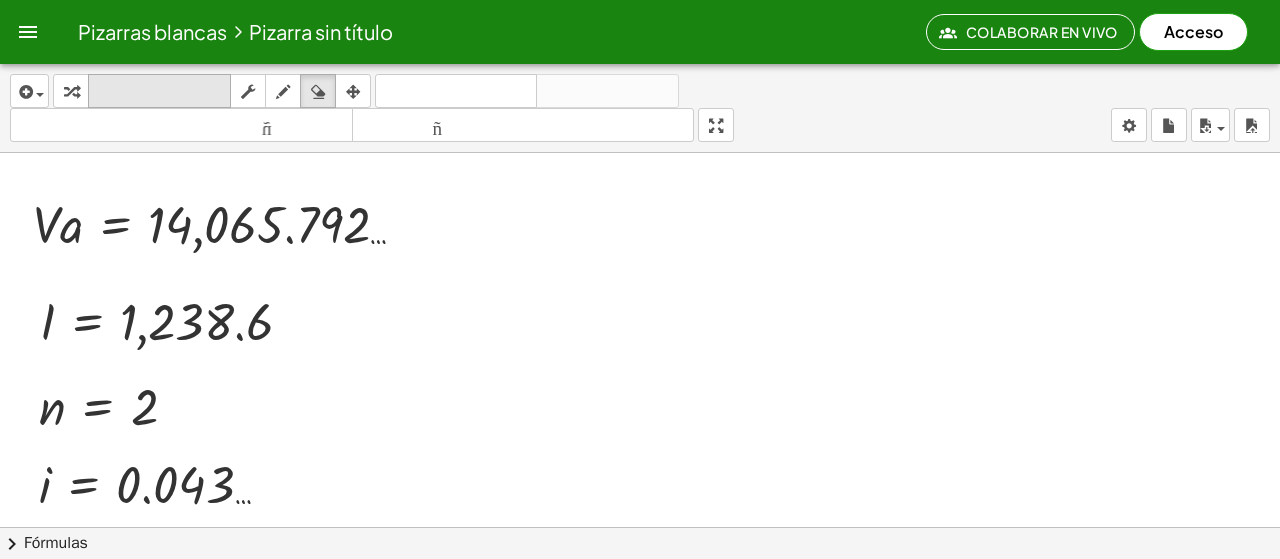 click on "teclado" at bounding box center [159, 91] 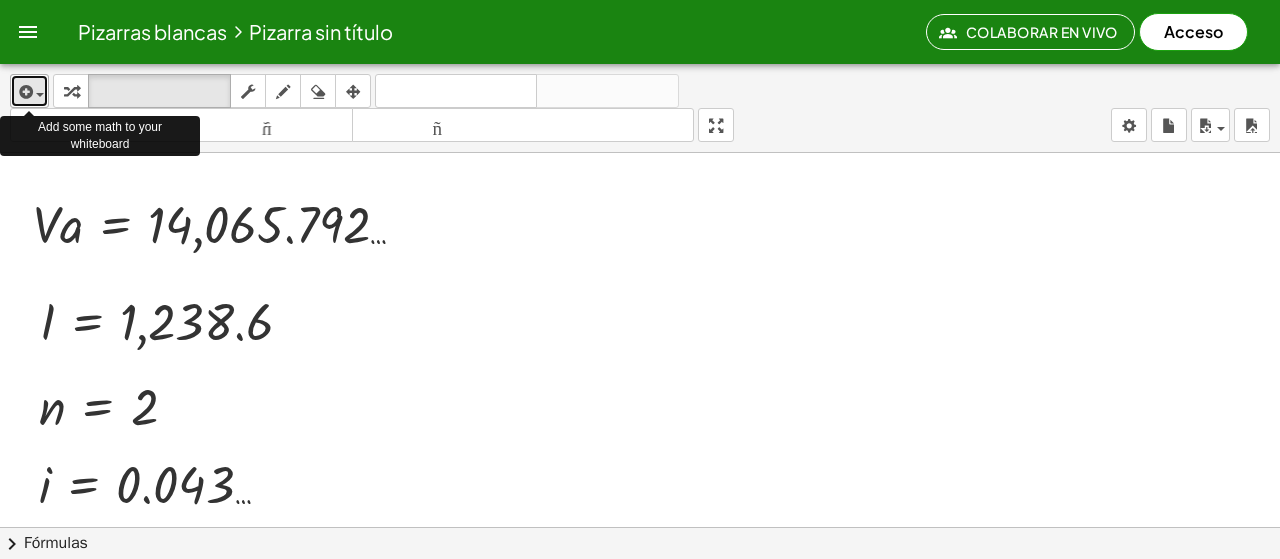 click at bounding box center [24, 92] 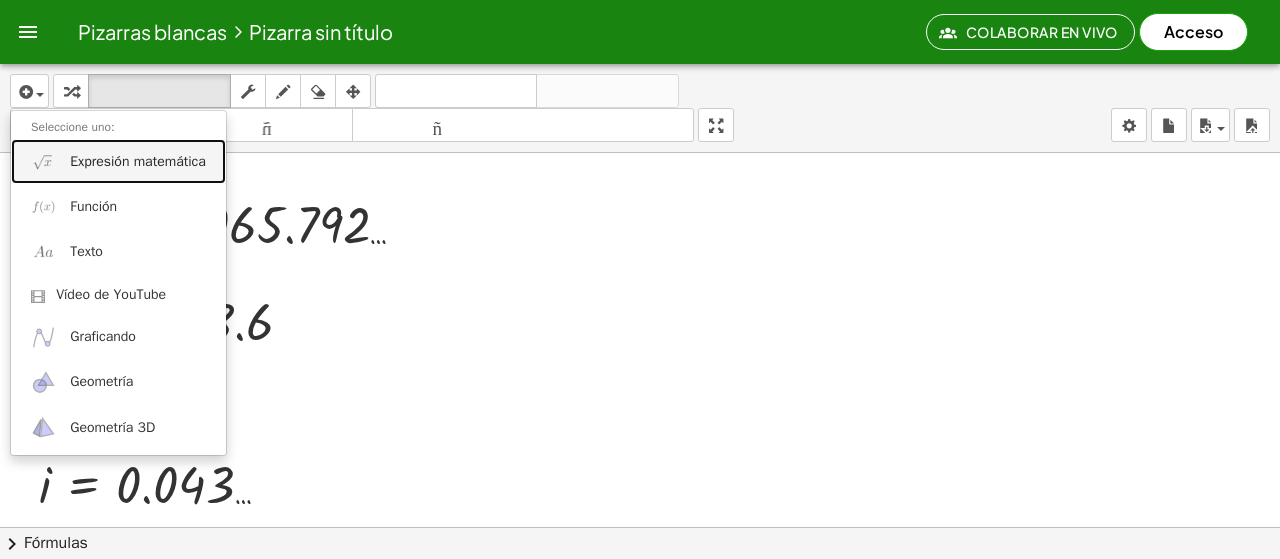 click on "Expresión matemática" at bounding box center (138, 161) 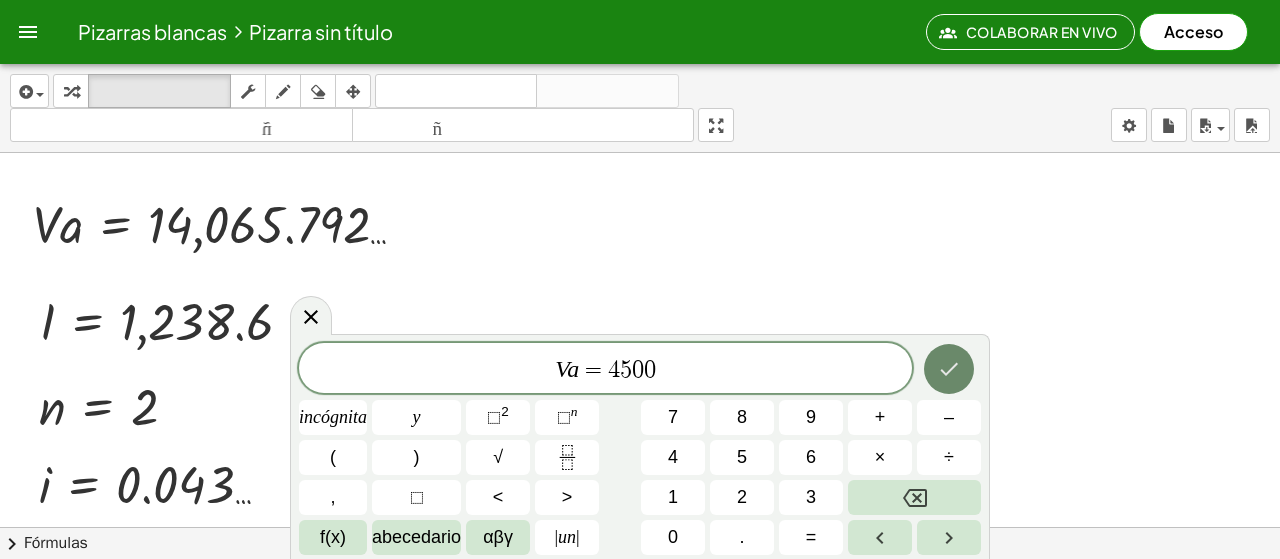 click 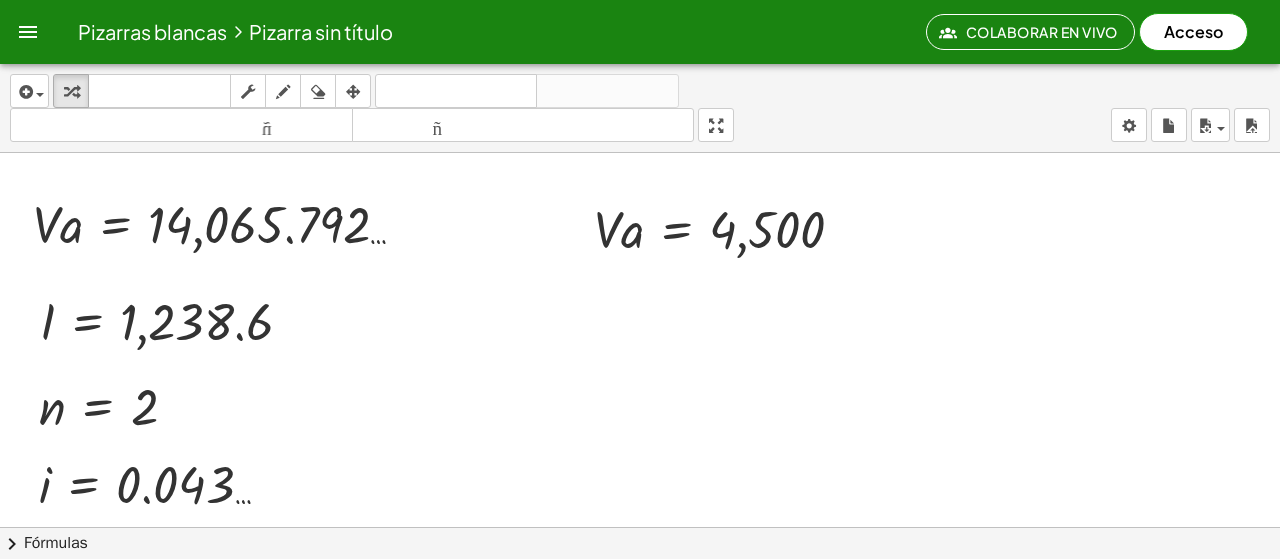click at bounding box center [640, 606] 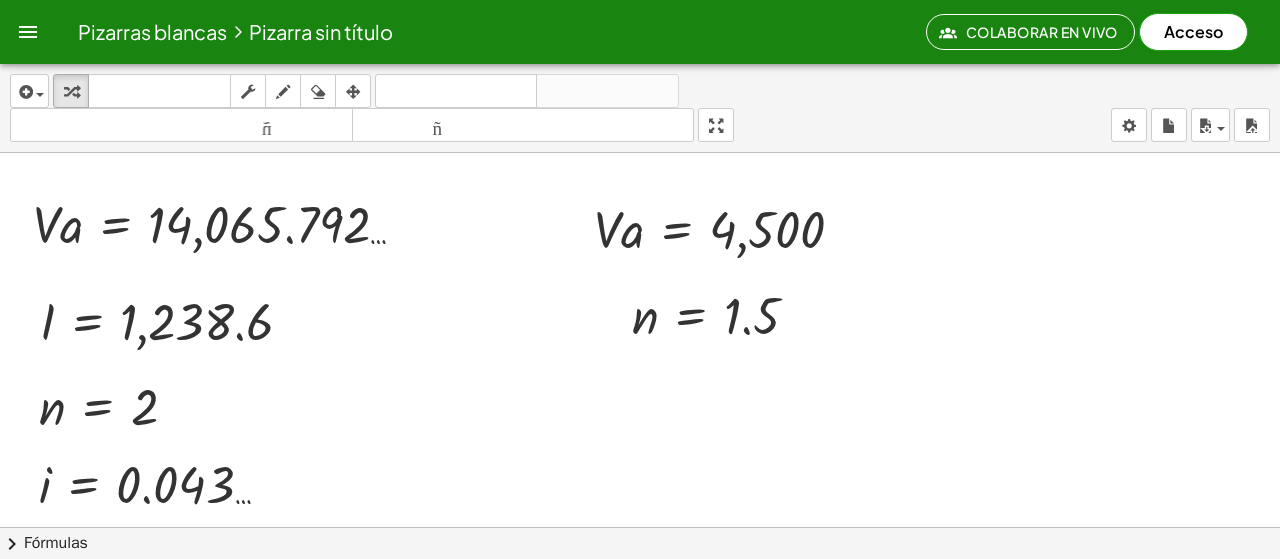 click at bounding box center (640, 606) 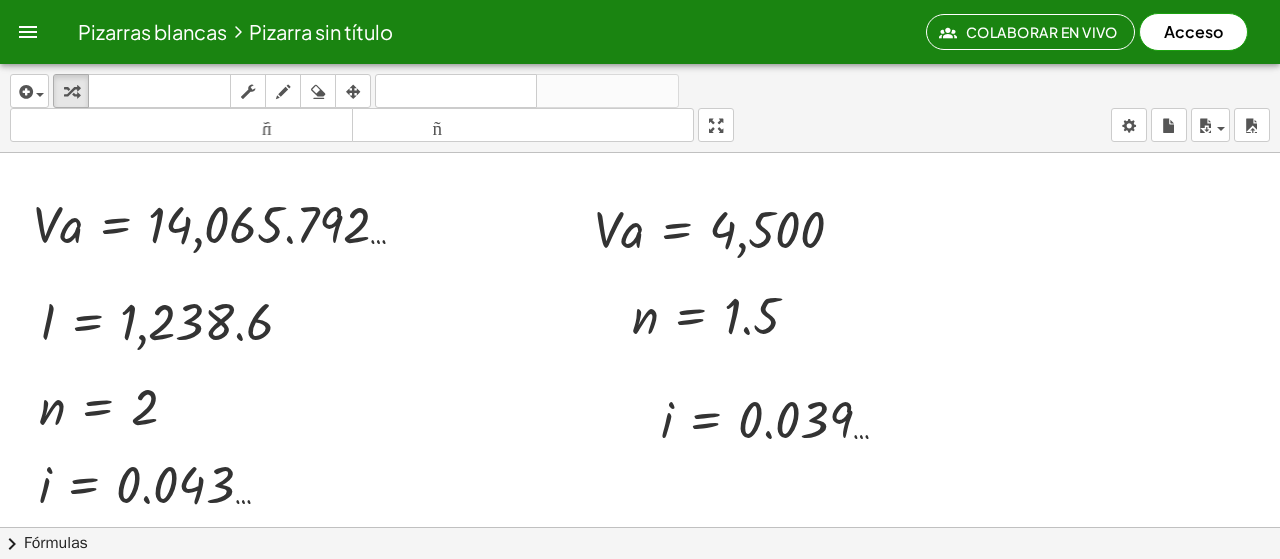 click at bounding box center [640, 606] 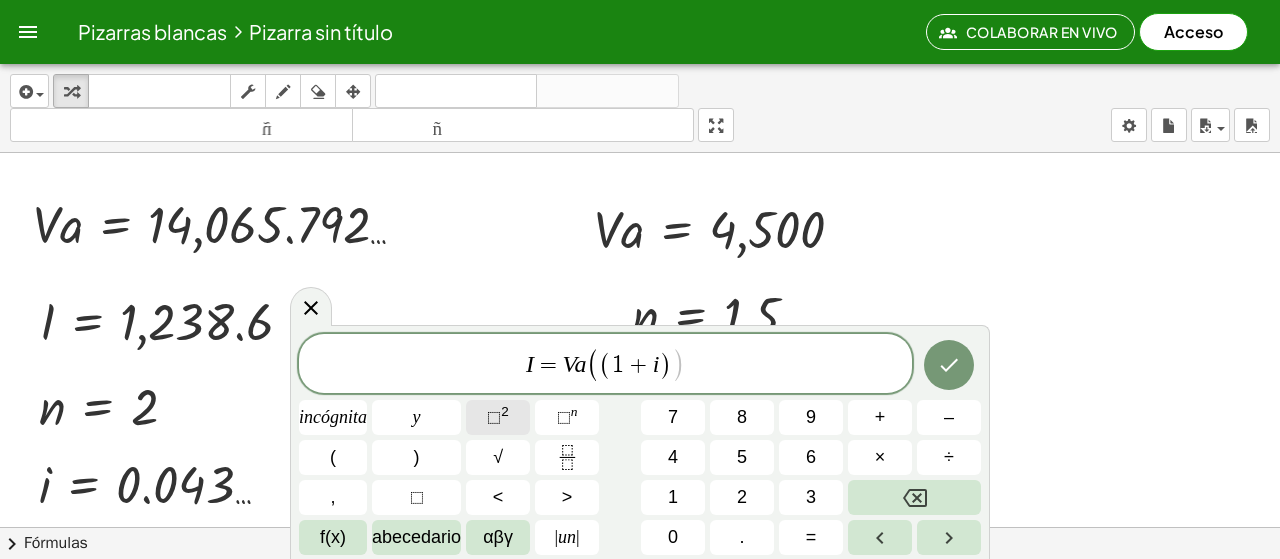 click on "2" at bounding box center (505, 411) 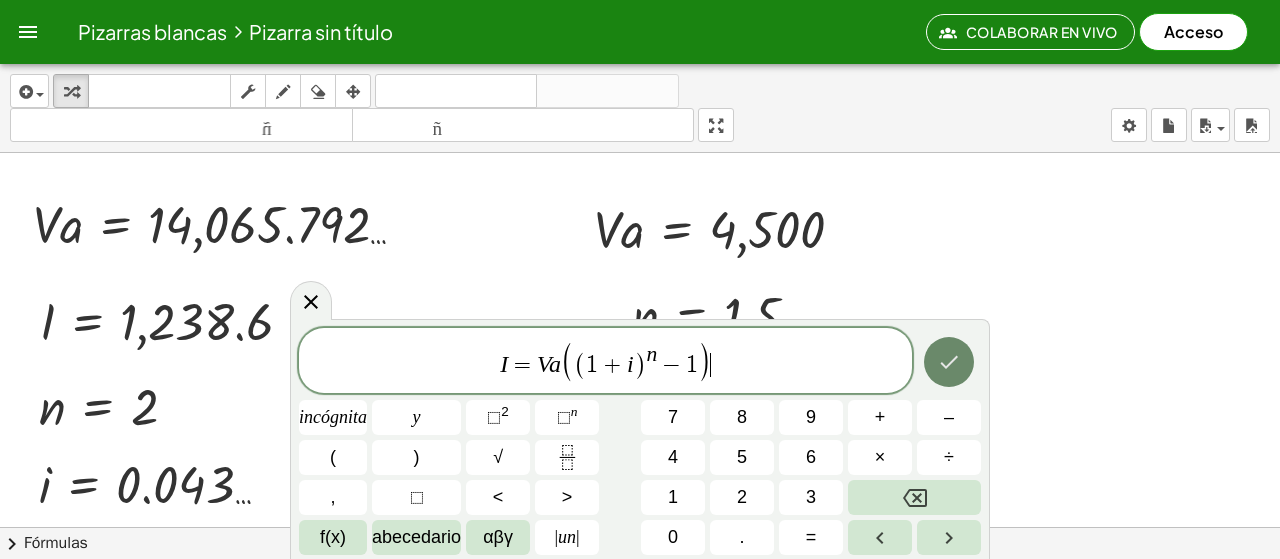 click 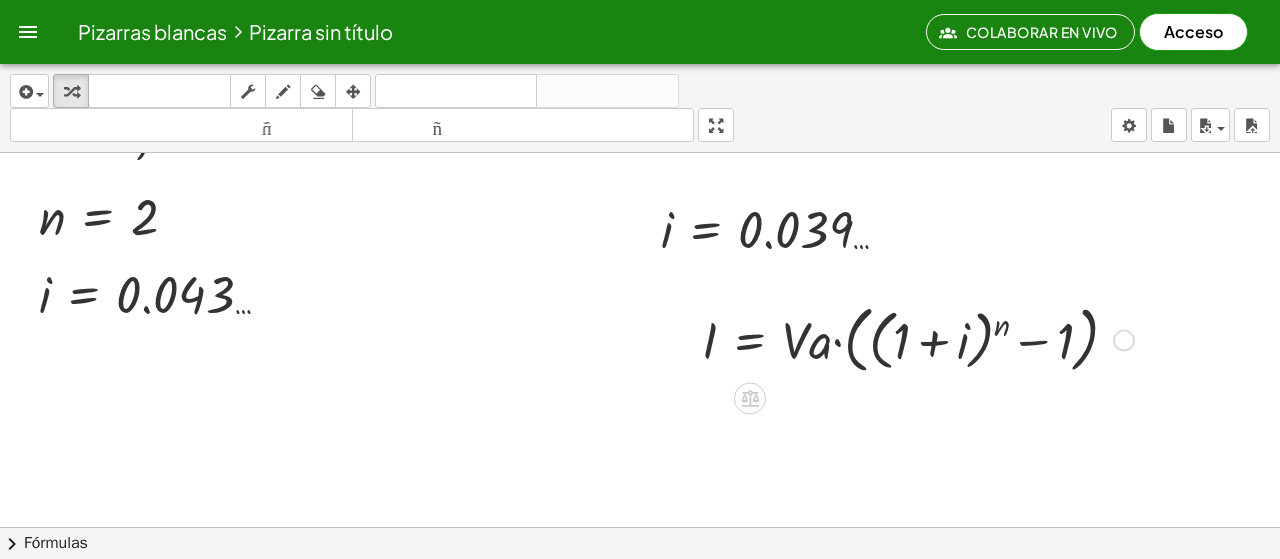 scroll, scrollTop: 200, scrollLeft: 0, axis: vertical 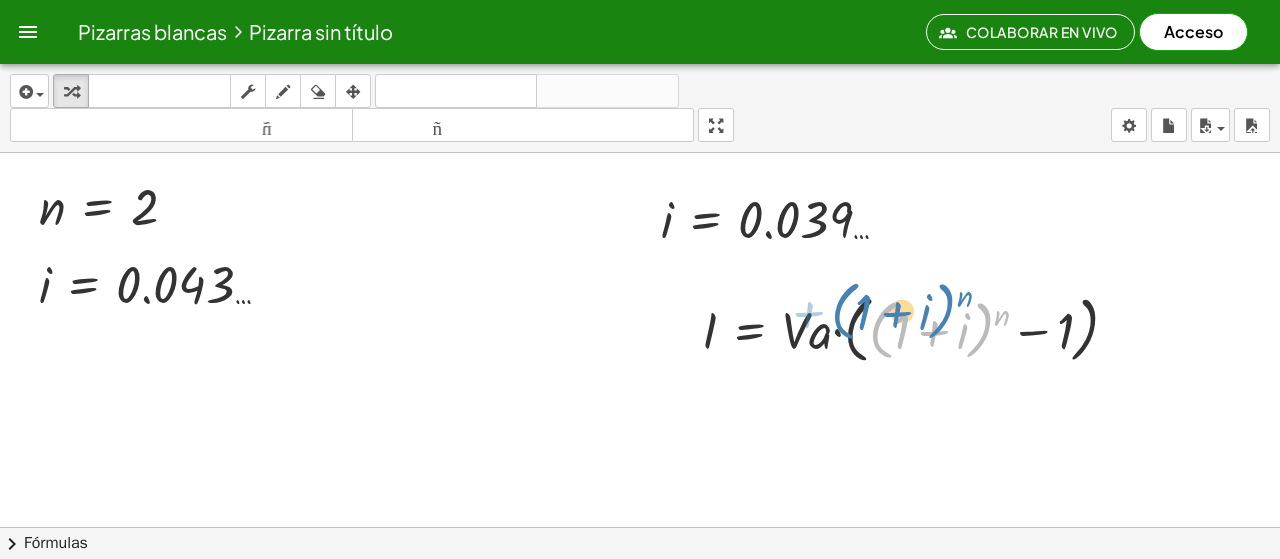 drag, startPoint x: 884, startPoint y: 340, endPoint x: 864, endPoint y: 319, distance: 29 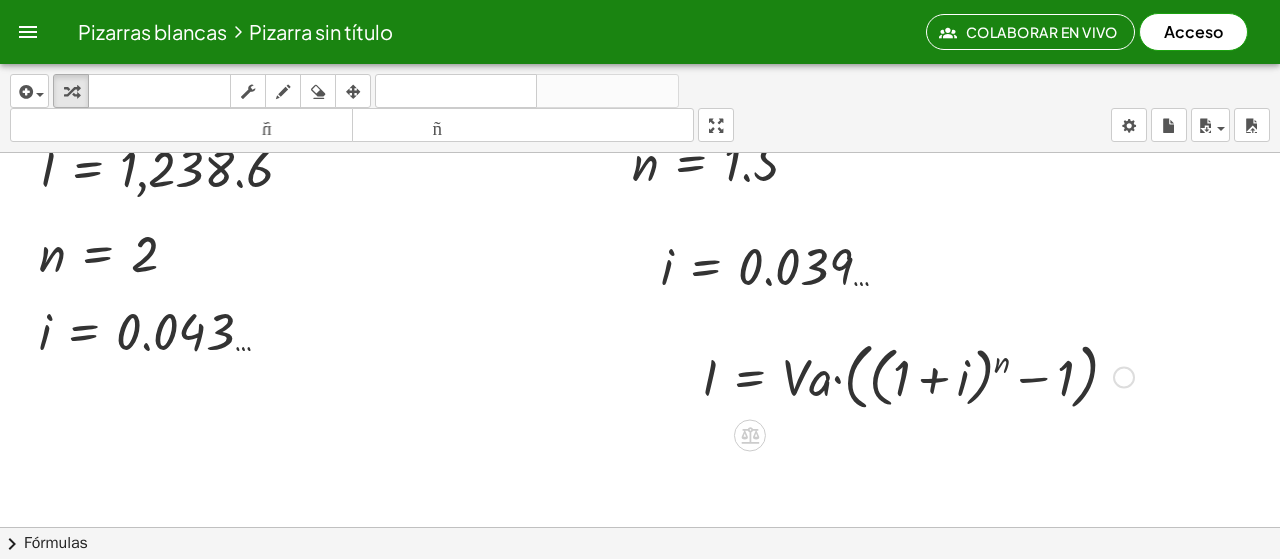 scroll, scrollTop: 100, scrollLeft: 0, axis: vertical 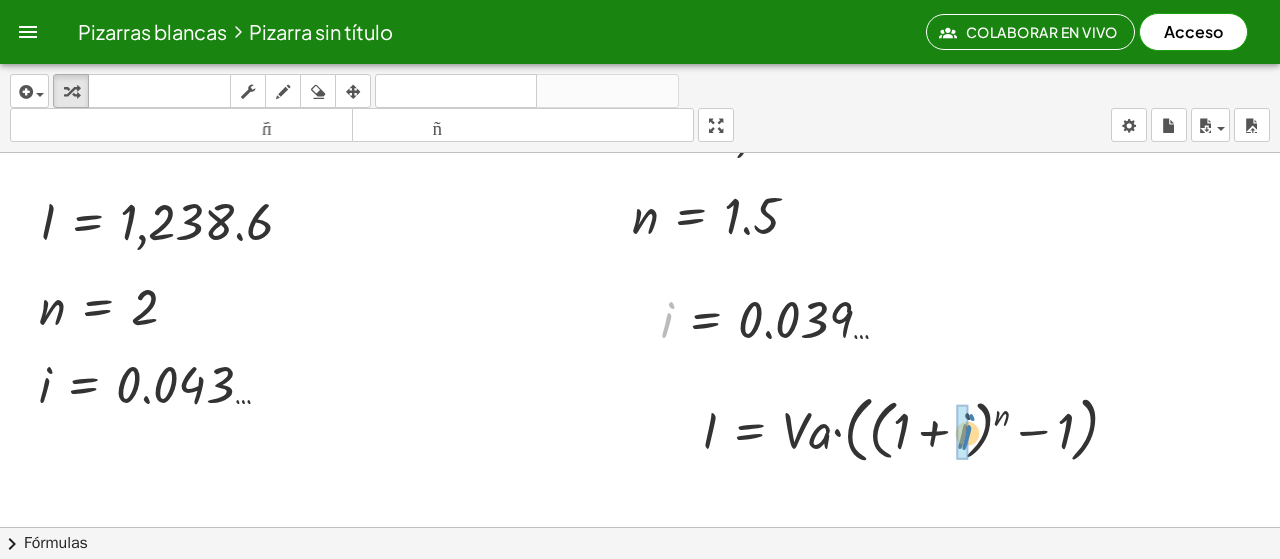 drag, startPoint x: 668, startPoint y: 328, endPoint x: 968, endPoint y: 441, distance: 320.57605 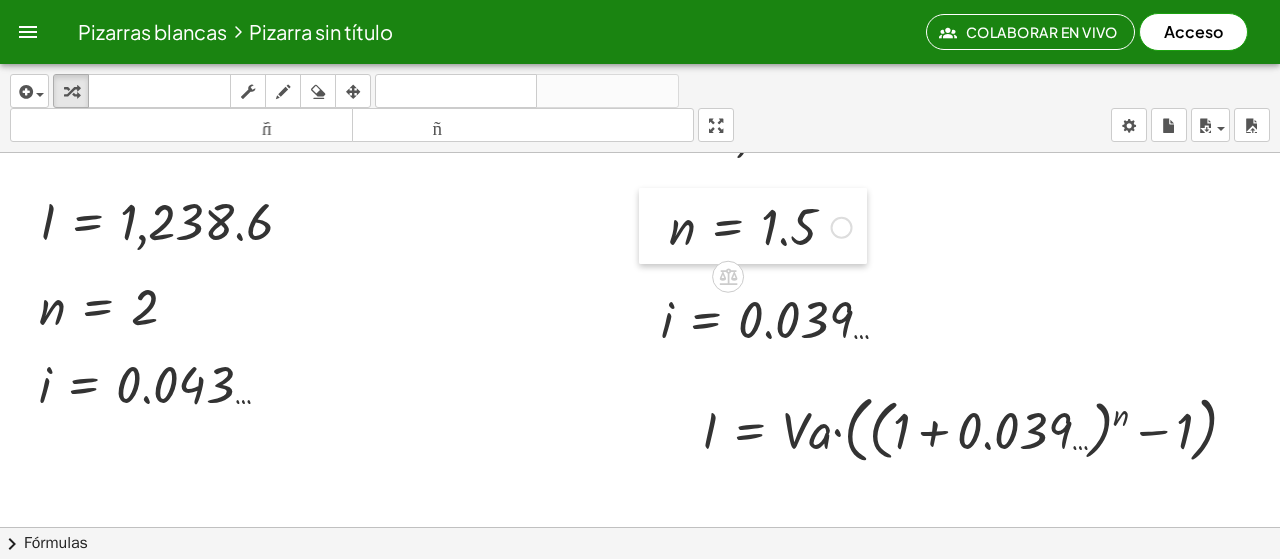 drag, startPoint x: 630, startPoint y: 225, endPoint x: 667, endPoint y: 236, distance: 38.600517 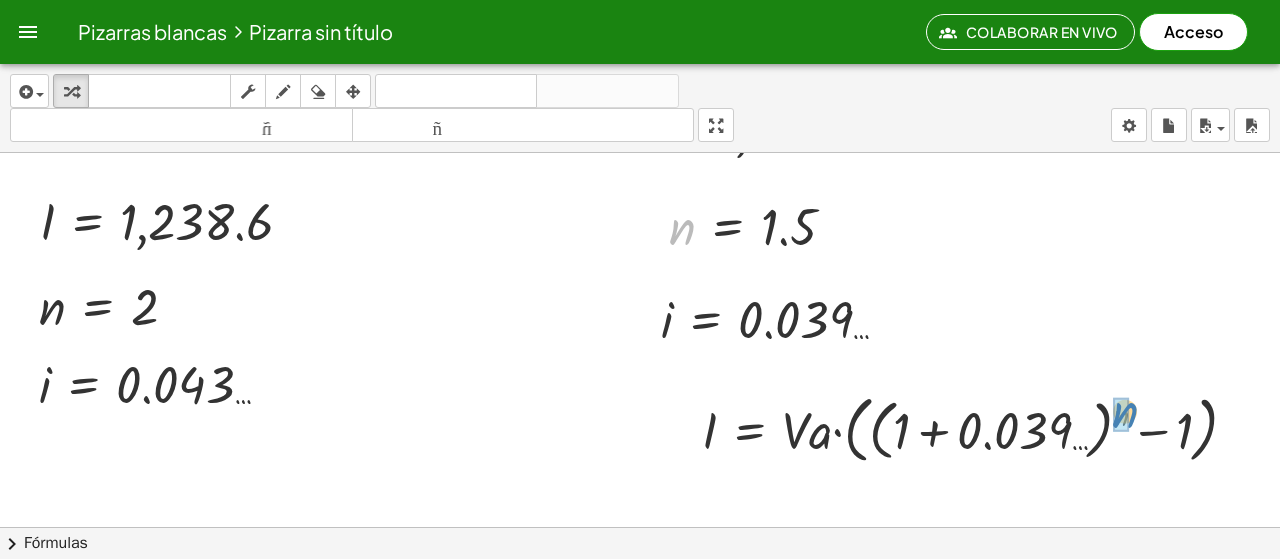 drag, startPoint x: 678, startPoint y: 233, endPoint x: 1118, endPoint y: 416, distance: 476.53857 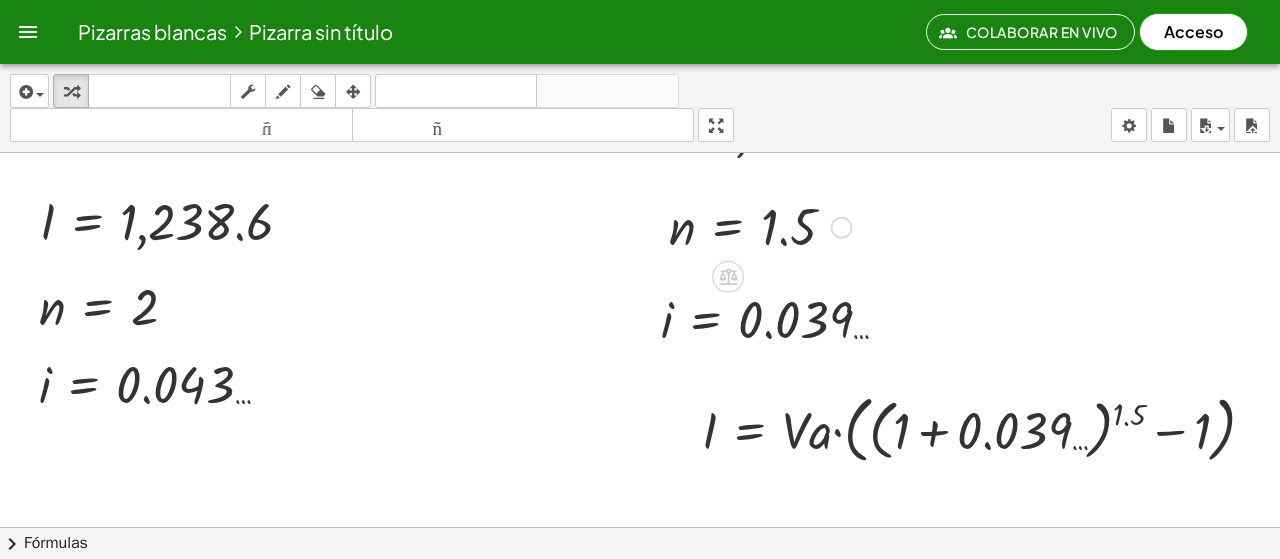 scroll, scrollTop: 0, scrollLeft: 0, axis: both 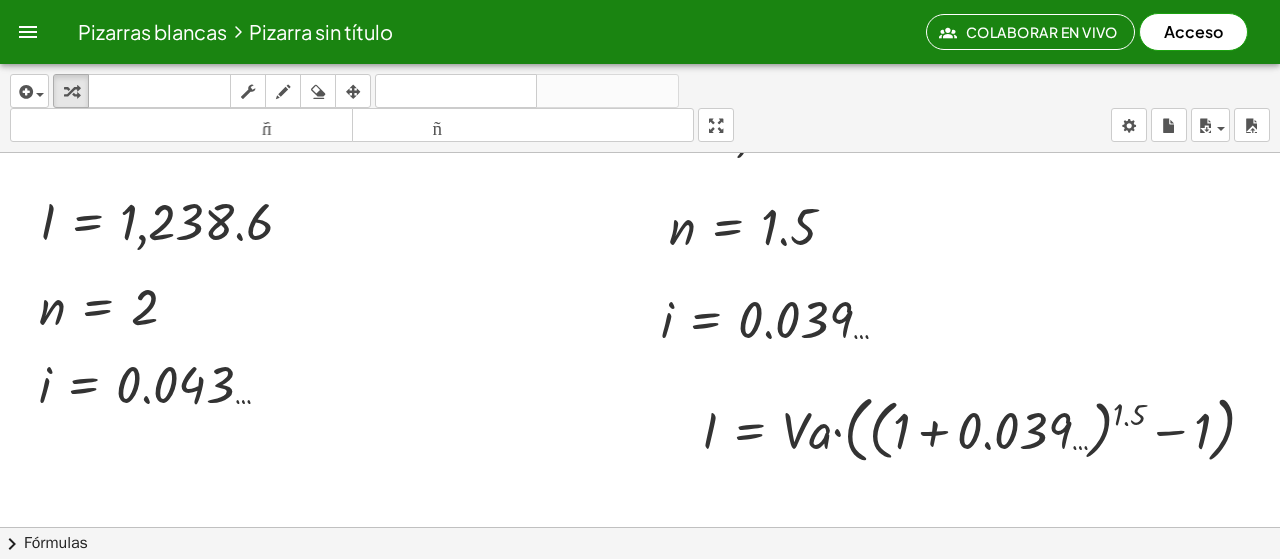 drag, startPoint x: 622, startPoint y: 235, endPoint x: 639, endPoint y: 161, distance: 75.9276 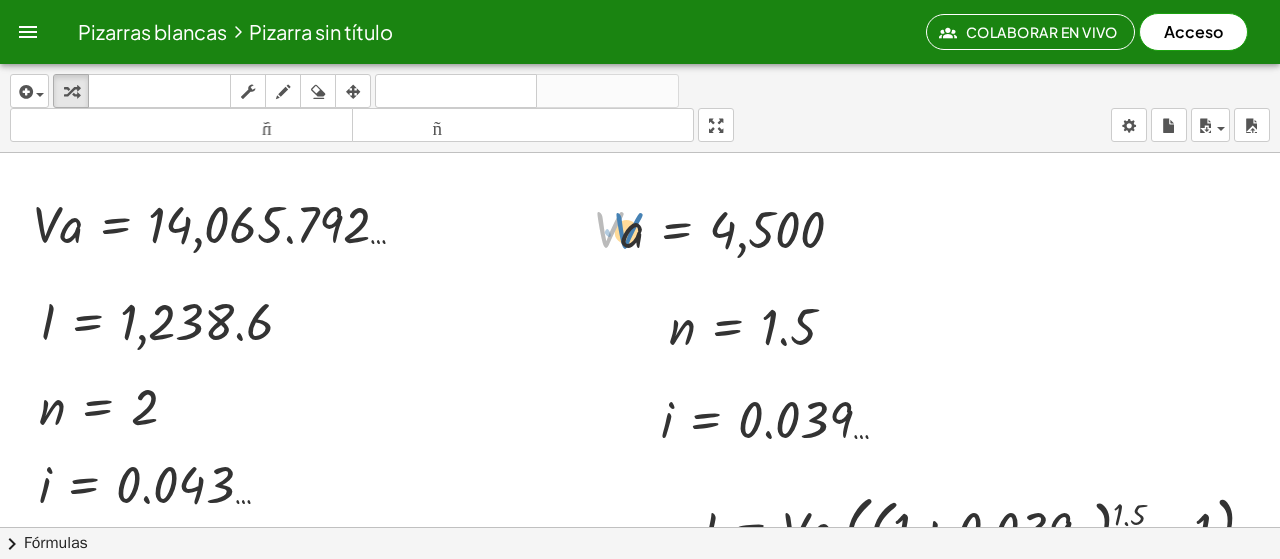 drag, startPoint x: 608, startPoint y: 239, endPoint x: 625, endPoint y: 243, distance: 17.464249 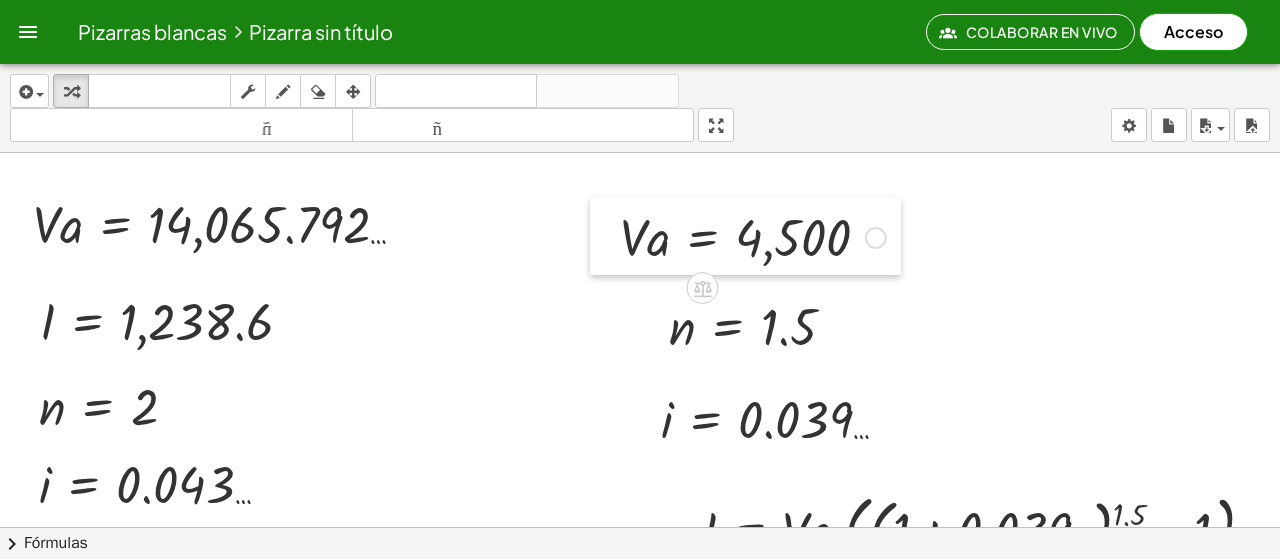 drag, startPoint x: 585, startPoint y: 214, endPoint x: 611, endPoint y: 222, distance: 27.202942 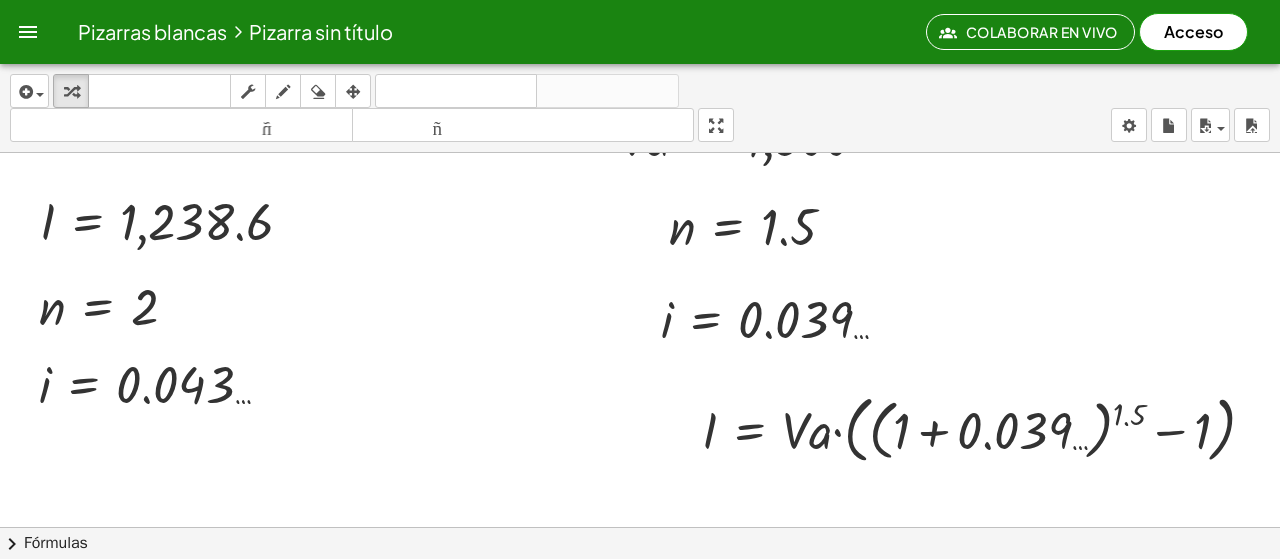 scroll, scrollTop: 0, scrollLeft: 0, axis: both 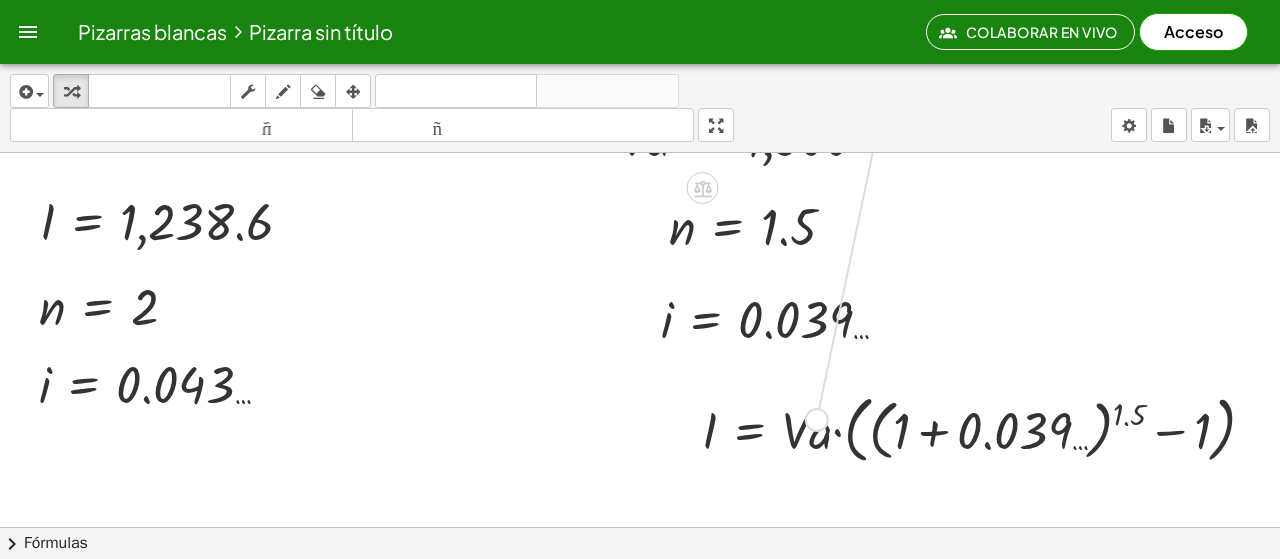 drag, startPoint x: 881, startPoint y: 234, endPoint x: 822, endPoint y: 521, distance: 293.0017 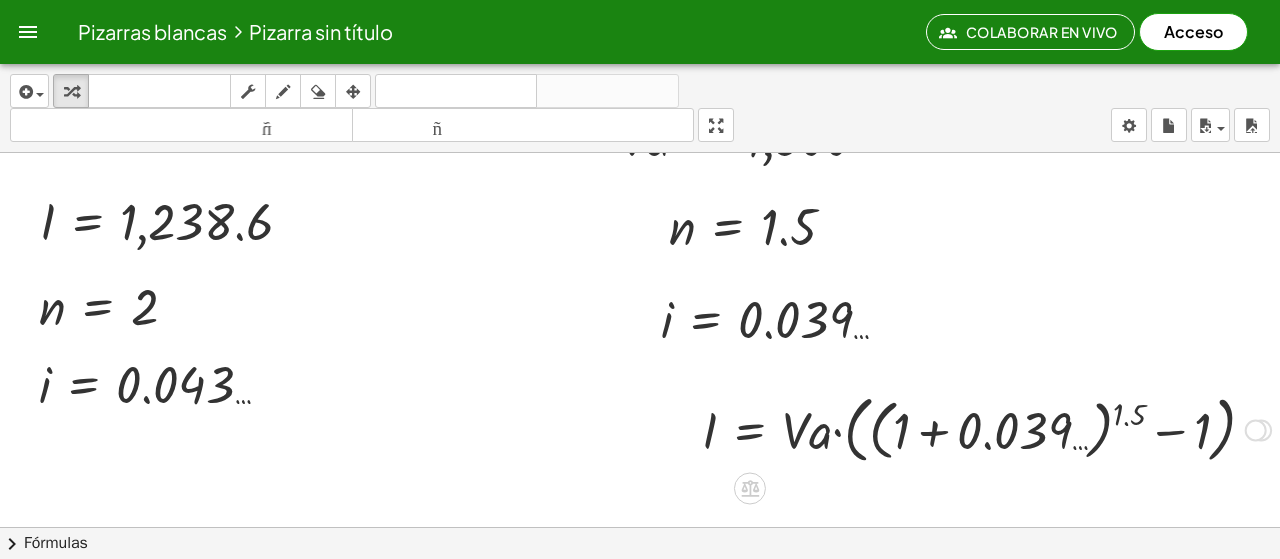 click at bounding box center (986, 428) 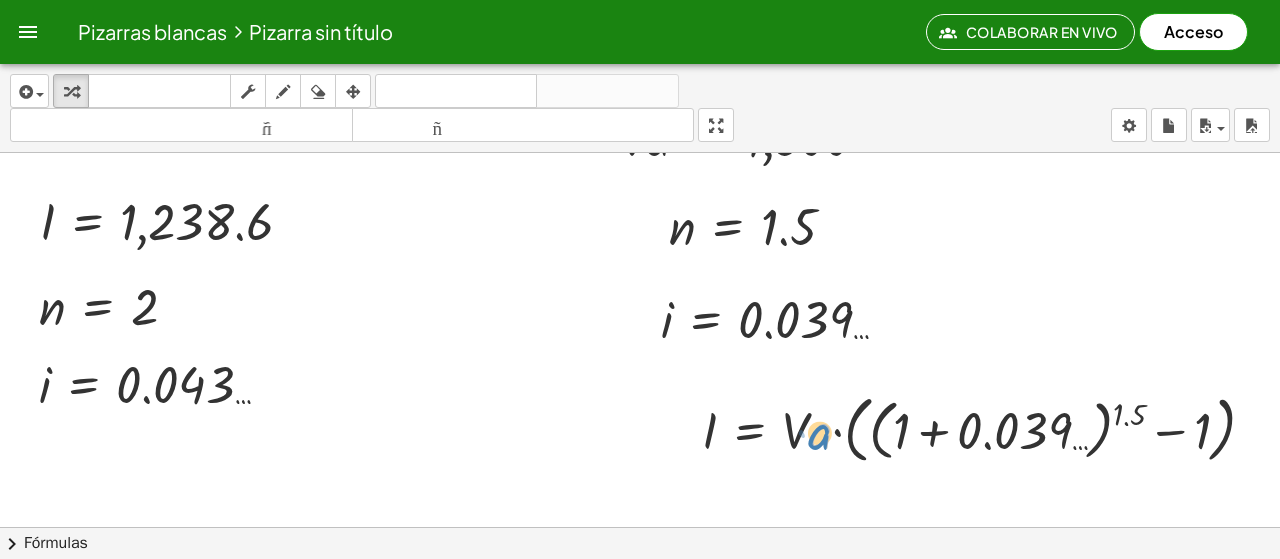 click at bounding box center [986, 428] 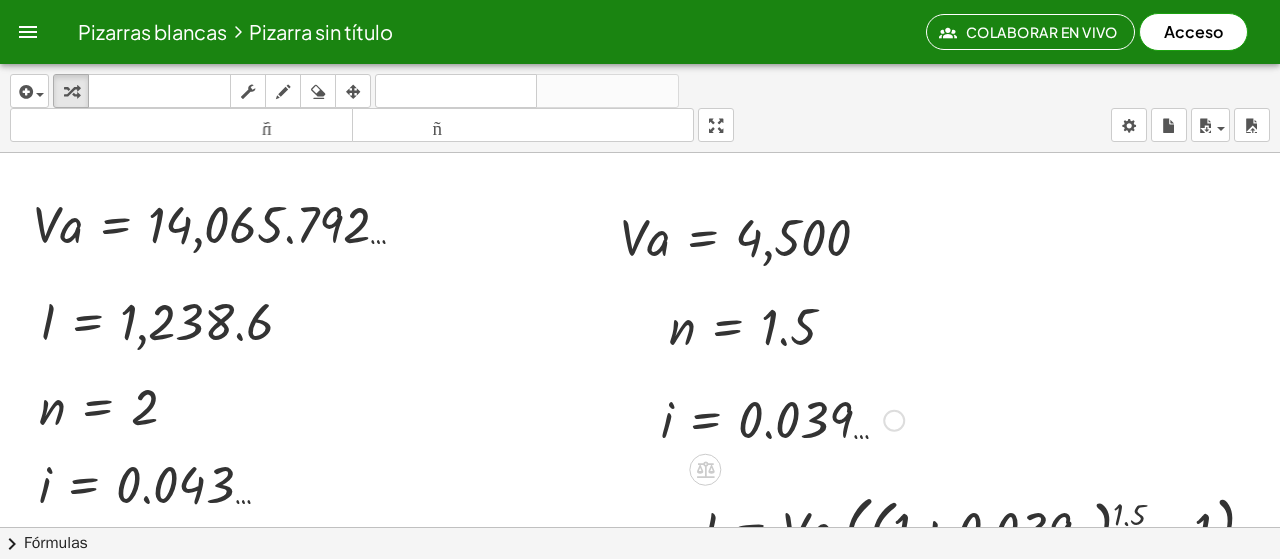 scroll, scrollTop: 100, scrollLeft: 0, axis: vertical 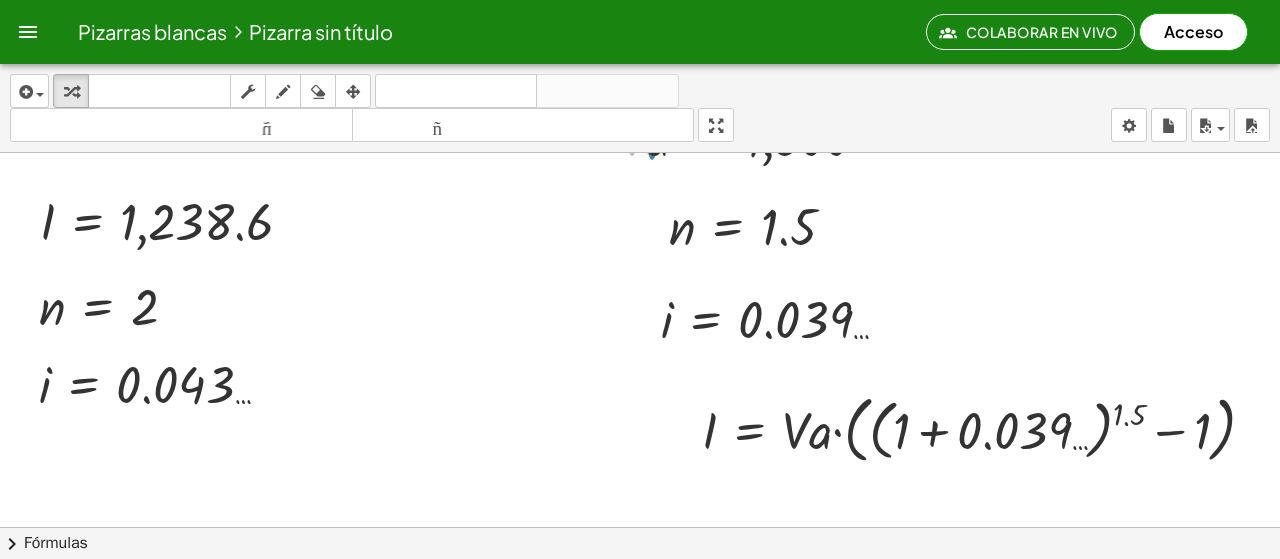 drag, startPoint x: 635, startPoint y: 159, endPoint x: 652, endPoint y: 163, distance: 17.464249 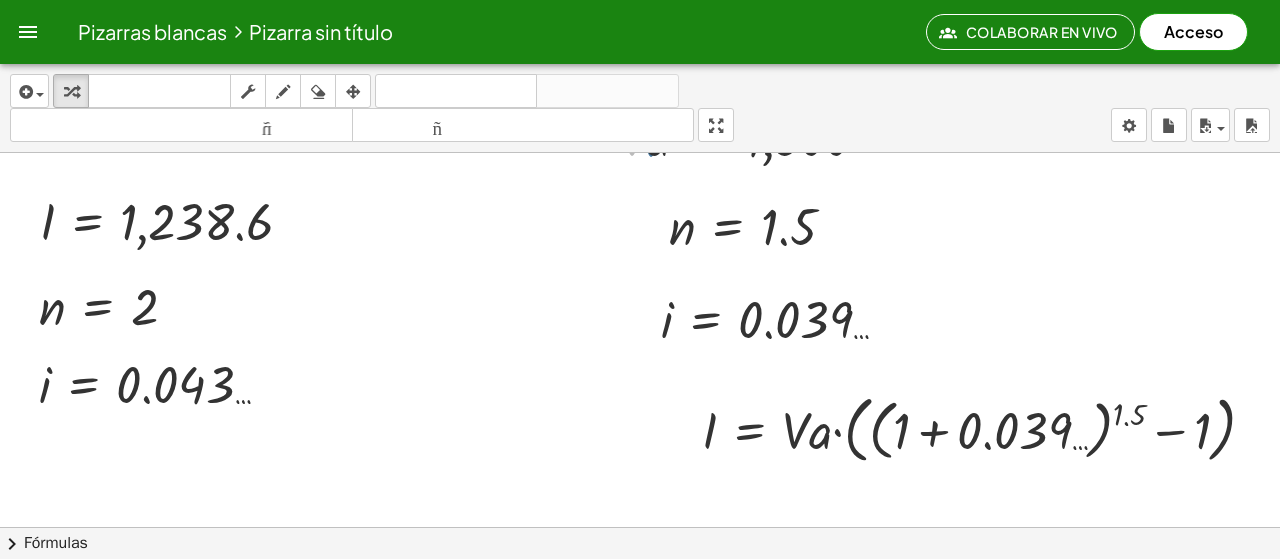 drag, startPoint x: 620, startPoint y: 157, endPoint x: 639, endPoint y: 158, distance: 19.026299 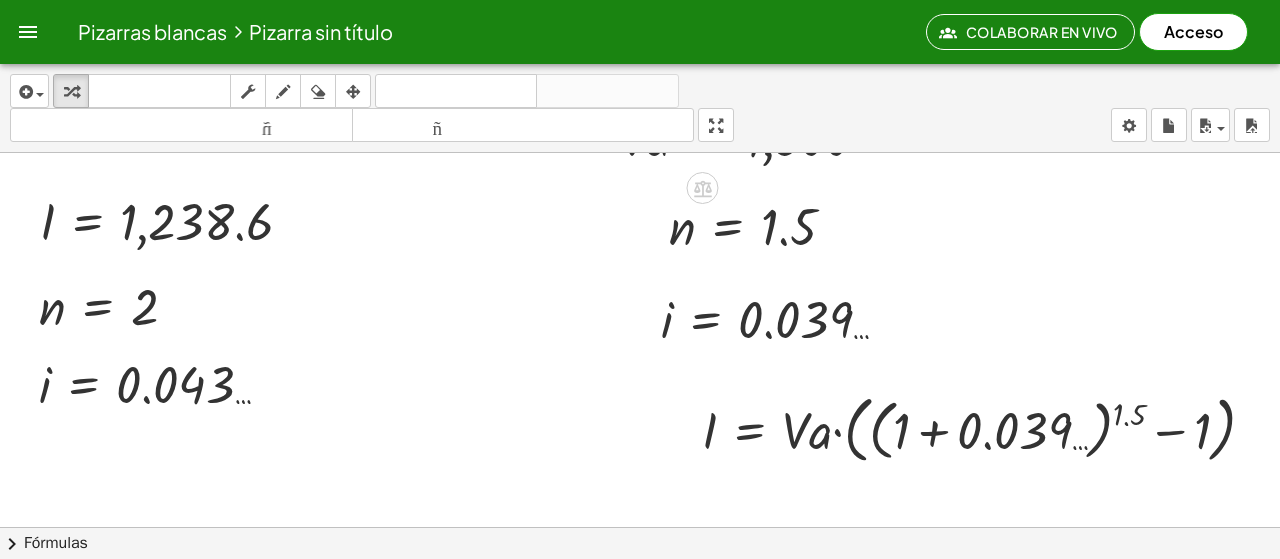 click at bounding box center (753, 136) 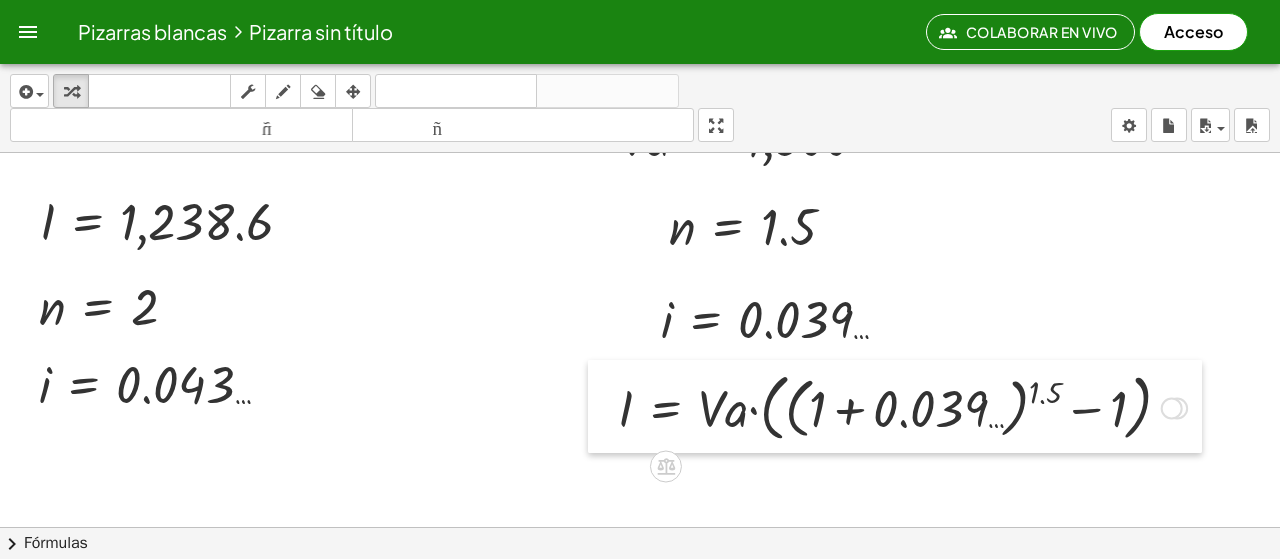 drag, startPoint x: 690, startPoint y: 431, endPoint x: 606, endPoint y: 409, distance: 86.833176 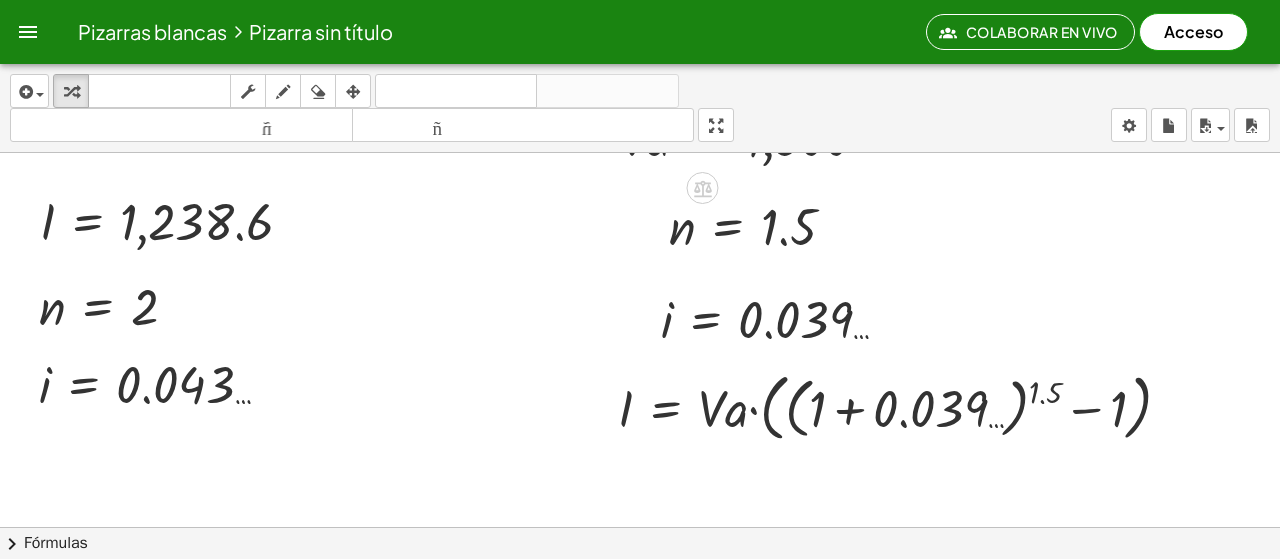 scroll, scrollTop: 0, scrollLeft: 0, axis: both 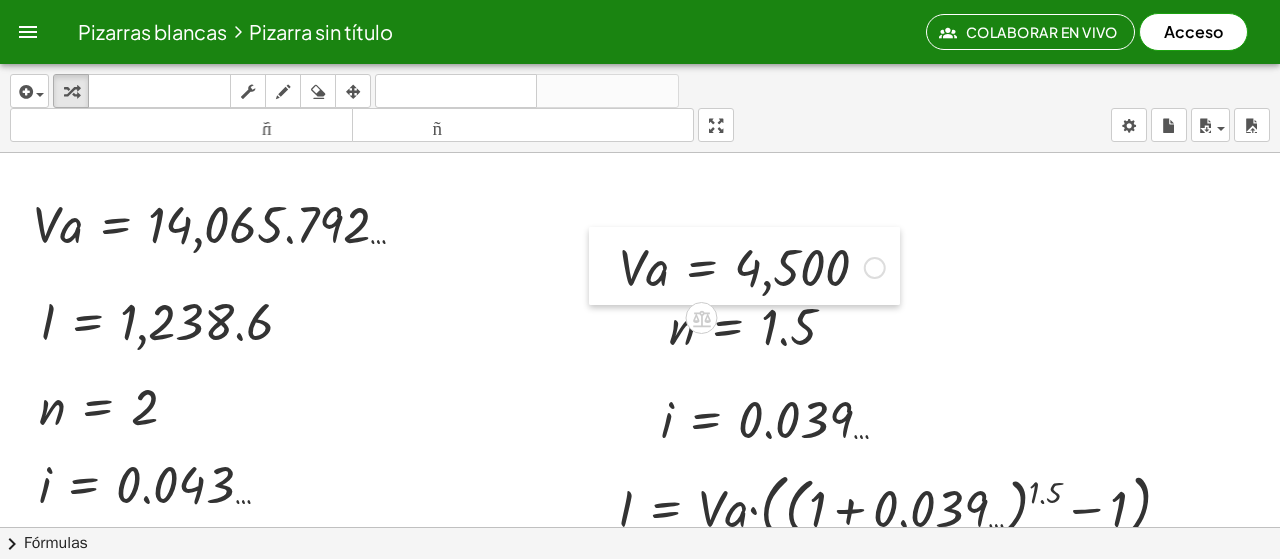 drag, startPoint x: 608, startPoint y: 252, endPoint x: 607, endPoint y: 282, distance: 30.016663 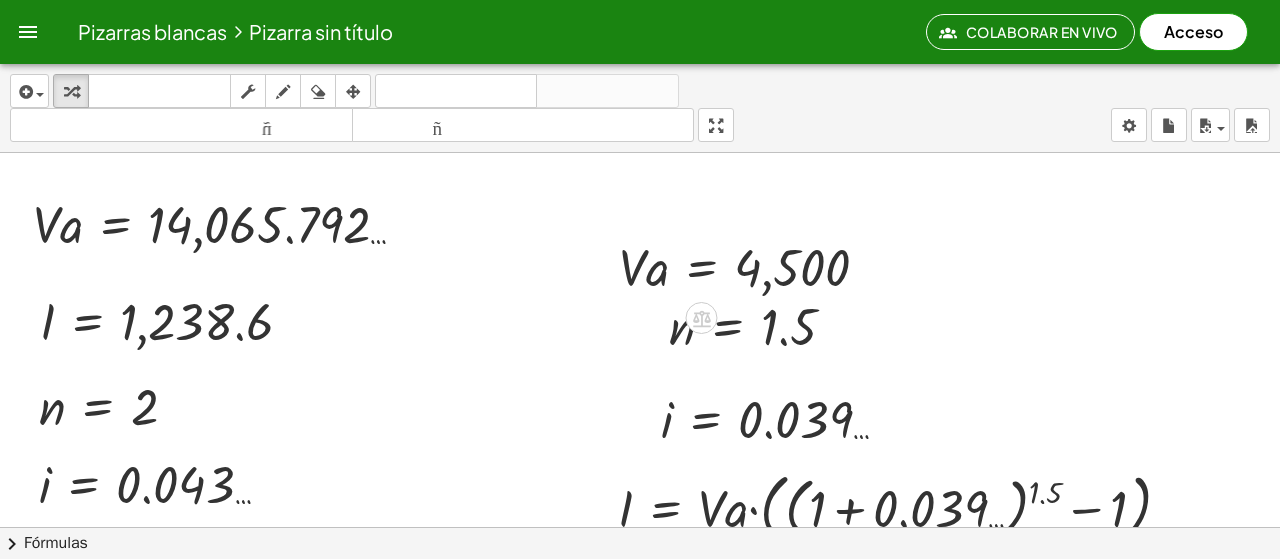 scroll, scrollTop: 100, scrollLeft: 0, axis: vertical 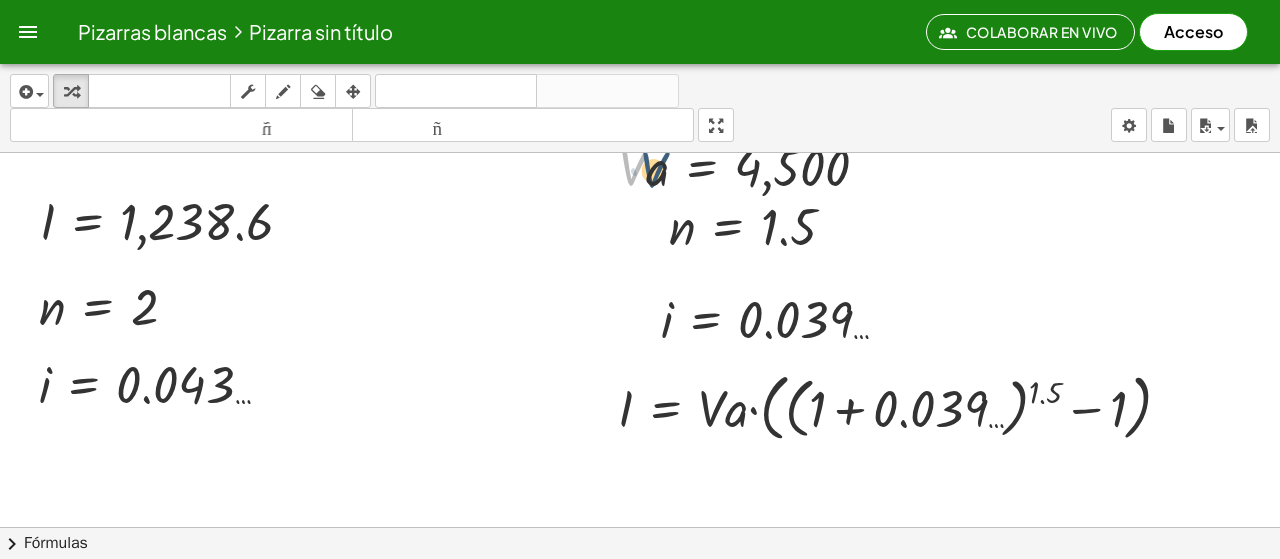 drag, startPoint x: 627, startPoint y: 175, endPoint x: 646, endPoint y: 177, distance: 19.104973 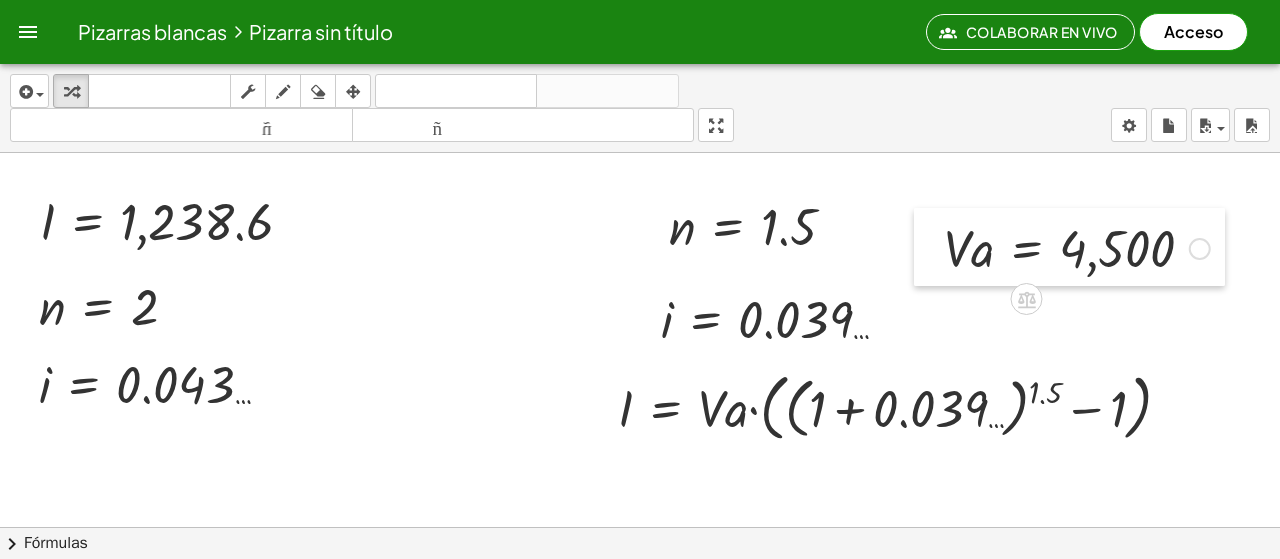 drag, startPoint x: 616, startPoint y: 195, endPoint x: 941, endPoint y: 276, distance: 334.94177 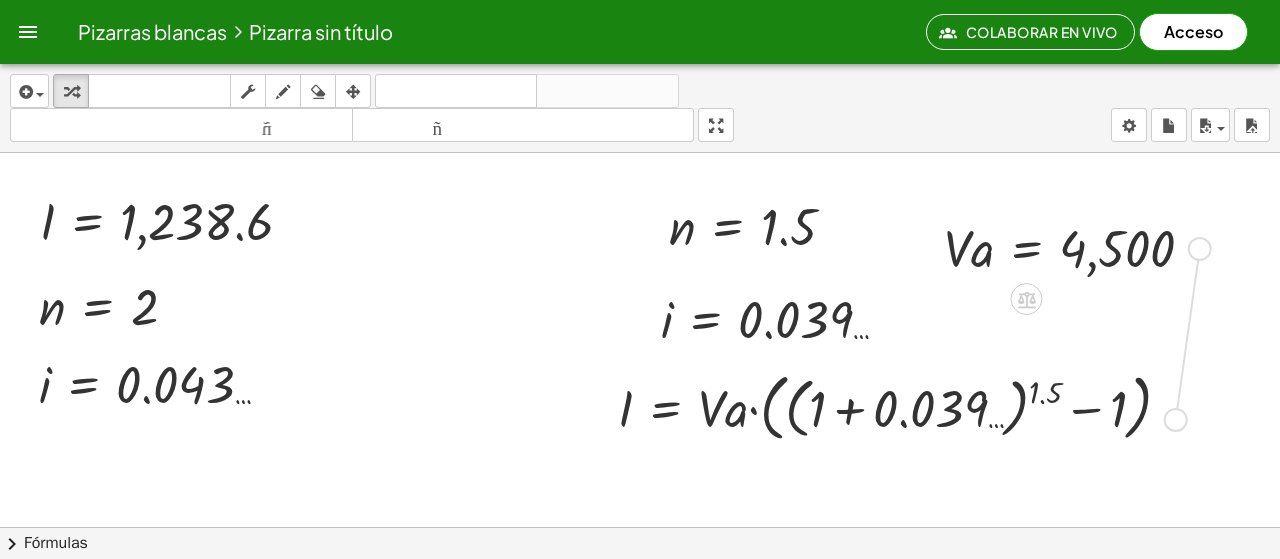 drag, startPoint x: 1194, startPoint y: 251, endPoint x: 1172, endPoint y: 429, distance: 179.3544 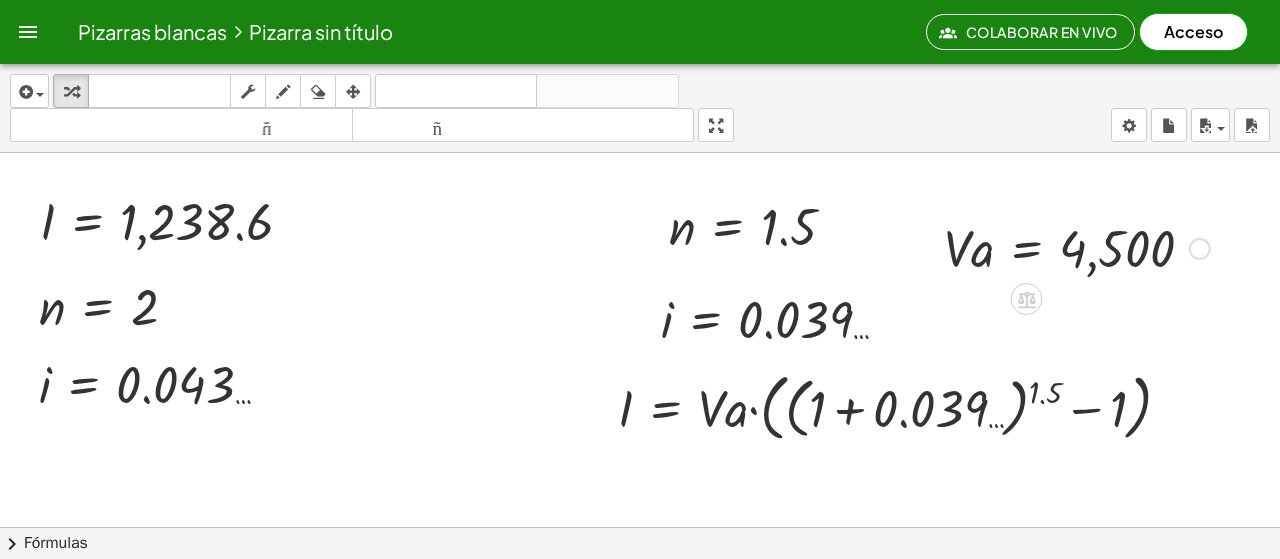click at bounding box center [902, 406] 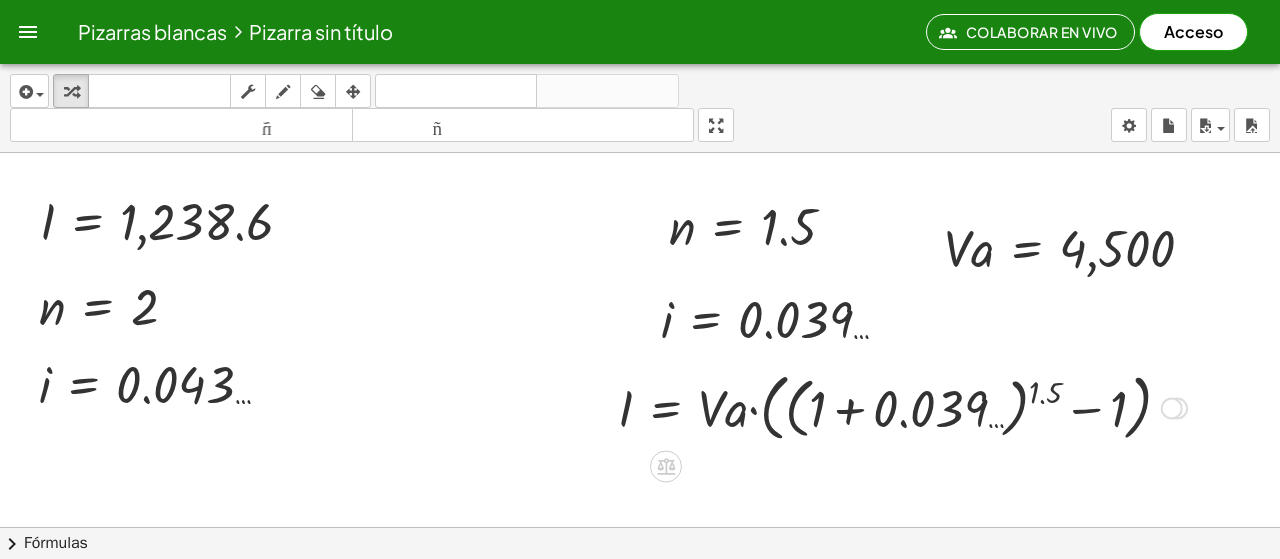 drag, startPoint x: 1175, startPoint y: 387, endPoint x: 1177, endPoint y: 311, distance: 76.02631 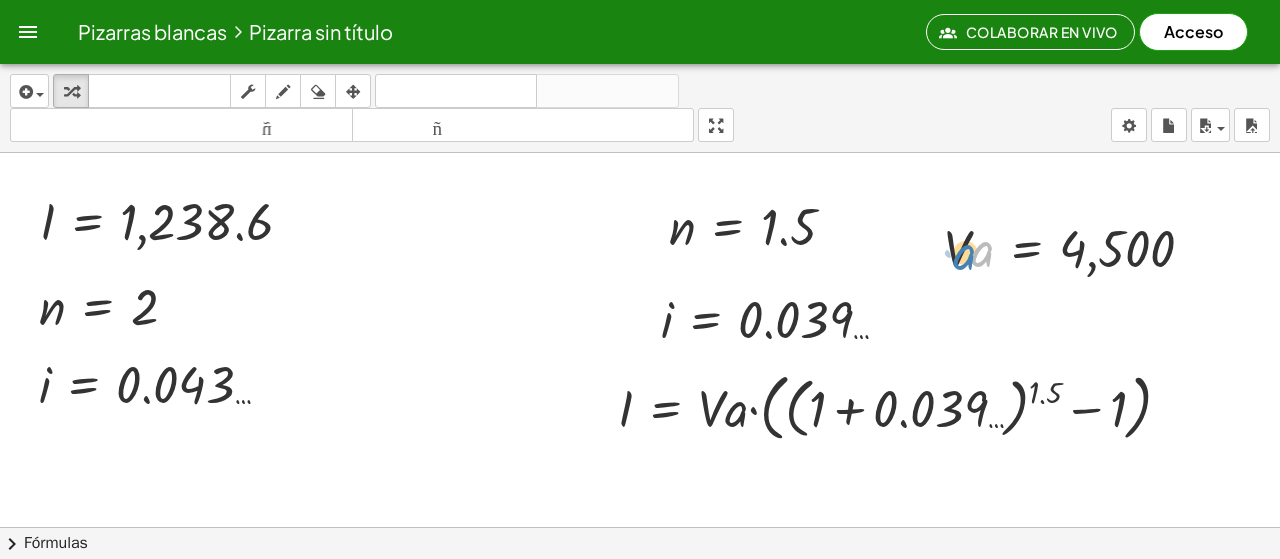 drag, startPoint x: 990, startPoint y: 241, endPoint x: 974, endPoint y: 244, distance: 16.27882 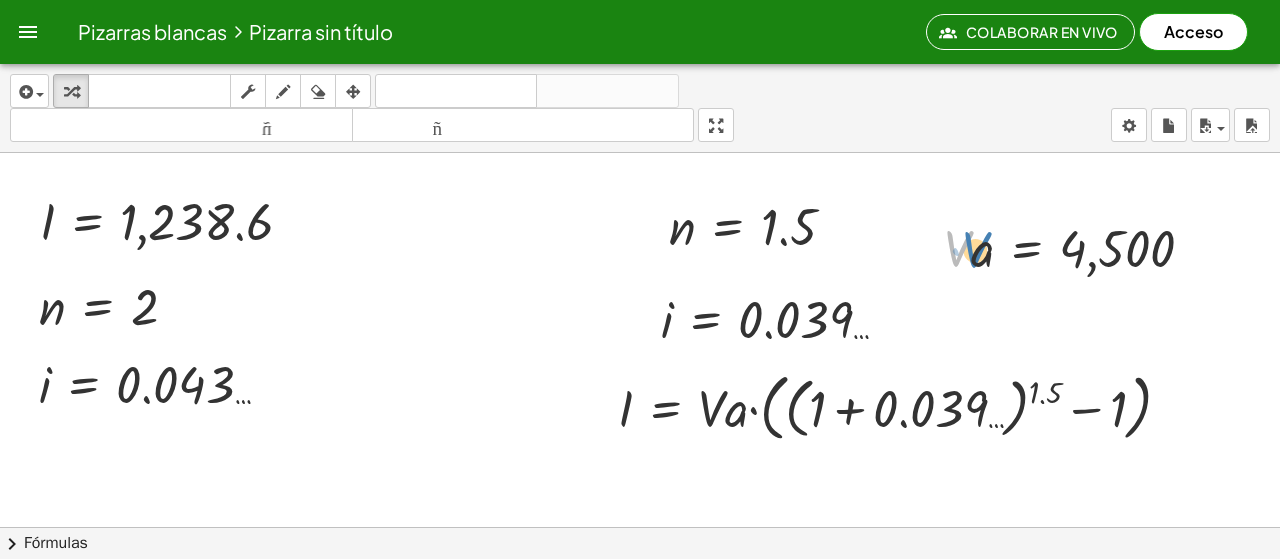 drag, startPoint x: 950, startPoint y: 244, endPoint x: 964, endPoint y: 245, distance: 14.035668 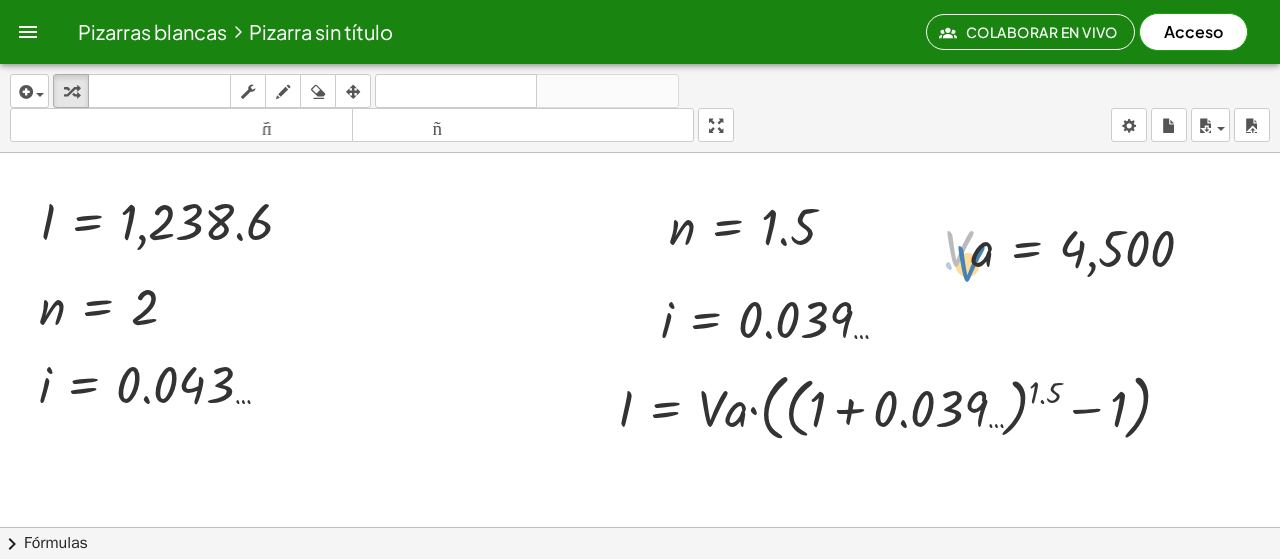 drag, startPoint x: 945, startPoint y: 217, endPoint x: 955, endPoint y: 224, distance: 12.206555 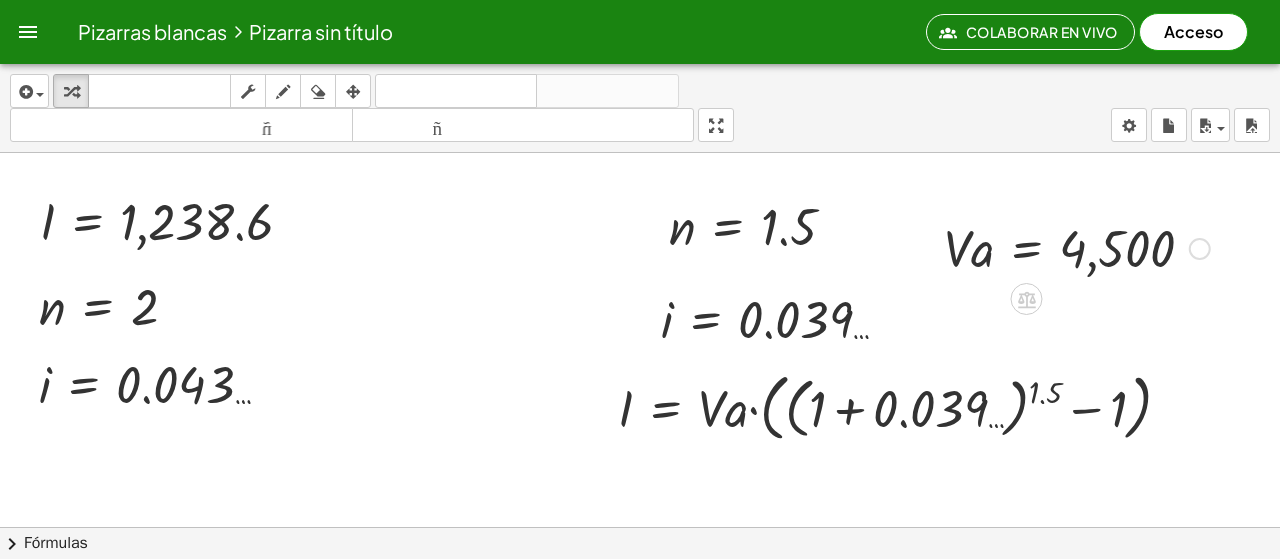 click at bounding box center [1077, 247] 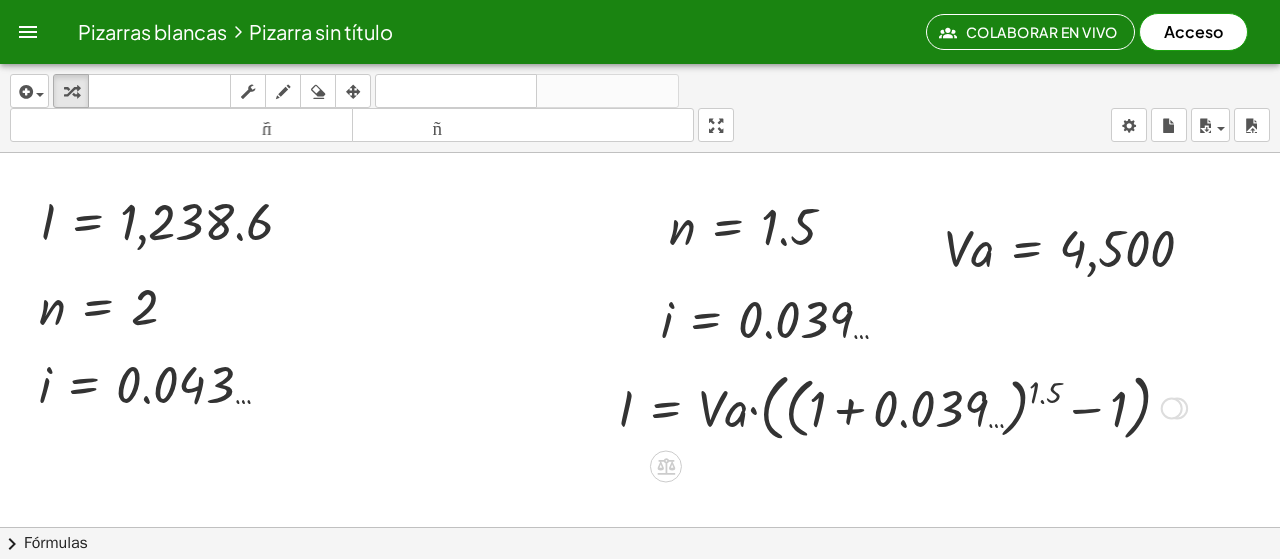 click at bounding box center (902, 406) 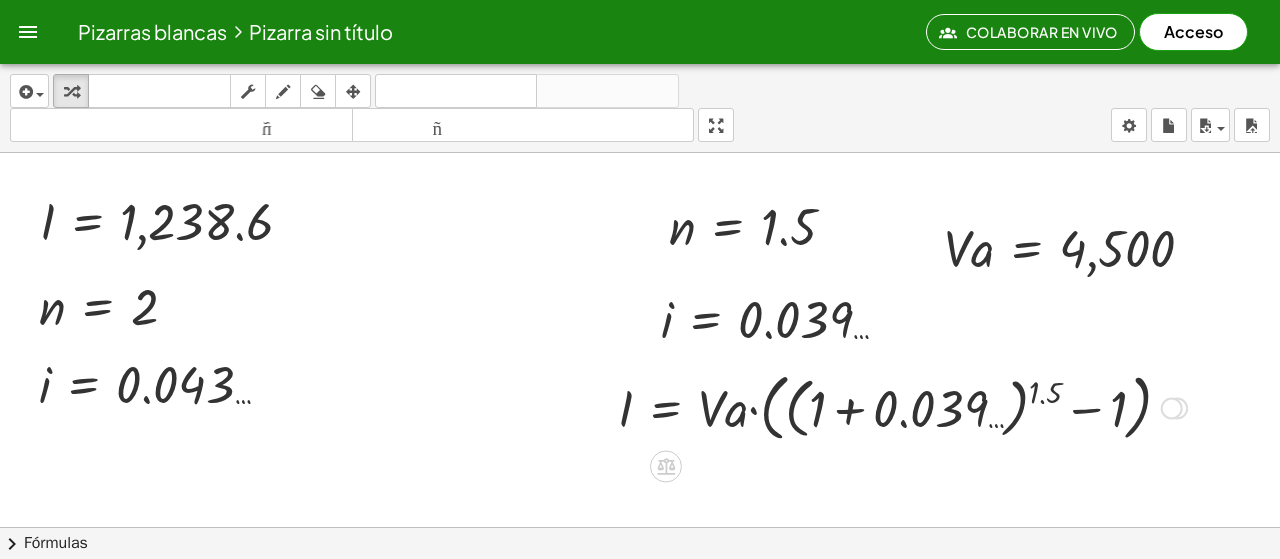 click at bounding box center [902, 406] 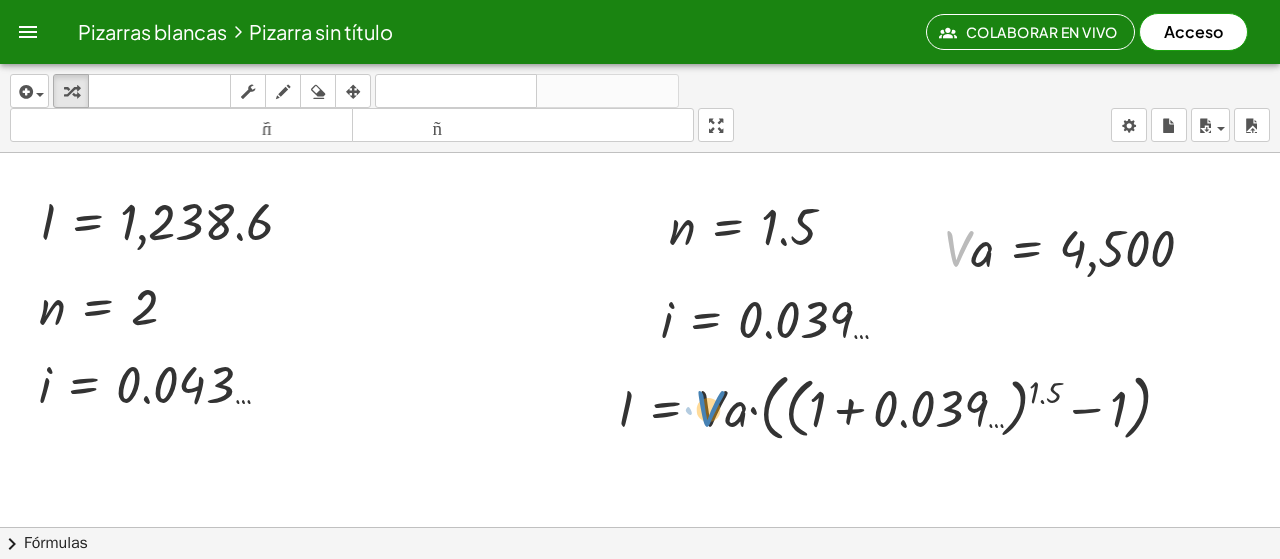 drag, startPoint x: 958, startPoint y: 243, endPoint x: 709, endPoint y: 403, distance: 295.97467 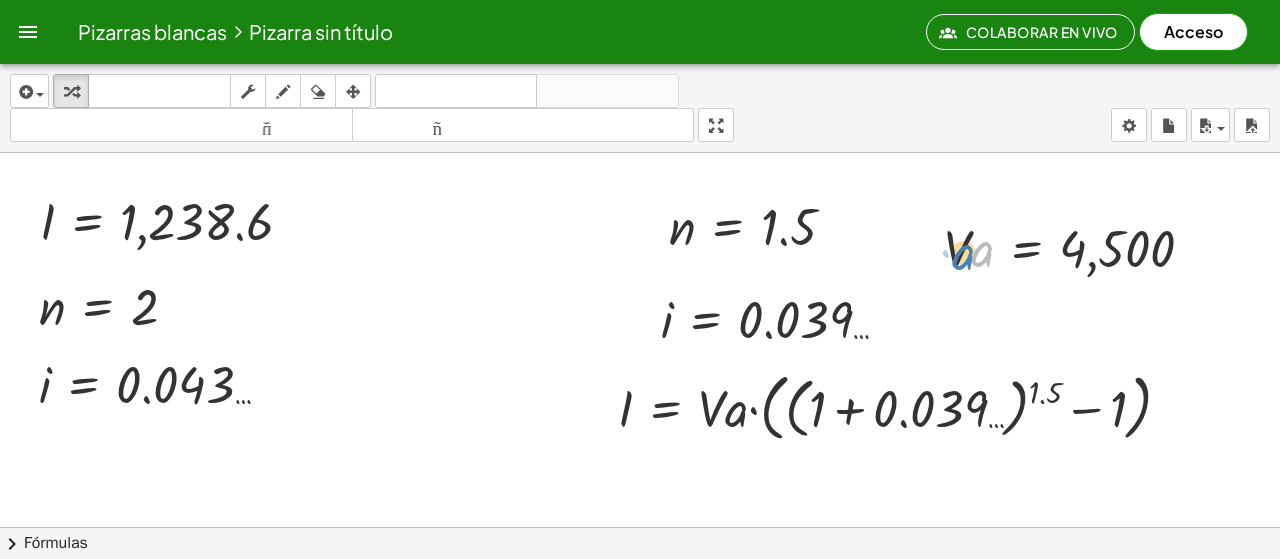 drag, startPoint x: 973, startPoint y: 260, endPoint x: 960, endPoint y: 260, distance: 13 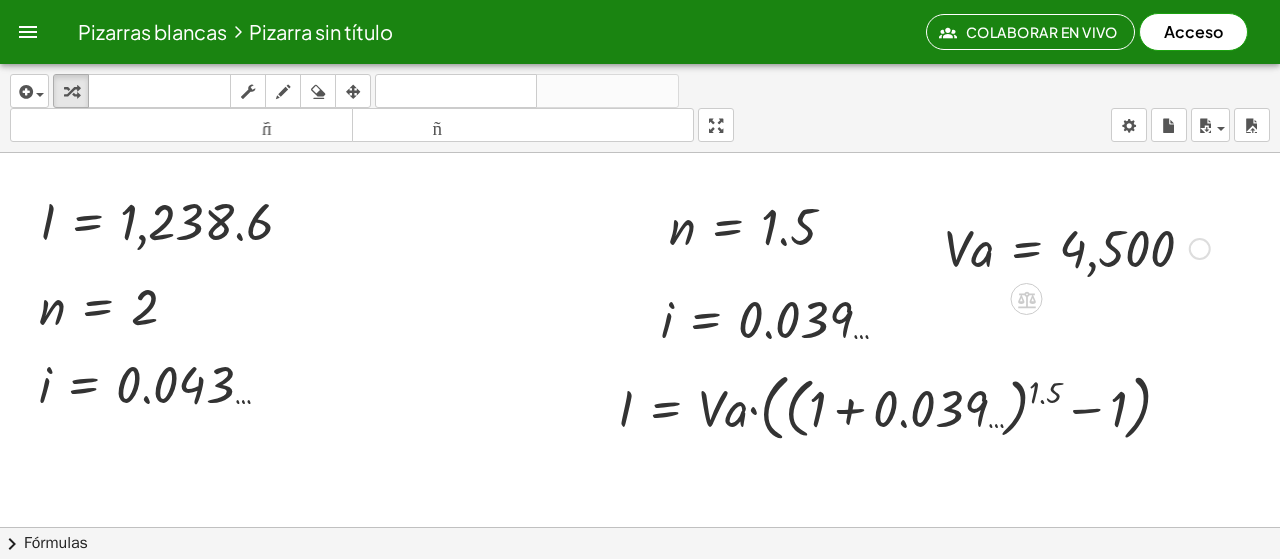 click at bounding box center (1077, 247) 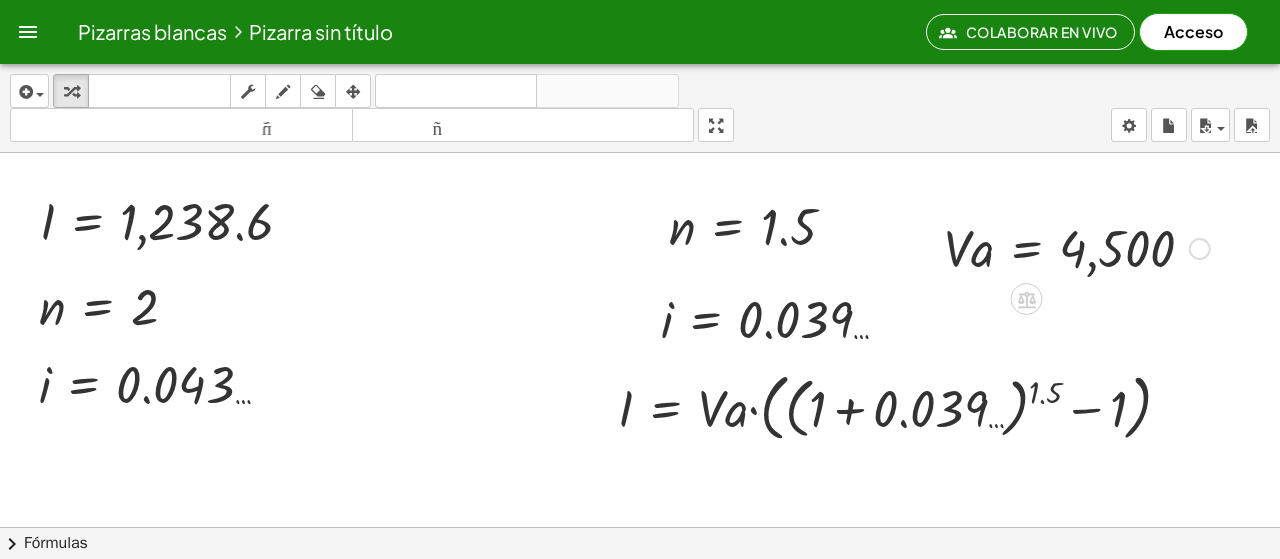 click at bounding box center [1077, 247] 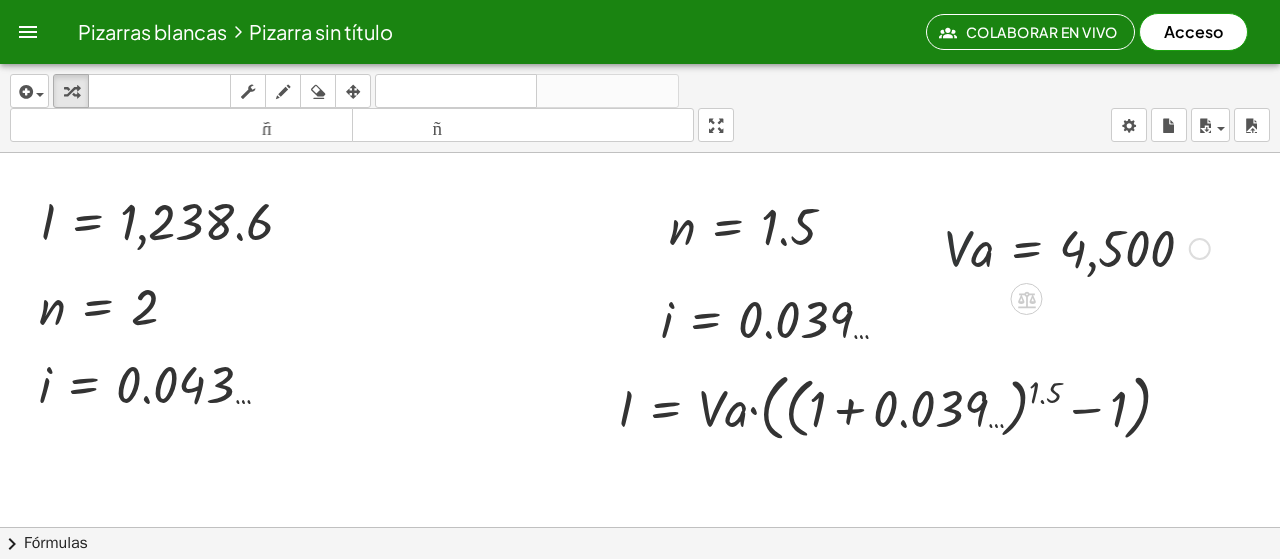 click at bounding box center [1077, 247] 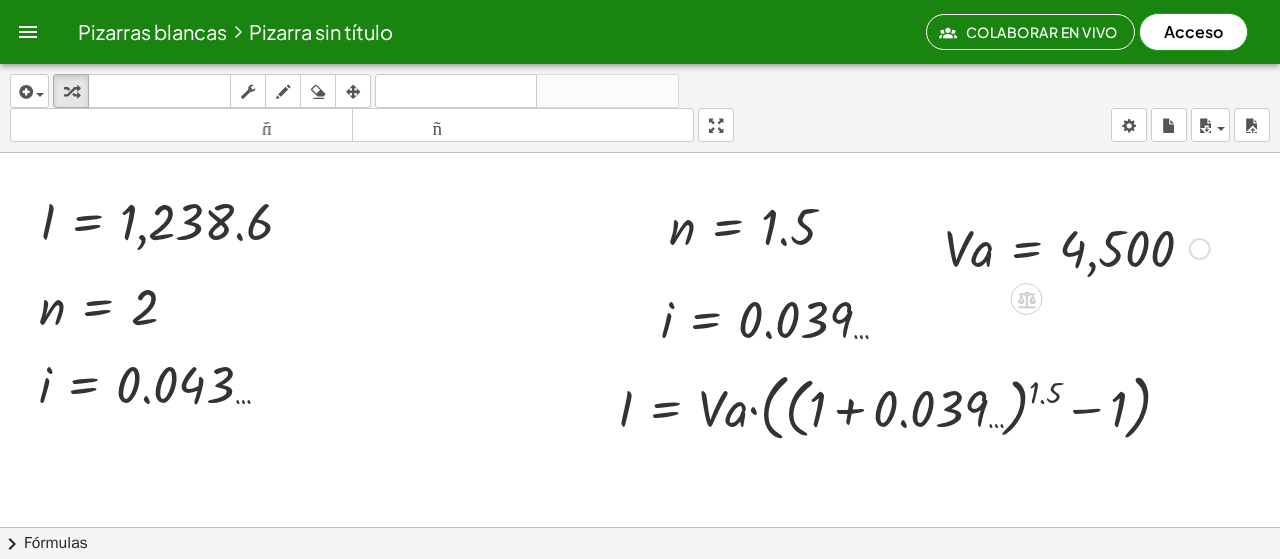 click at bounding box center (1077, 247) 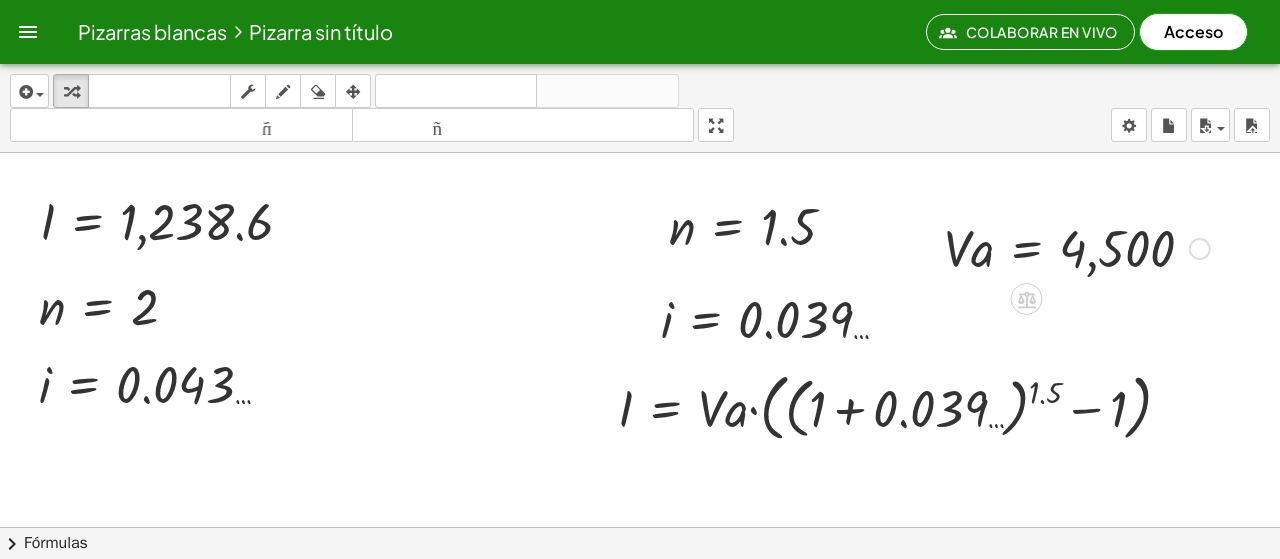 drag, startPoint x: 995, startPoint y: 207, endPoint x: 956, endPoint y: 248, distance: 56.586216 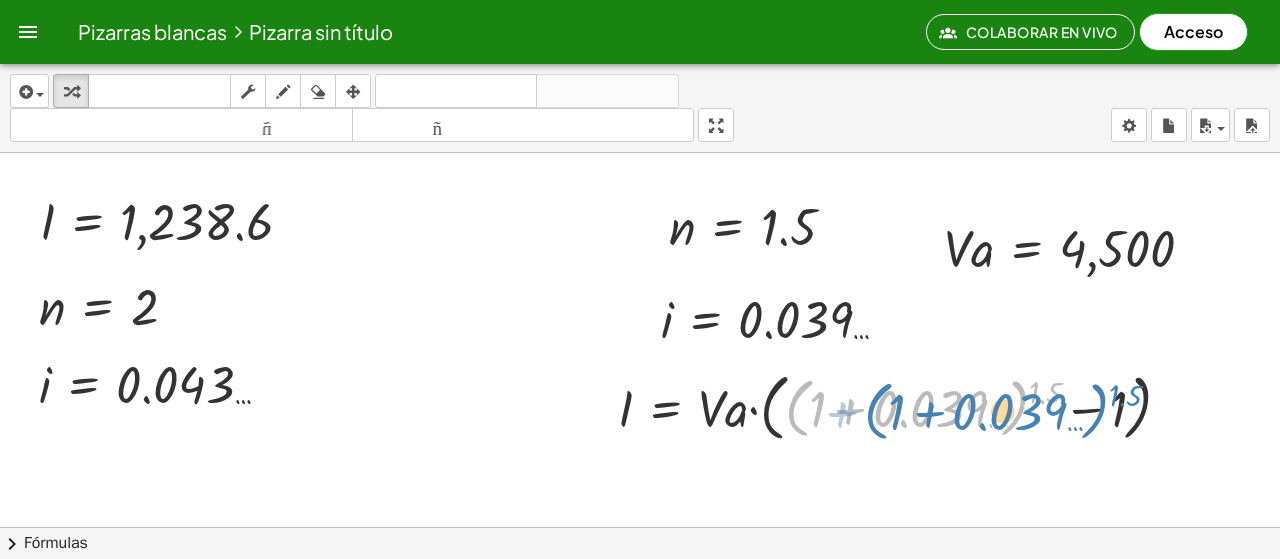 drag, startPoint x: 799, startPoint y: 387, endPoint x: 878, endPoint y: 390, distance: 79.05694 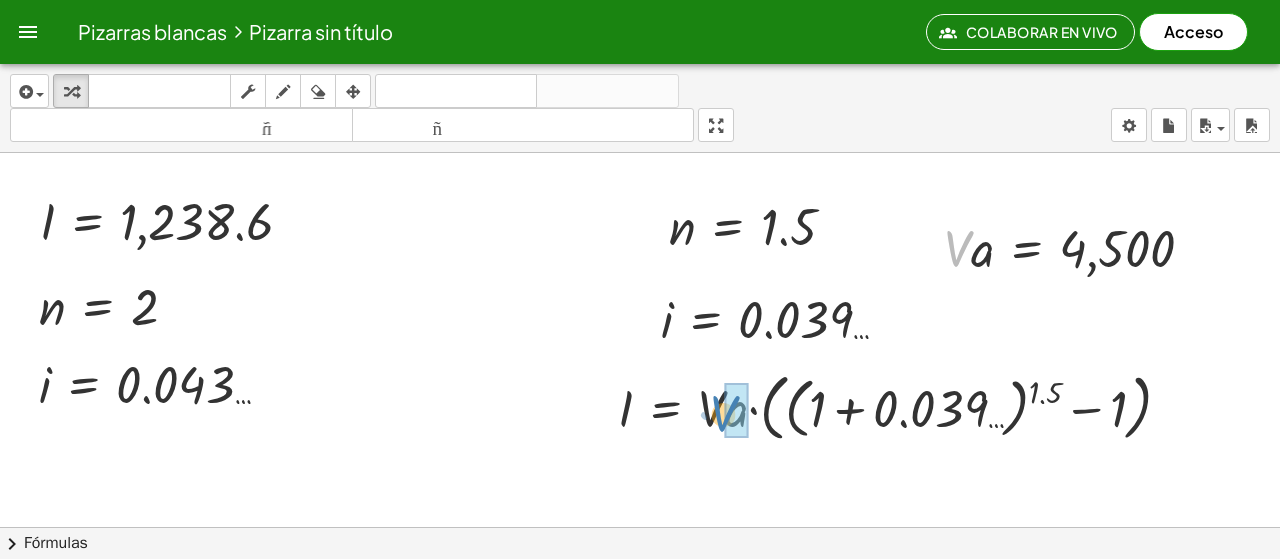 drag, startPoint x: 954, startPoint y: 250, endPoint x: 722, endPoint y: 414, distance: 284.11264 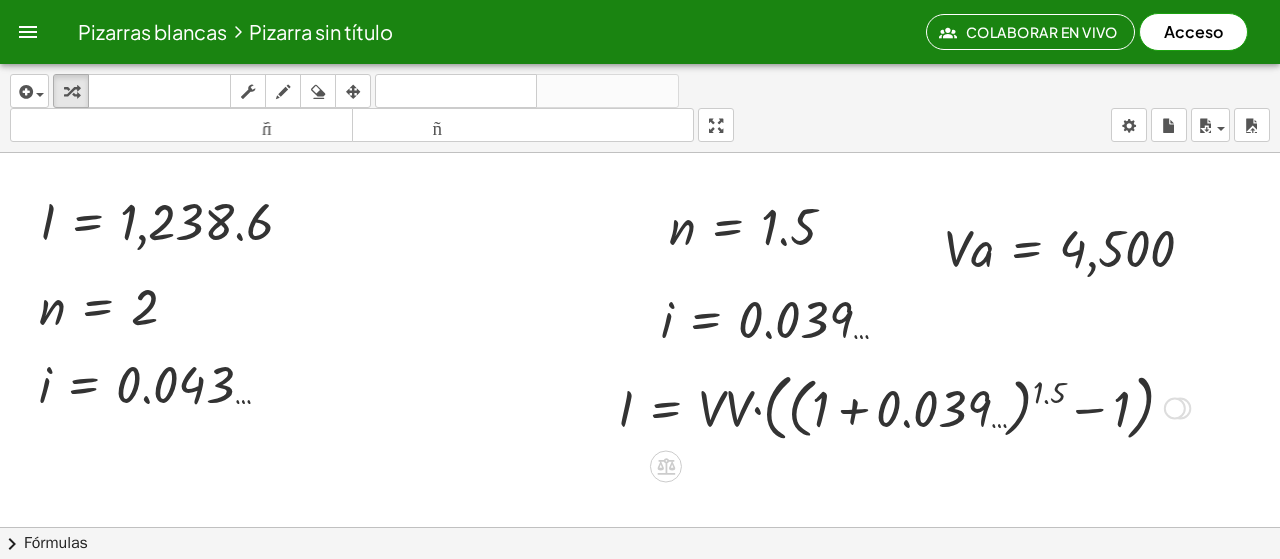 click at bounding box center [904, 406] 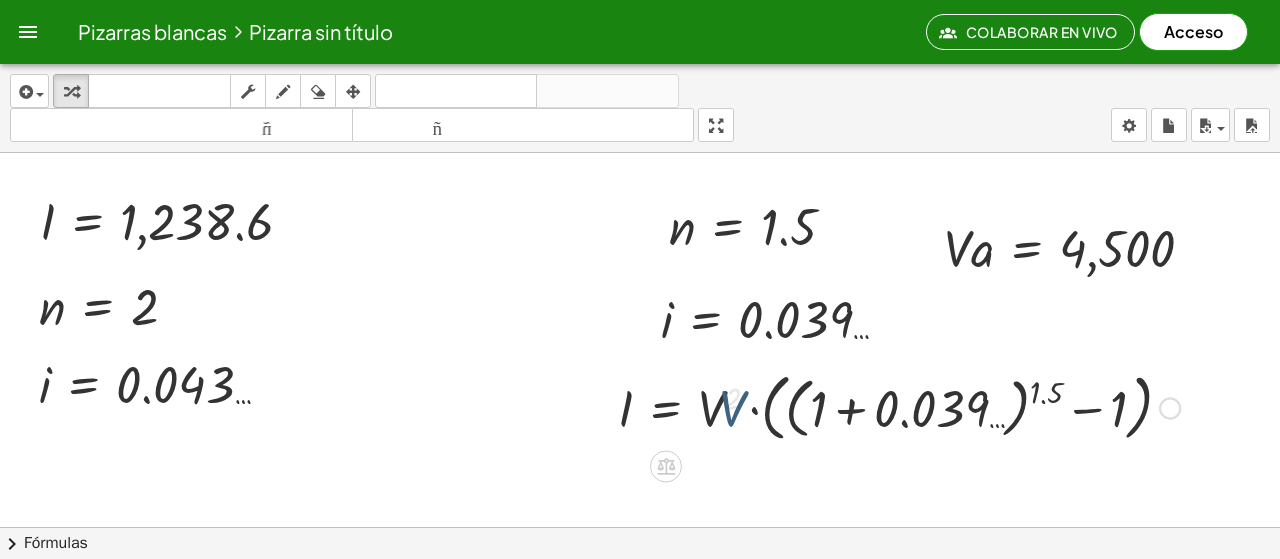 click at bounding box center (899, 406) 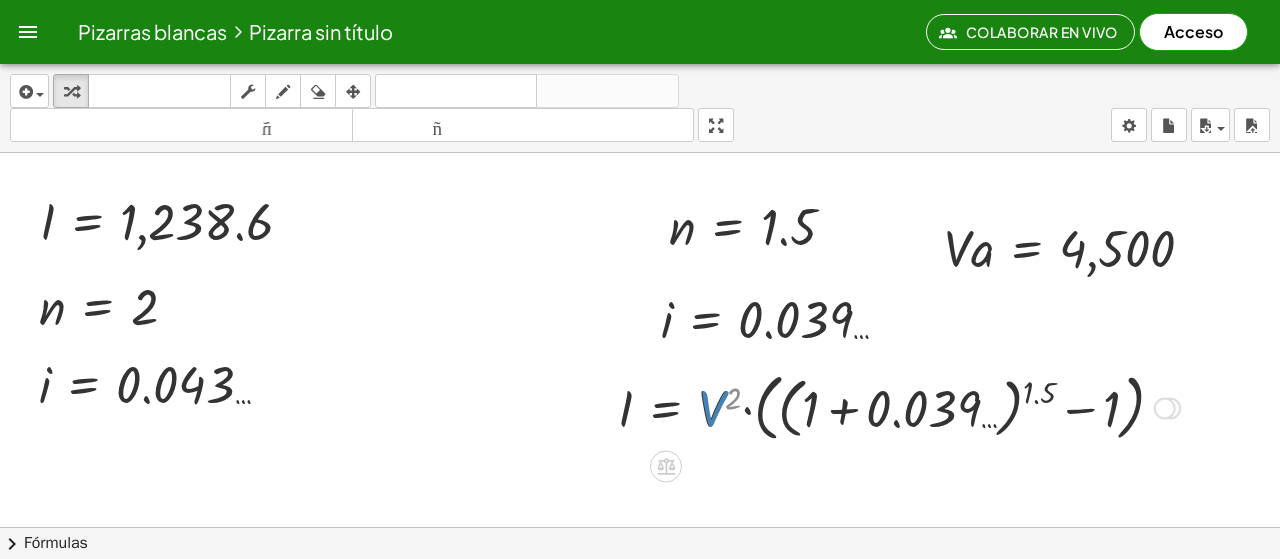 click at bounding box center [899, 406] 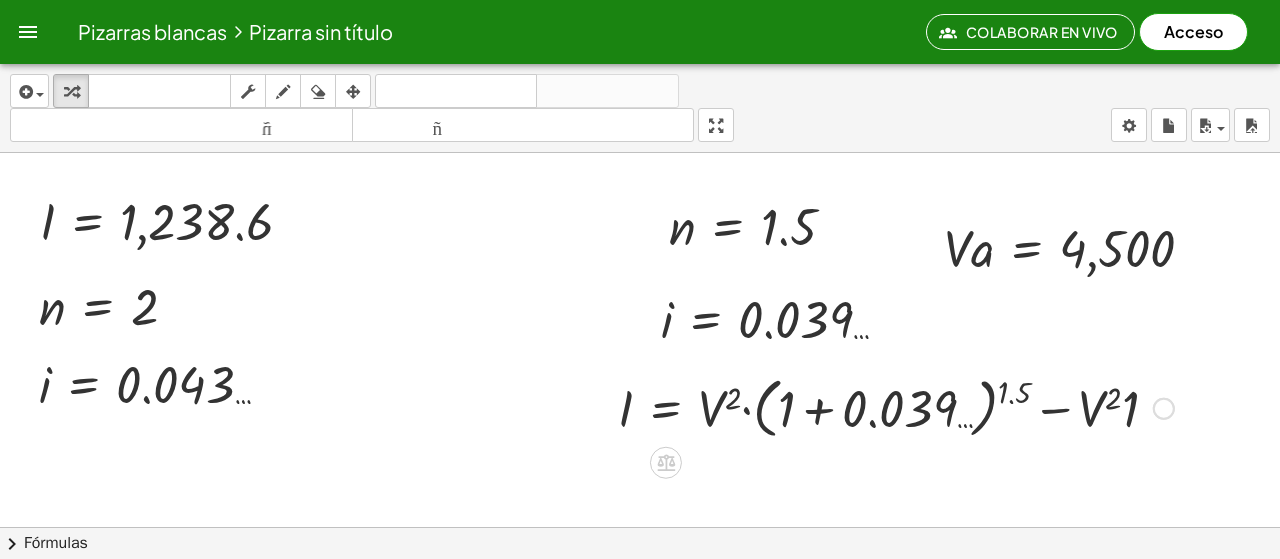 click at bounding box center (896, 407) 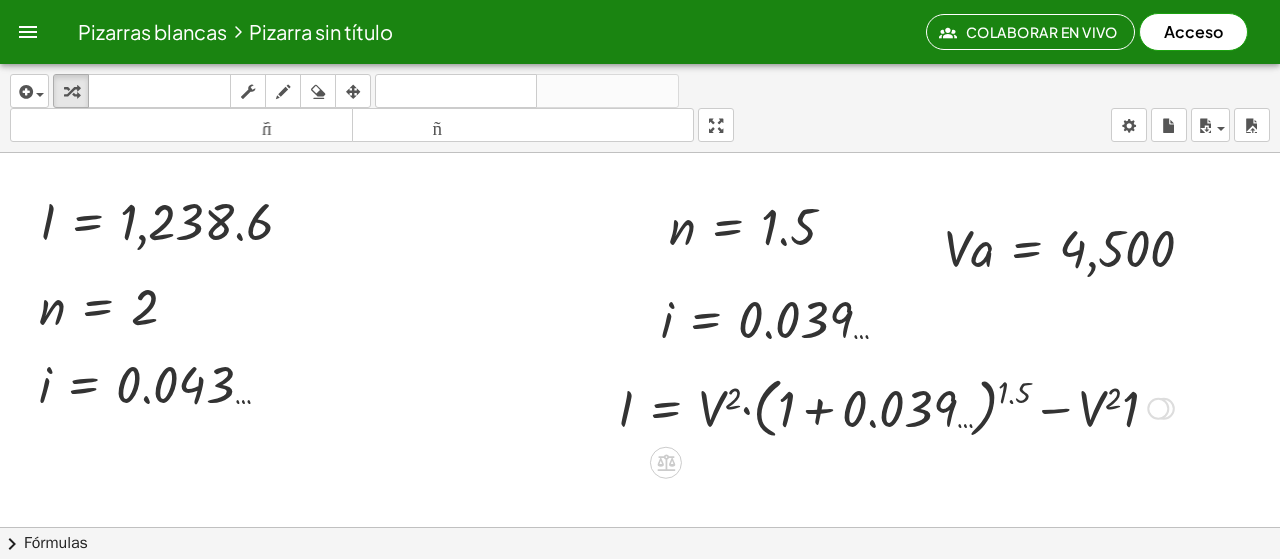 click at bounding box center [896, 407] 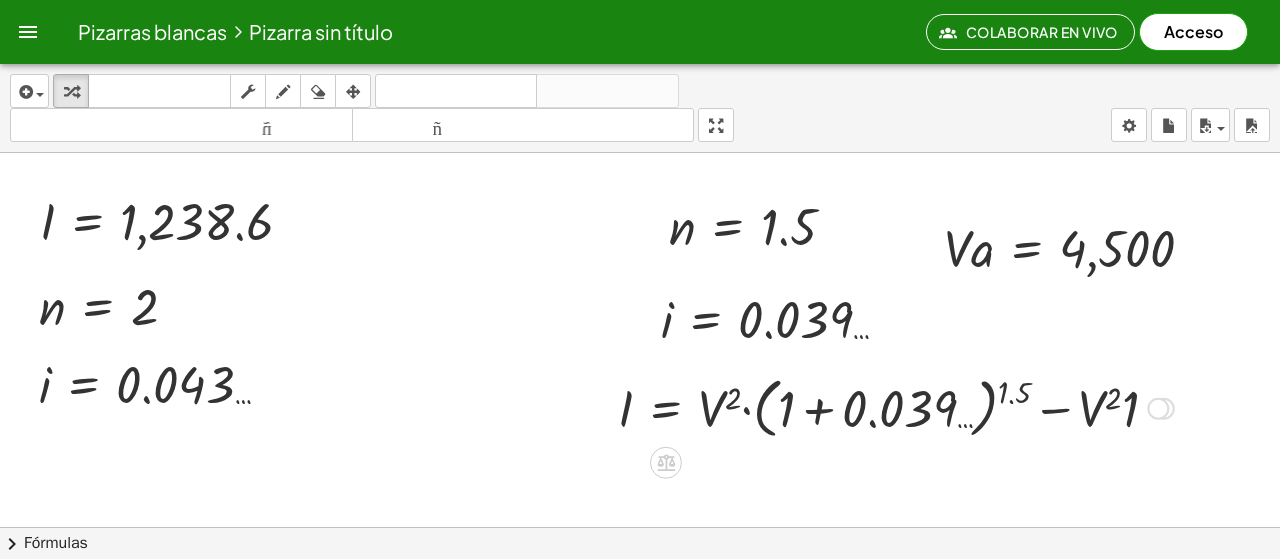 click at bounding box center [896, 407] 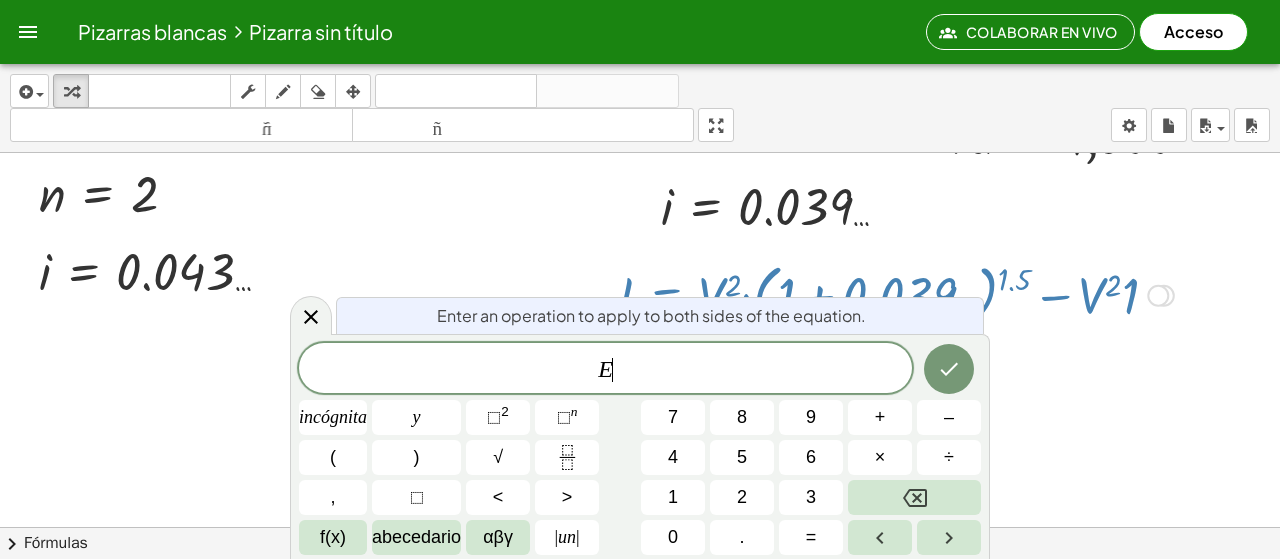 scroll, scrollTop: 264, scrollLeft: 0, axis: vertical 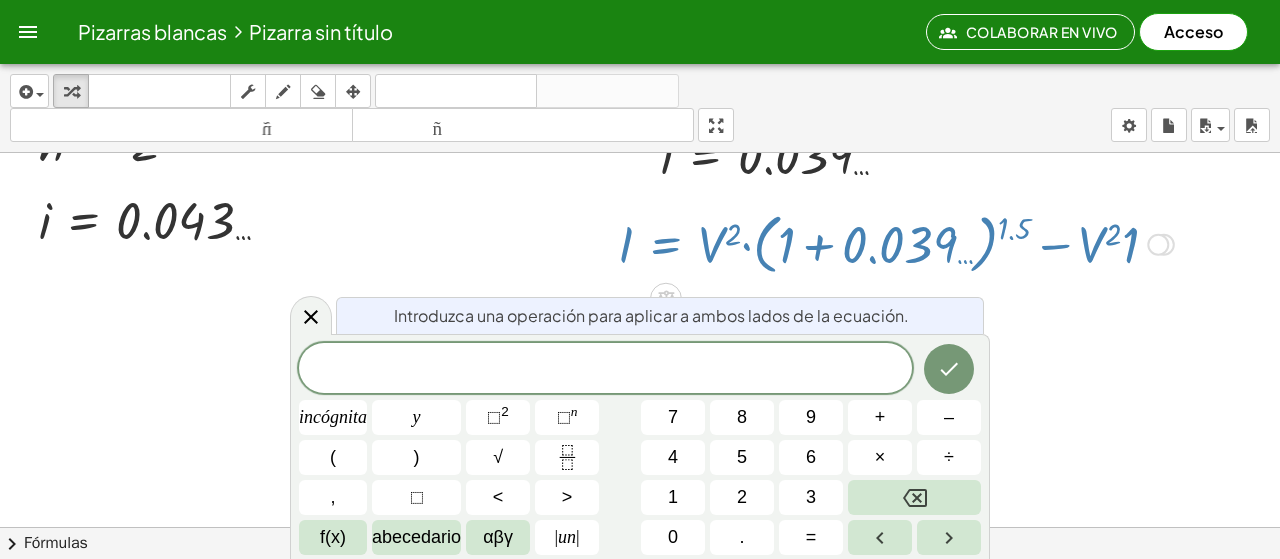 click at bounding box center (896, 243) 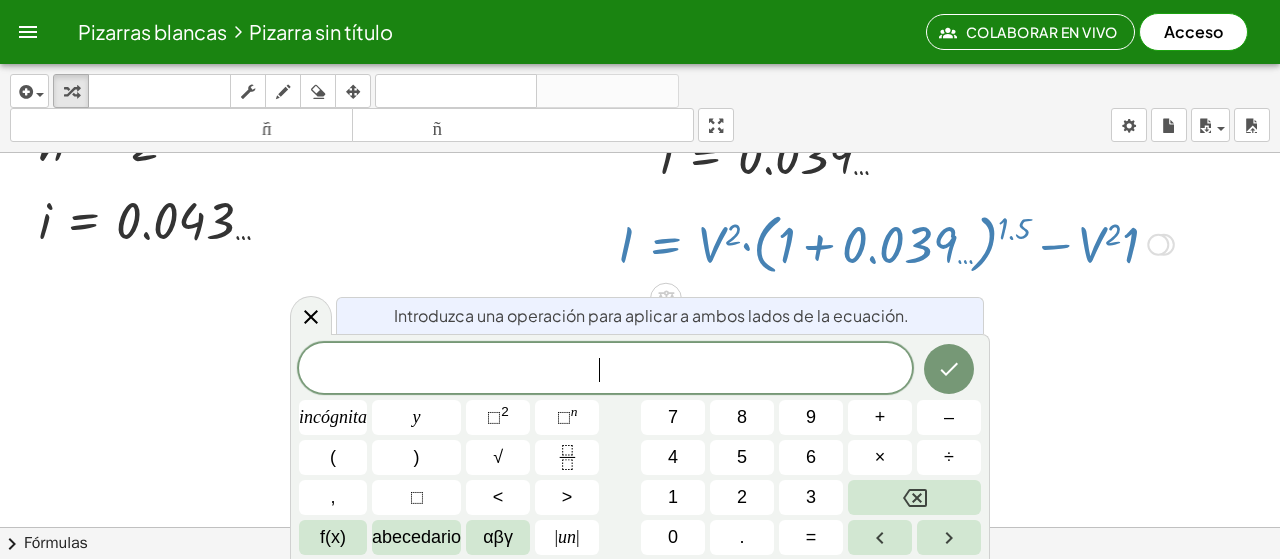 click at bounding box center (896, 243) 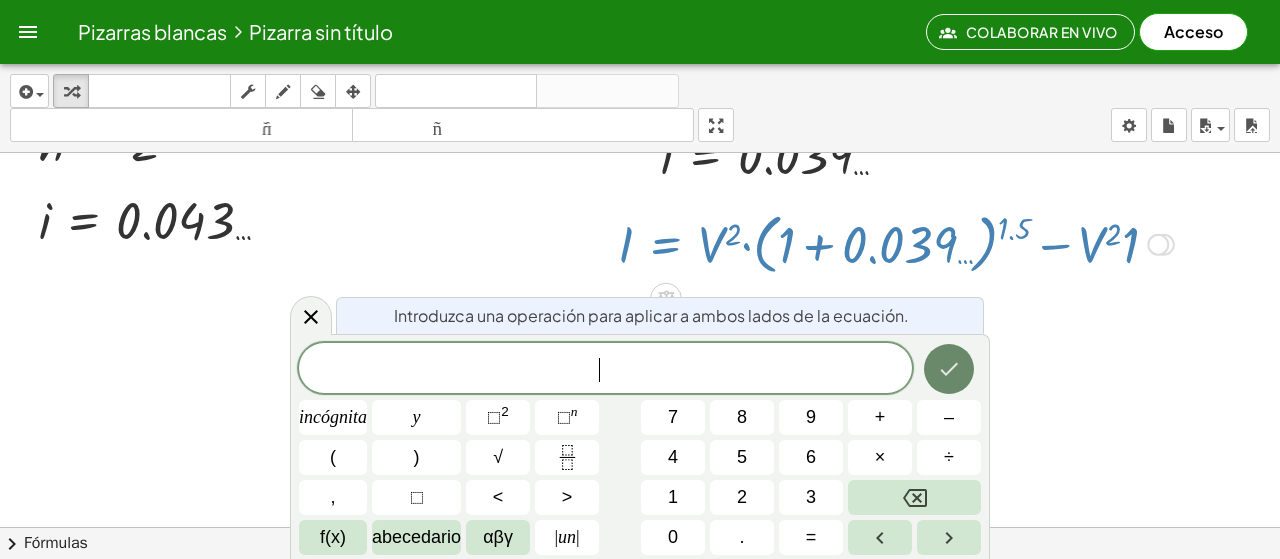 click 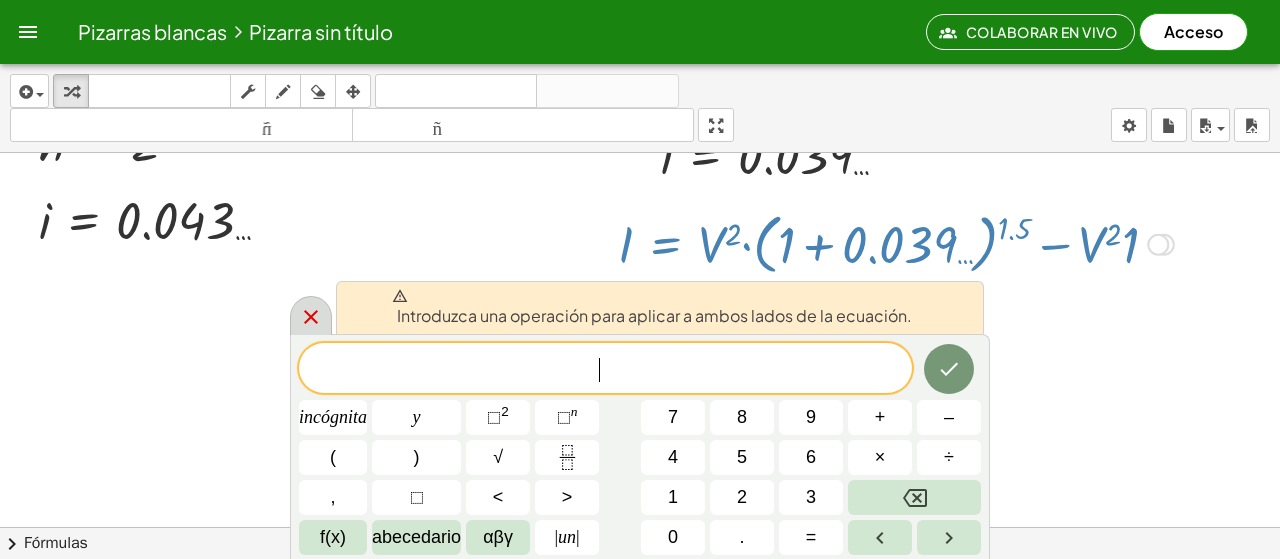 click 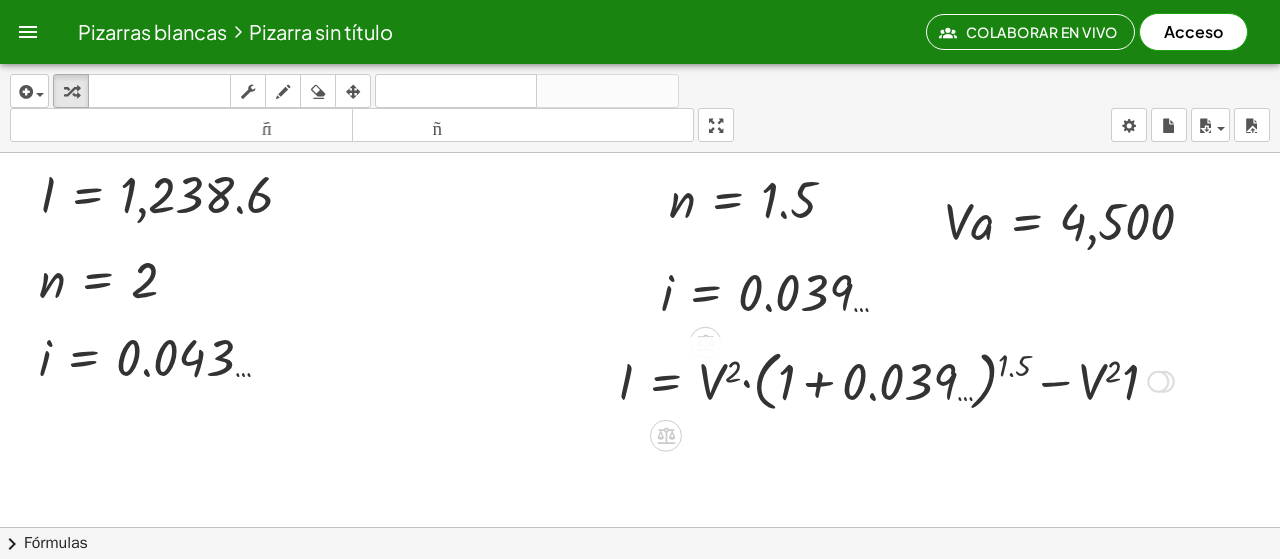 scroll, scrollTop: 100, scrollLeft: 0, axis: vertical 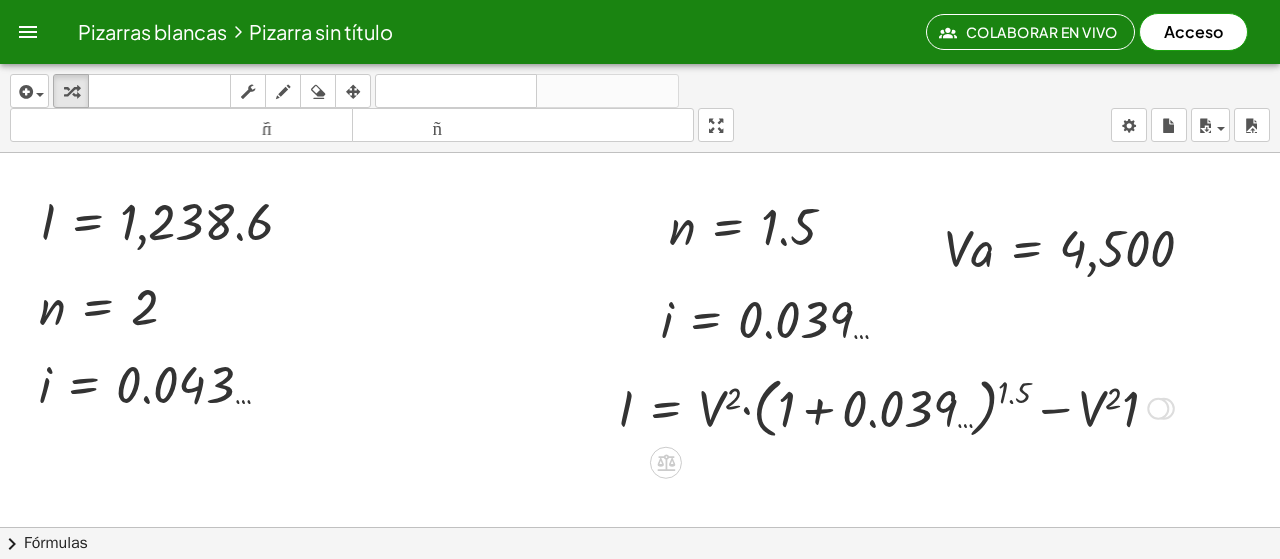click at bounding box center (896, 407) 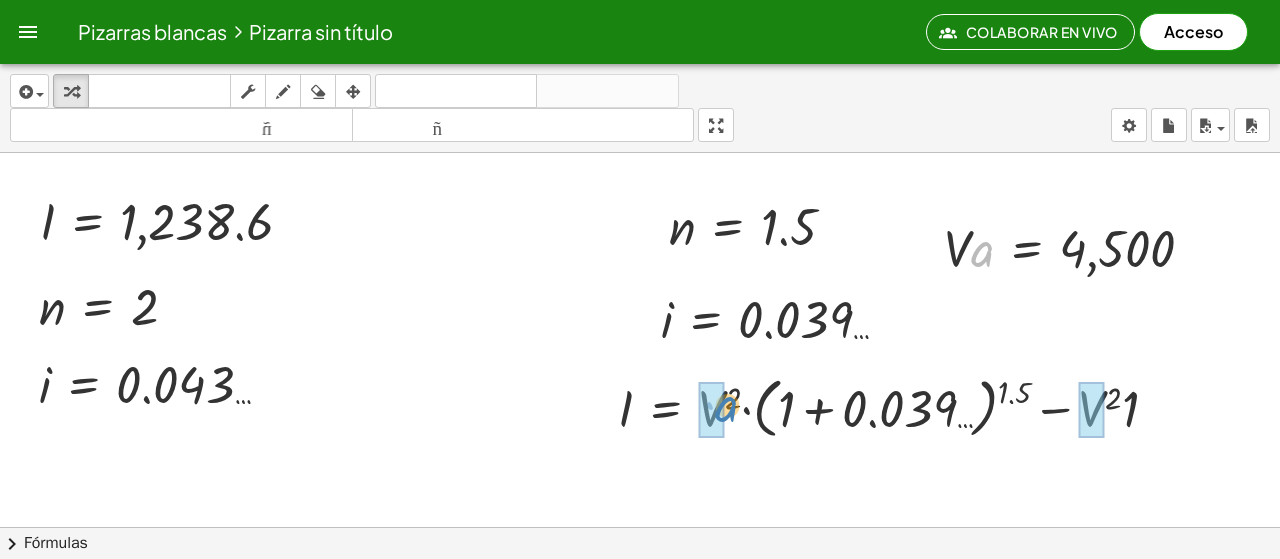 drag, startPoint x: 982, startPoint y: 259, endPoint x: 724, endPoint y: 415, distance: 301.49628 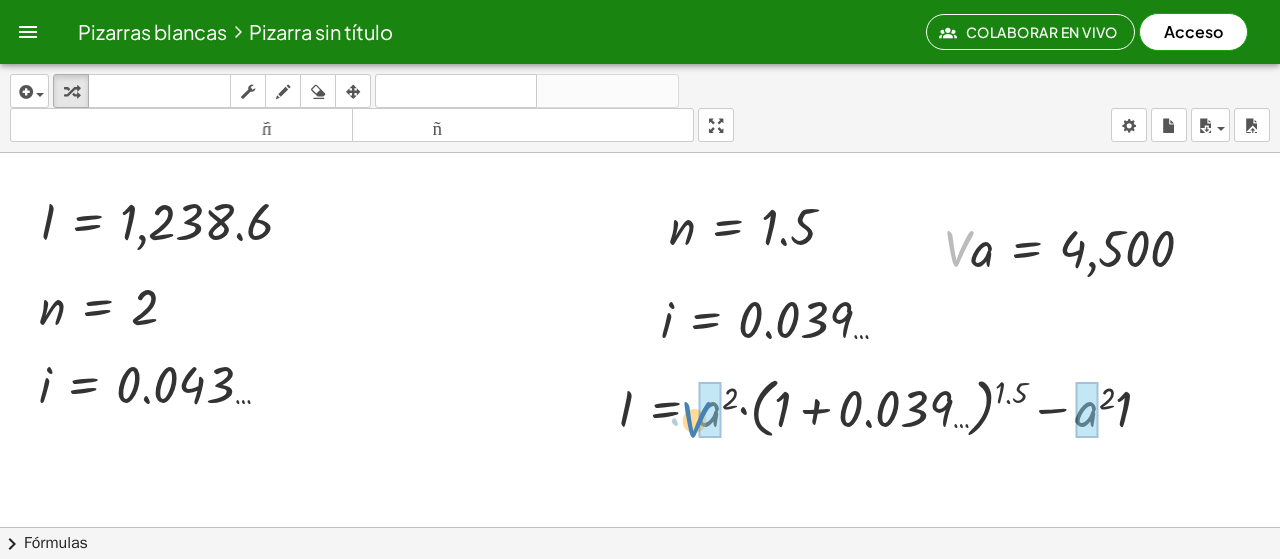 drag, startPoint x: 962, startPoint y: 259, endPoint x: 700, endPoint y: 429, distance: 312.32034 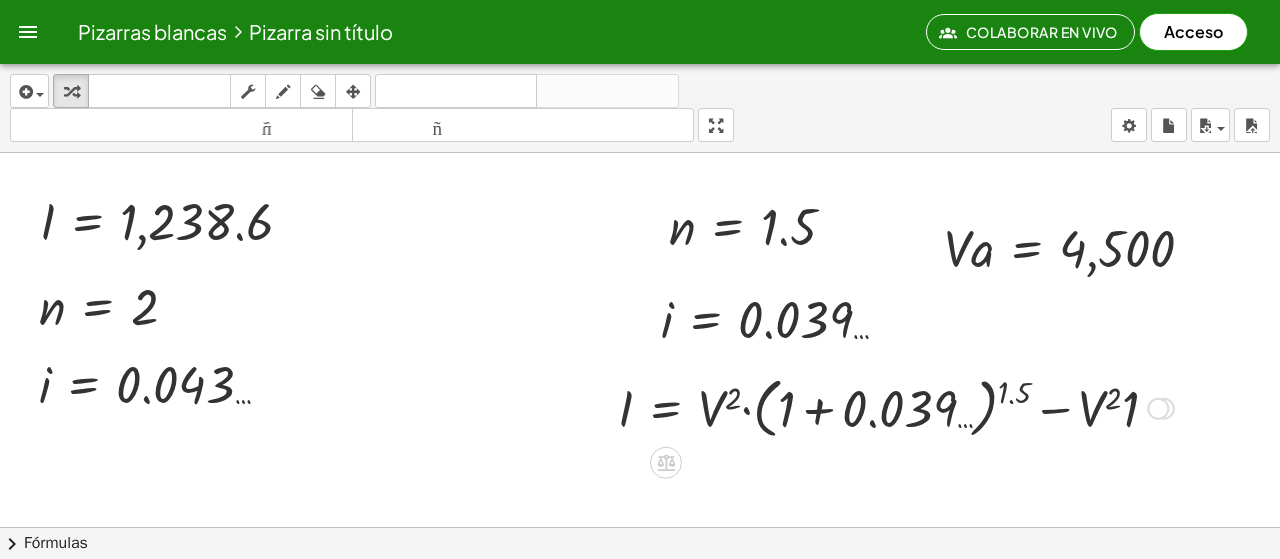 click at bounding box center [896, 407] 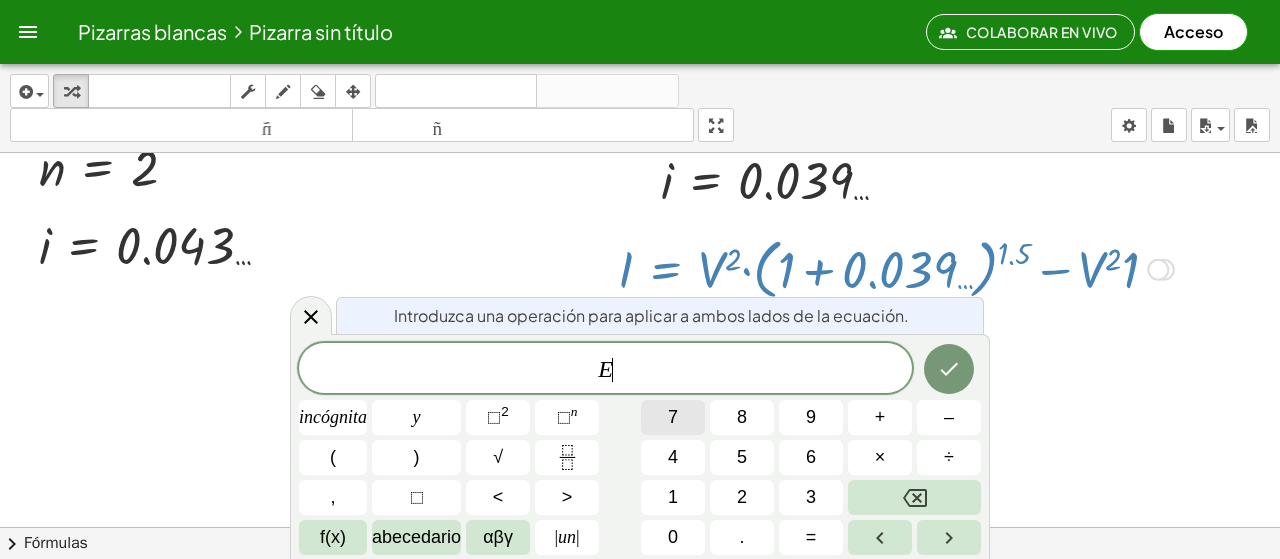 scroll, scrollTop: 264, scrollLeft: 0, axis: vertical 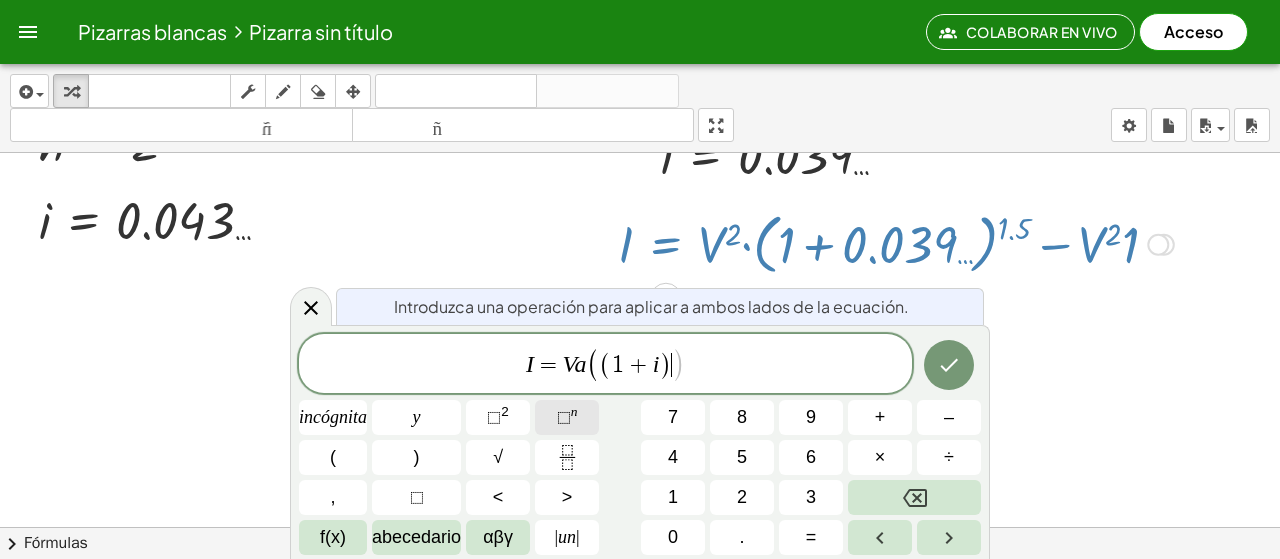 click on "⬚  n" at bounding box center (567, 417) 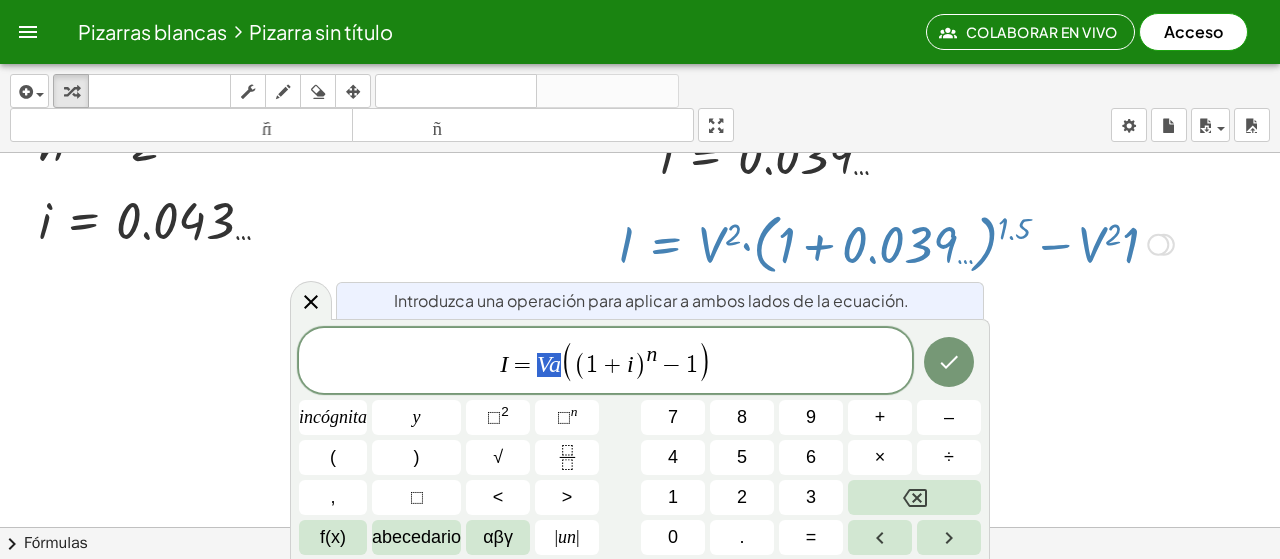 drag, startPoint x: 556, startPoint y: 359, endPoint x: 538, endPoint y: 358, distance: 18.027756 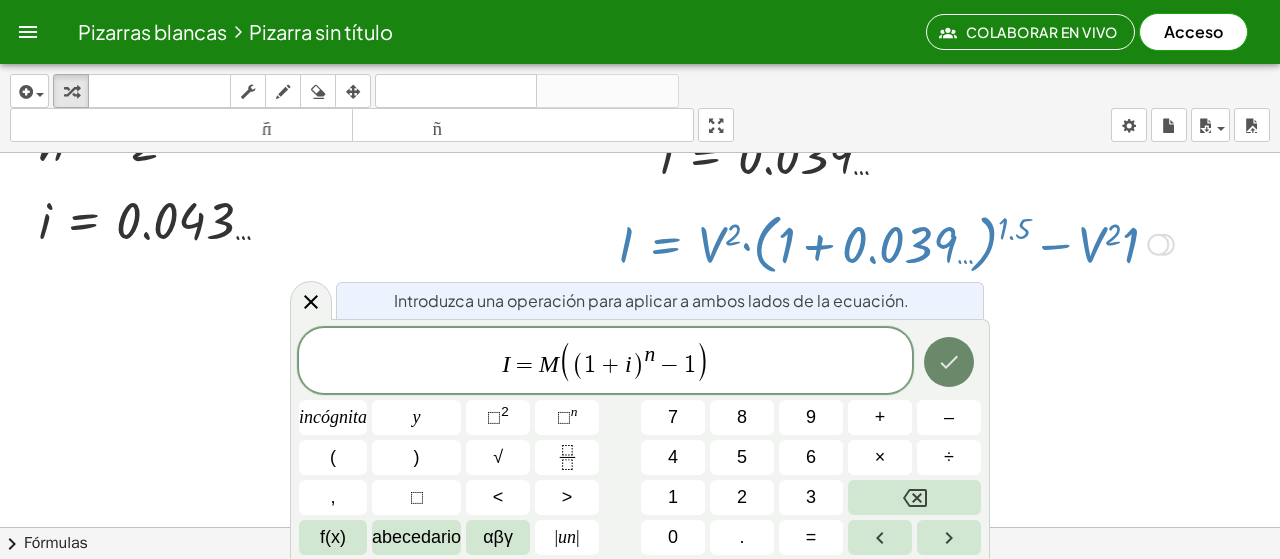 click 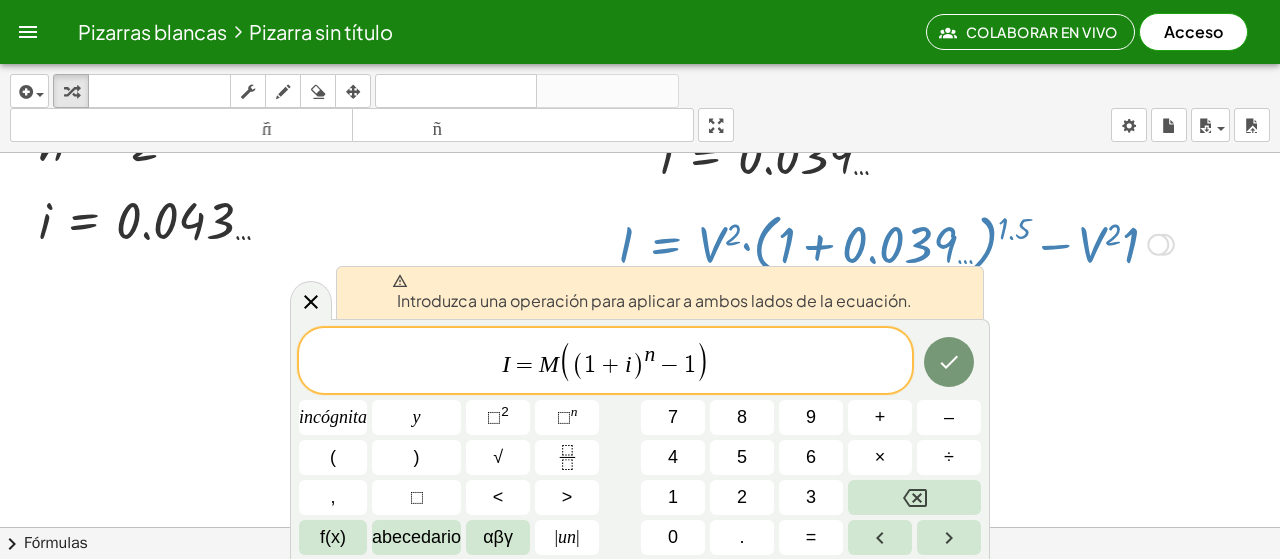 click on "I = M ​ ( ( 1 + i ) n − 1 )" at bounding box center (605, 362) 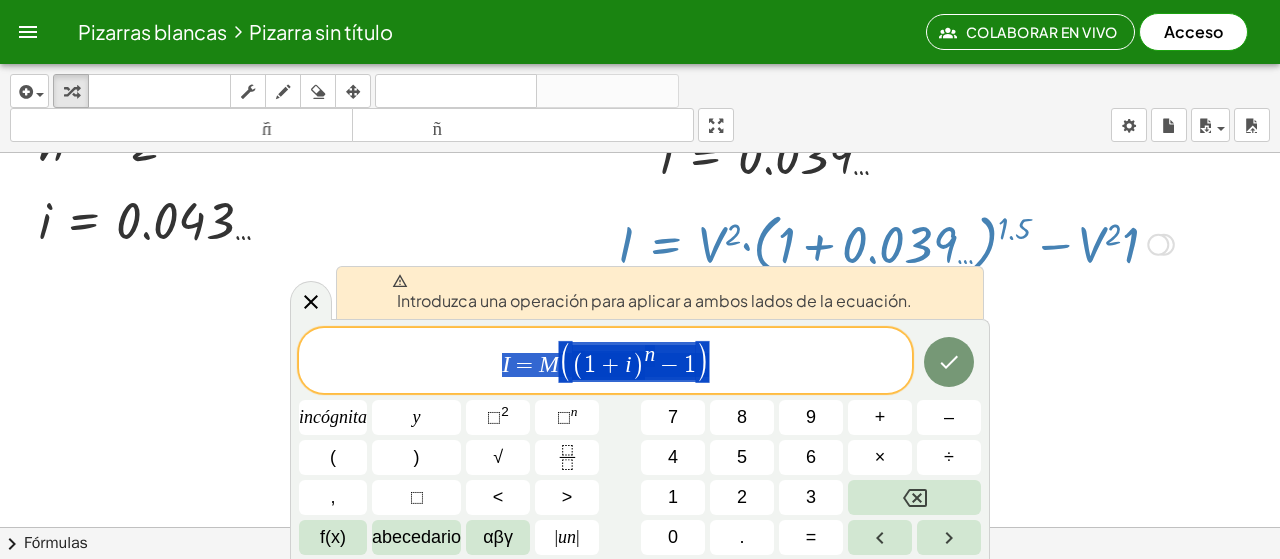 drag, startPoint x: 519, startPoint y: 370, endPoint x: 664, endPoint y: 354, distance: 145.88008 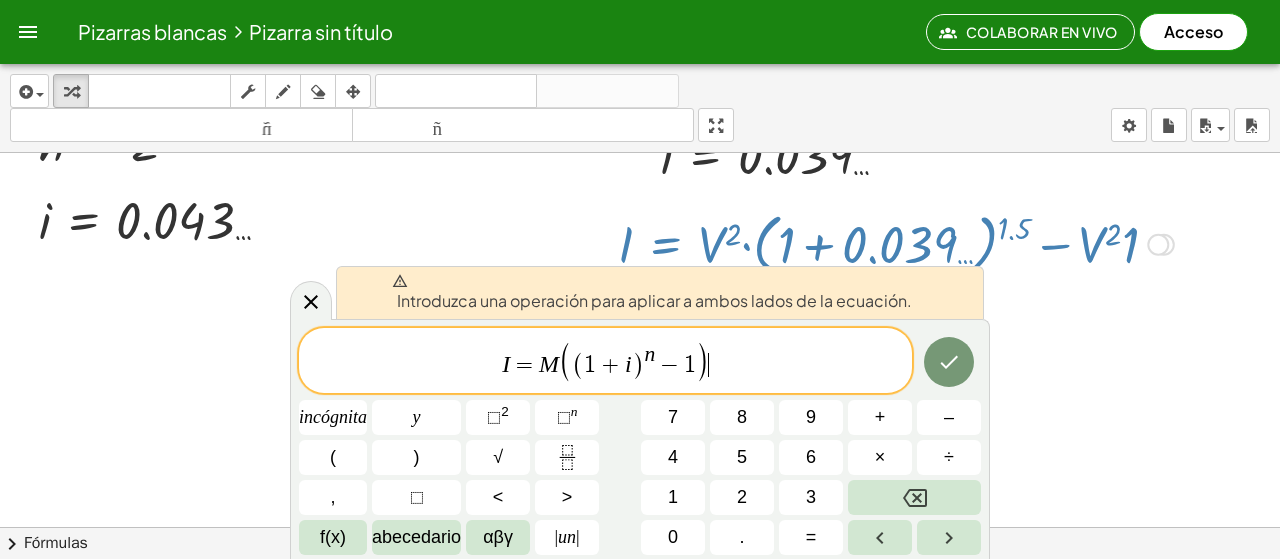 drag, startPoint x: 664, startPoint y: 354, endPoint x: 710, endPoint y: 372, distance: 49.396355 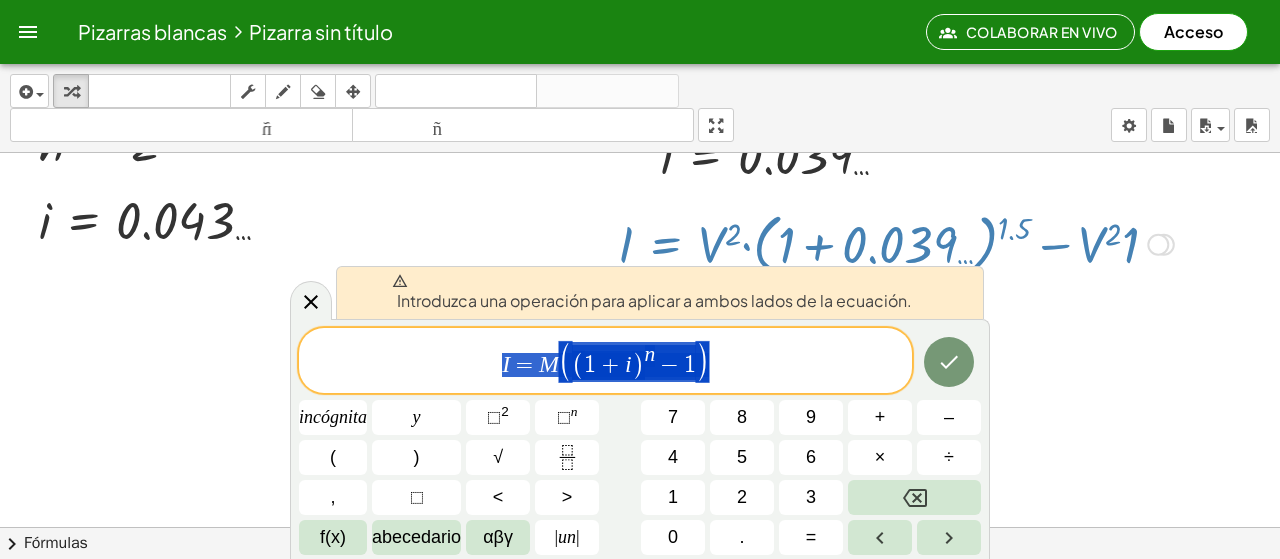 drag, startPoint x: 710, startPoint y: 372, endPoint x: 488, endPoint y: 375, distance: 222.02026 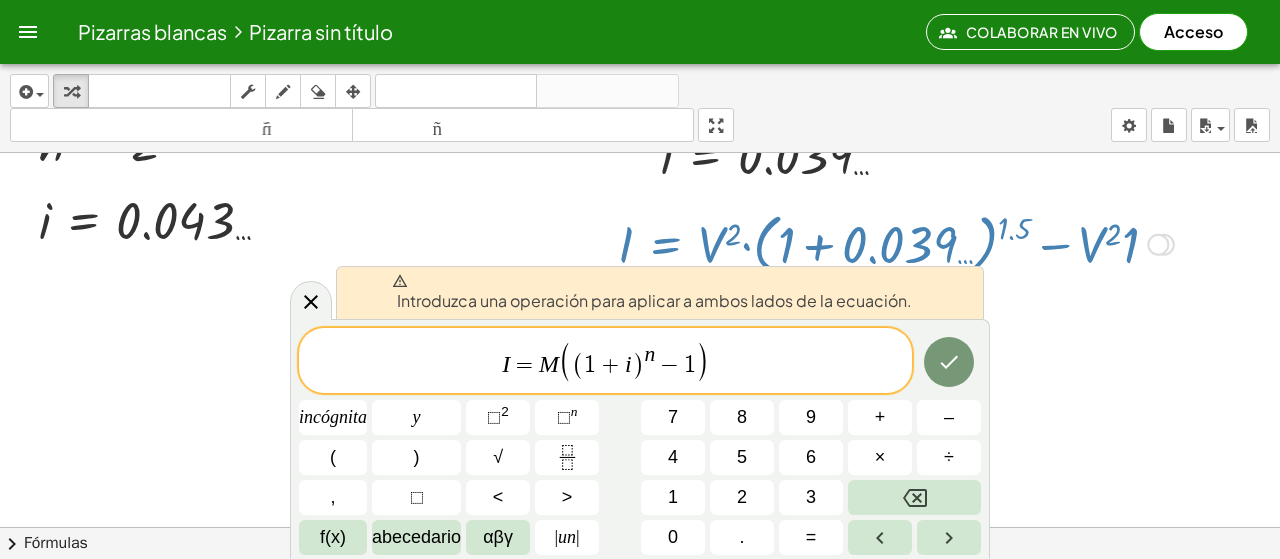 drag, startPoint x: 519, startPoint y: 361, endPoint x: 494, endPoint y: 369, distance: 26.24881 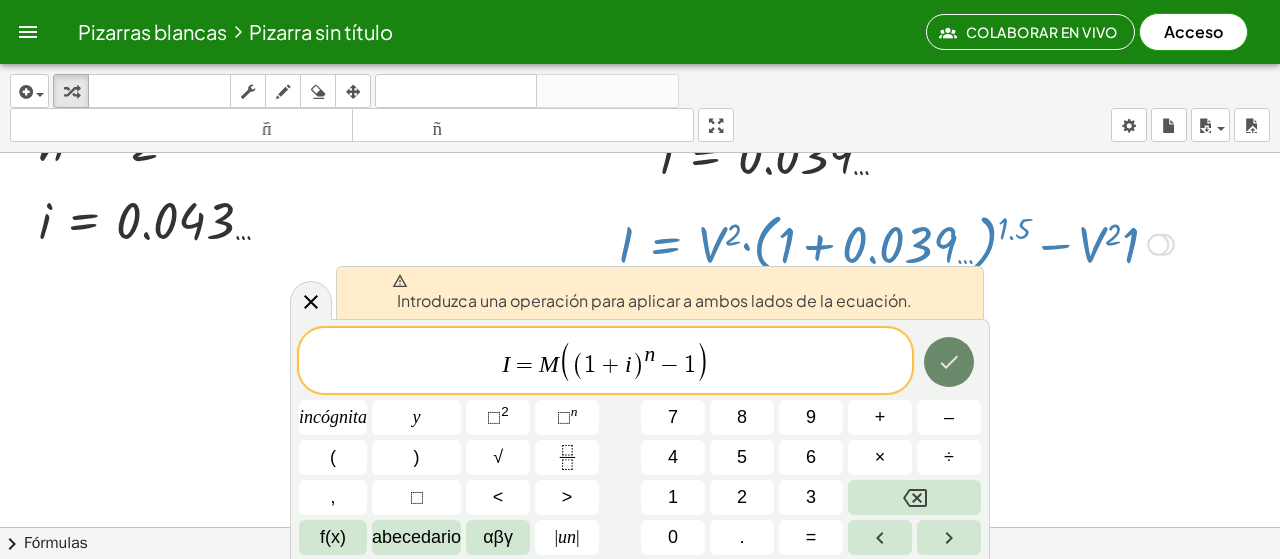 click 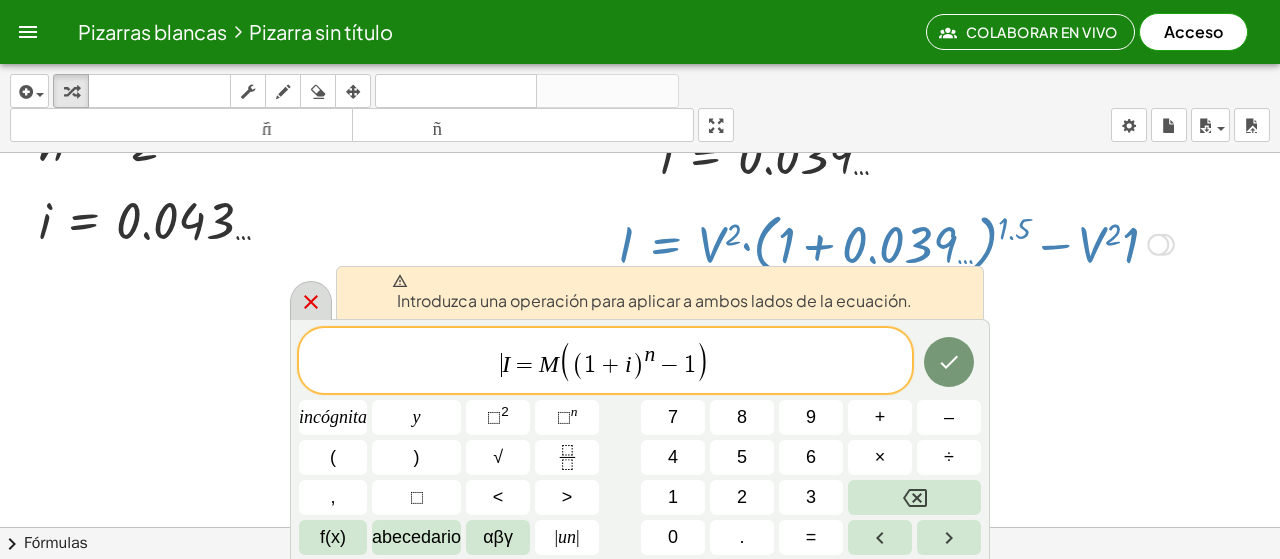 click 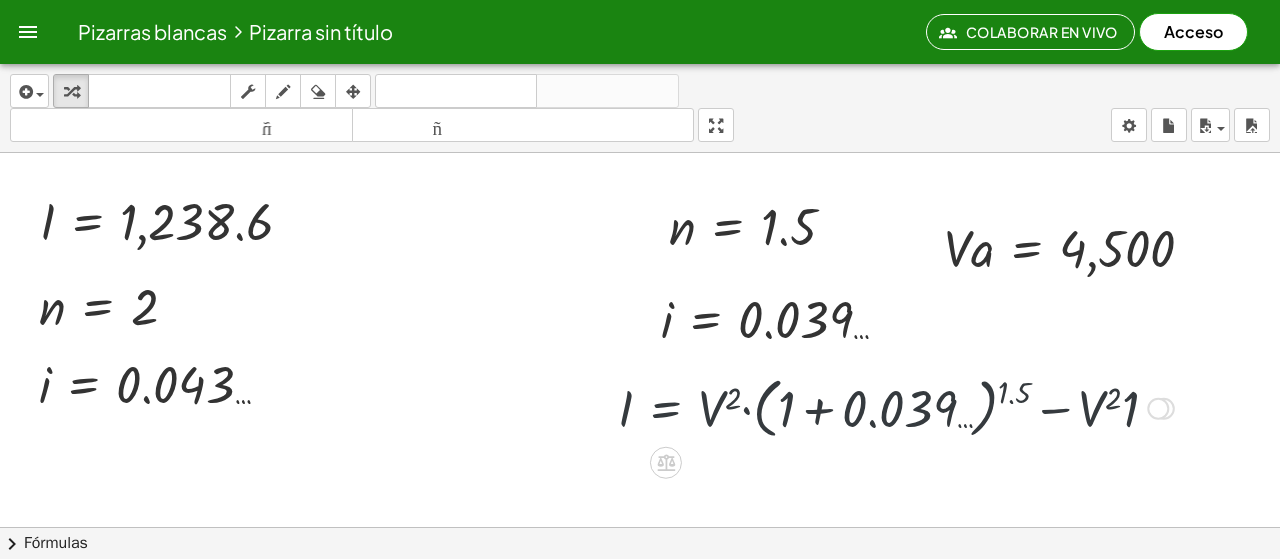 scroll, scrollTop: 100, scrollLeft: 0, axis: vertical 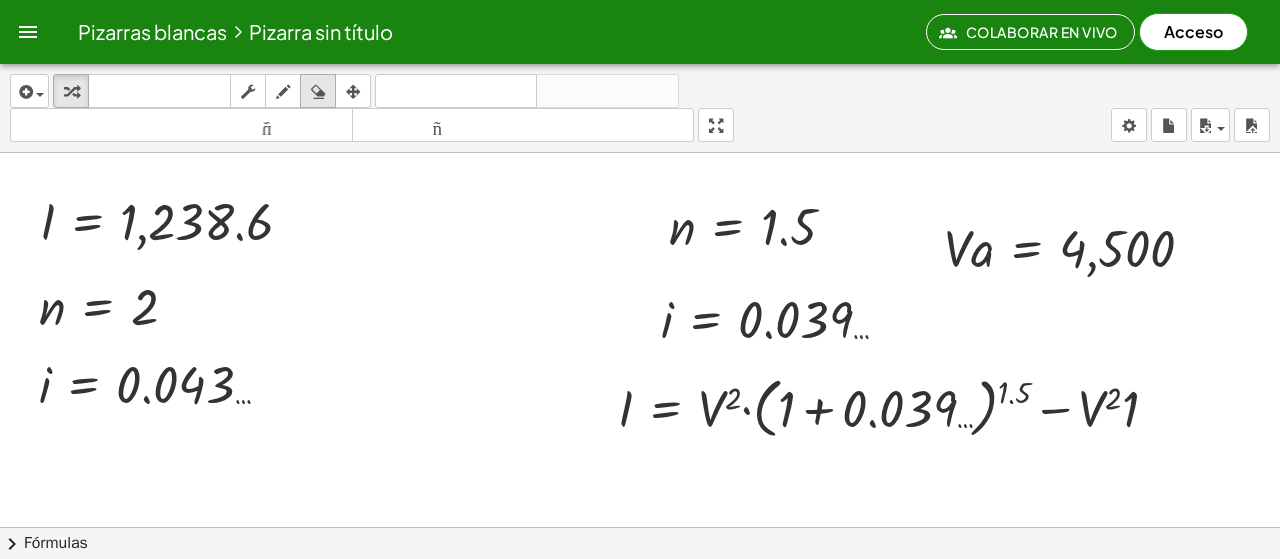 click at bounding box center (318, 91) 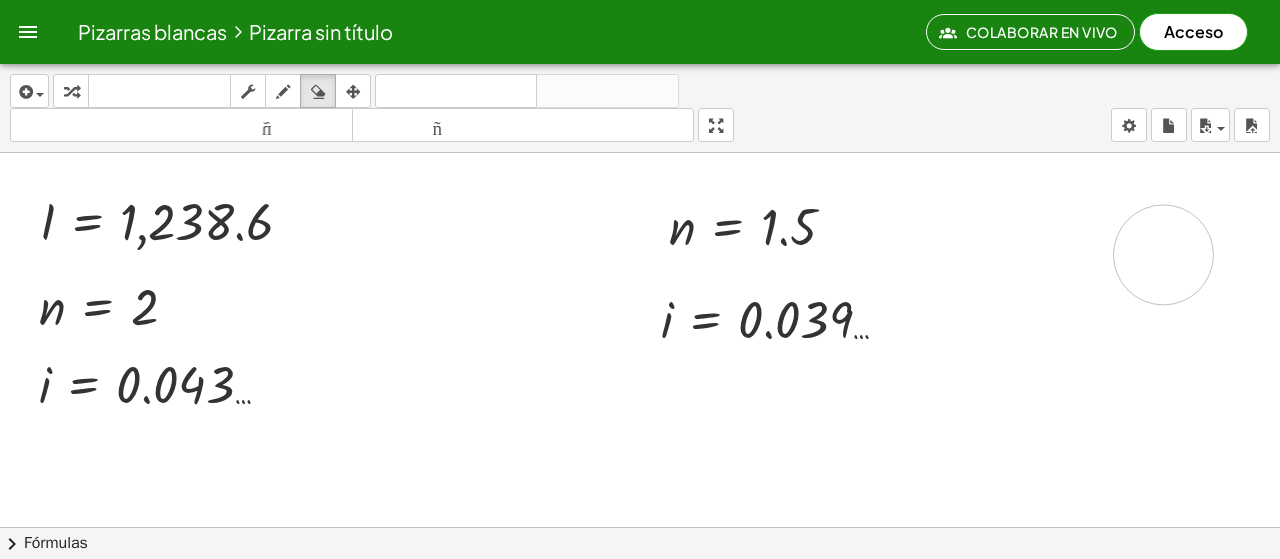drag, startPoint x: 586, startPoint y: 419, endPoint x: 1164, endPoint y: 254, distance: 601.08984 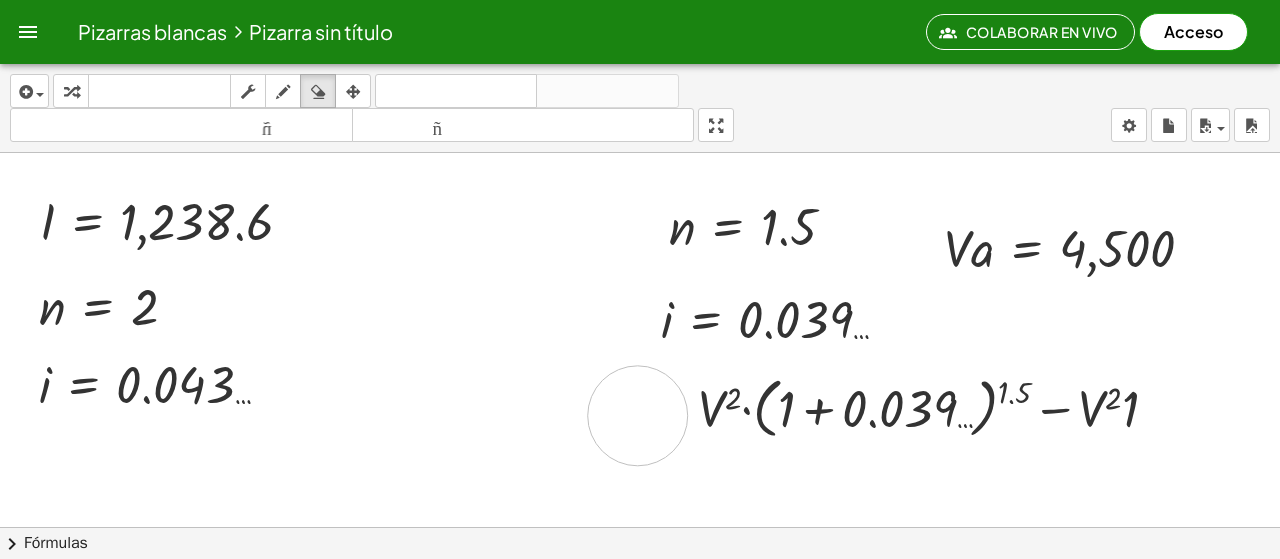 click at bounding box center [645, 506] 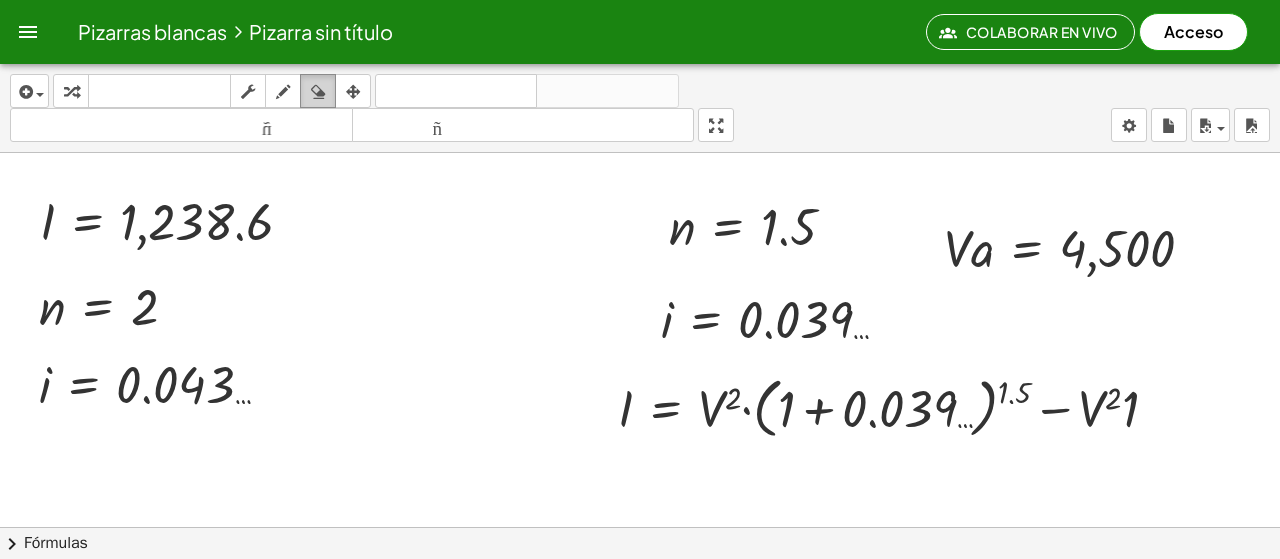 click at bounding box center [318, 92] 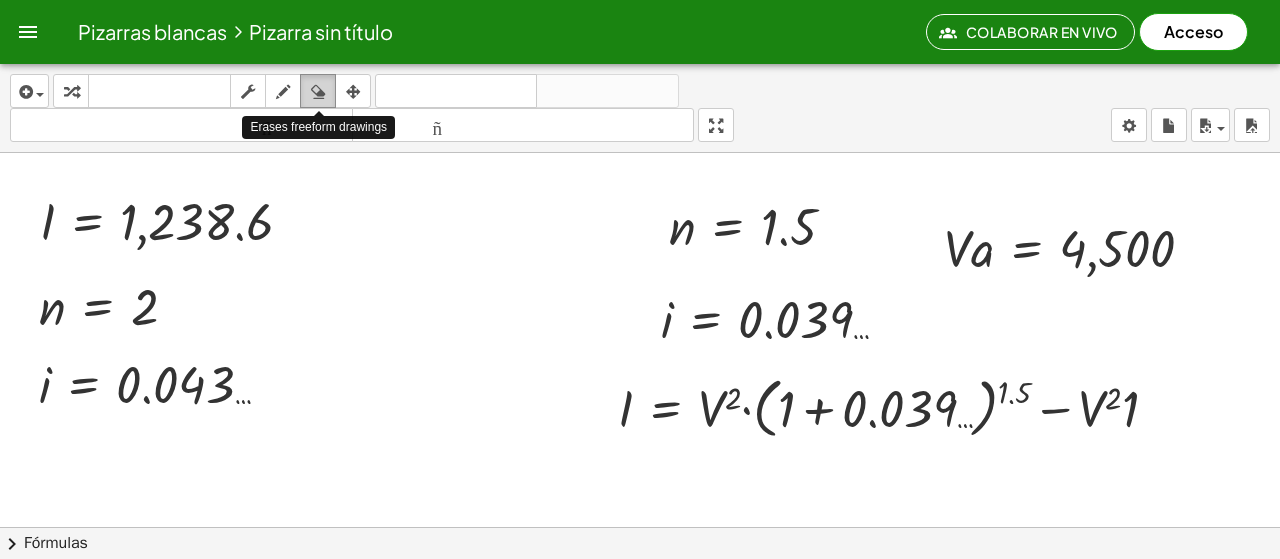 click at bounding box center (318, 92) 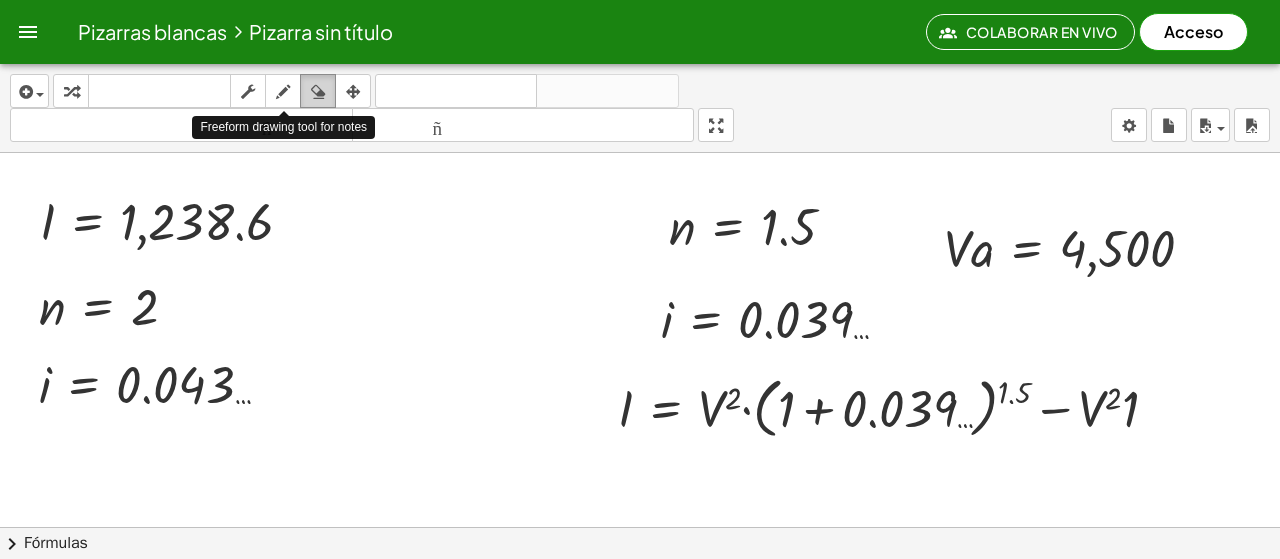 click at bounding box center (318, 92) 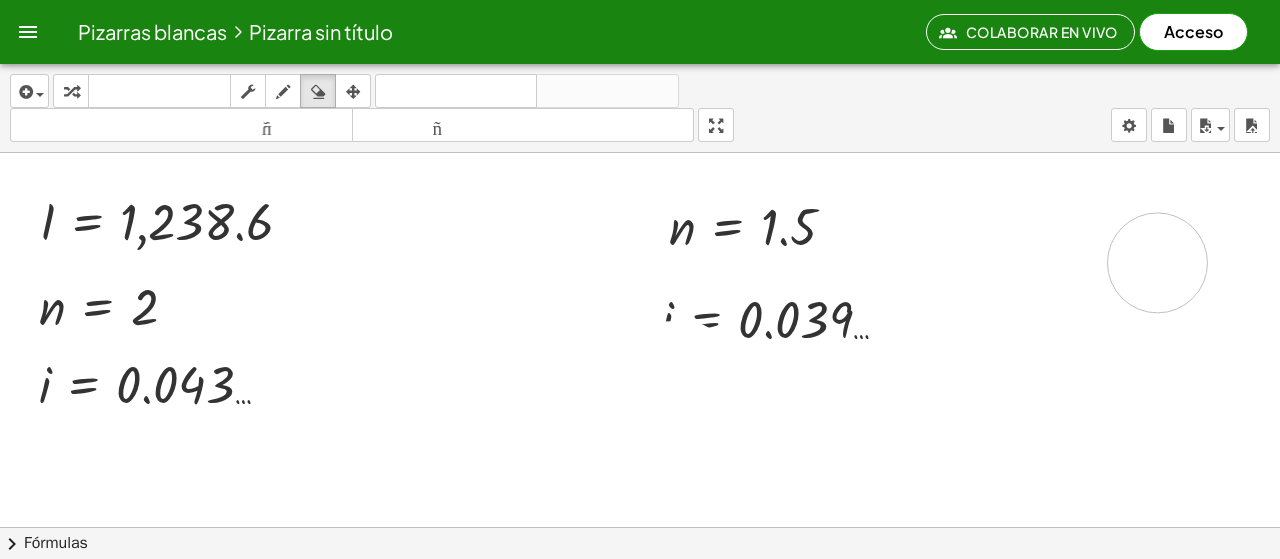 drag, startPoint x: 640, startPoint y: 371, endPoint x: 1158, endPoint y: 262, distance: 529.34393 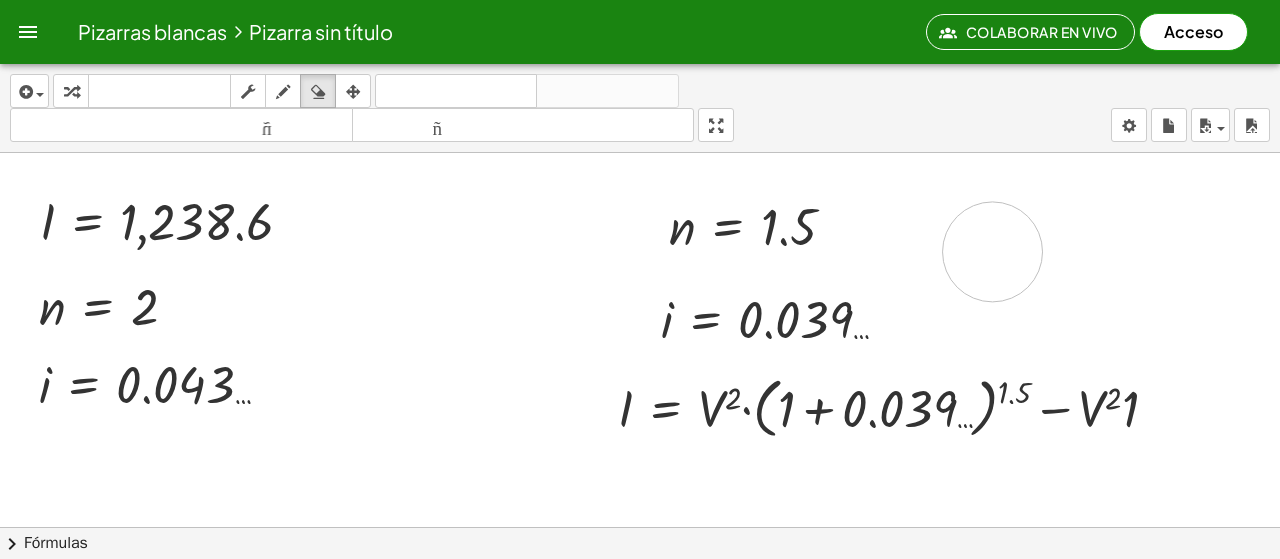 drag, startPoint x: 1194, startPoint y: 252, endPoint x: 993, endPoint y: 251, distance: 201.00249 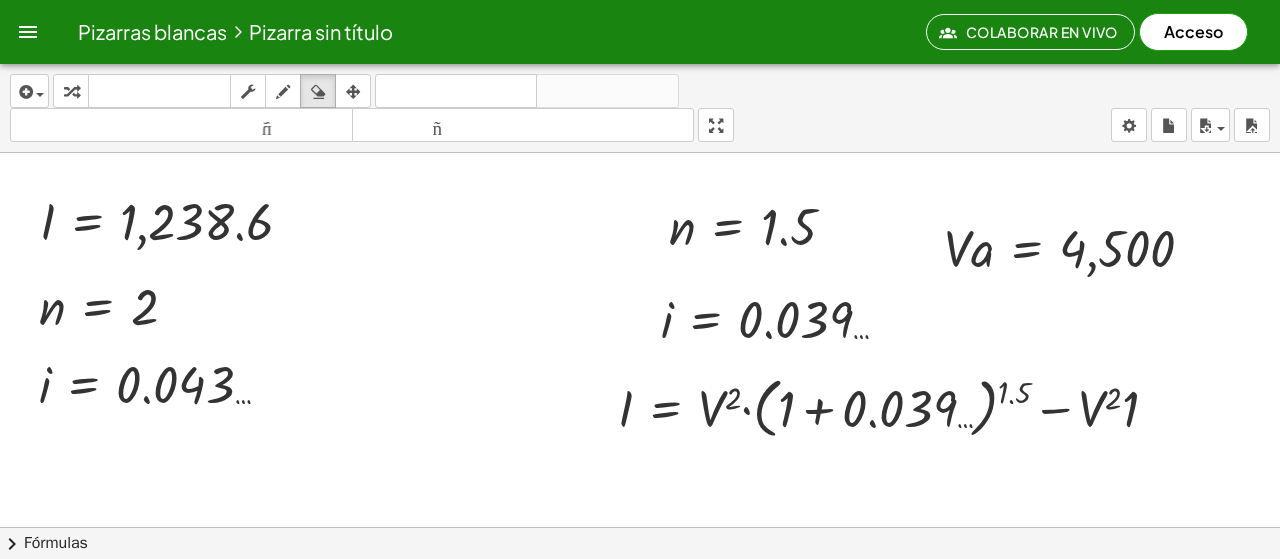 click at bounding box center [645, 506] 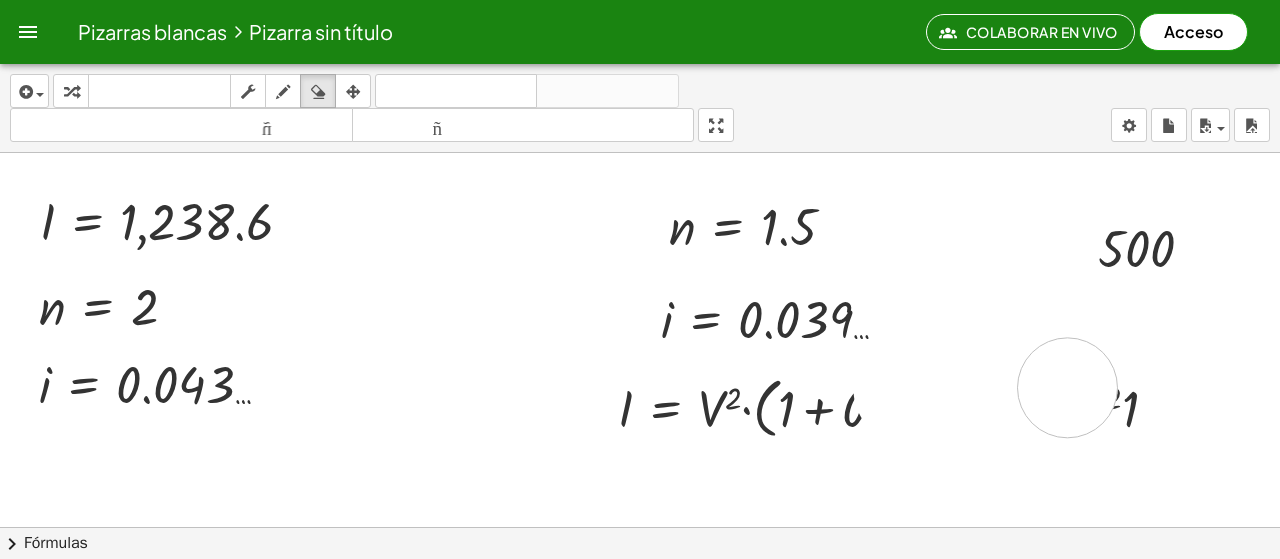 drag, startPoint x: 988, startPoint y: 251, endPoint x: 1068, endPoint y: 387, distance: 157.78467 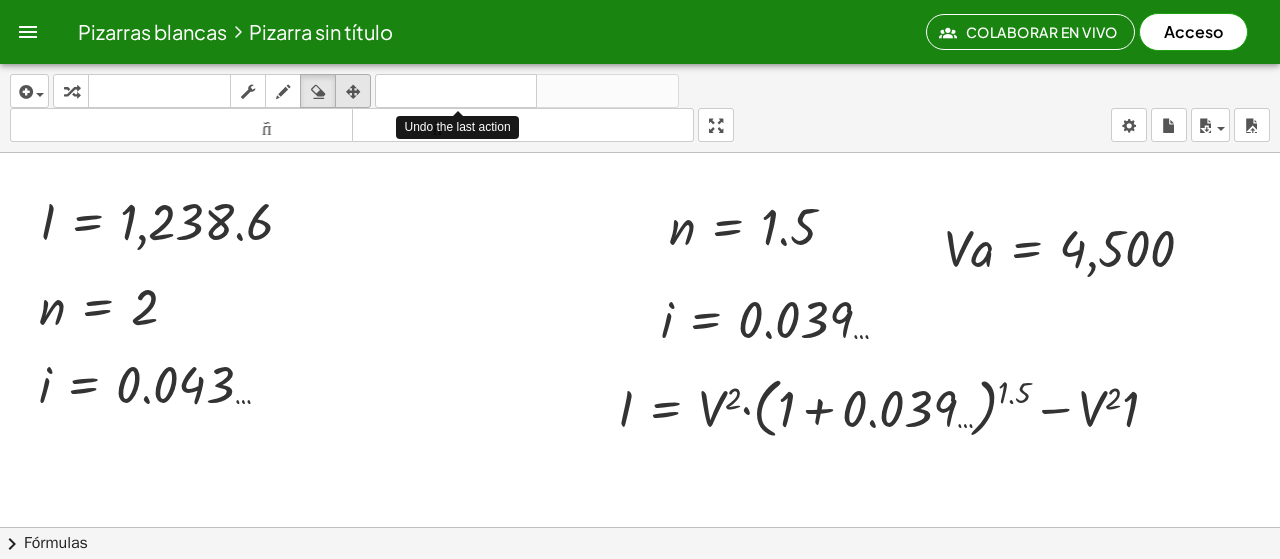 click at bounding box center (353, 92) 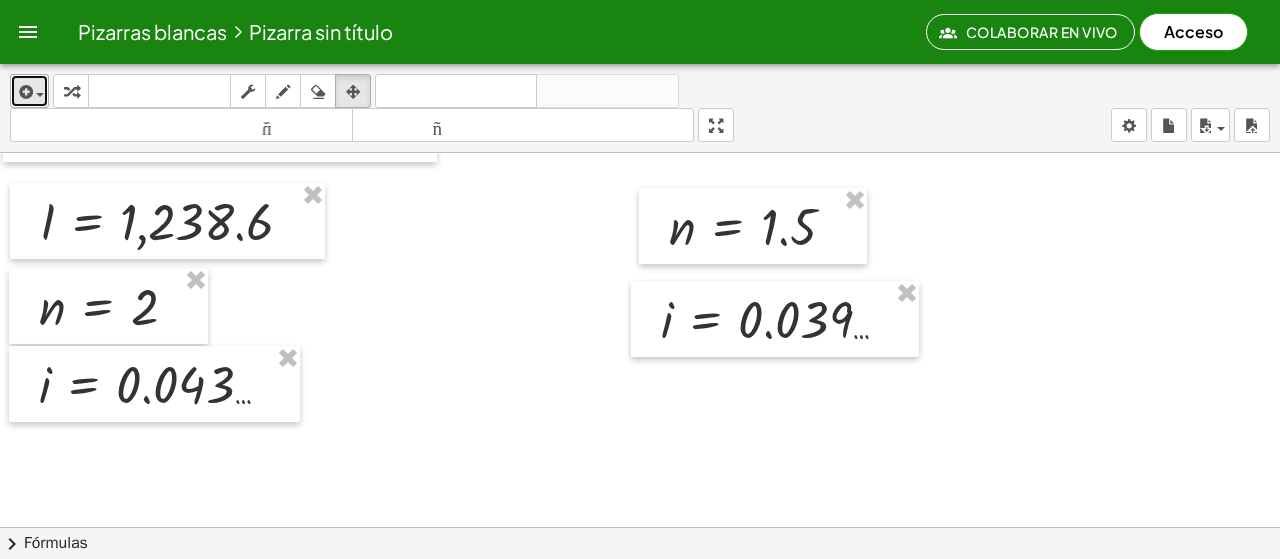 click at bounding box center [24, 92] 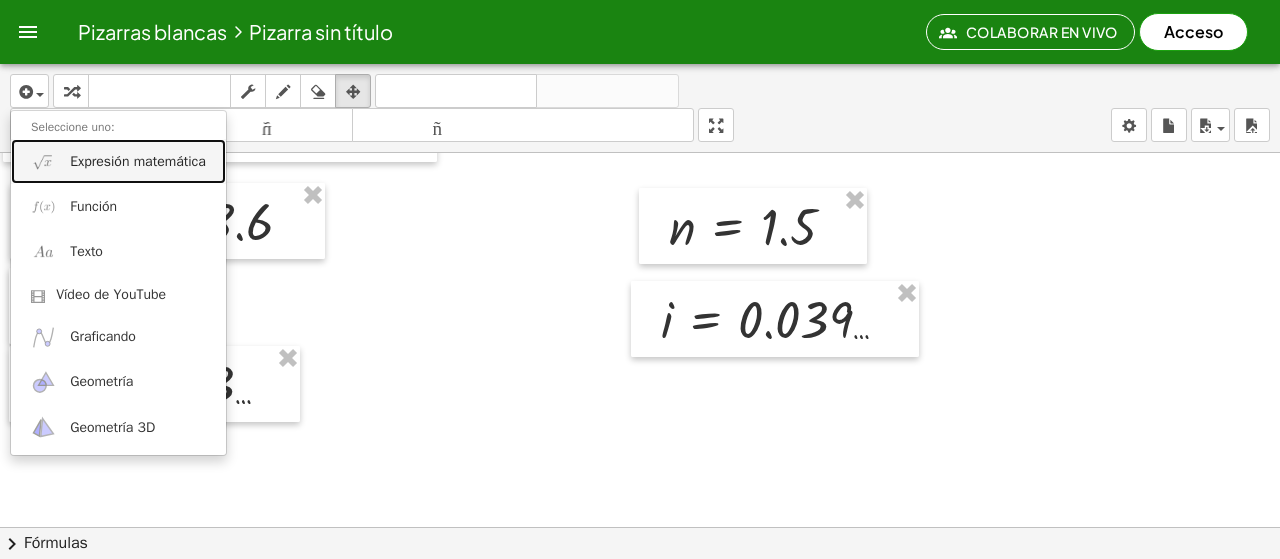 click on "Expresión matemática" at bounding box center [138, 161] 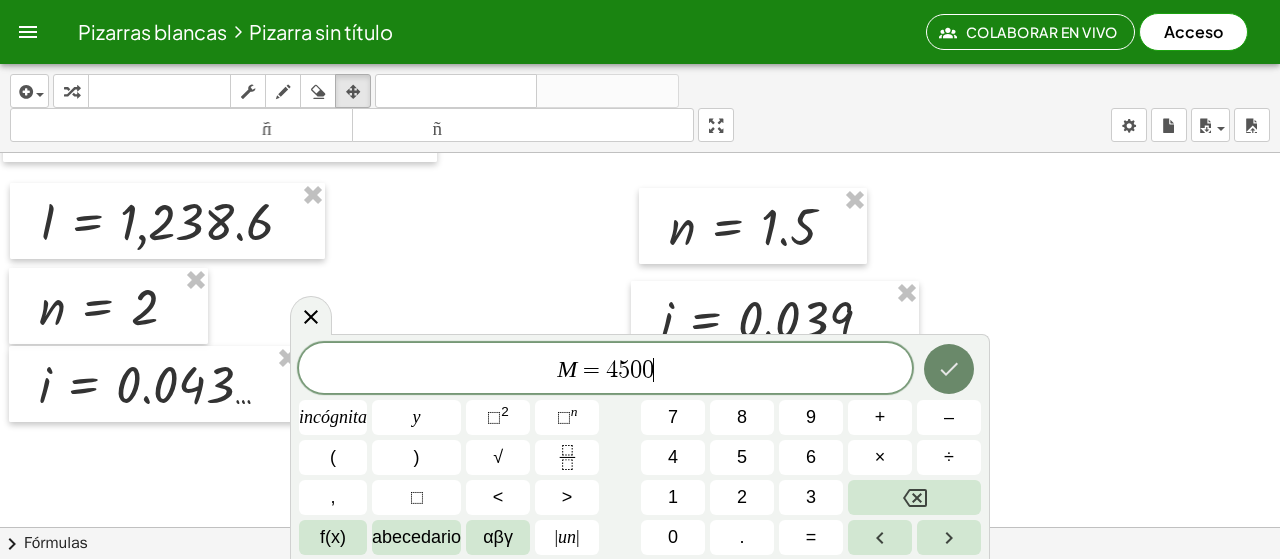click 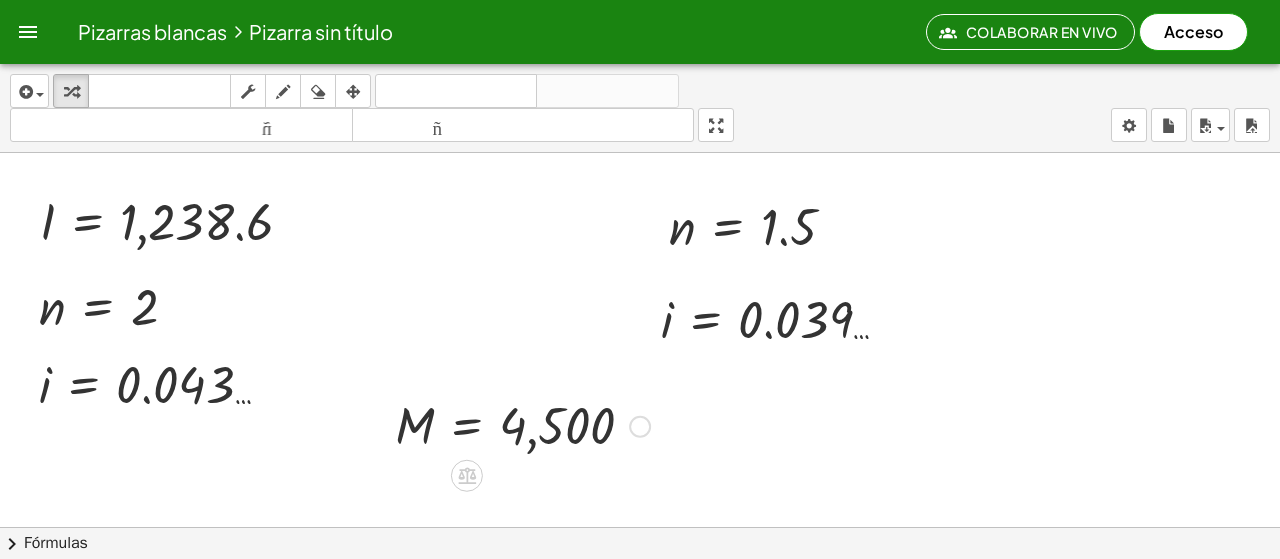 click at bounding box center [522, 425] 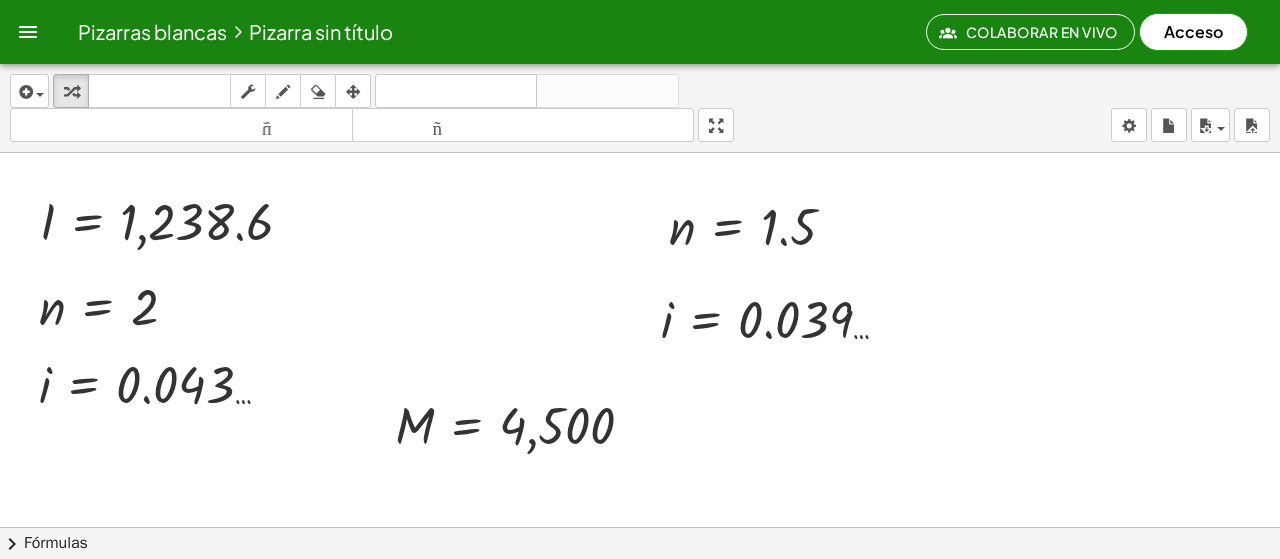 click at bounding box center [645, 506] 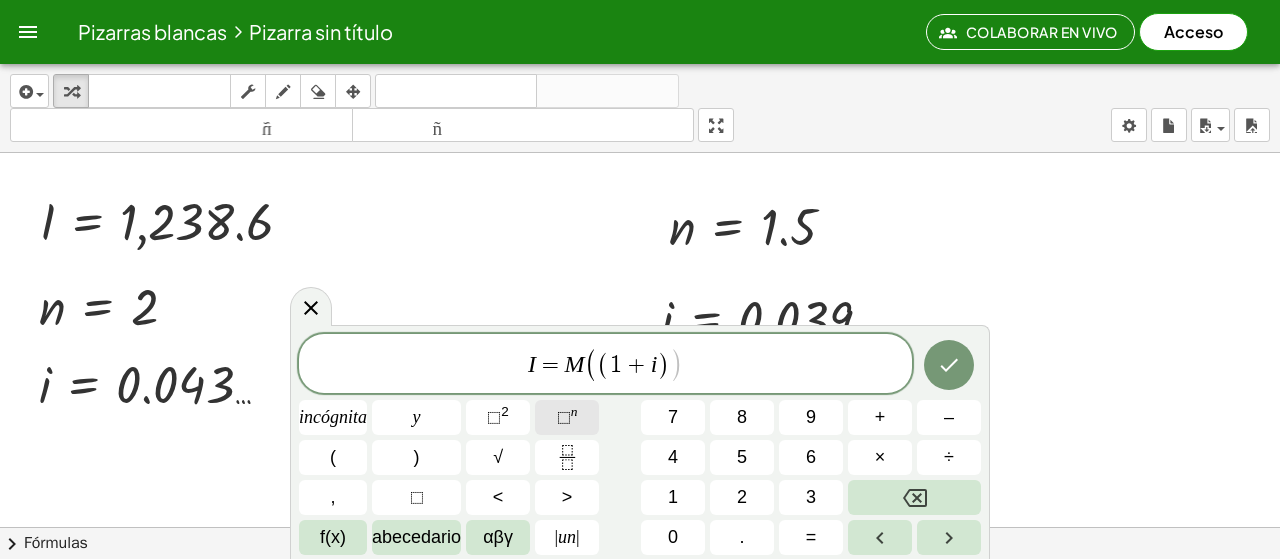 click on "⬚  n" at bounding box center (567, 417) 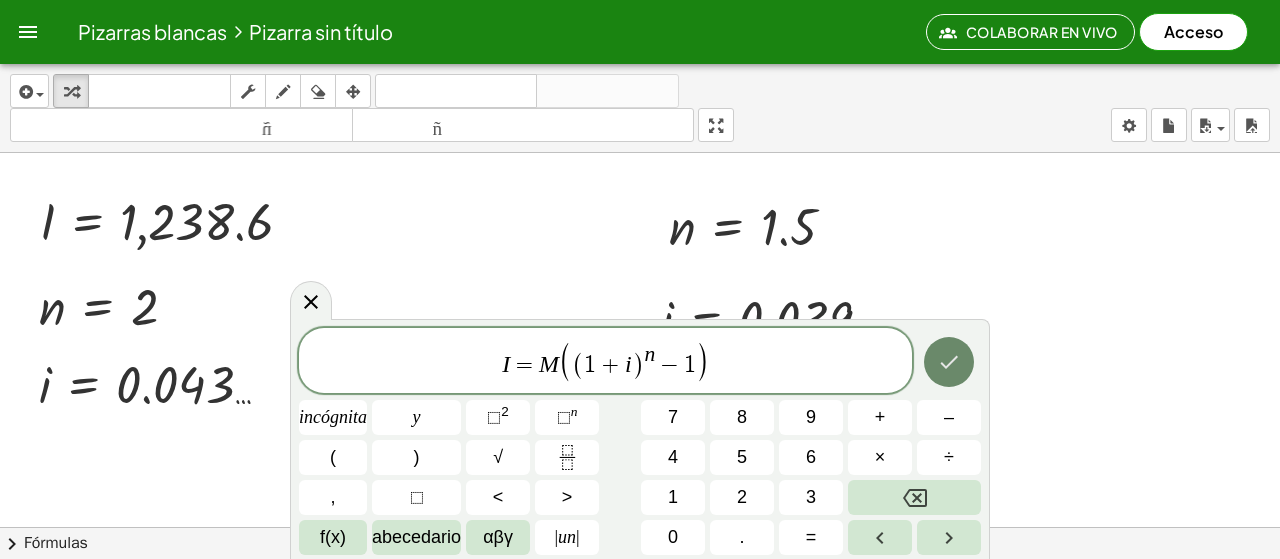 click 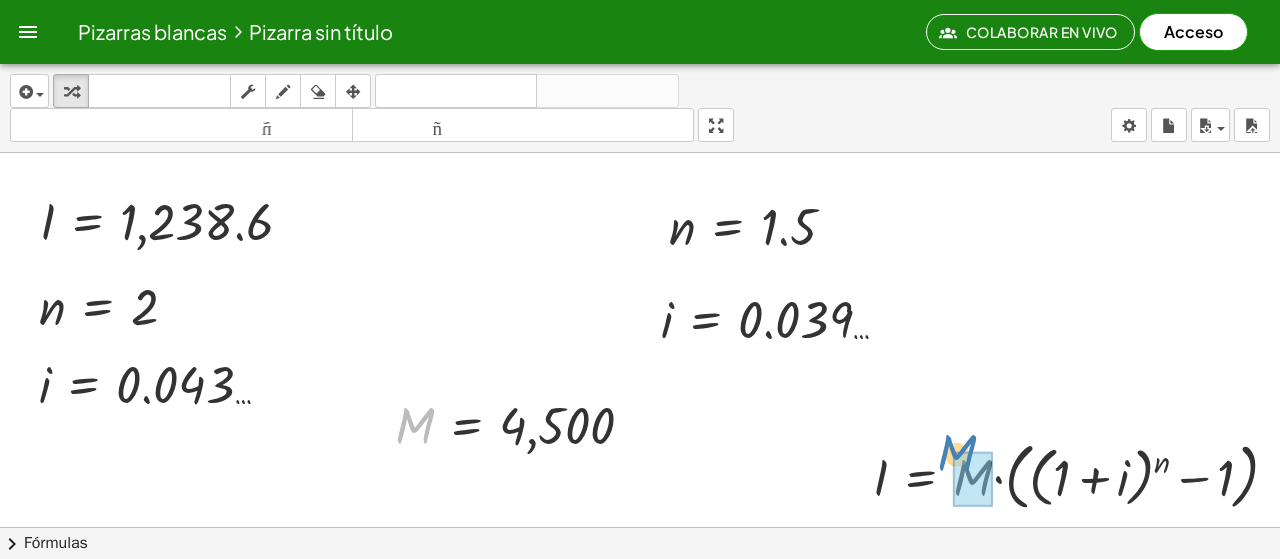 drag, startPoint x: 420, startPoint y: 432, endPoint x: 954, endPoint y: 457, distance: 534.5849 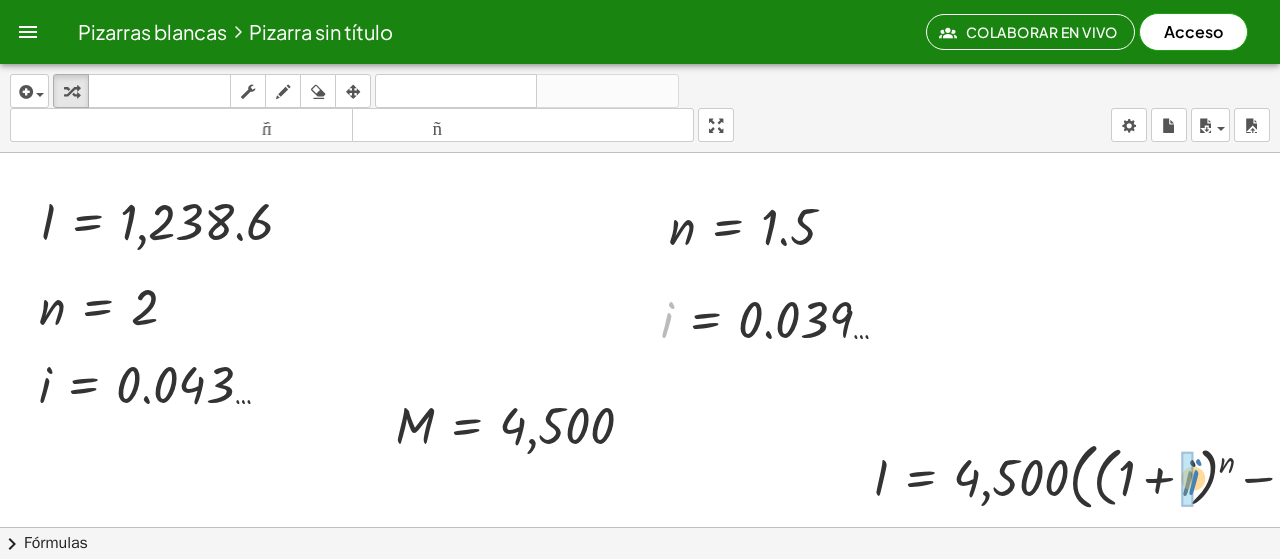 drag, startPoint x: 668, startPoint y: 323, endPoint x: 1195, endPoint y: 480, distance: 549.8891 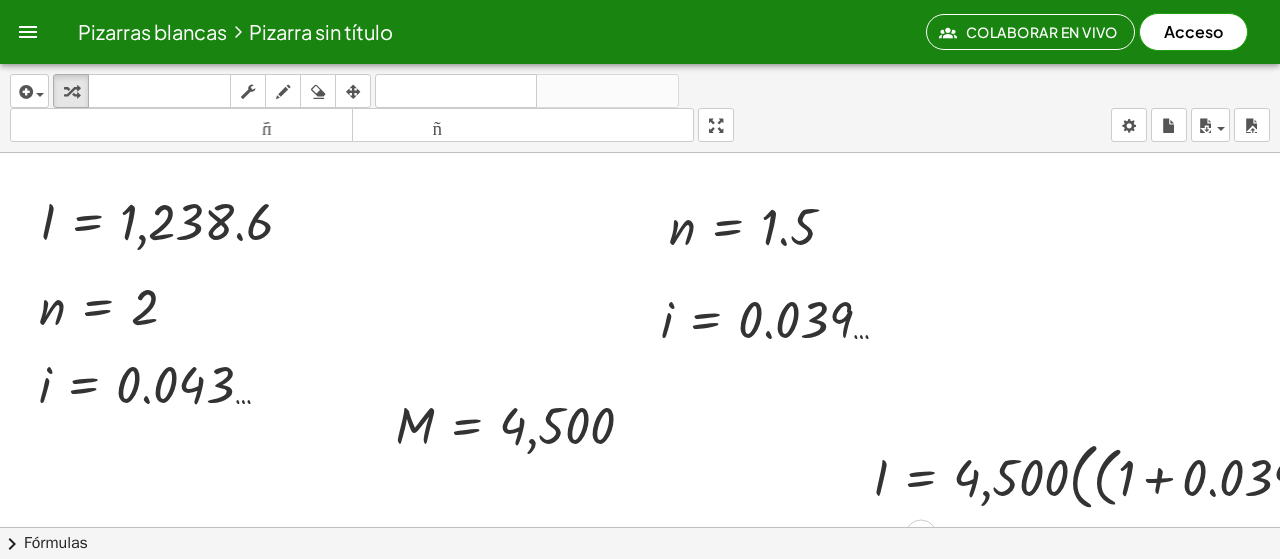 click at bounding box center [1175, 475] 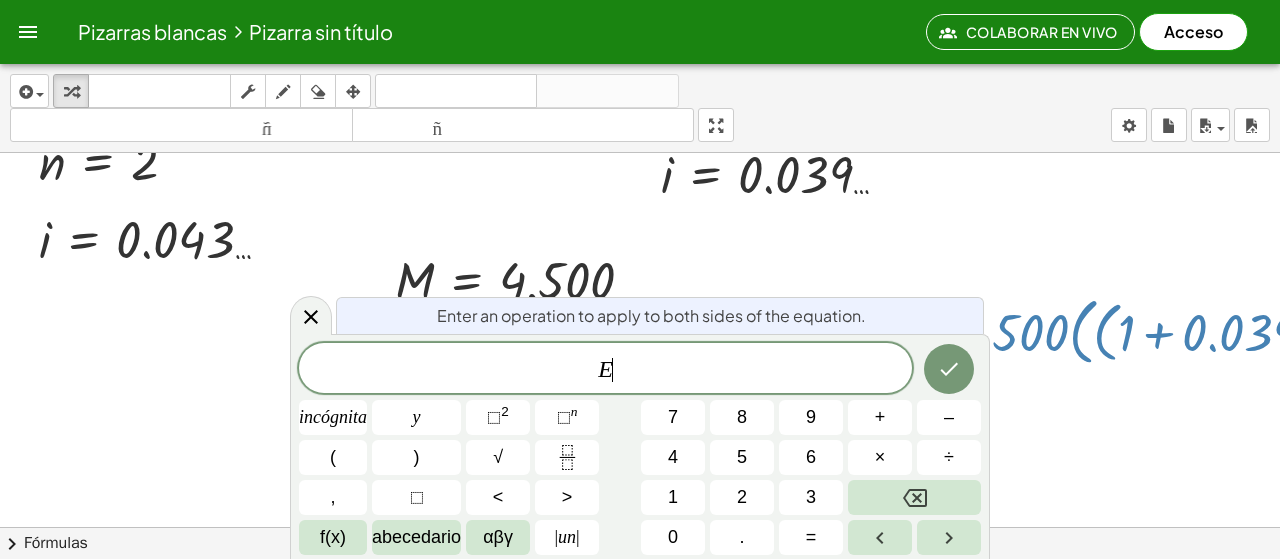 scroll, scrollTop: 337, scrollLeft: 0, axis: vertical 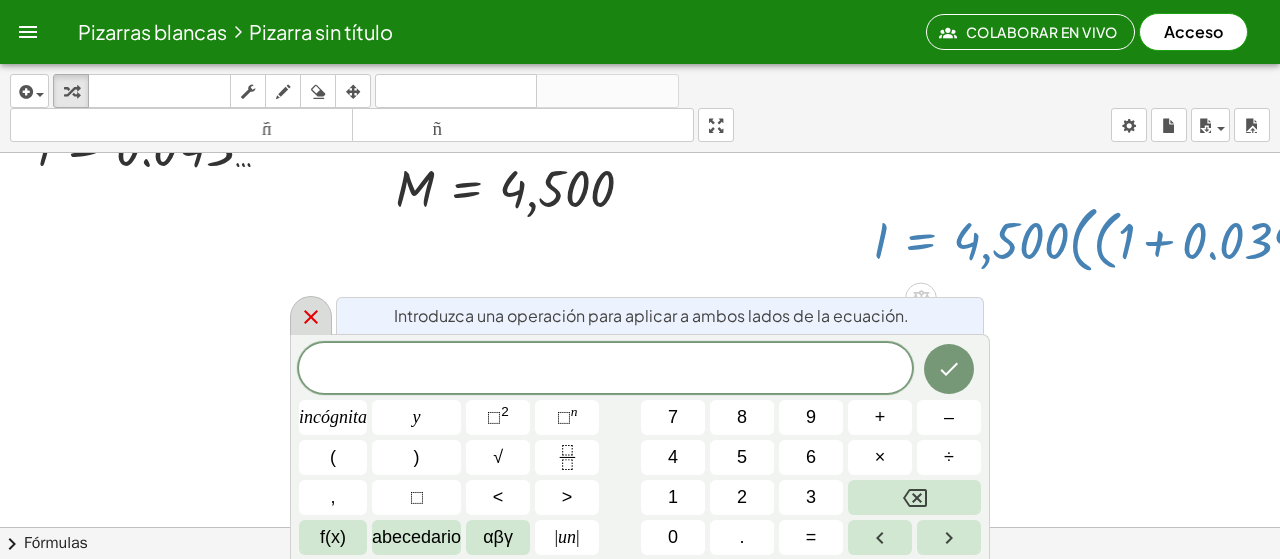 click 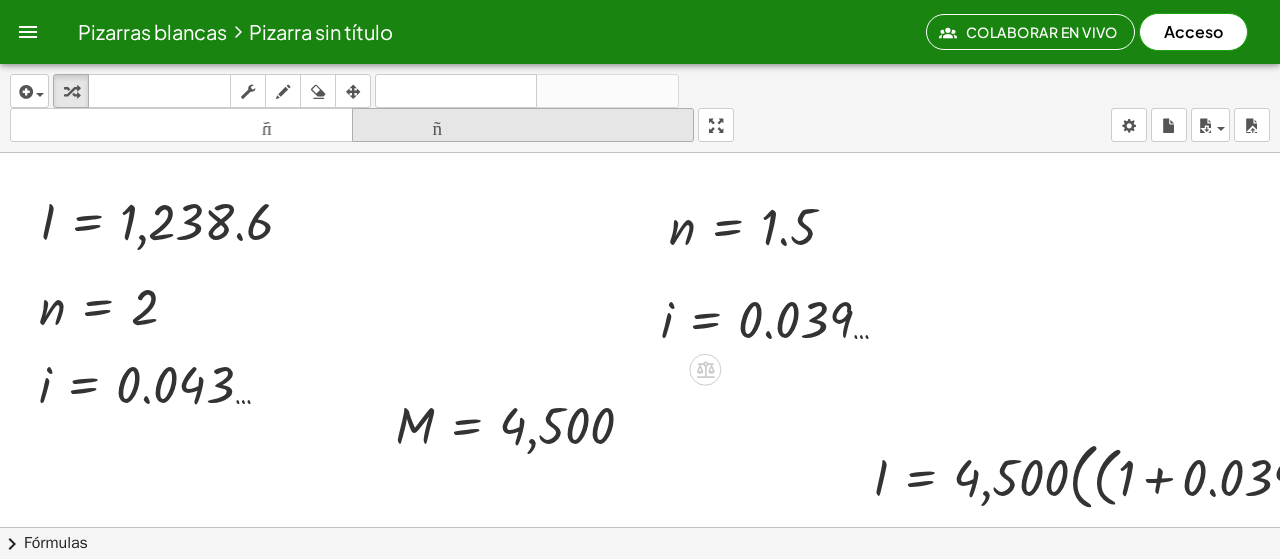 scroll, scrollTop: 100, scrollLeft: 0, axis: vertical 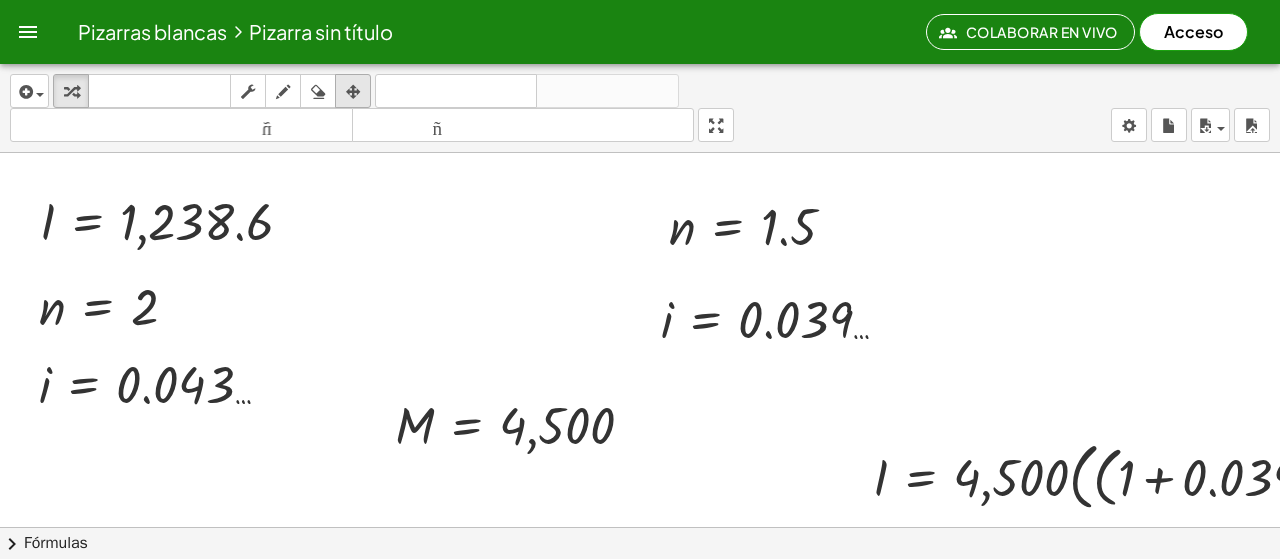 click at bounding box center (353, 92) 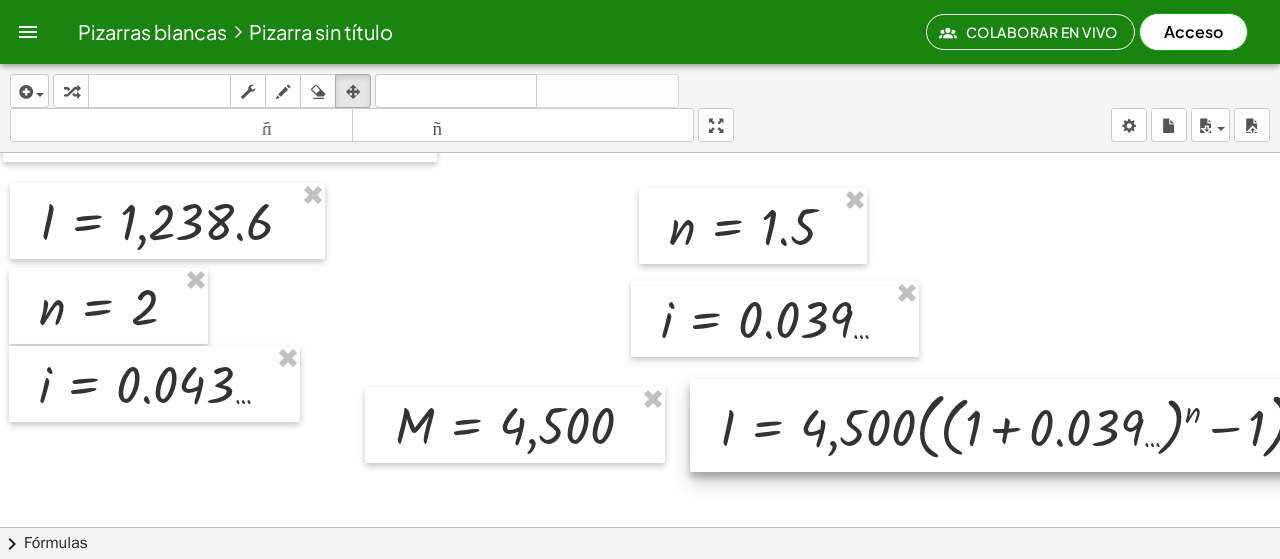 drag, startPoint x: 892, startPoint y: 451, endPoint x: 739, endPoint y: 401, distance: 160.96272 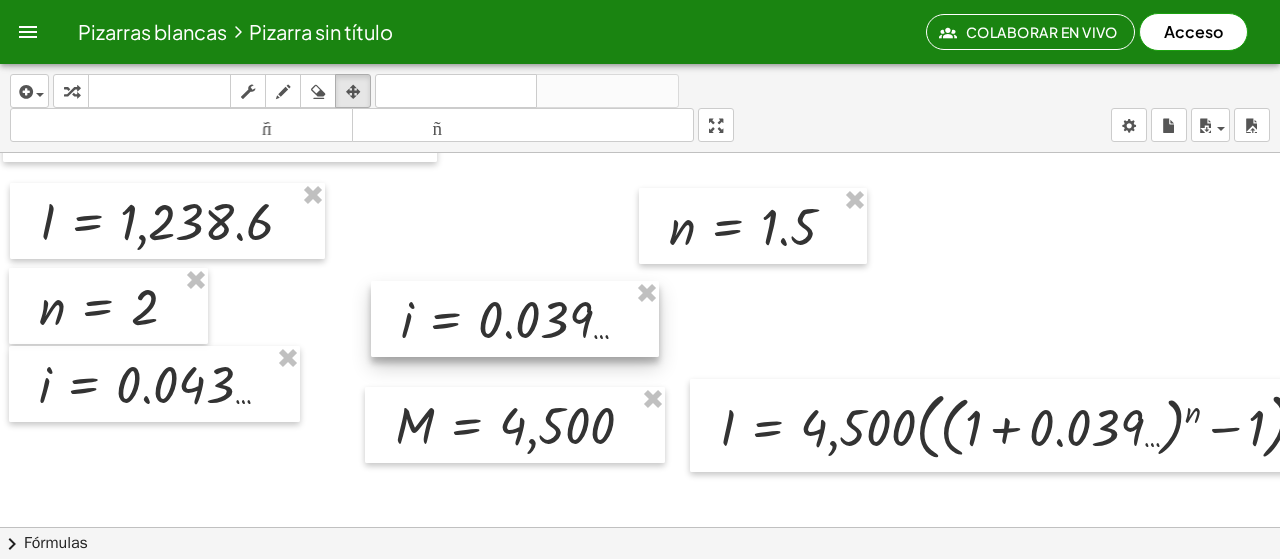 drag, startPoint x: 682, startPoint y: 303, endPoint x: 422, endPoint y: 303, distance: 260 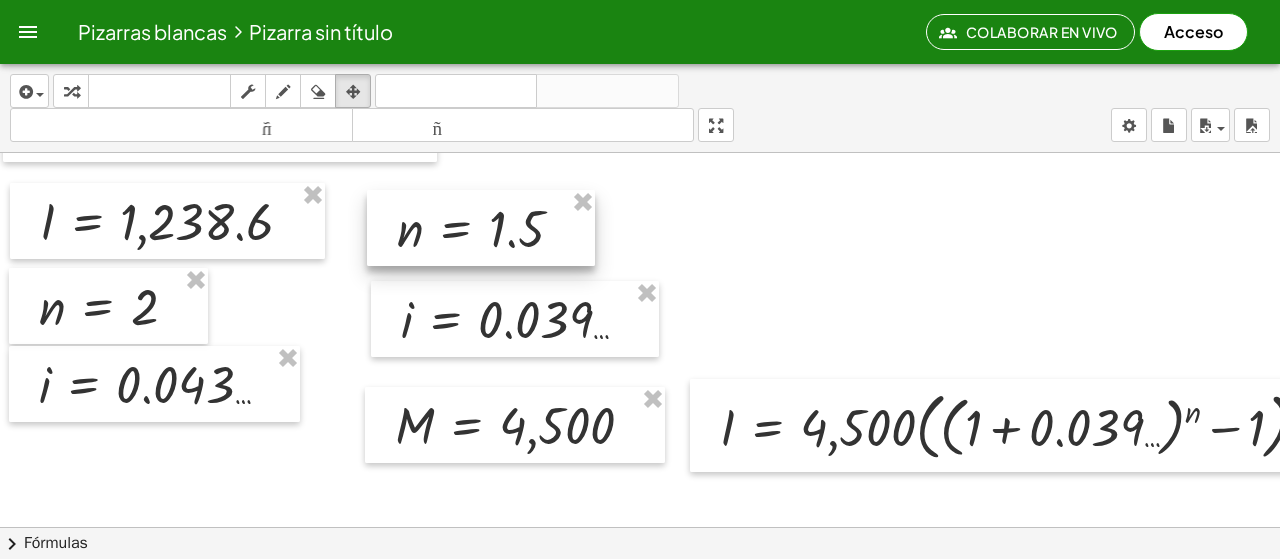 drag, startPoint x: 694, startPoint y: 226, endPoint x: 422, endPoint y: 228, distance: 272.00735 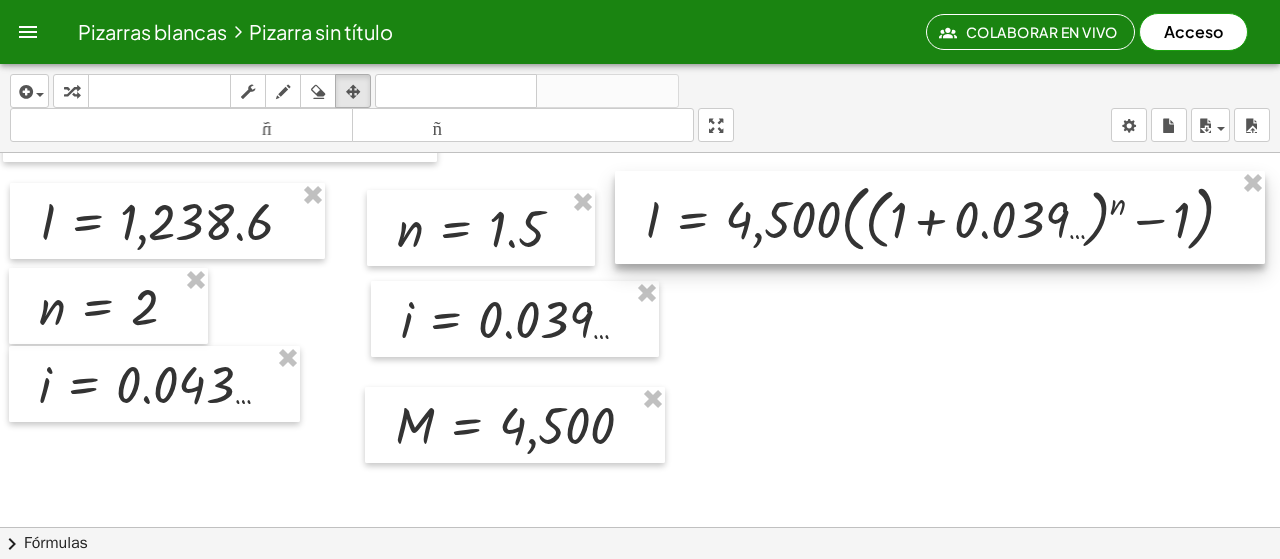 drag, startPoint x: 784, startPoint y: 392, endPoint x: 709, endPoint y: 184, distance: 221.10857 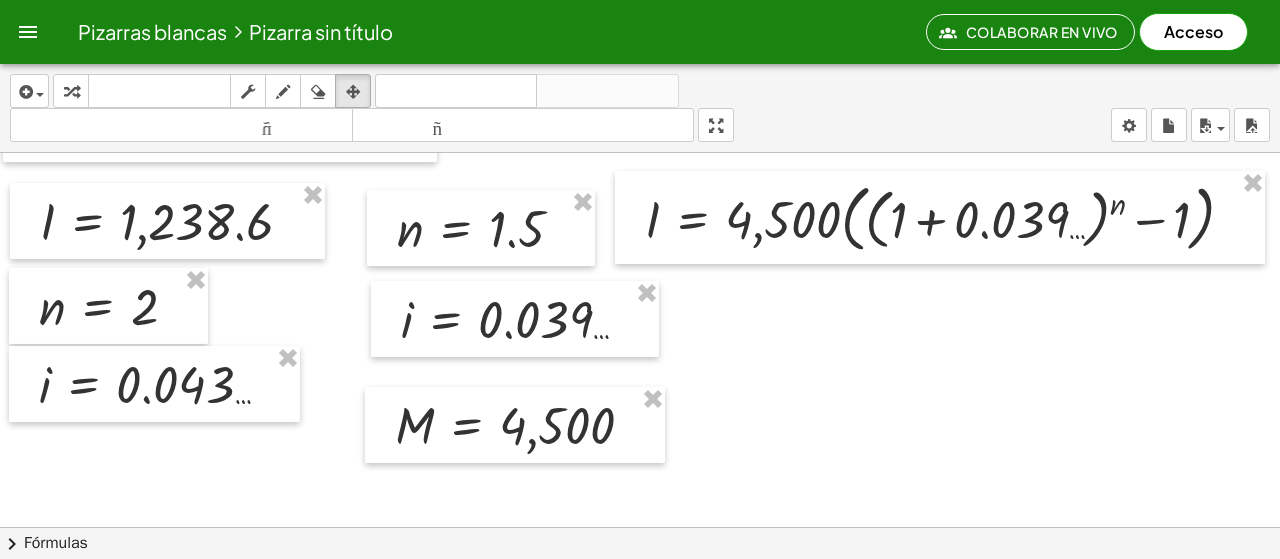 click at bounding box center (749, 506) 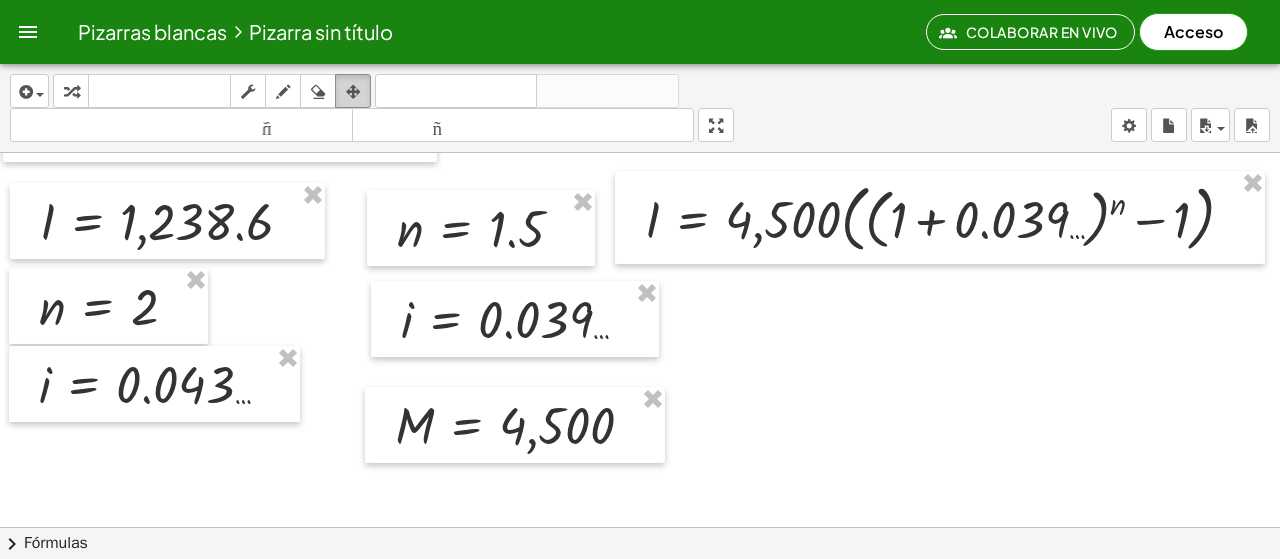 click on "arreglar" at bounding box center [353, 91] 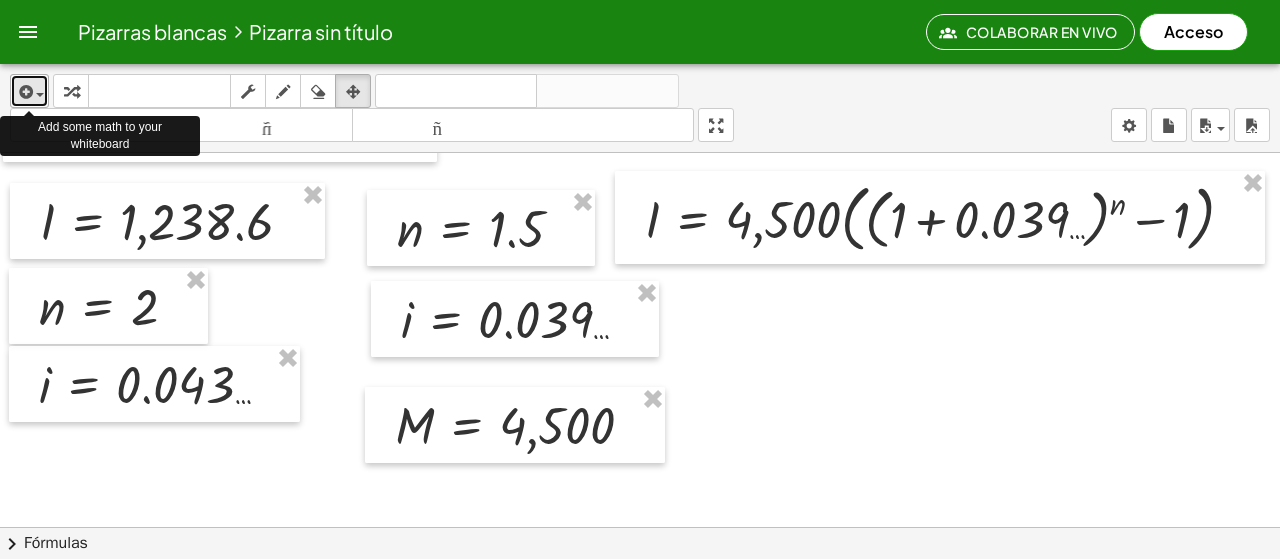 click at bounding box center (29, 91) 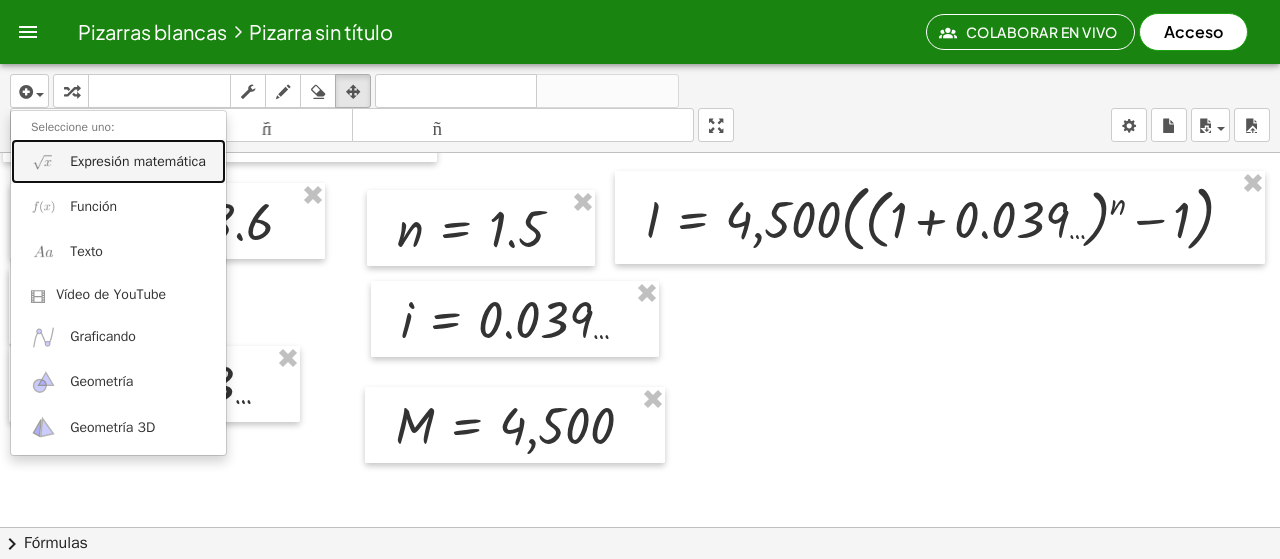 click on "Expresión matemática" at bounding box center (138, 161) 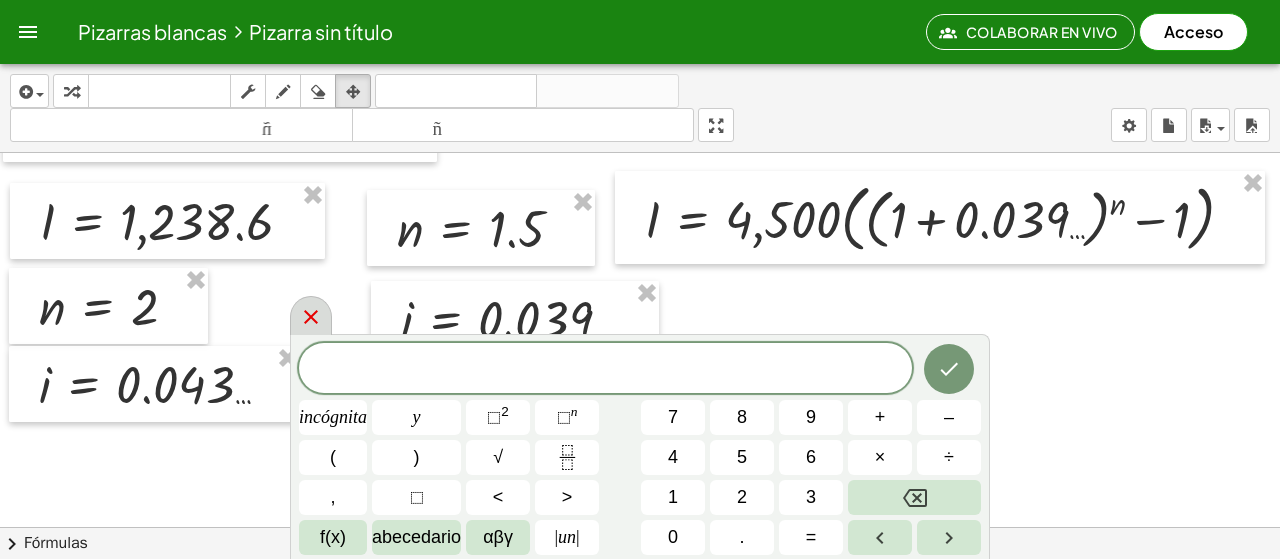 click 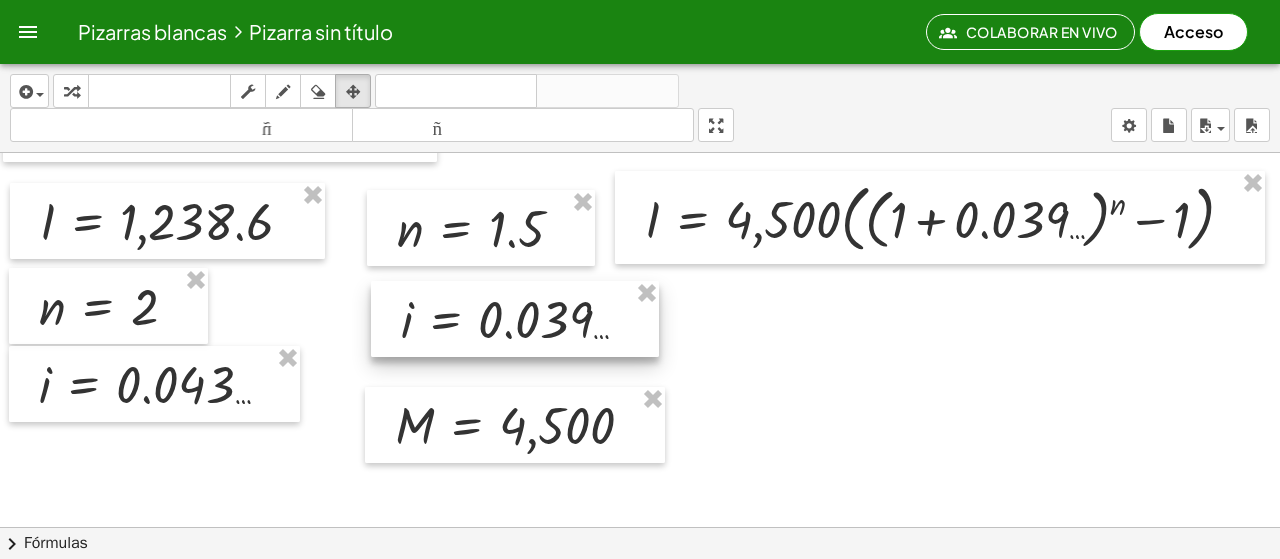 click at bounding box center [515, 319] 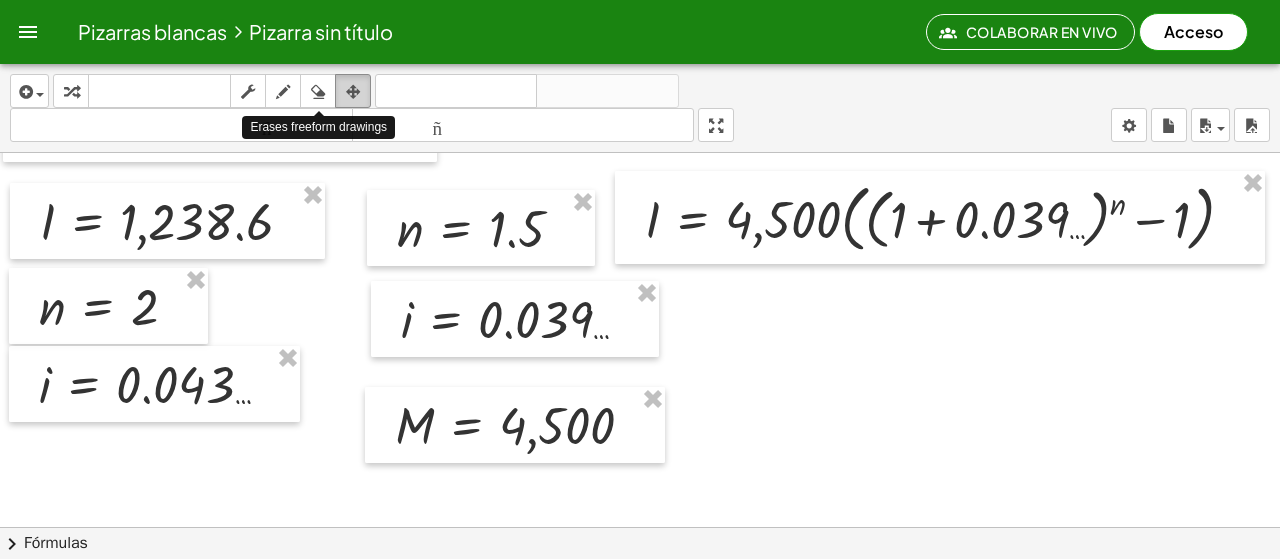click at bounding box center (353, 92) 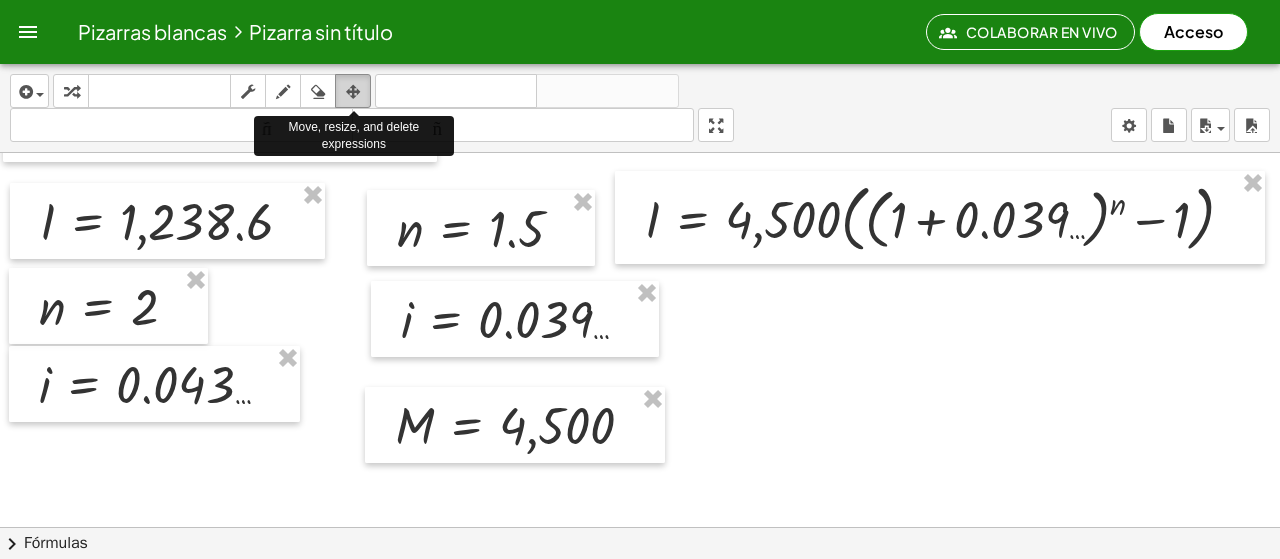 click at bounding box center (353, 92) 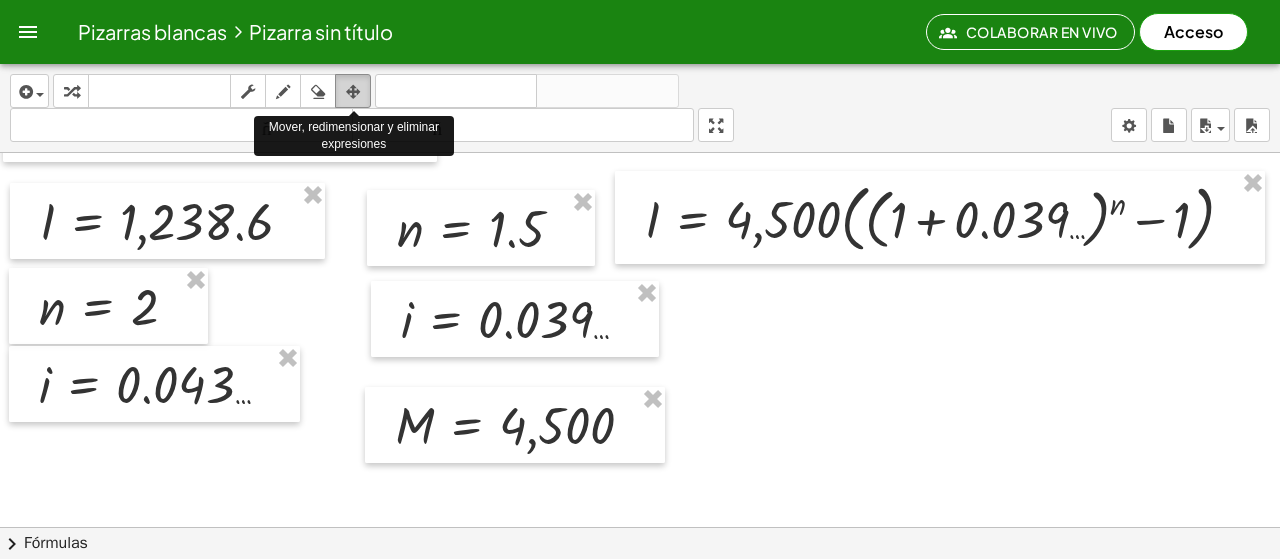 click at bounding box center (353, 92) 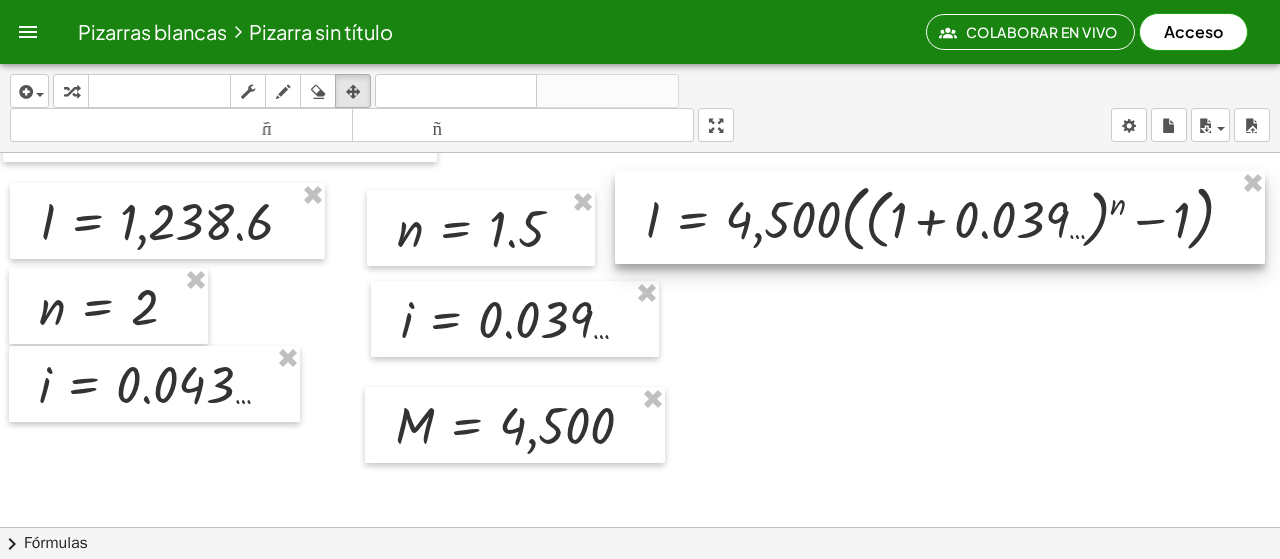 click at bounding box center (940, 217) 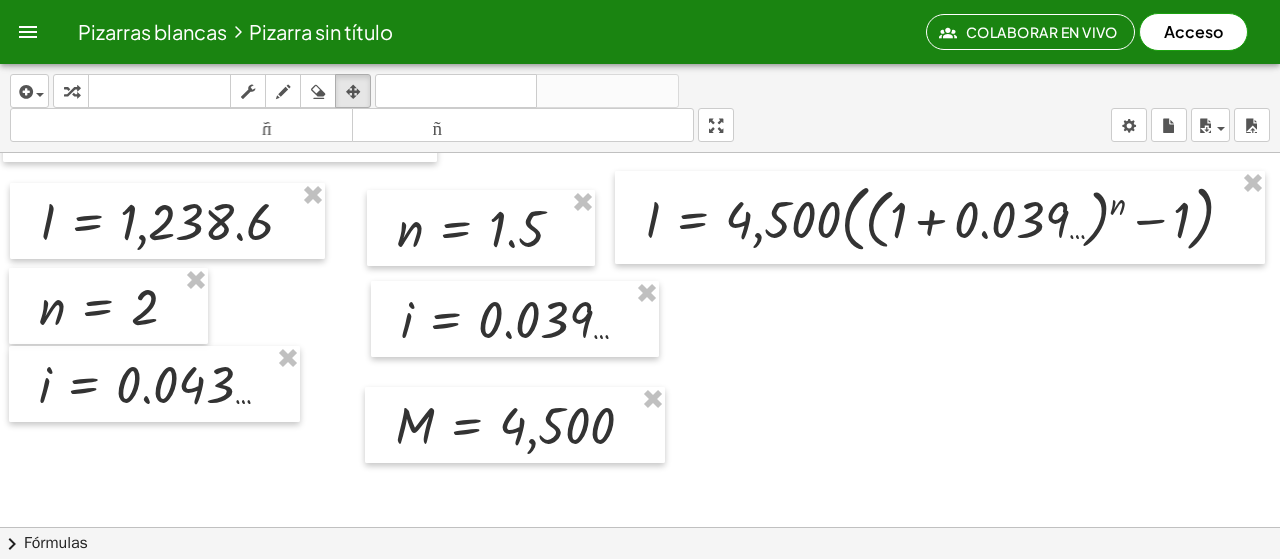 click at bounding box center (749, 506) 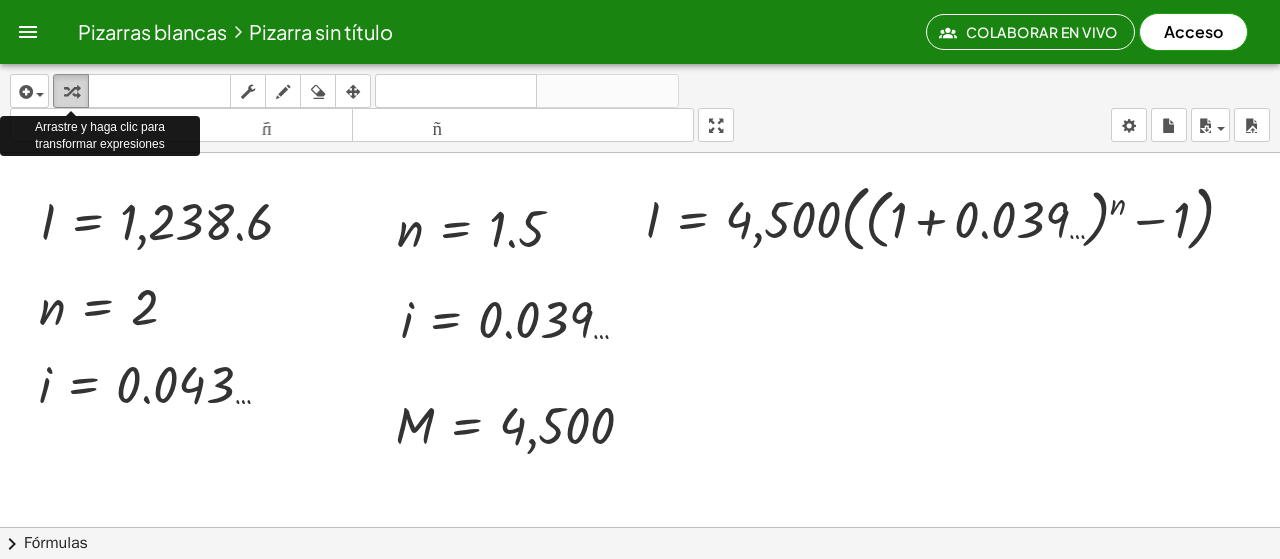click at bounding box center (71, 92) 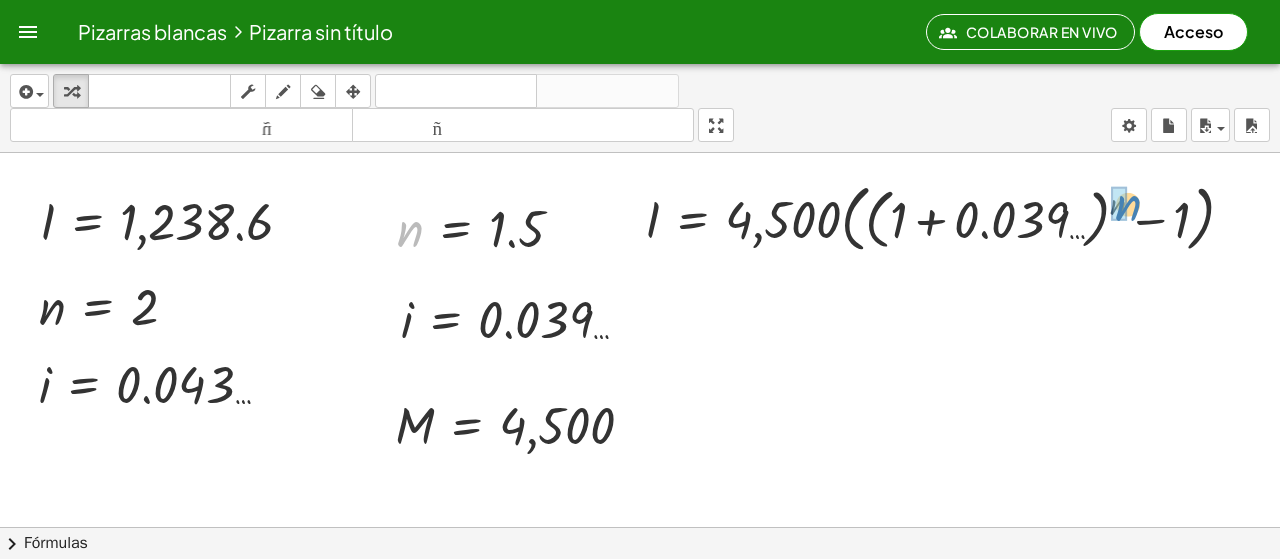drag, startPoint x: 399, startPoint y: 237, endPoint x: 1115, endPoint y: 212, distance: 716.43634 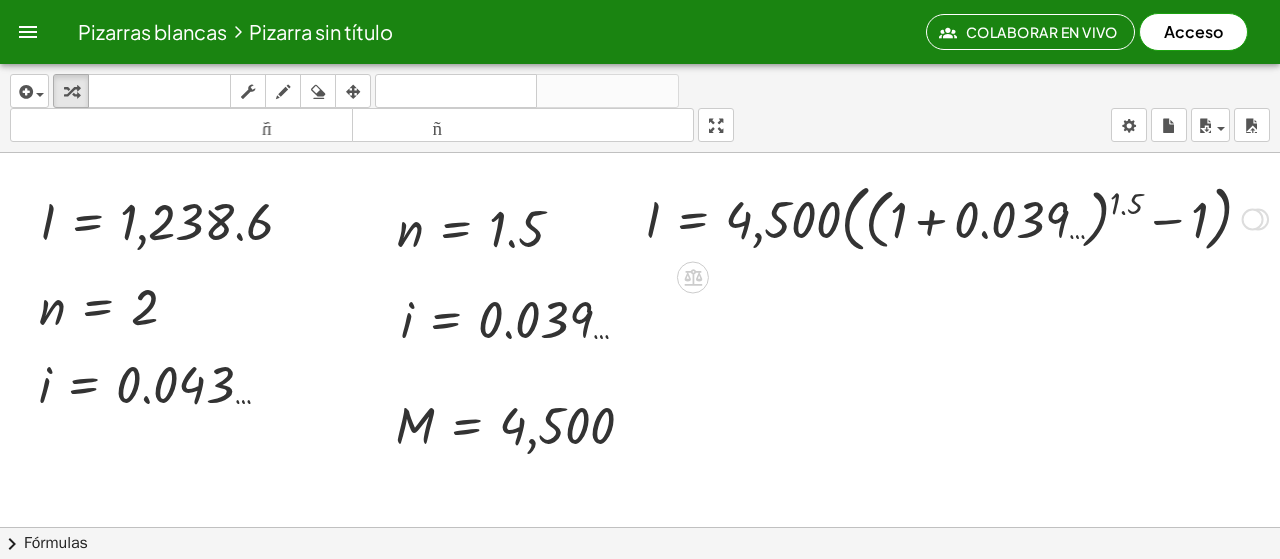 click at bounding box center [956, 217] 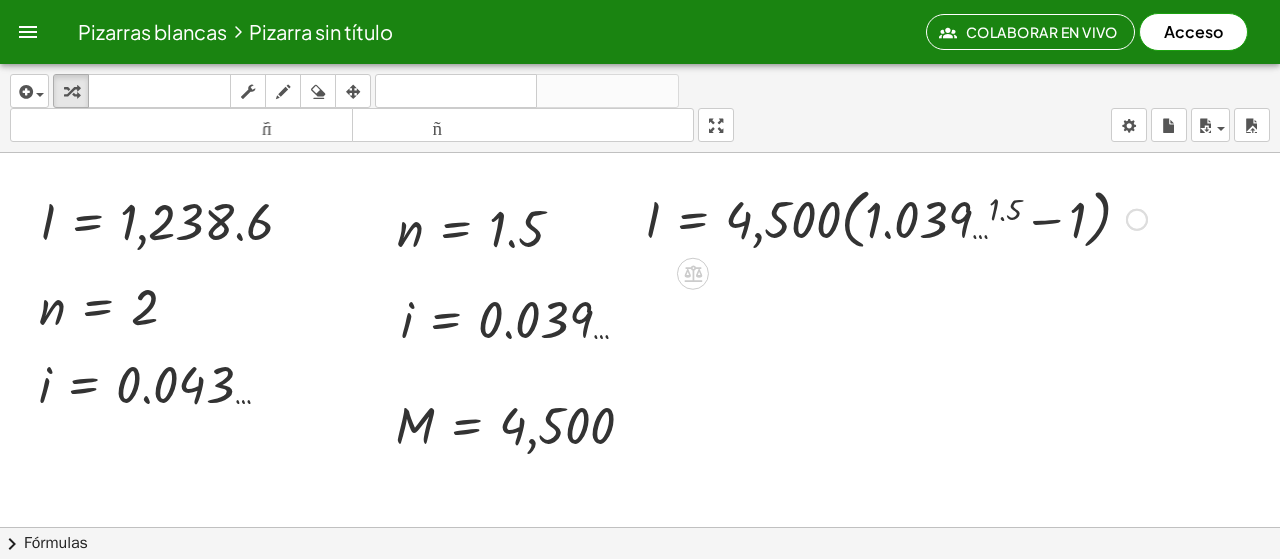click at bounding box center [896, 218] 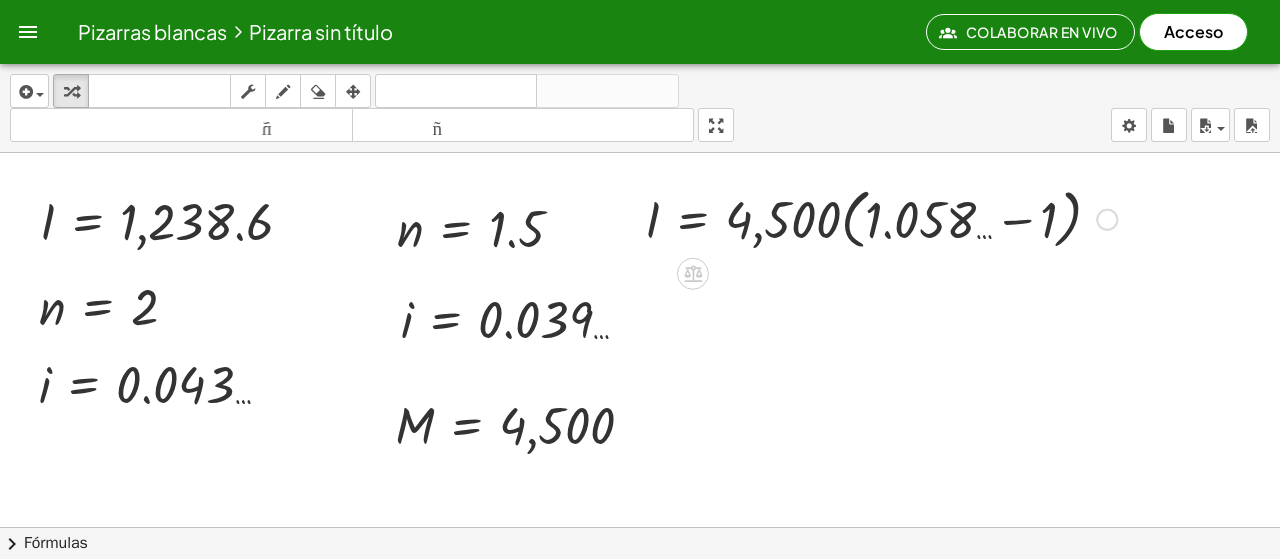 click at bounding box center [881, 218] 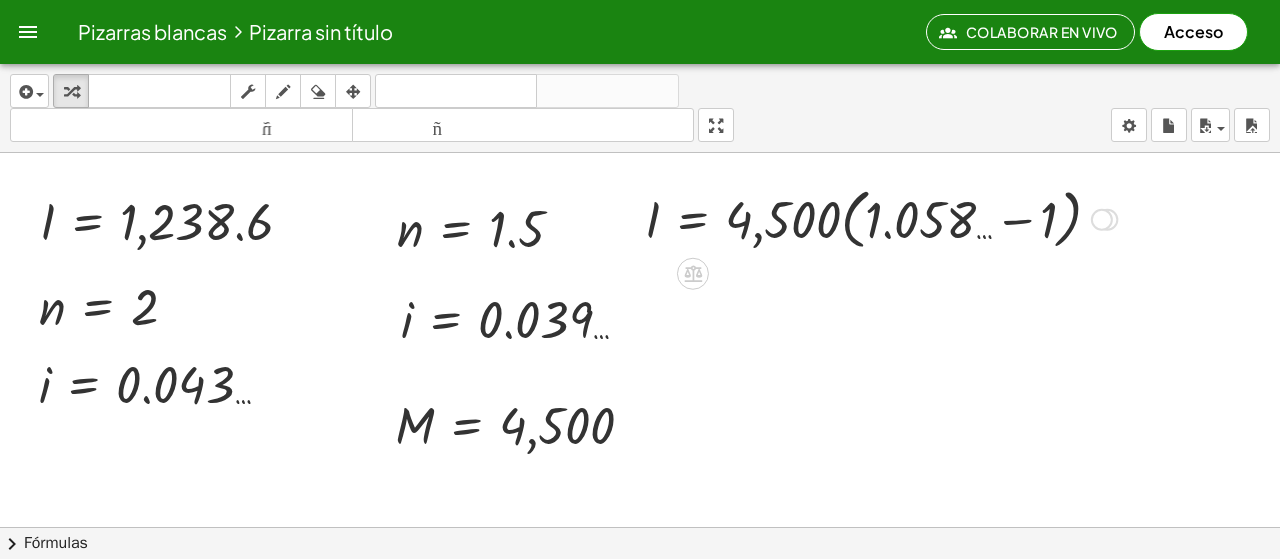click at bounding box center [881, 218] 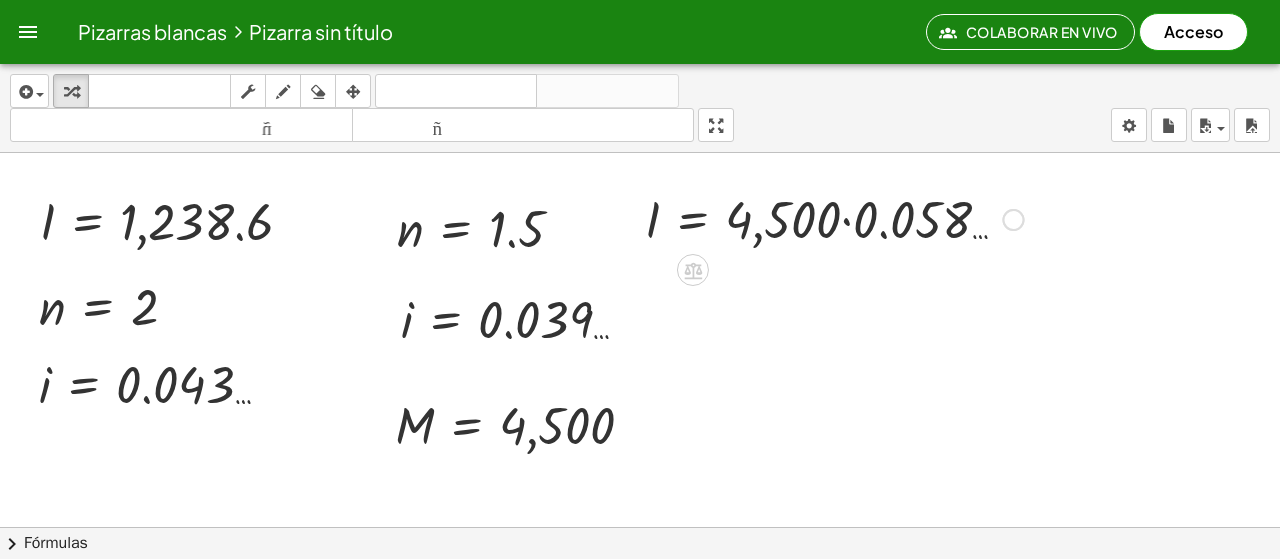 click at bounding box center (834, 218) 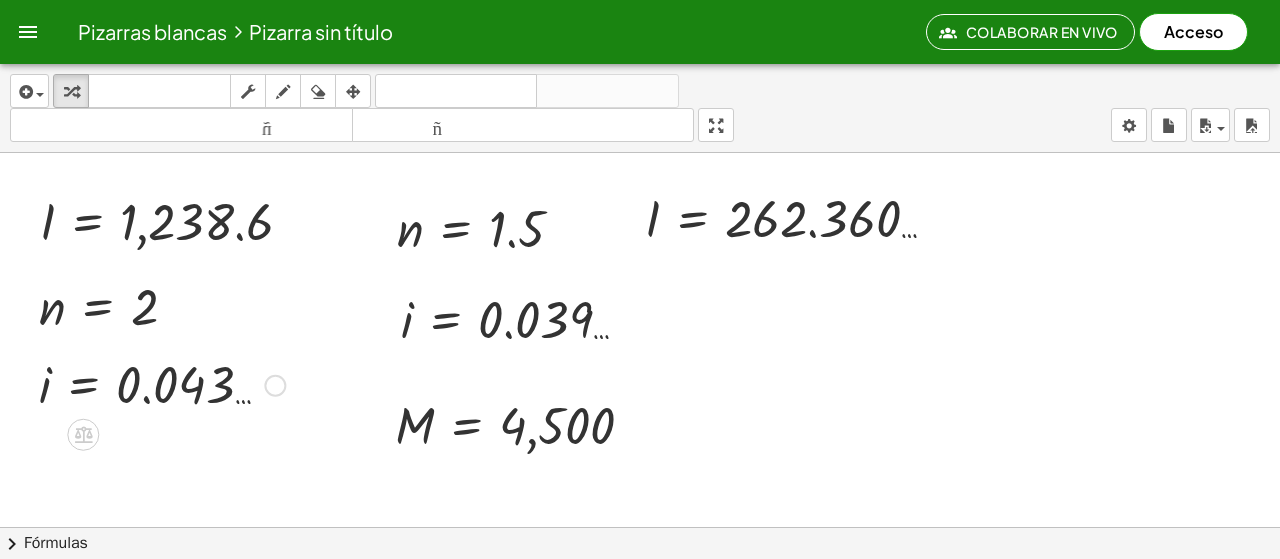 click at bounding box center [162, 384] 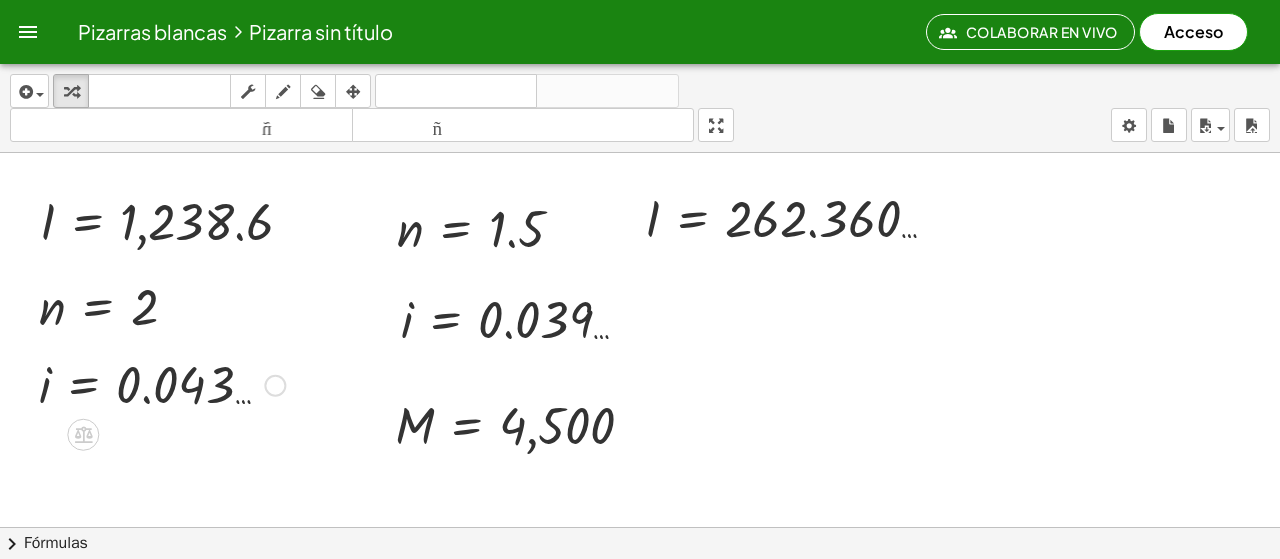 click on "i = 0.043 …" at bounding box center [154, 384] 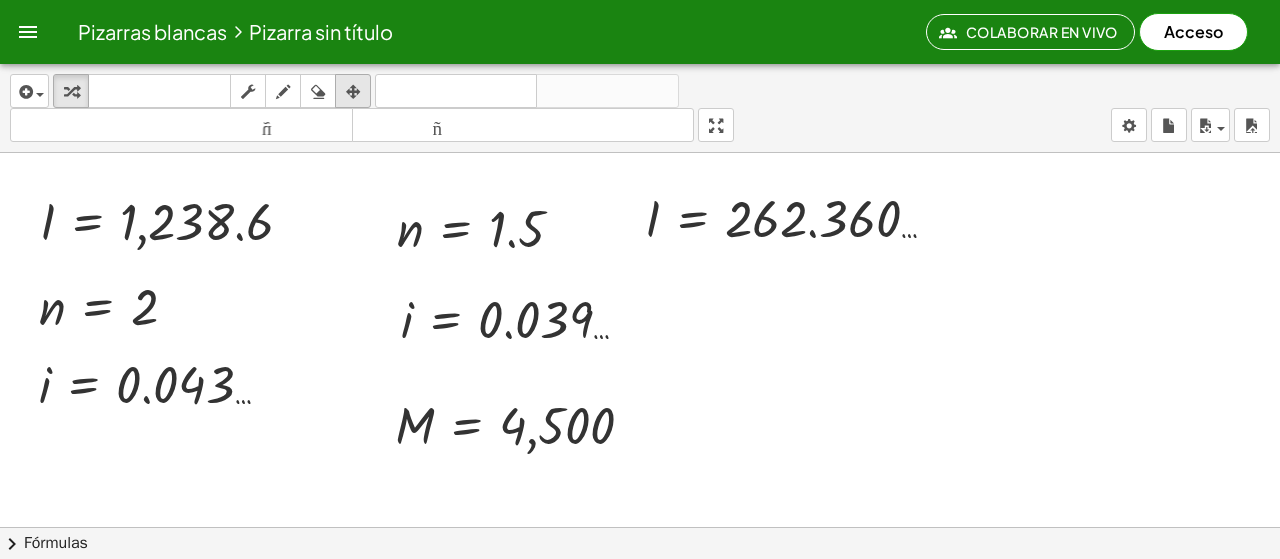 click at bounding box center [353, 92] 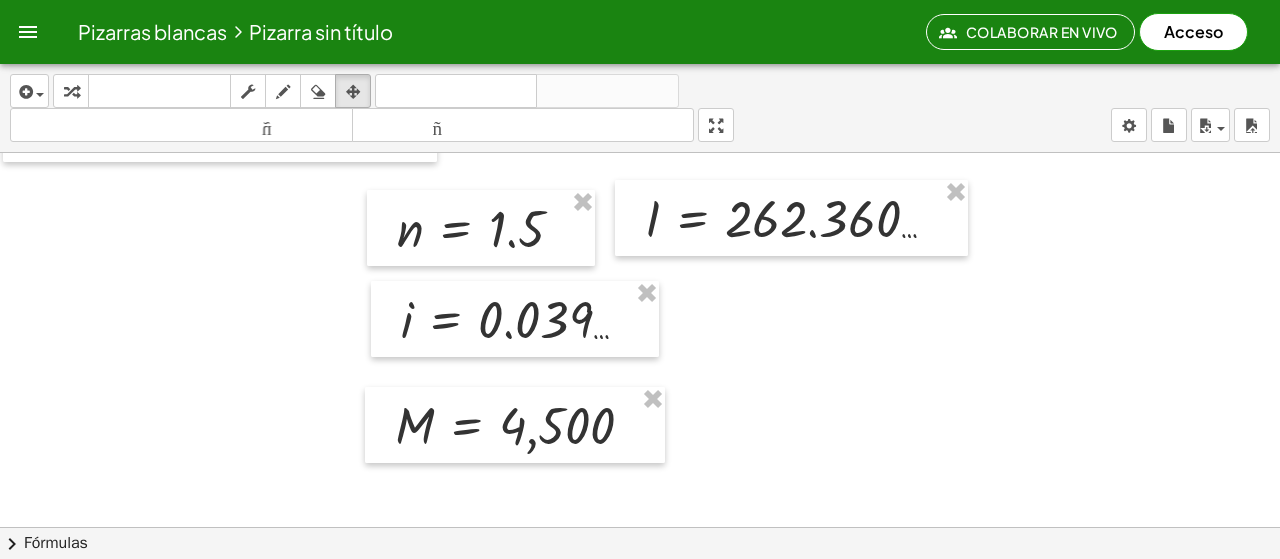scroll, scrollTop: 0, scrollLeft: 0, axis: both 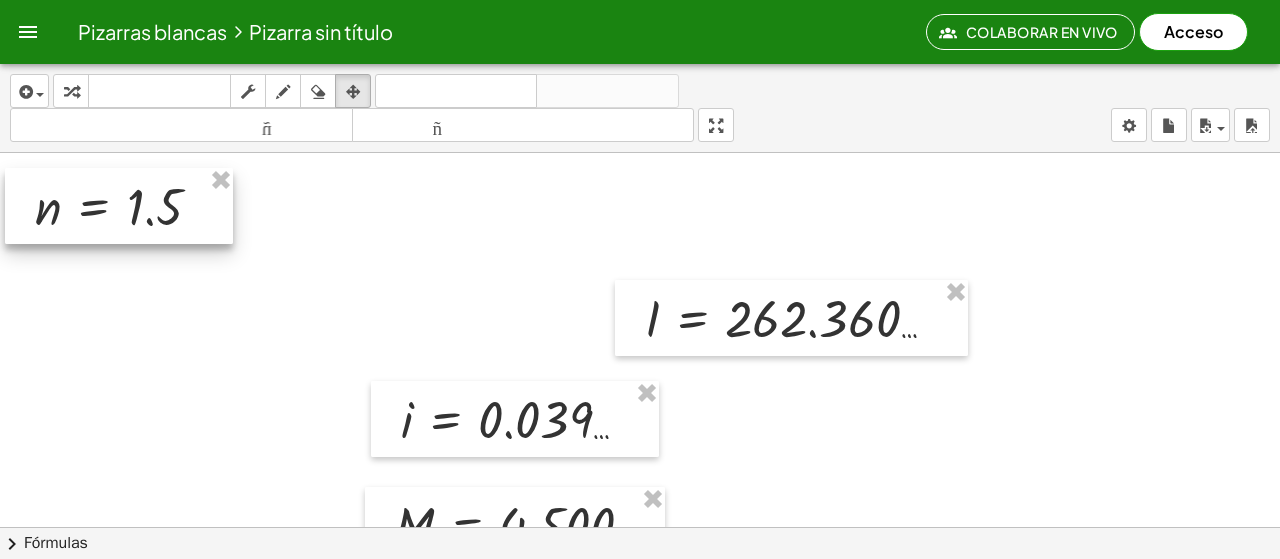 drag, startPoint x: 448, startPoint y: 312, endPoint x: 88, endPoint y: 189, distance: 380.43265 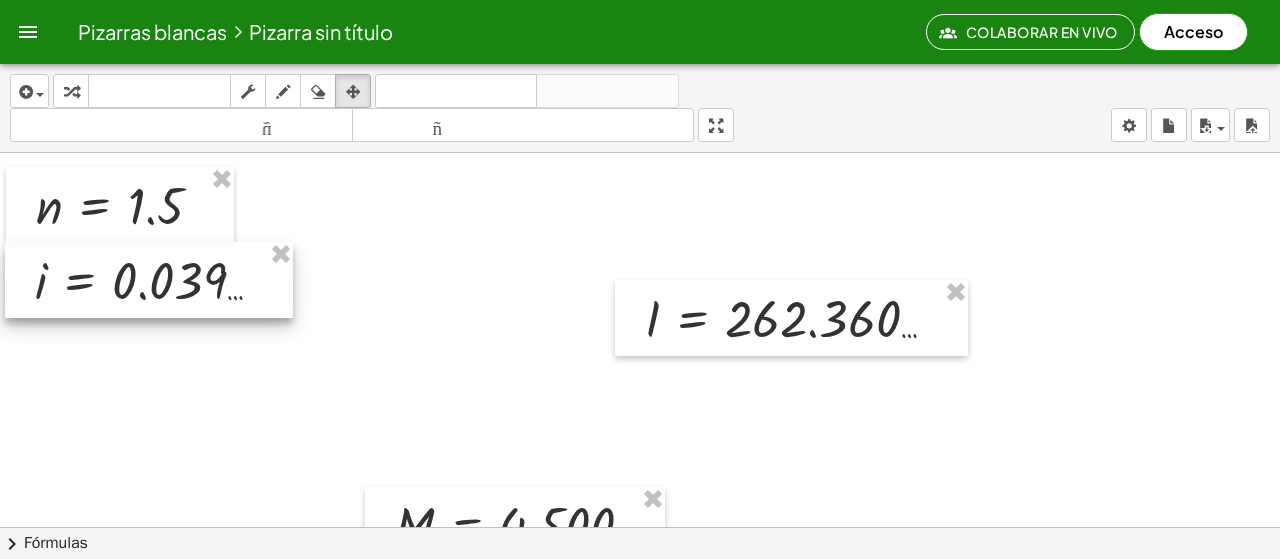 drag, startPoint x: 436, startPoint y: 416, endPoint x: 69, endPoint y: 277, distance: 392.44107 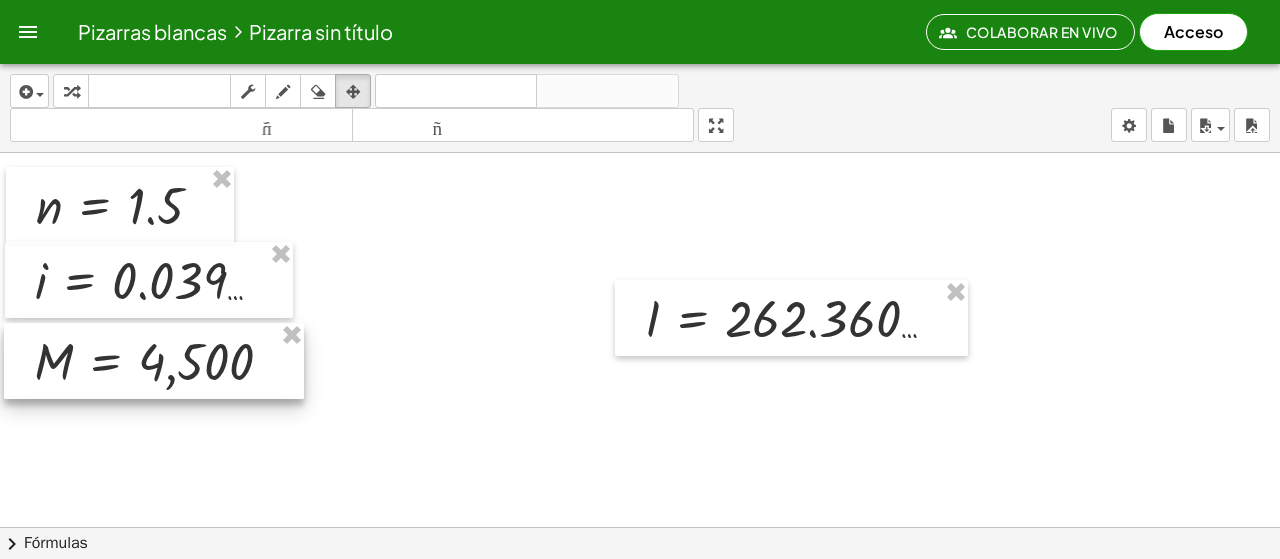 drag, startPoint x: 420, startPoint y: 495, endPoint x: 59, endPoint y: 331, distance: 396.50598 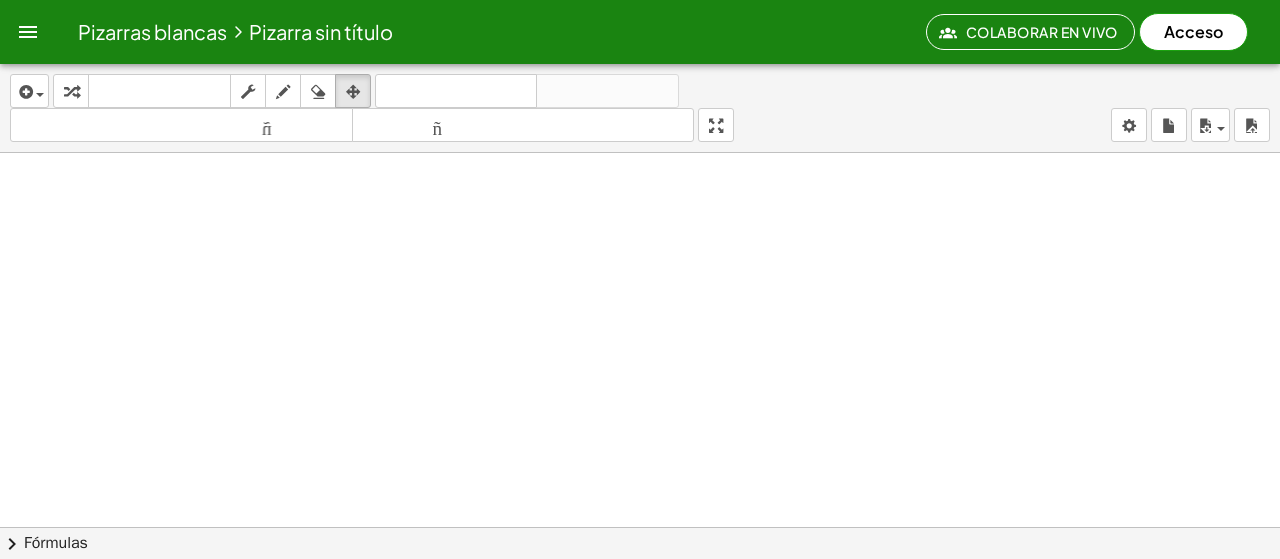 scroll, scrollTop: 0, scrollLeft: 0, axis: both 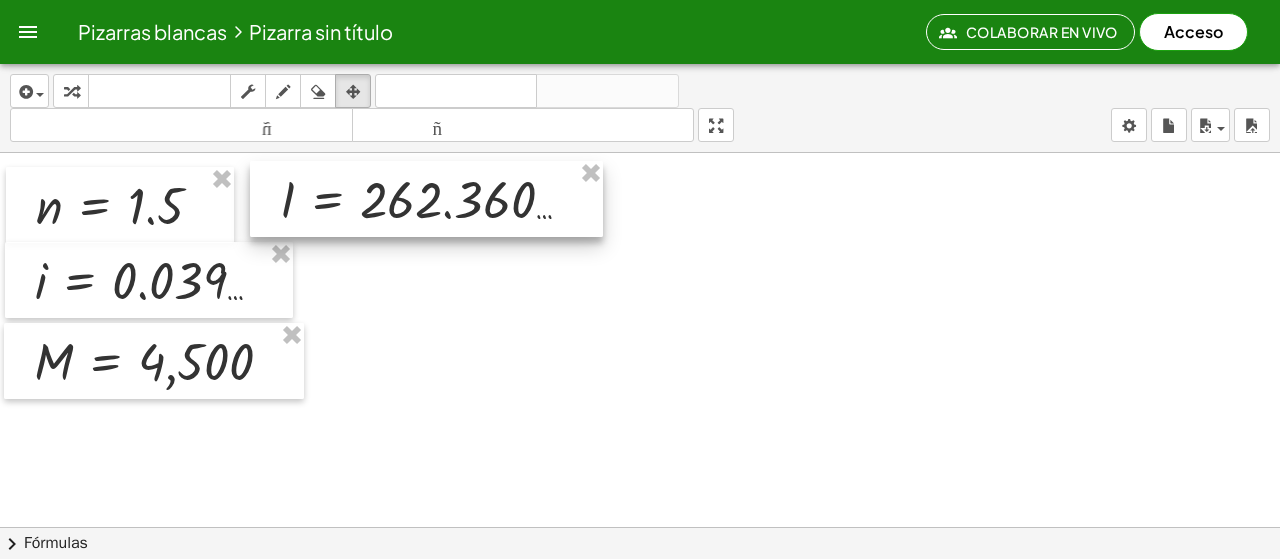 drag, startPoint x: 699, startPoint y: 335, endPoint x: 332, endPoint y: 216, distance: 385.81082 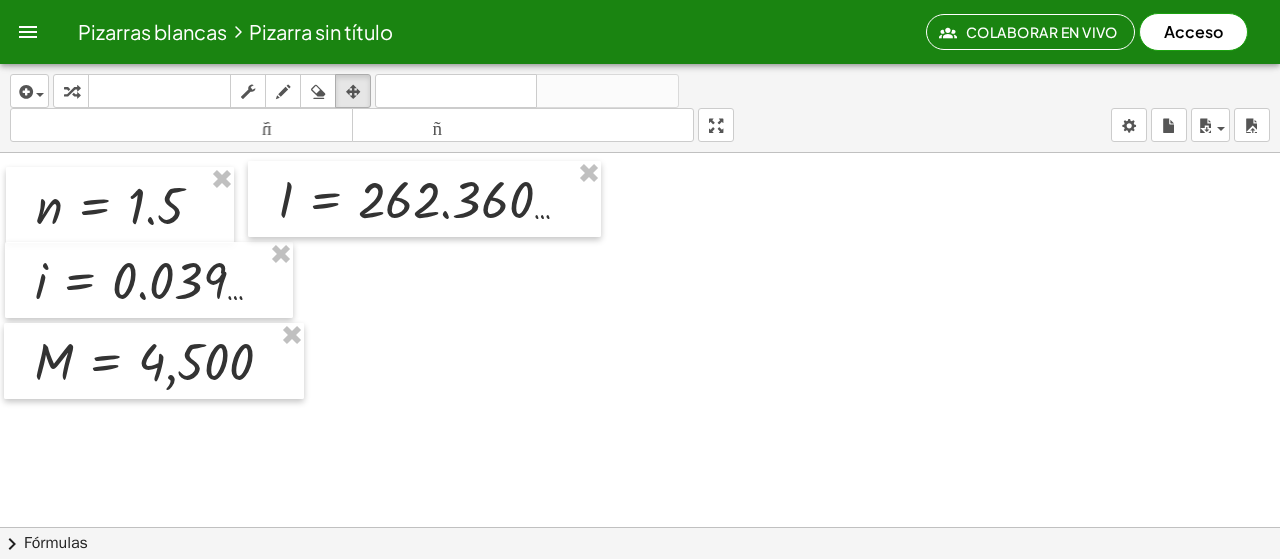click at bounding box center (749, 606) 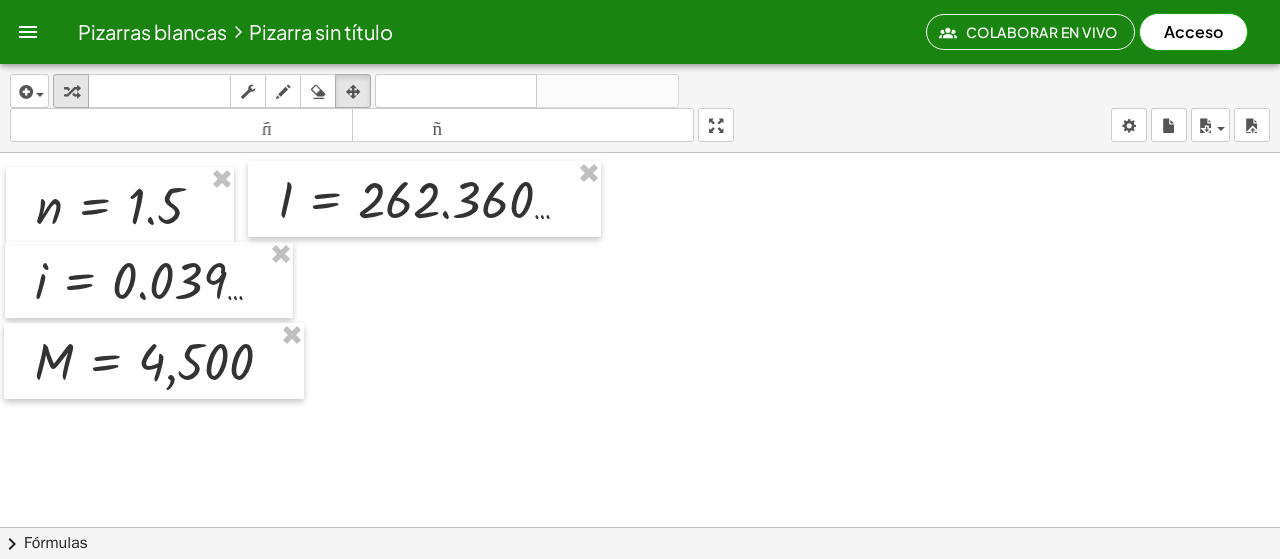 click at bounding box center [71, 92] 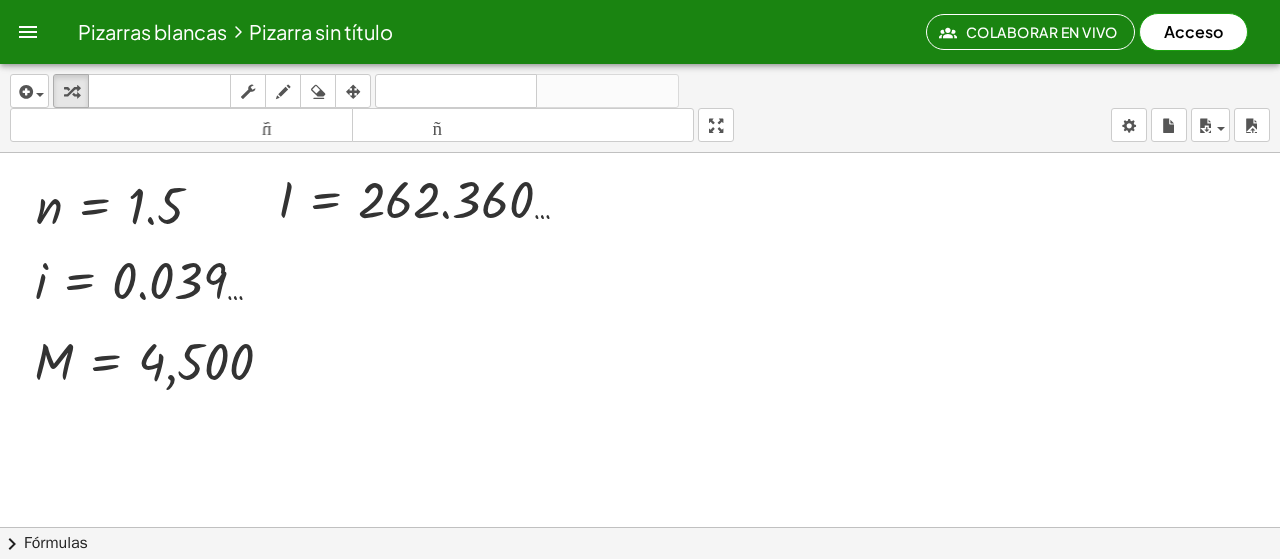 click at bounding box center (749, 606) 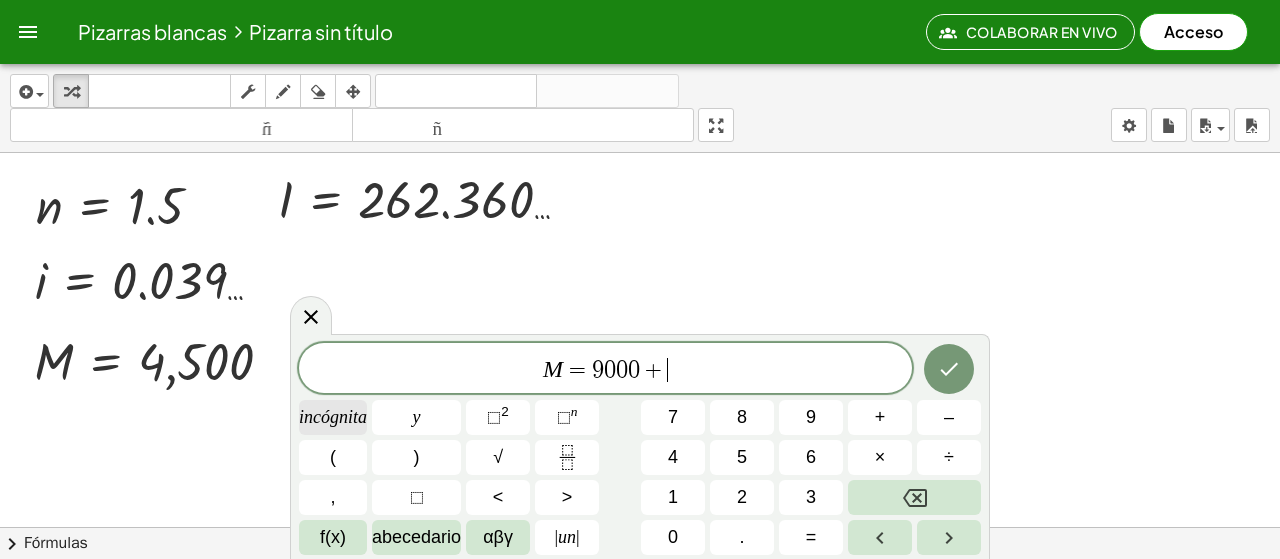click on "incógnita" at bounding box center (333, 417) 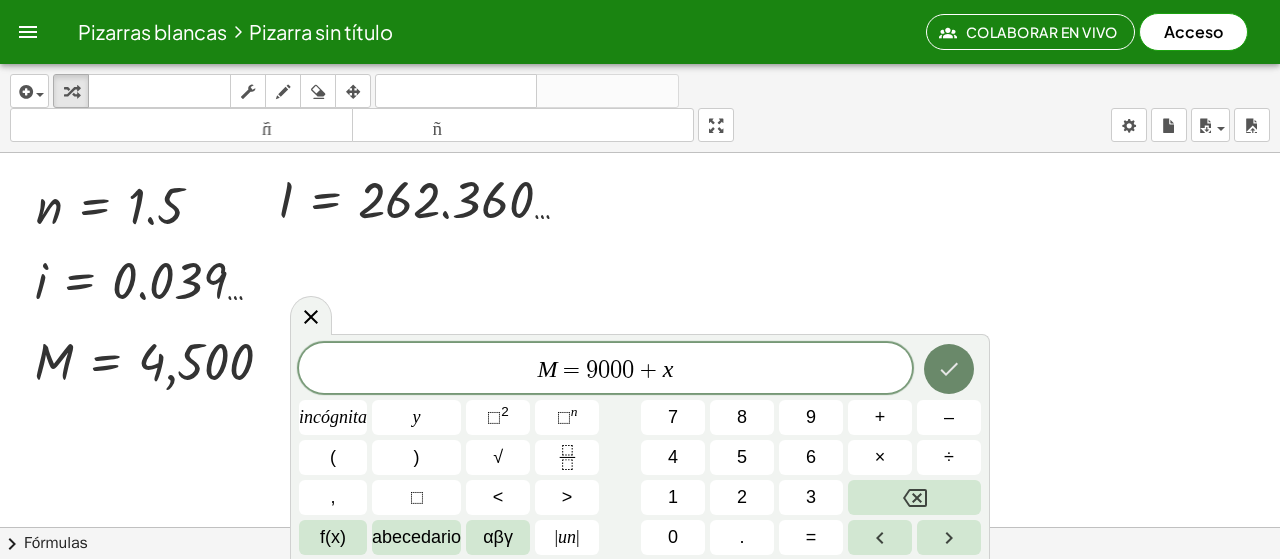 click 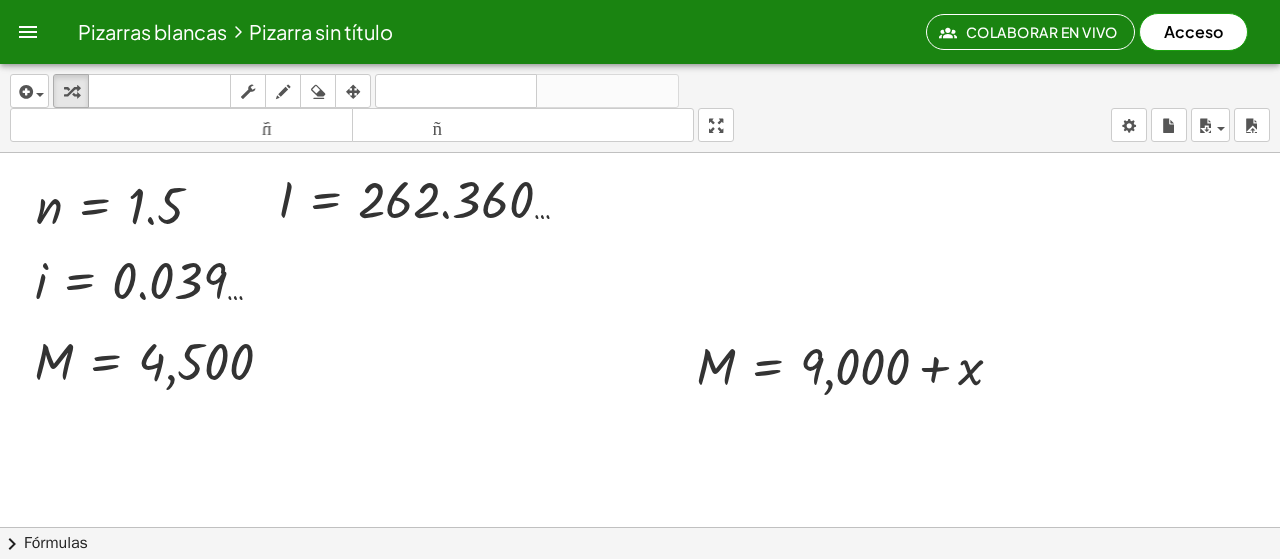 click at bounding box center [749, 606] 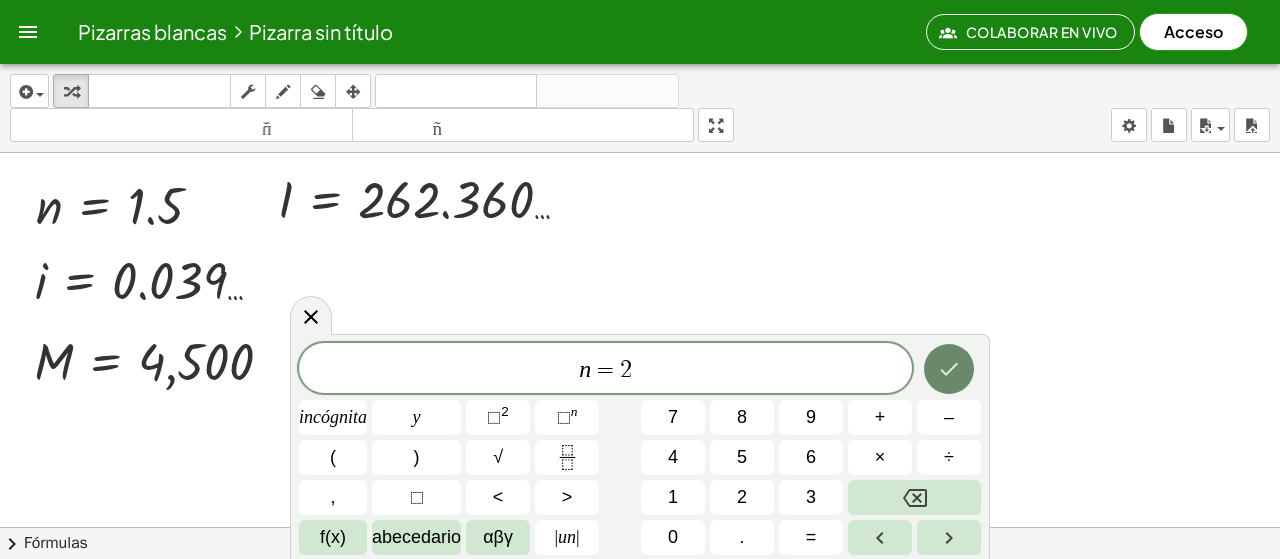 click 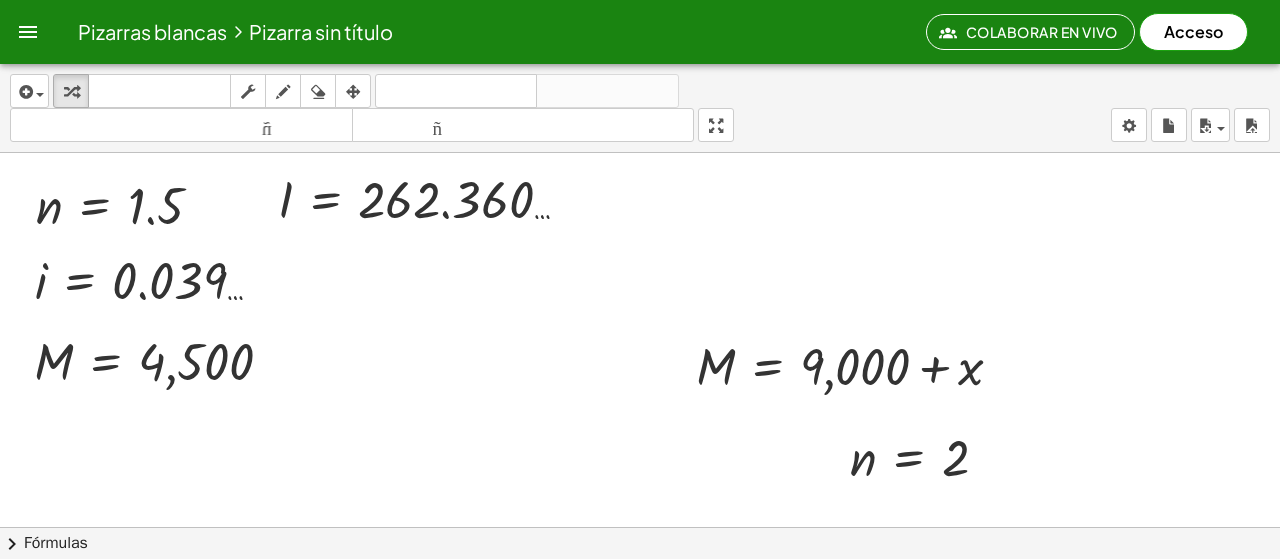 click at bounding box center [749, 606] 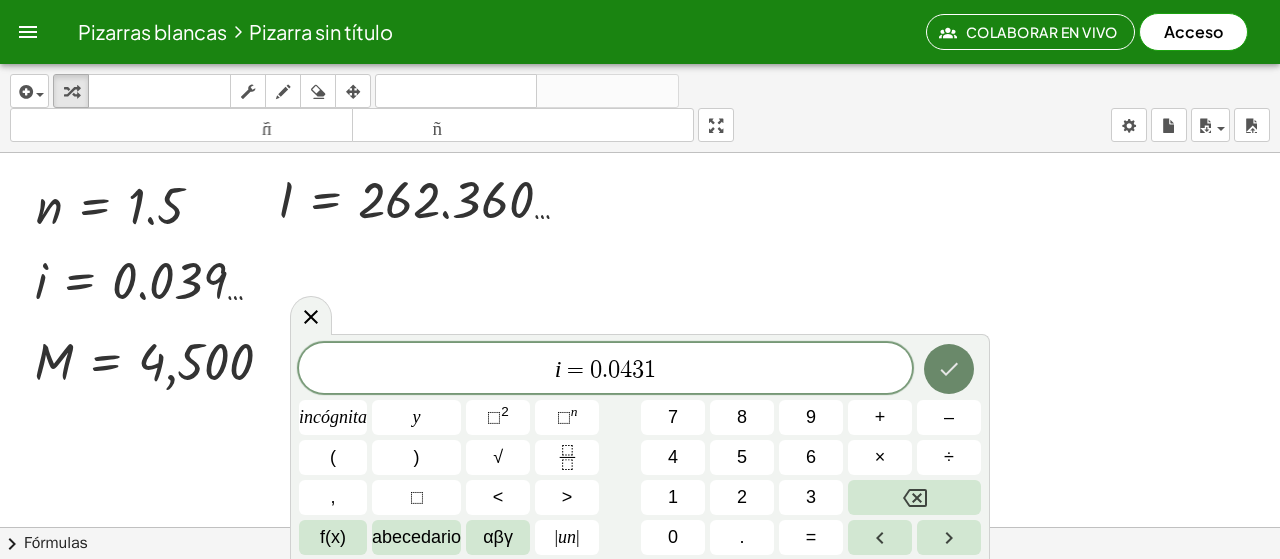 click at bounding box center [949, 369] 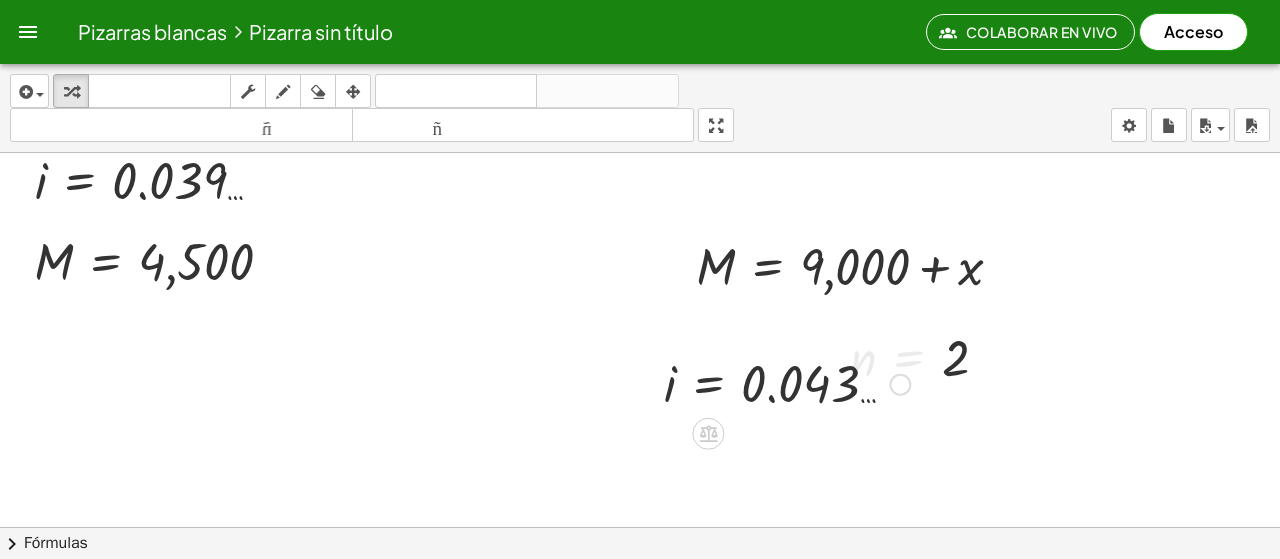 scroll, scrollTop: 0, scrollLeft: 0, axis: both 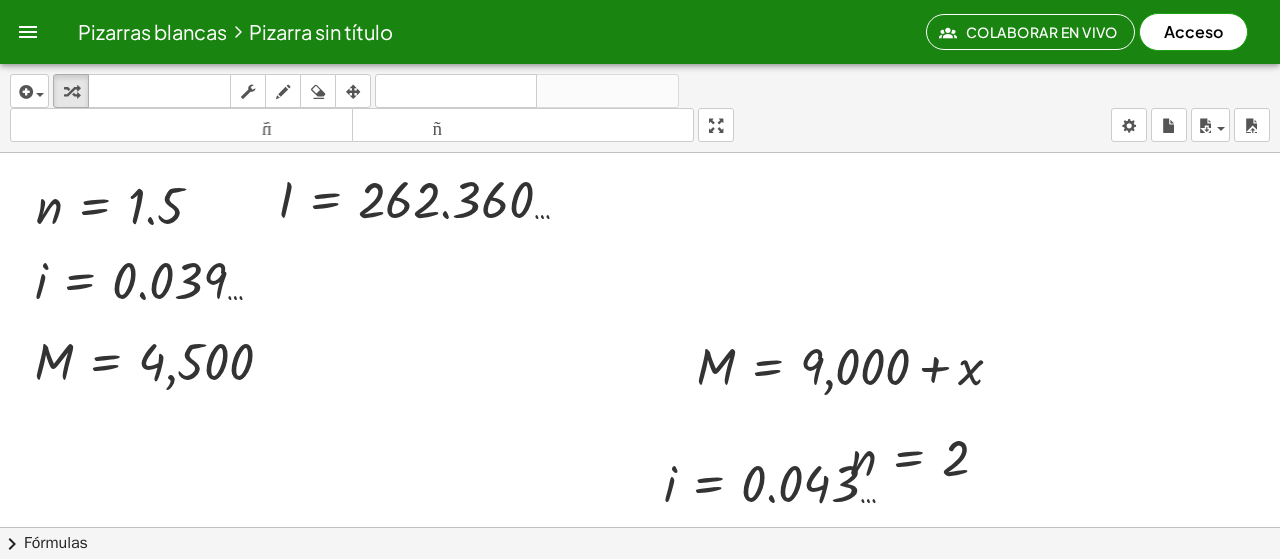 click at bounding box center [749, 606] 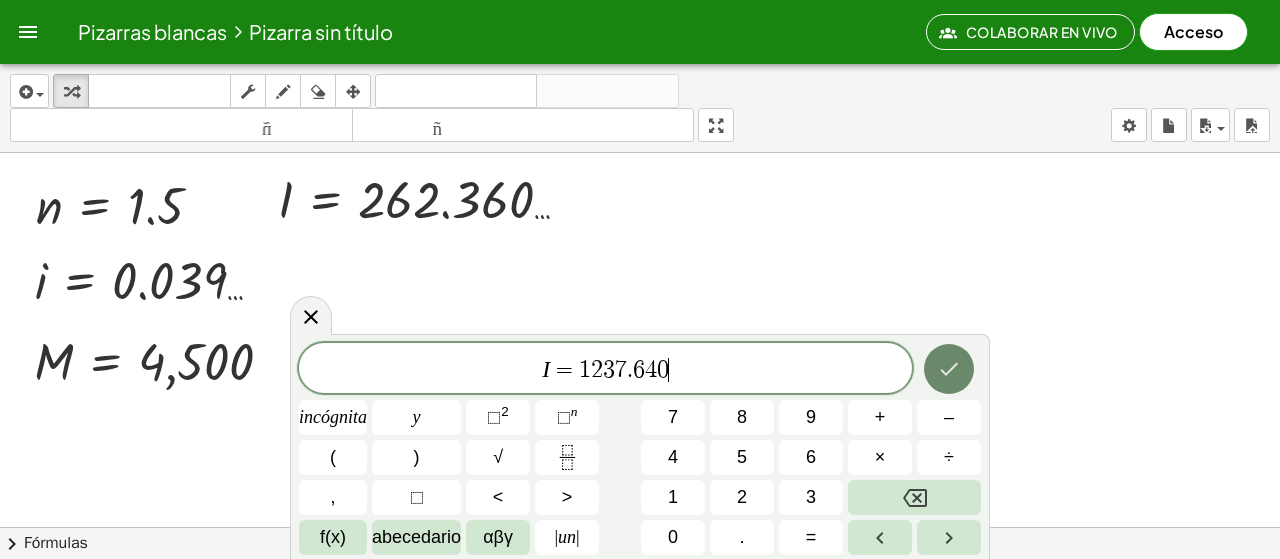 click 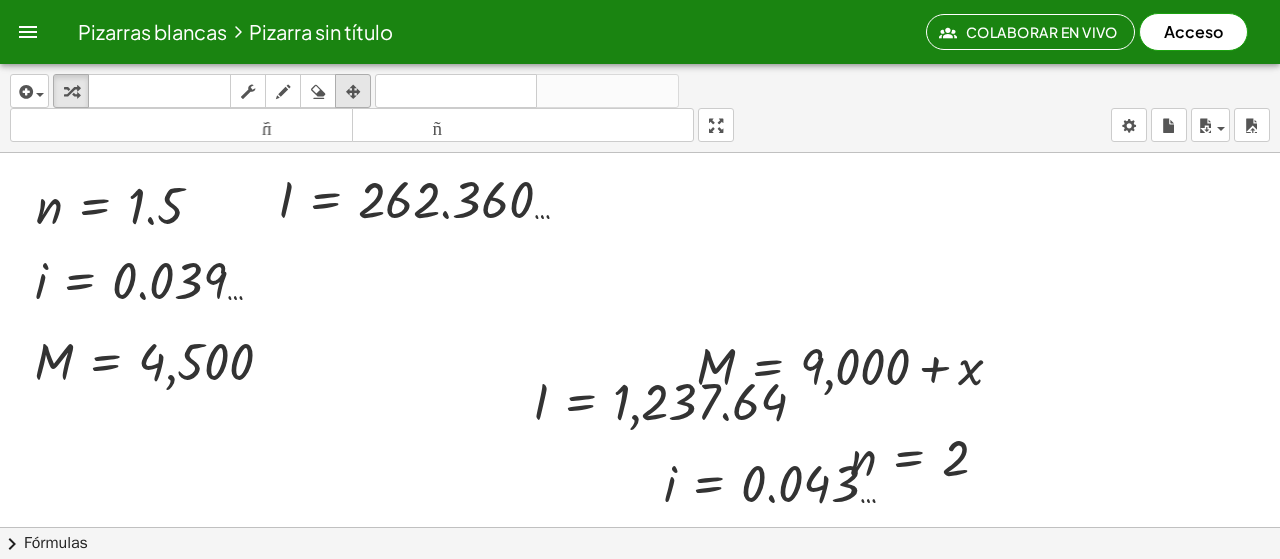 click at bounding box center (353, 92) 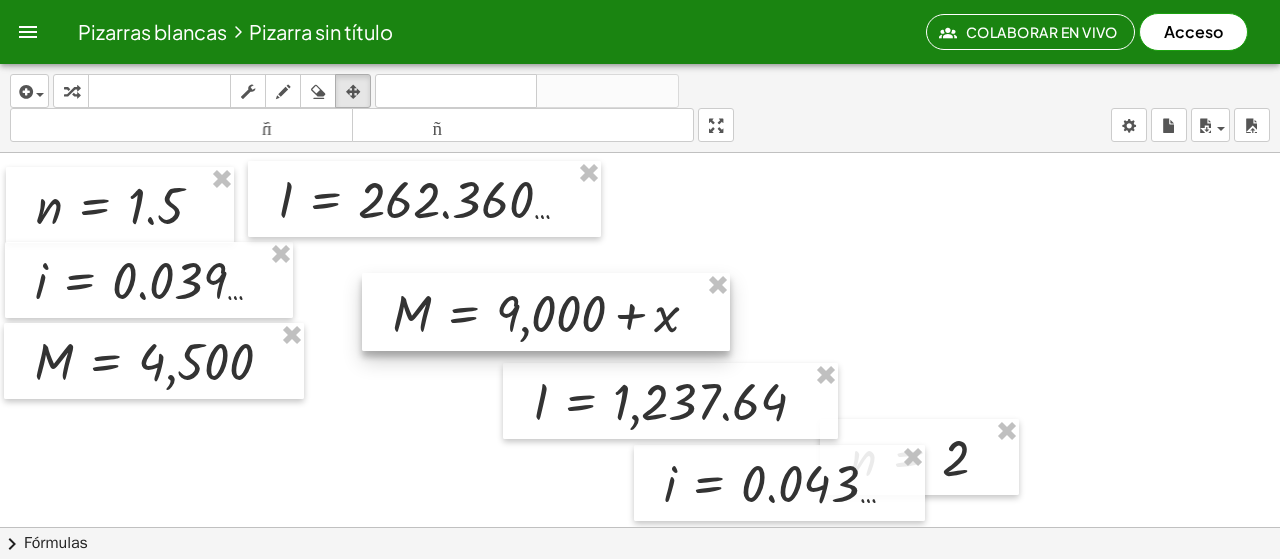 drag, startPoint x: 739, startPoint y: 343, endPoint x: 436, endPoint y: 290, distance: 307.6004 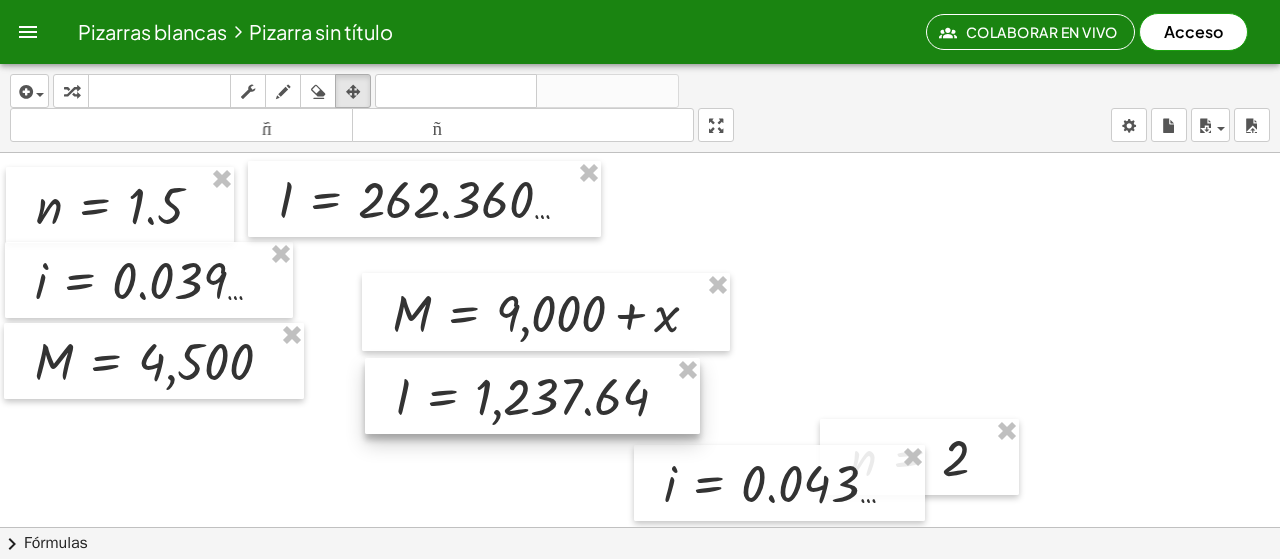 drag, startPoint x: 526, startPoint y: 413, endPoint x: 456, endPoint y: 409, distance: 70.11419 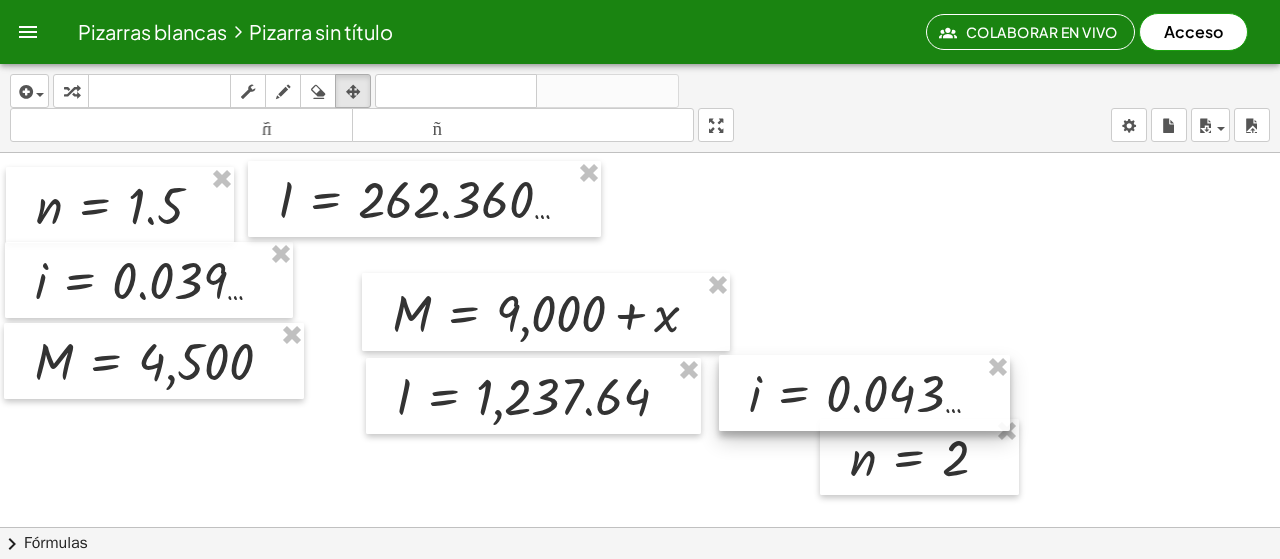drag, startPoint x: 704, startPoint y: 475, endPoint x: 814, endPoint y: 412, distance: 126.76356 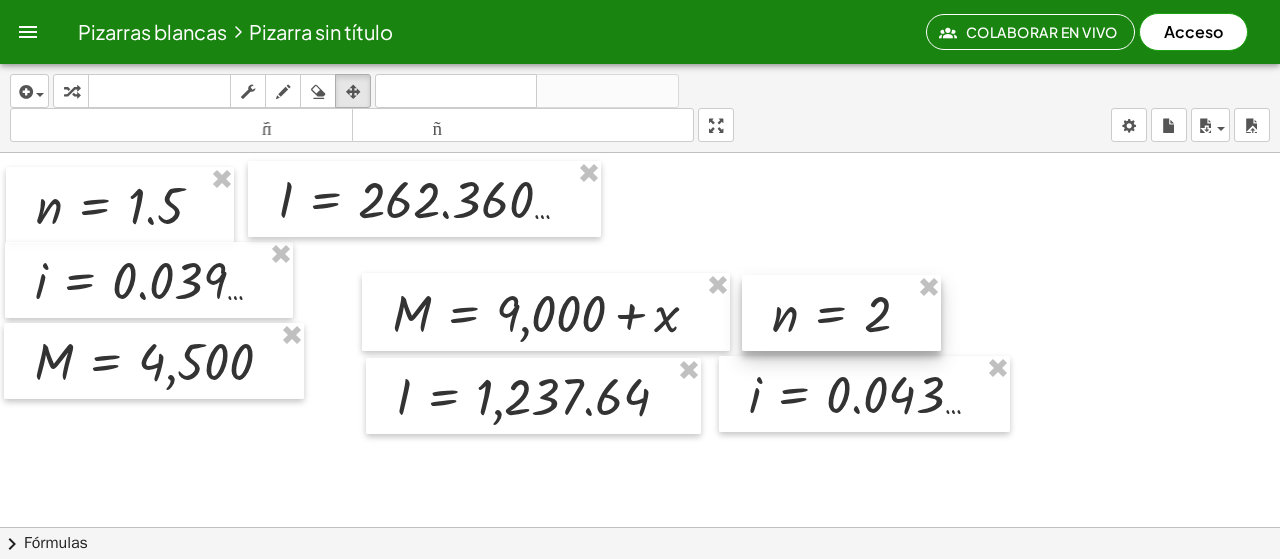 drag, startPoint x: 868, startPoint y: 465, endPoint x: 790, endPoint y: 321, distance: 163.76813 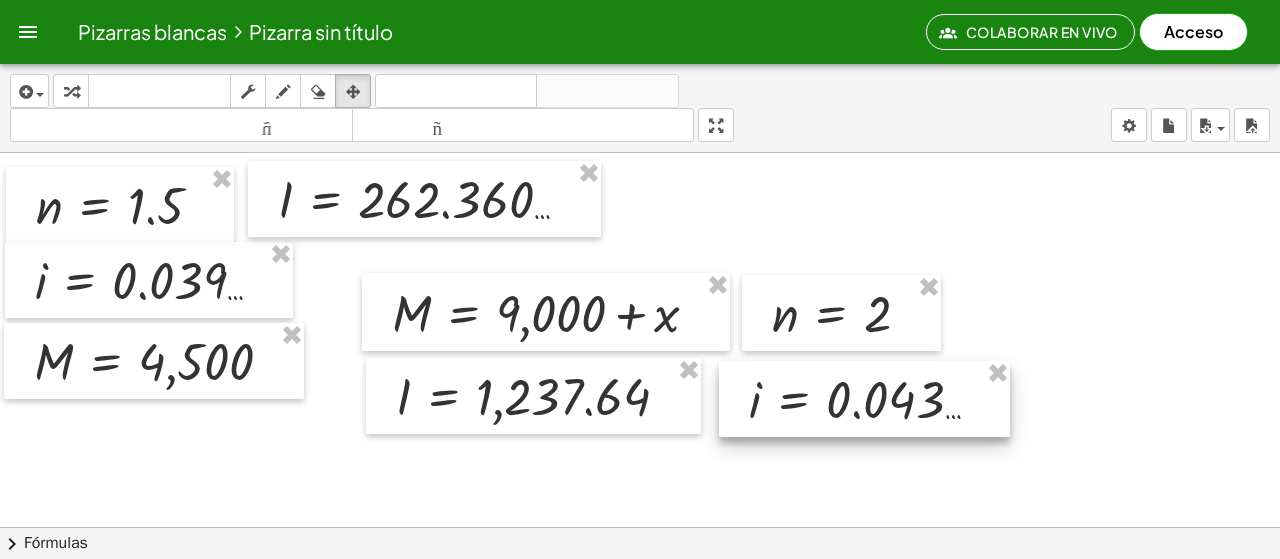 click at bounding box center (864, 399) 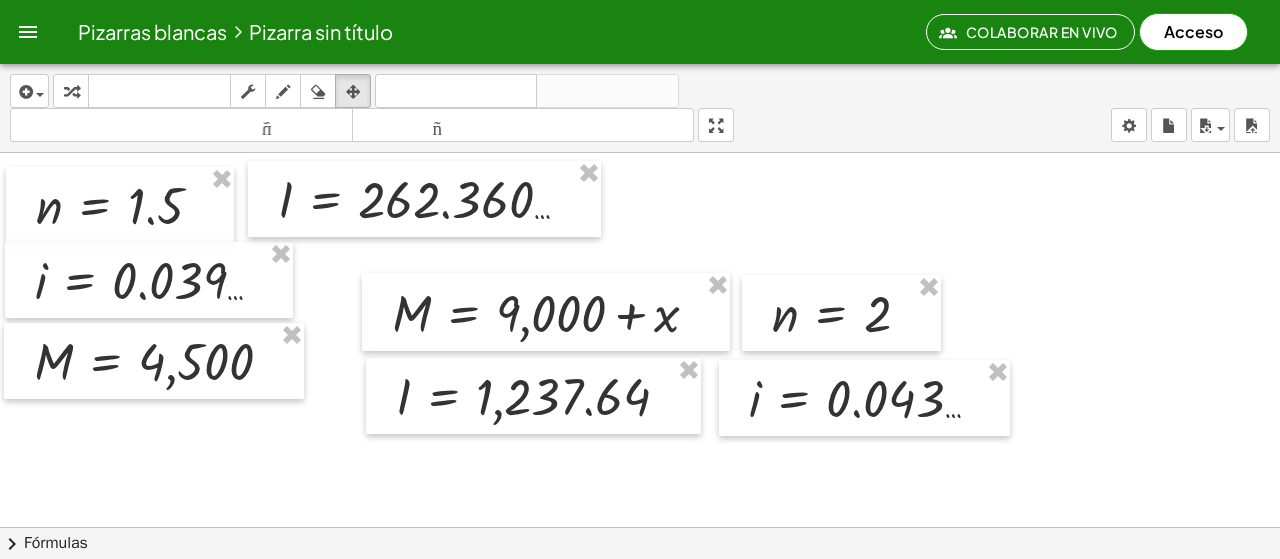 click at bounding box center [749, 606] 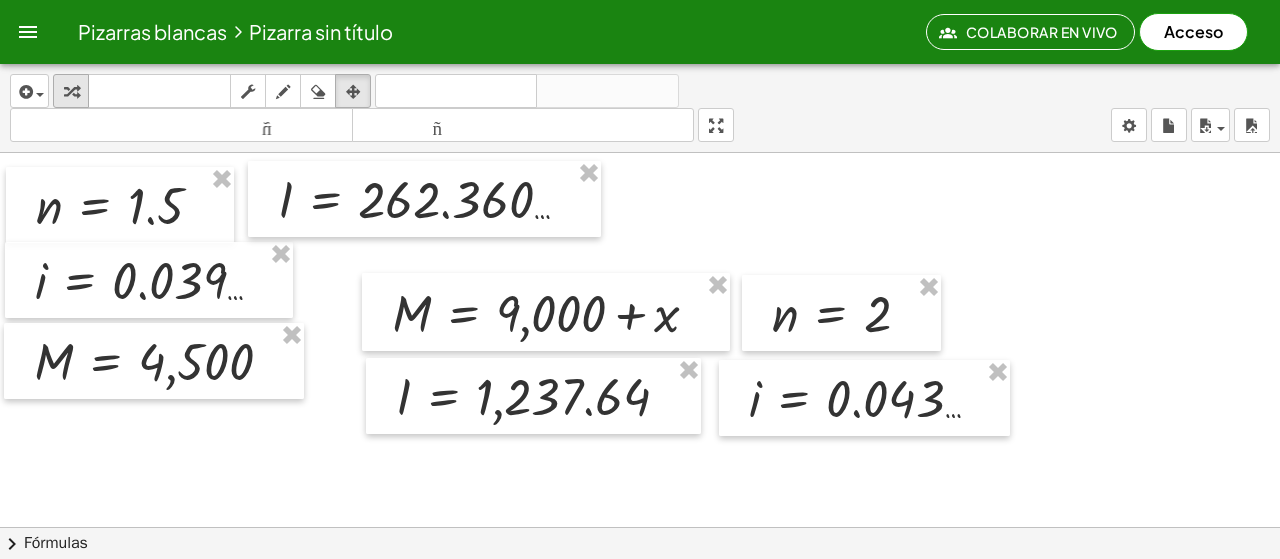 click at bounding box center (71, 92) 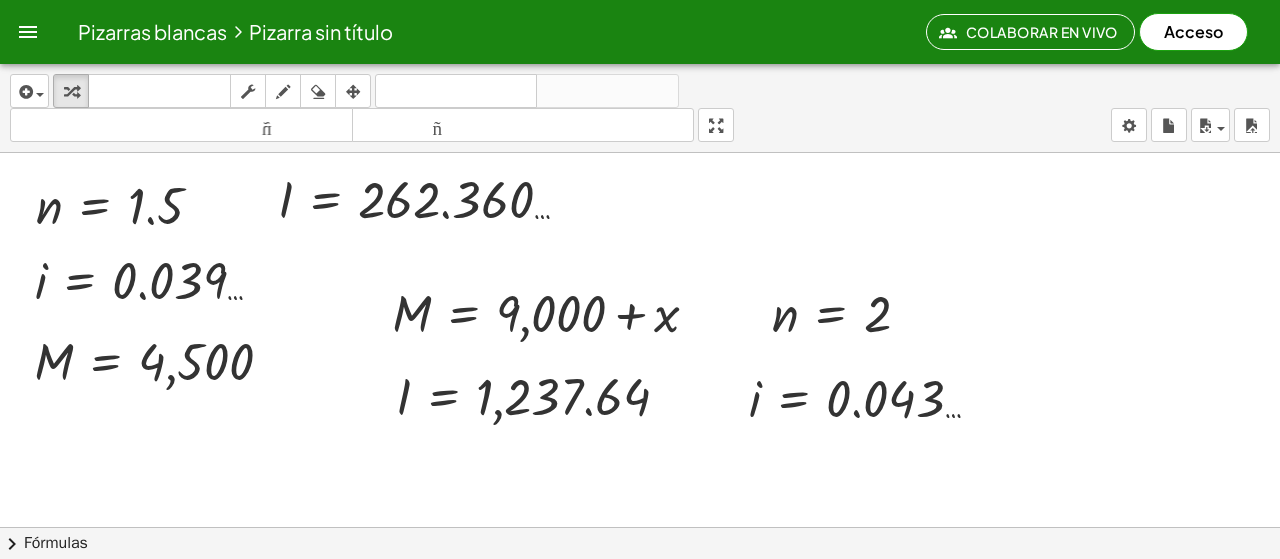 click at bounding box center (749, 606) 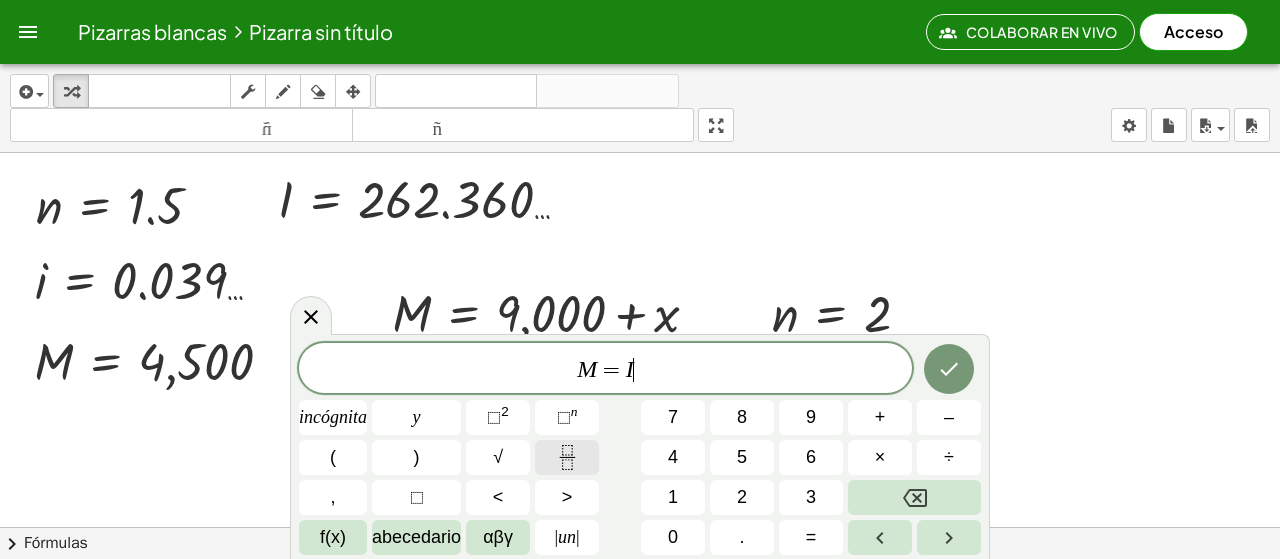click 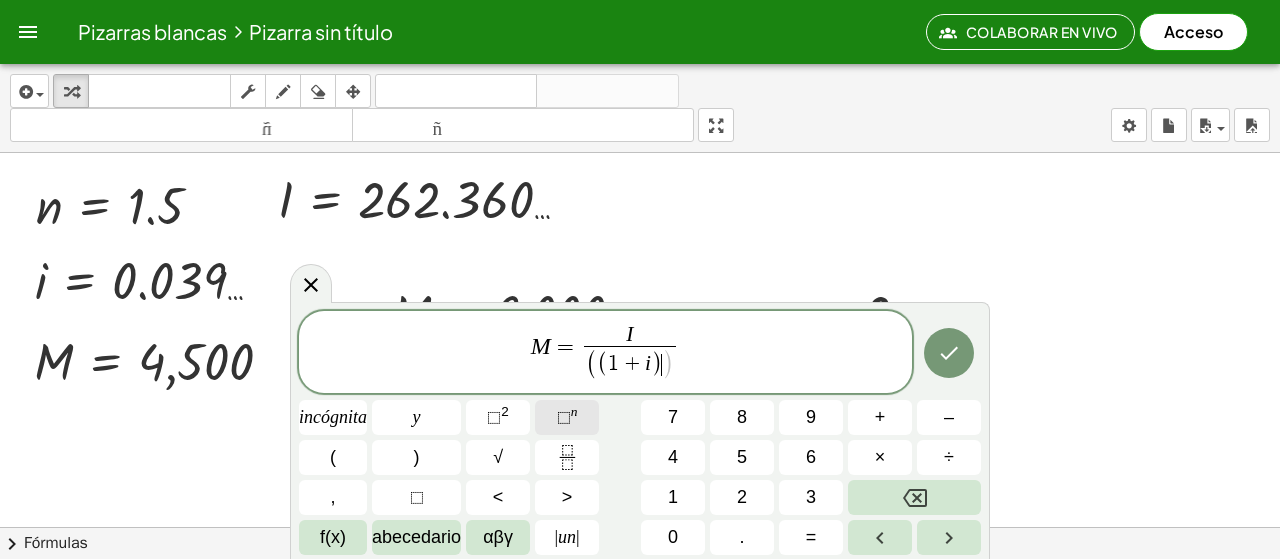 click on "⬚  n" at bounding box center (567, 417) 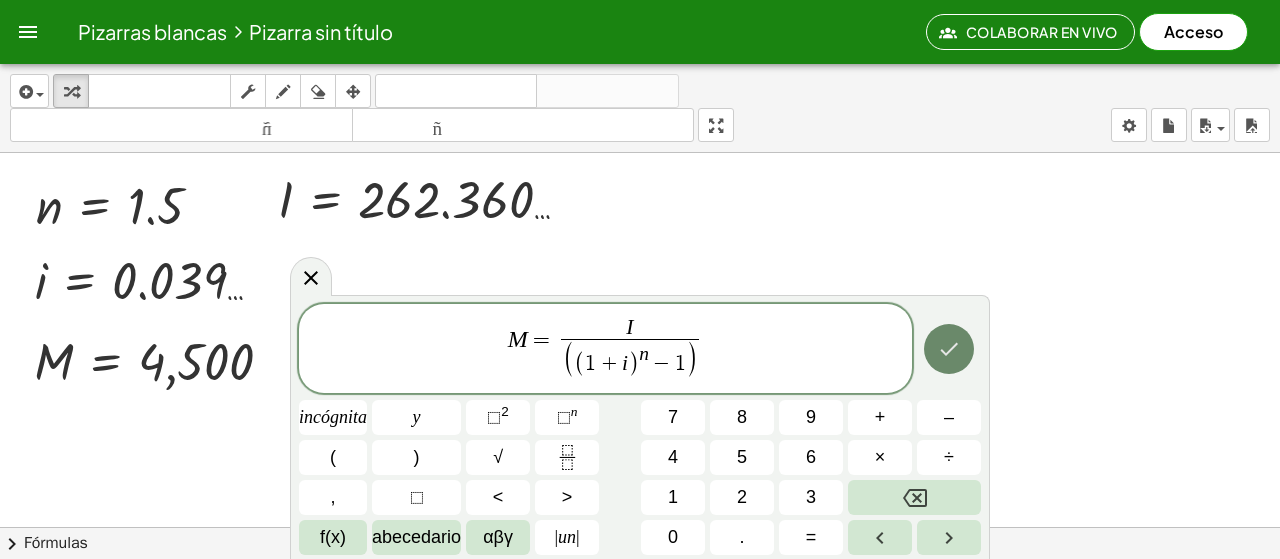 click 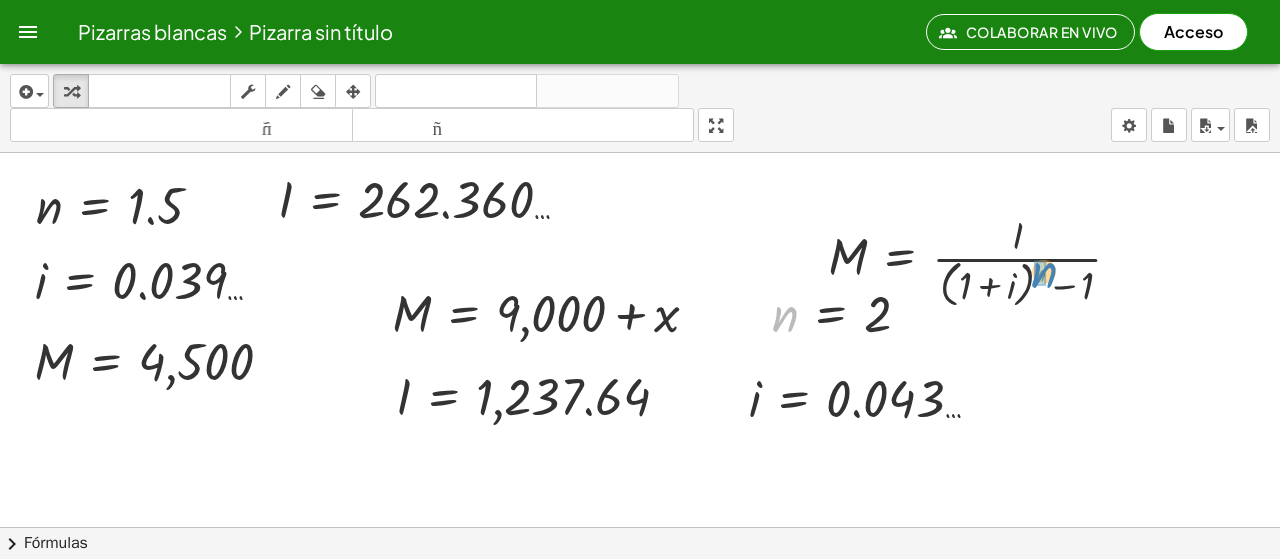drag, startPoint x: 781, startPoint y: 330, endPoint x: 952, endPoint y: 332, distance: 171.01169 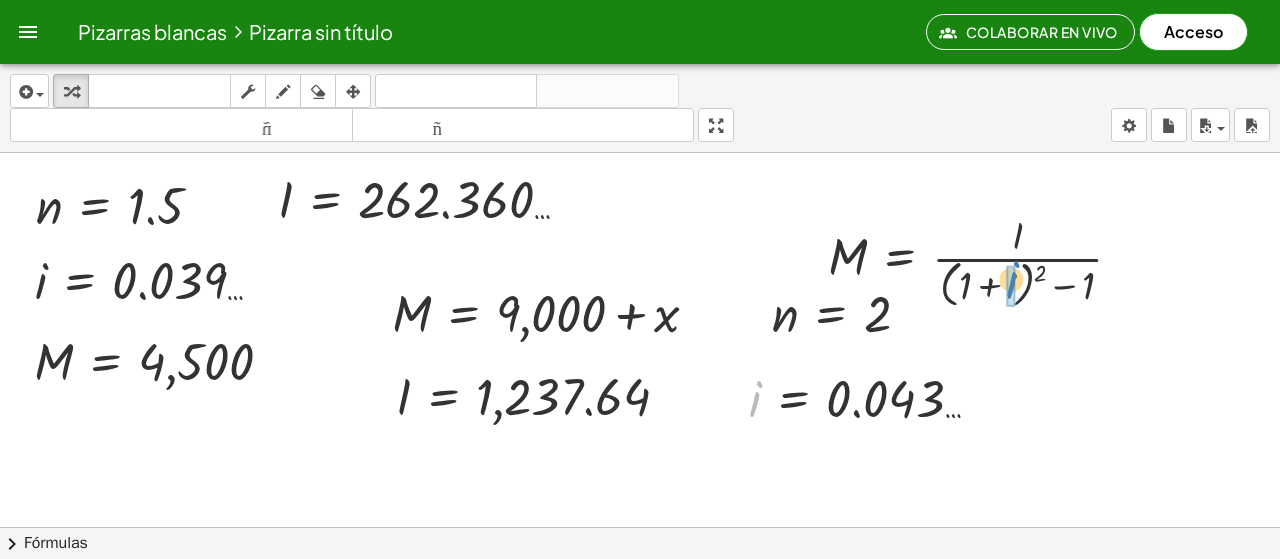 drag, startPoint x: 913, startPoint y: 337, endPoint x: 1009, endPoint y: 285, distance: 109.17875 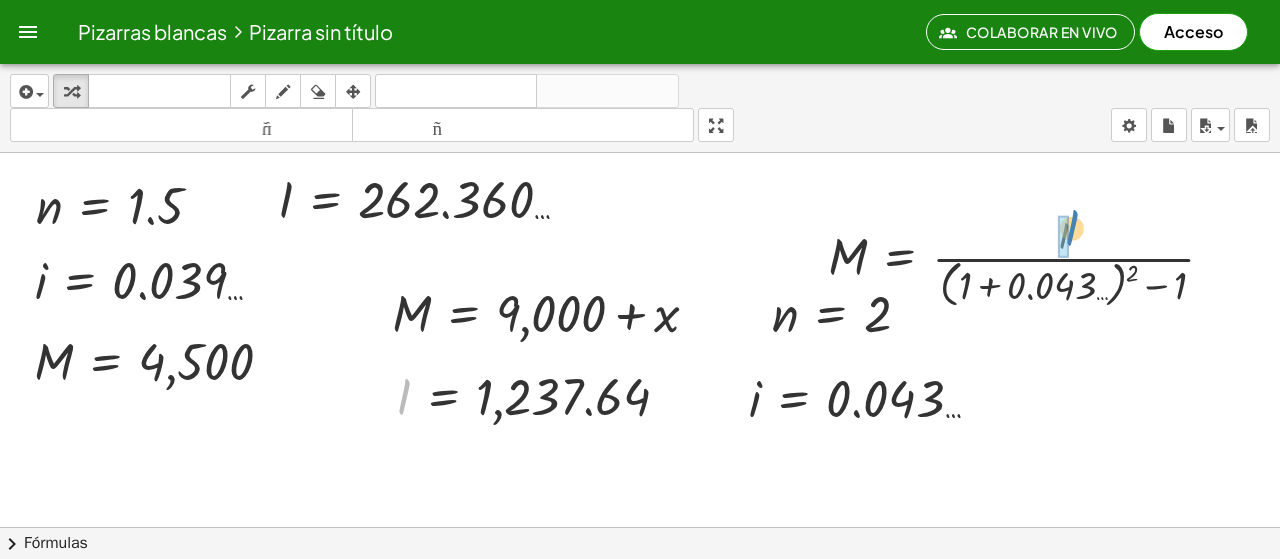drag, startPoint x: 405, startPoint y: 402, endPoint x: 1074, endPoint y: 233, distance: 690.0159 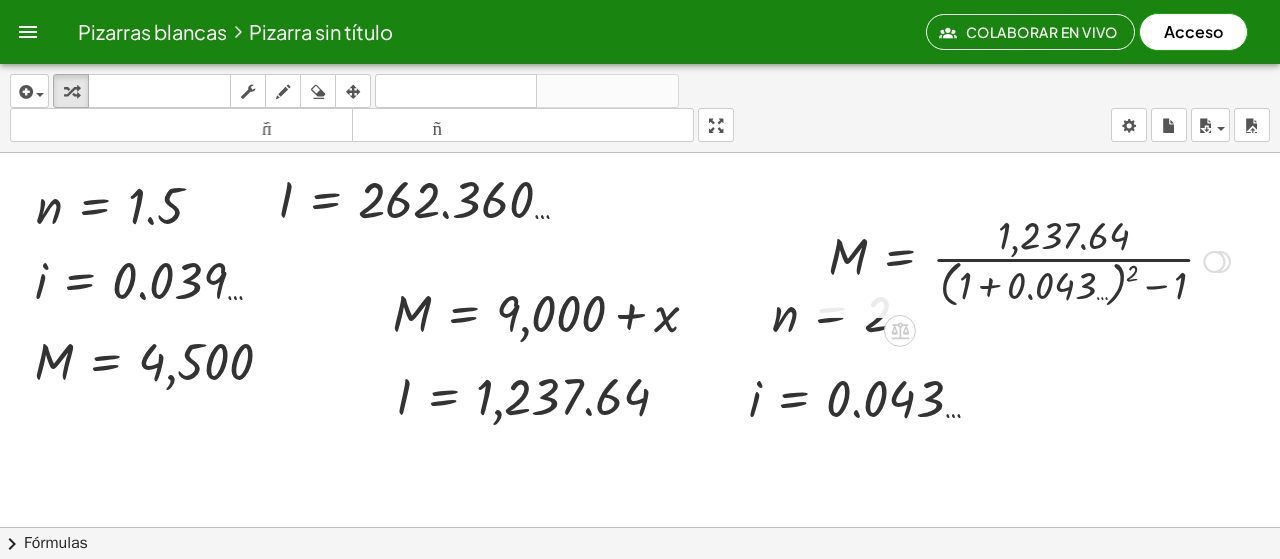 click at bounding box center (1029, 260) 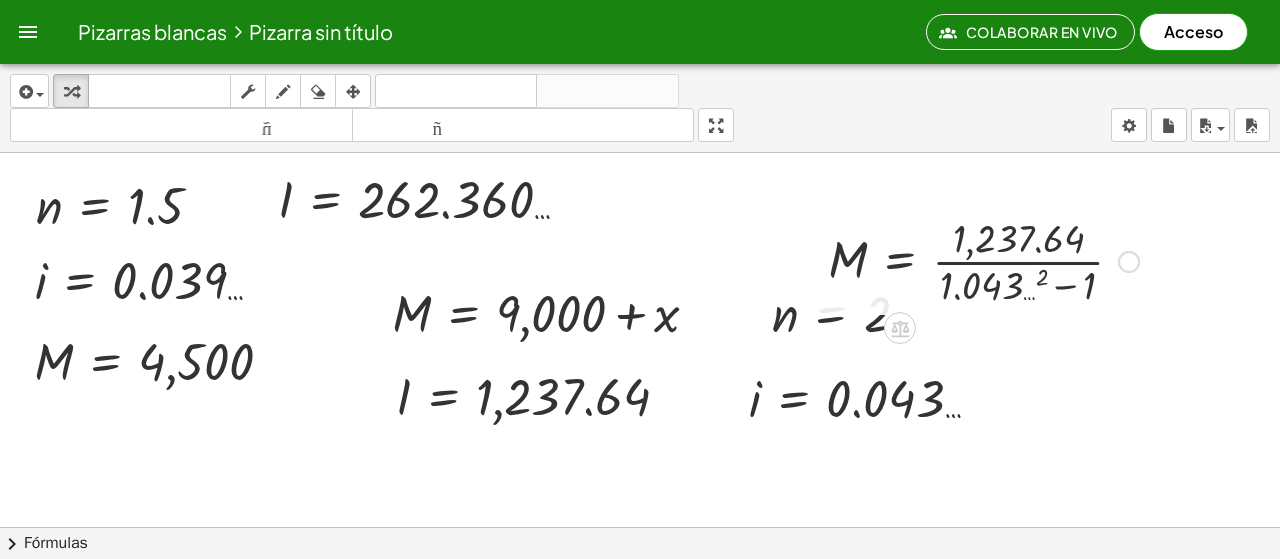 click at bounding box center [983, 260] 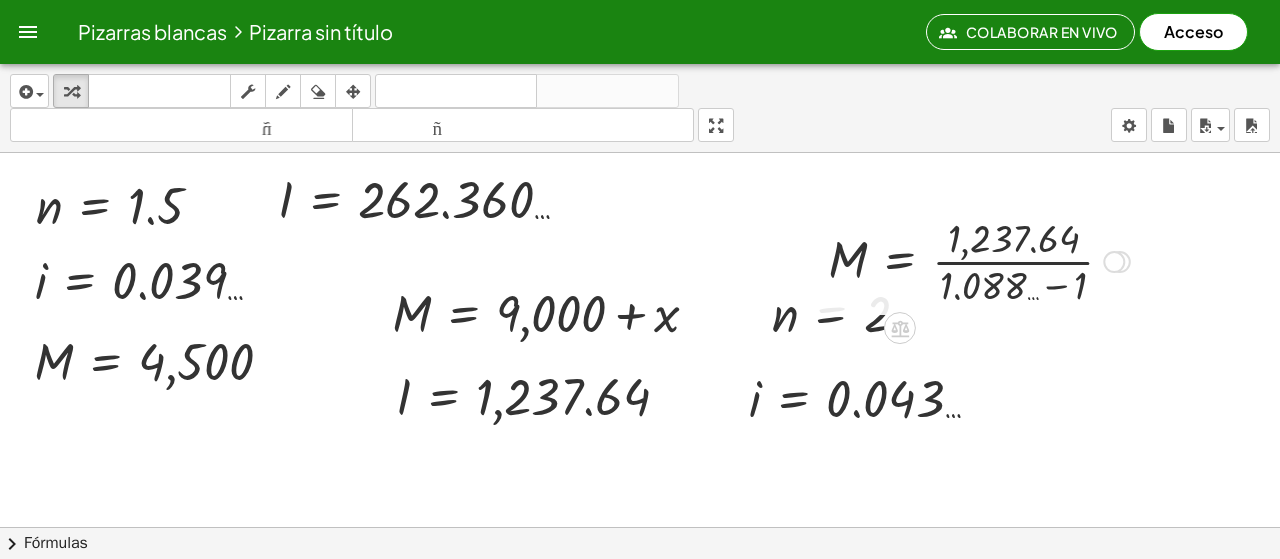 click at bounding box center [979, 260] 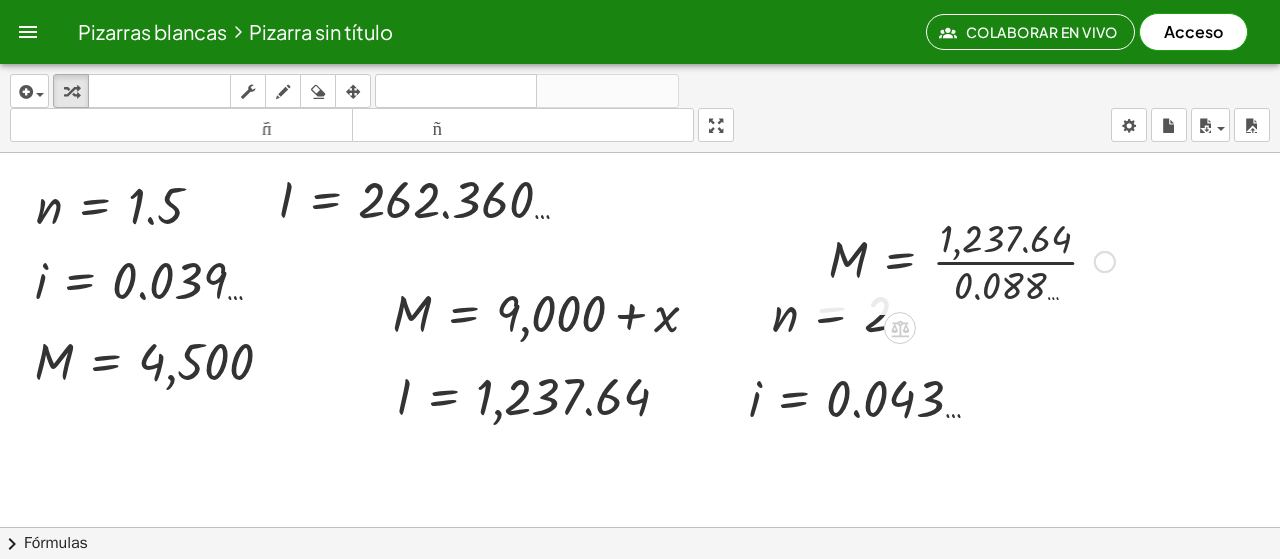 click at bounding box center (971, 260) 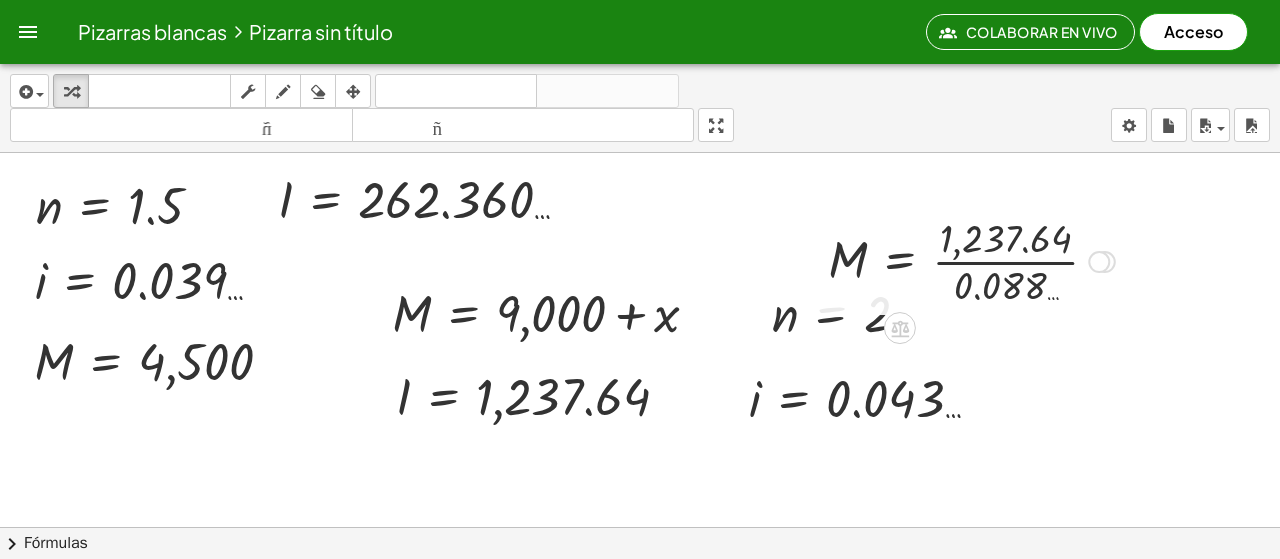 click at bounding box center (971, 260) 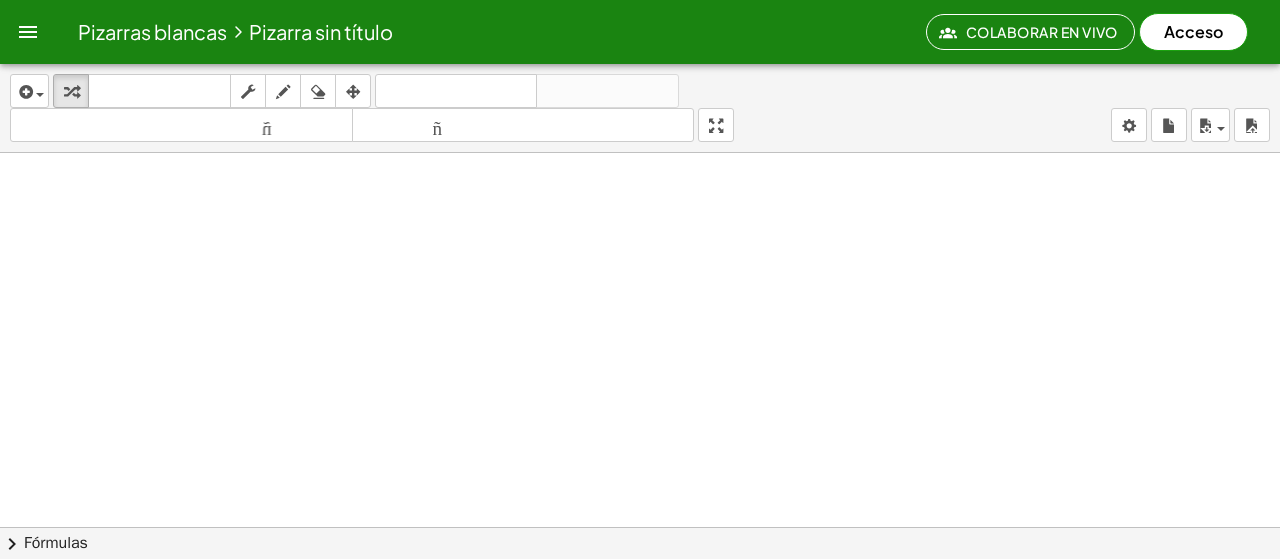 scroll, scrollTop: 300, scrollLeft: 0, axis: vertical 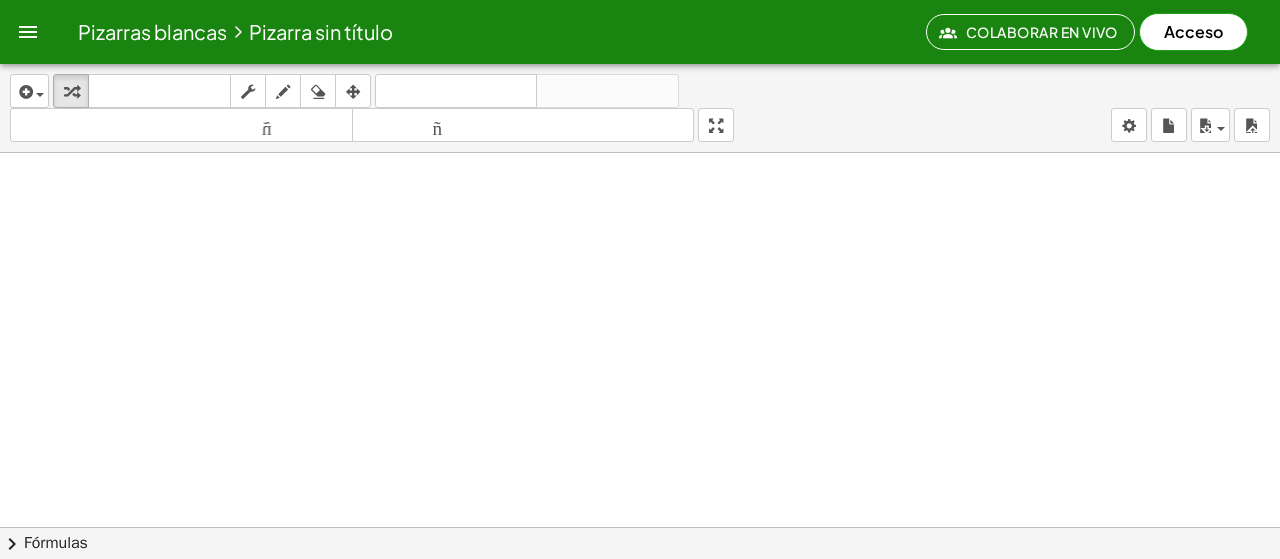 click at bounding box center [749, 306] 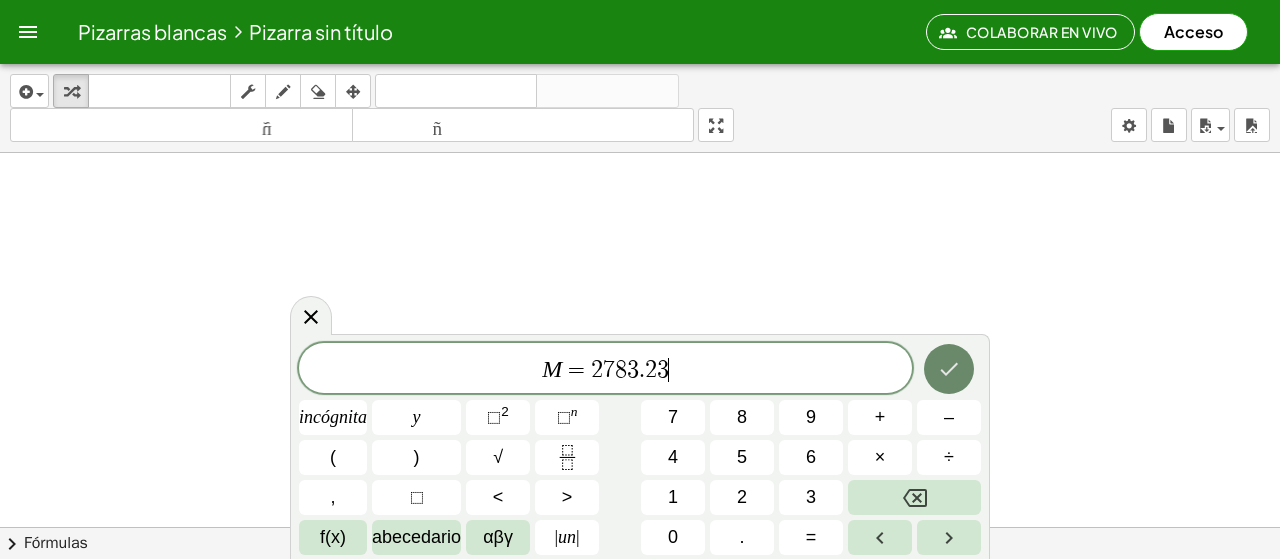 click at bounding box center [949, 369] 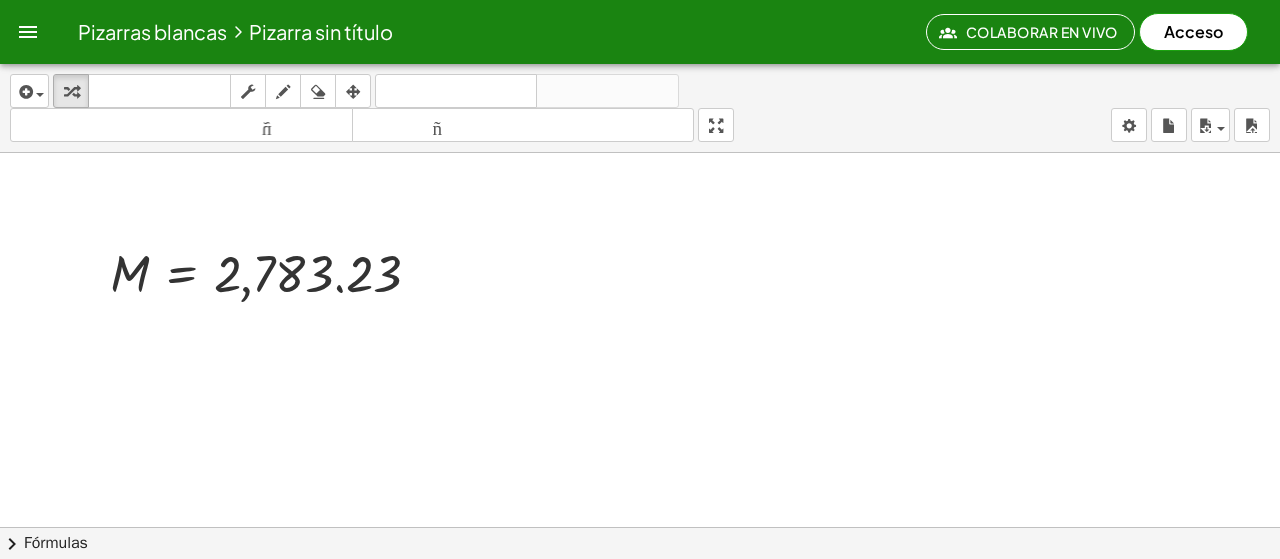 click at bounding box center [749, 306] 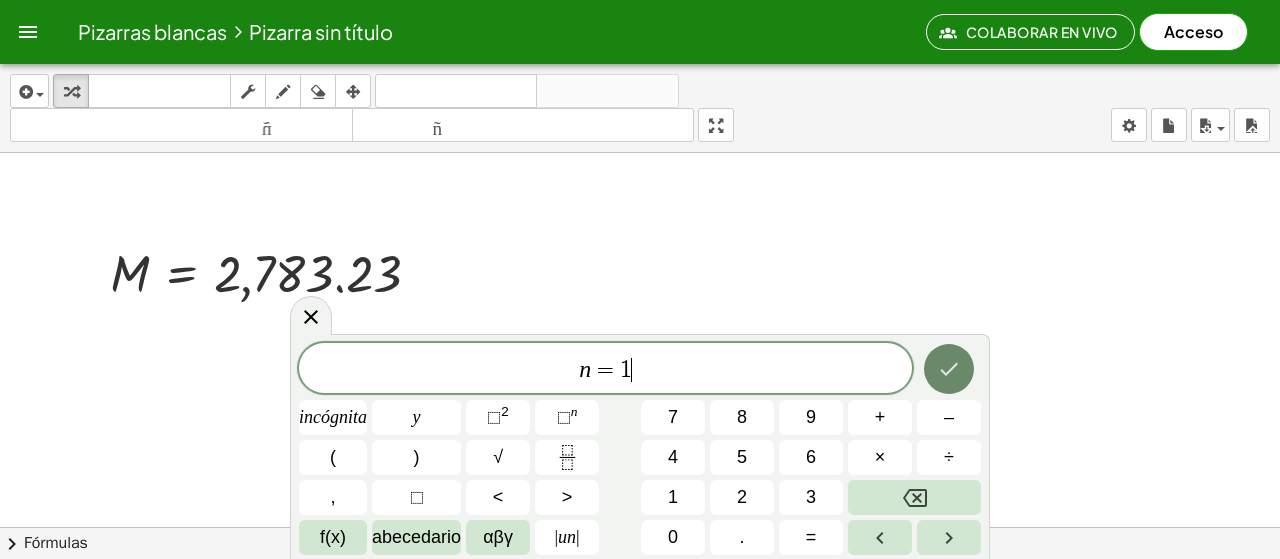 click 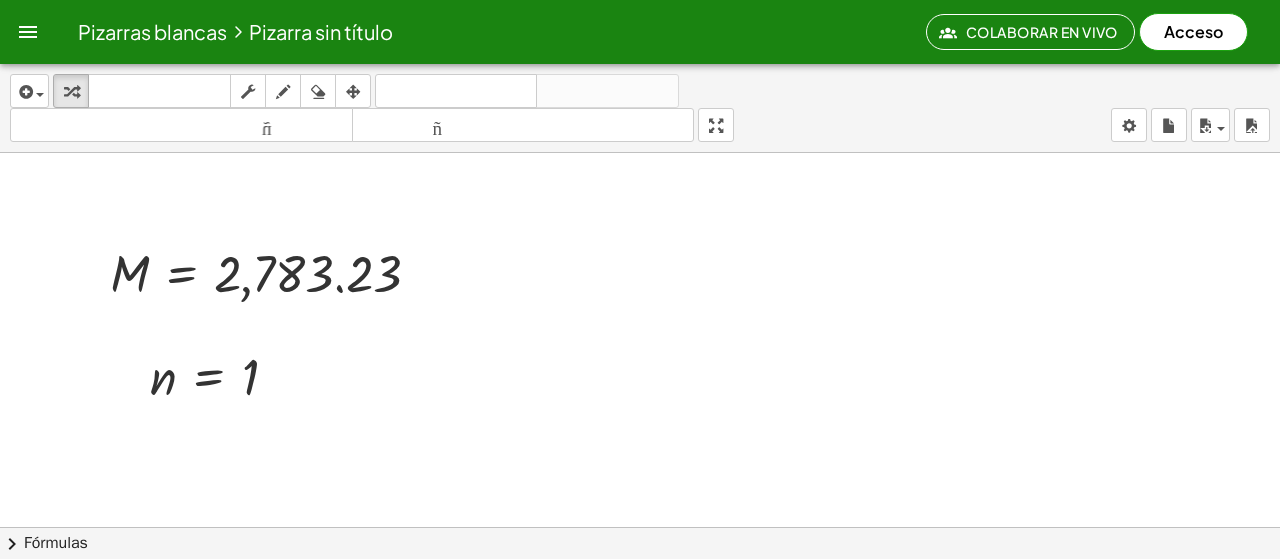 click at bounding box center (749, 306) 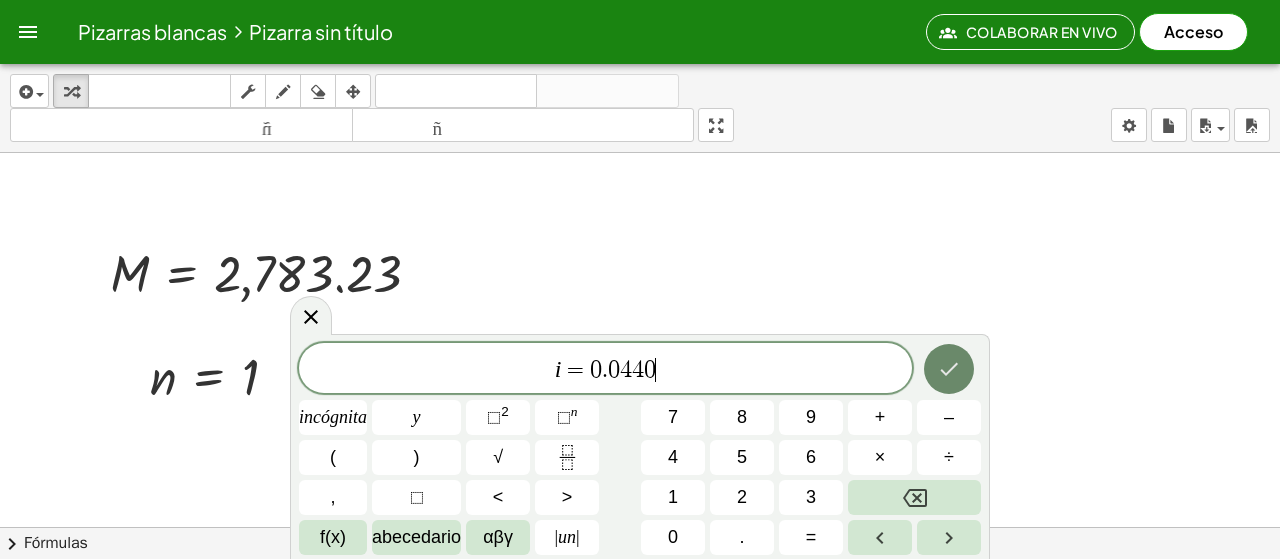 click at bounding box center (949, 369) 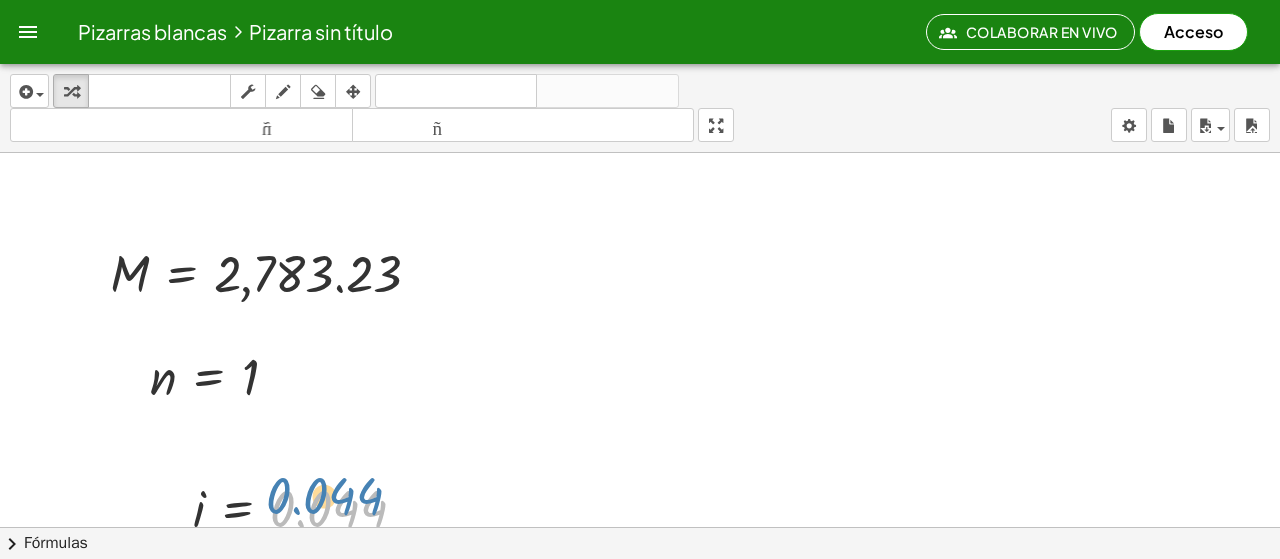 drag, startPoint x: 315, startPoint y: 483, endPoint x: 311, endPoint y: 471, distance: 12.649111 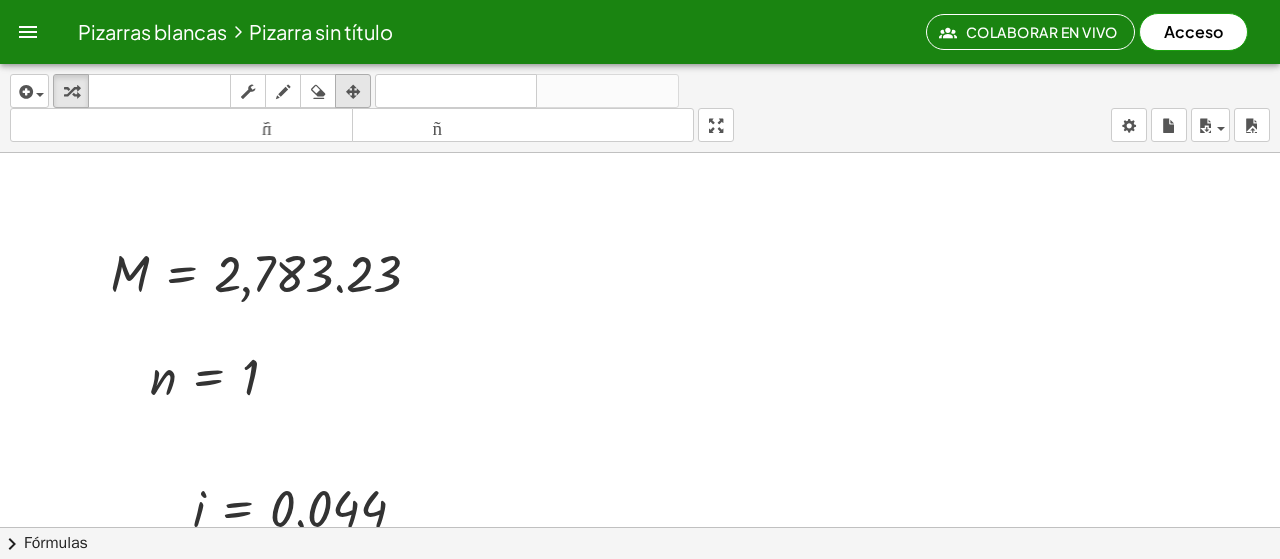 click at bounding box center [353, 92] 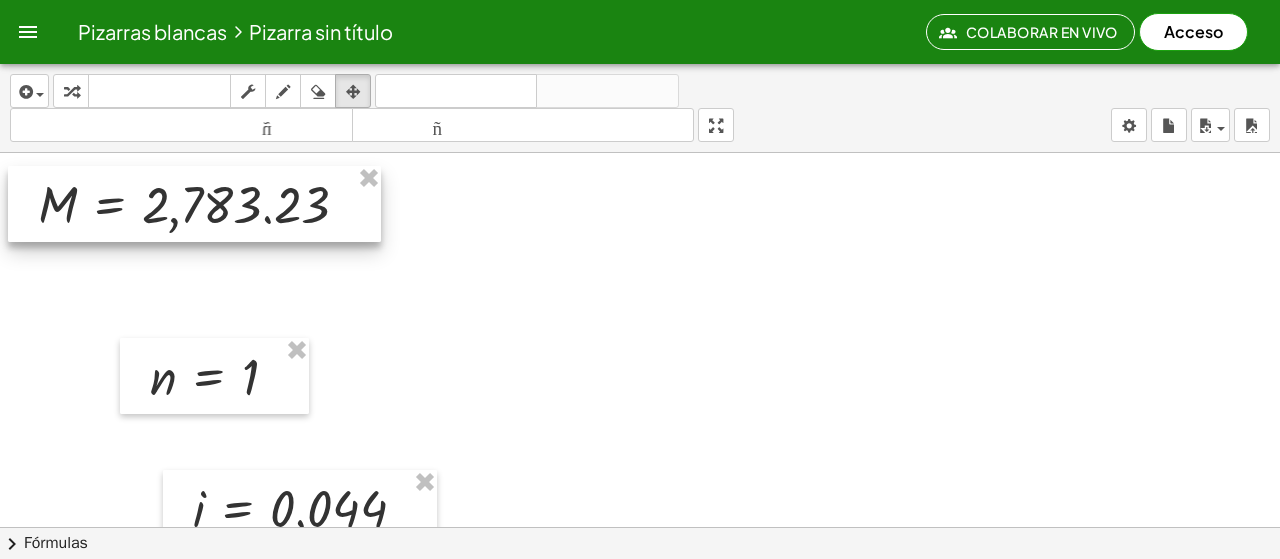 drag, startPoint x: 222, startPoint y: 259, endPoint x: 150, endPoint y: 190, distance: 99.724625 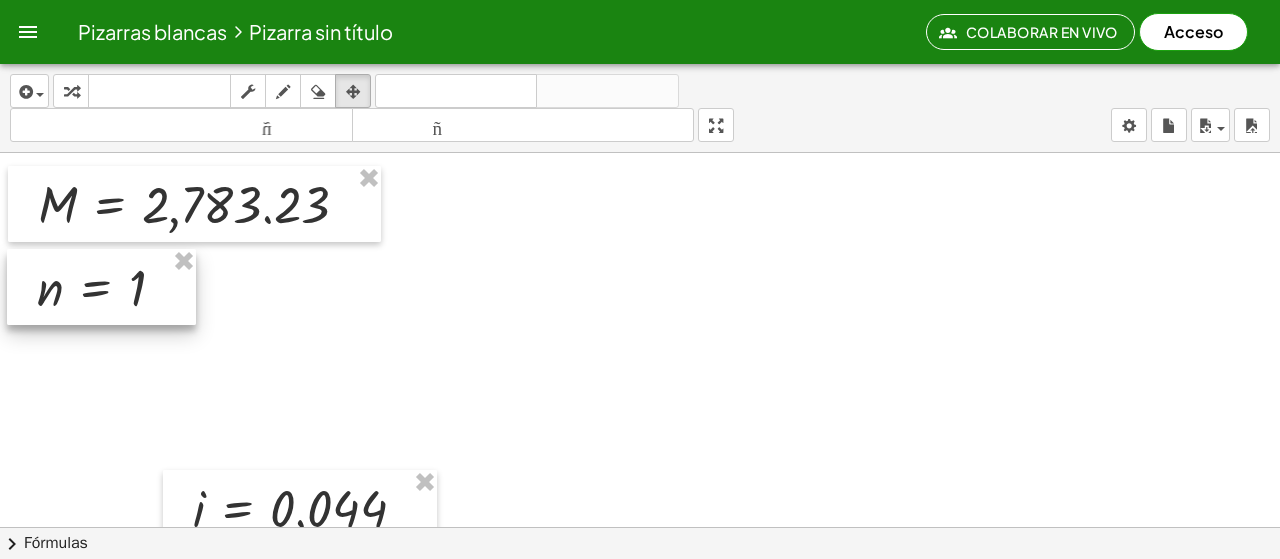 drag, startPoint x: 203, startPoint y: 361, endPoint x: 101, endPoint y: 277, distance: 132.13629 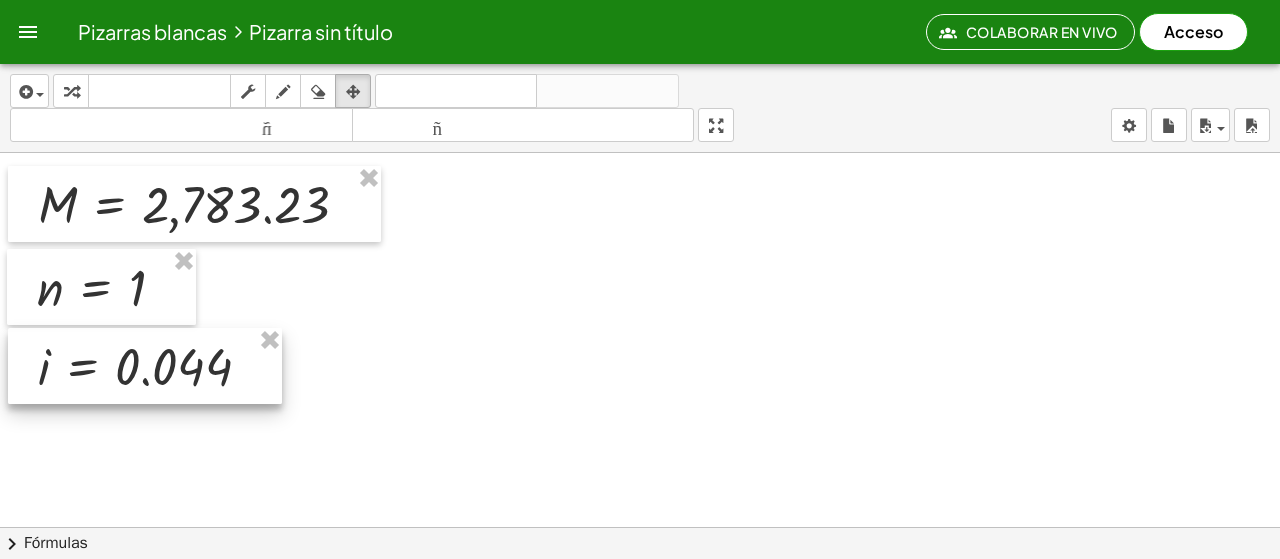 drag, startPoint x: 258, startPoint y: 487, endPoint x: 103, endPoint y: 345, distance: 210.21179 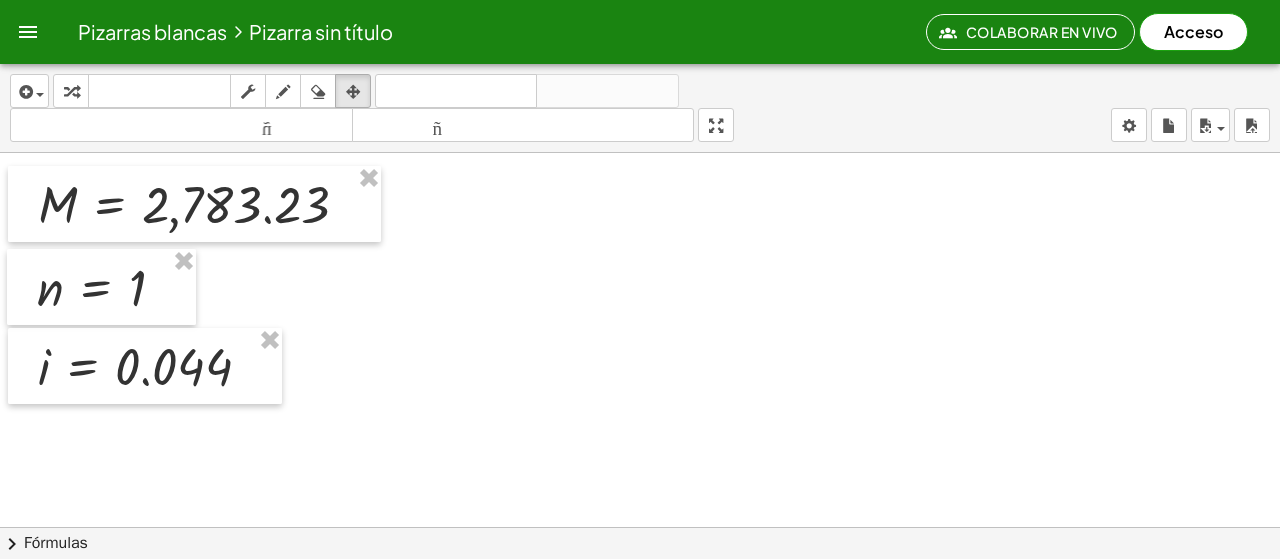click at bounding box center (749, 306) 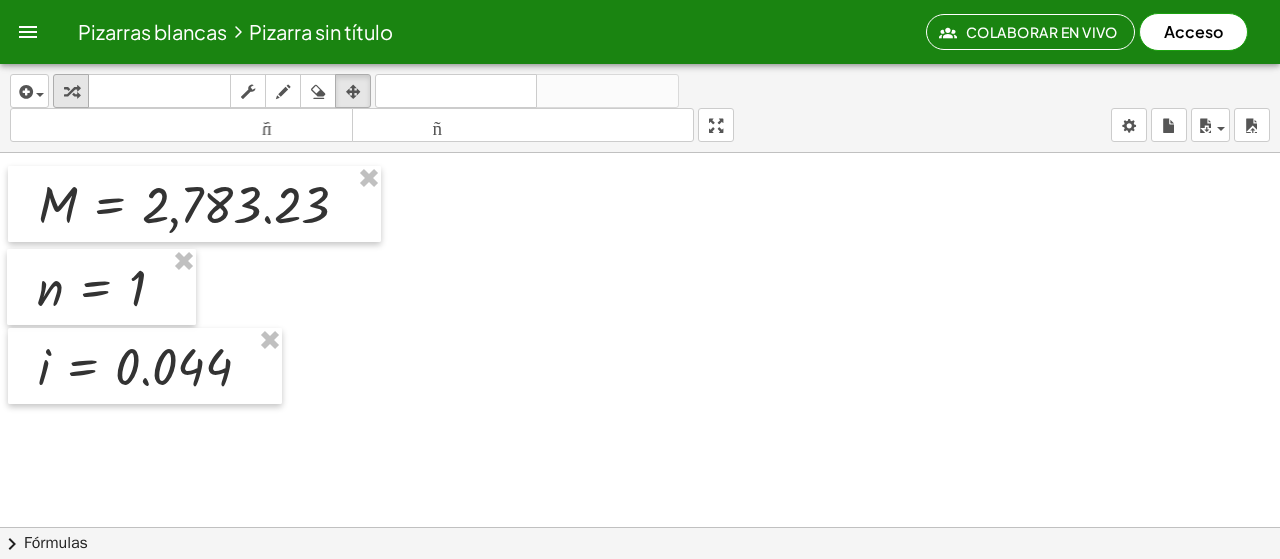 click at bounding box center [71, 91] 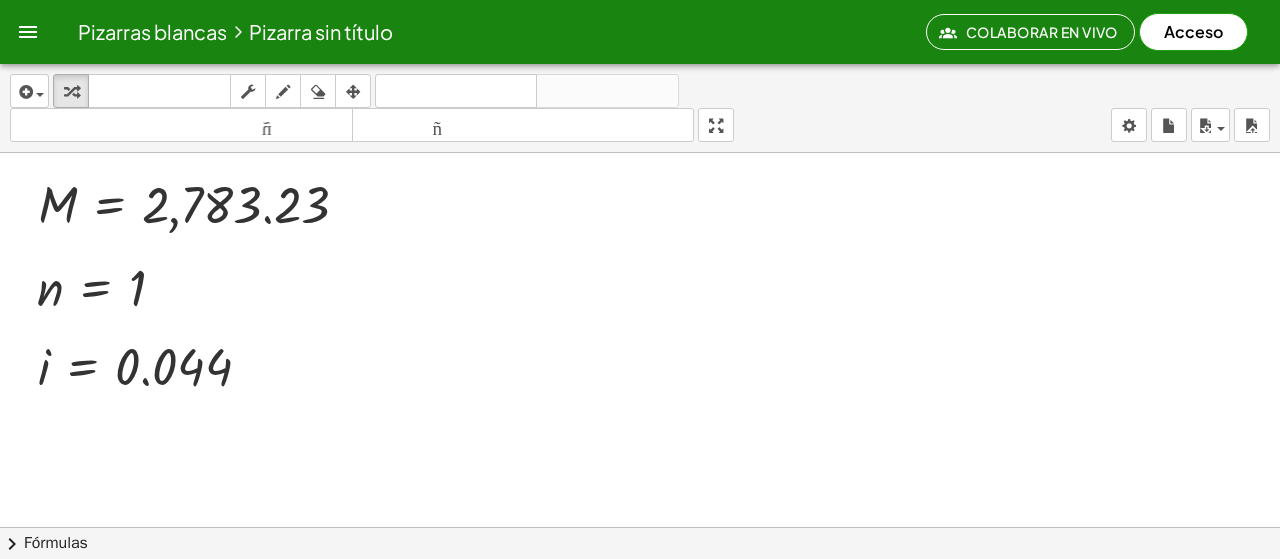 click at bounding box center (749, 306) 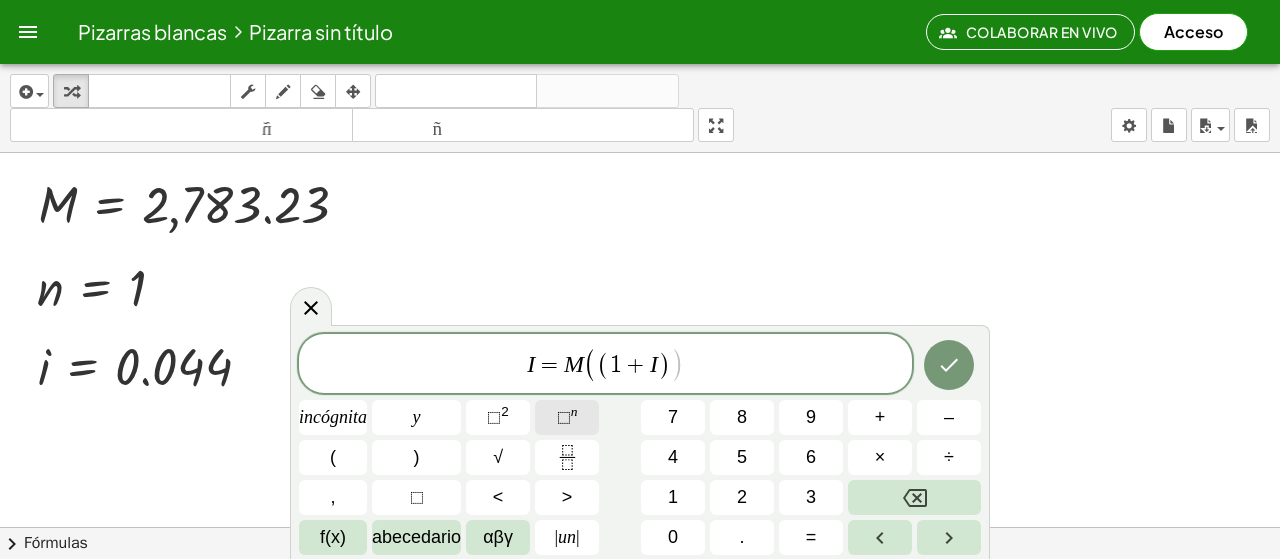 click on "⬚" at bounding box center [564, 417] 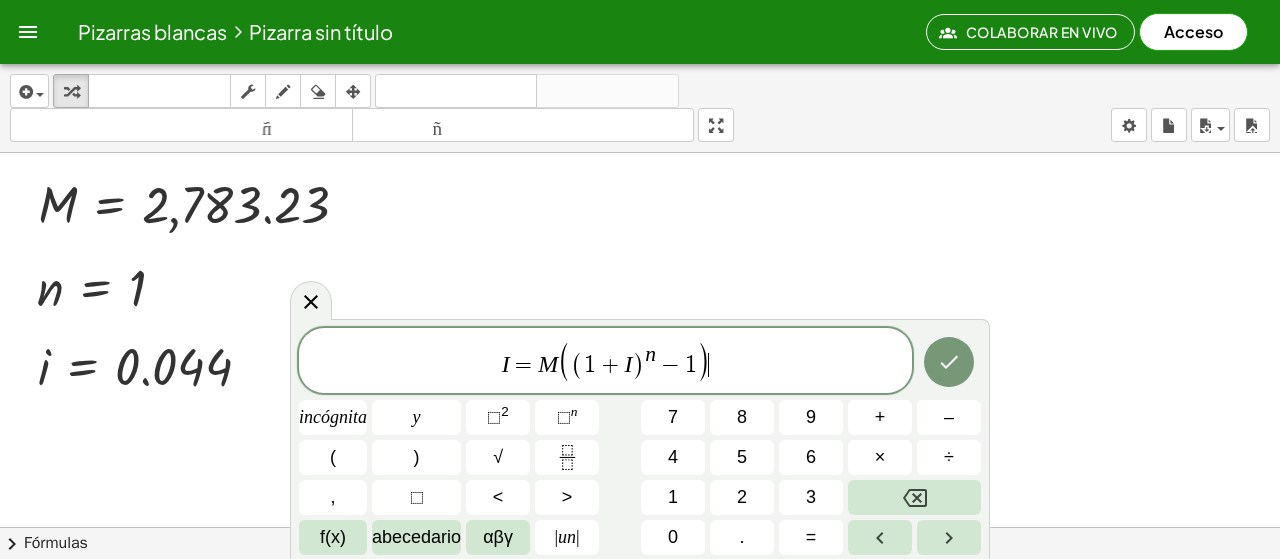 click 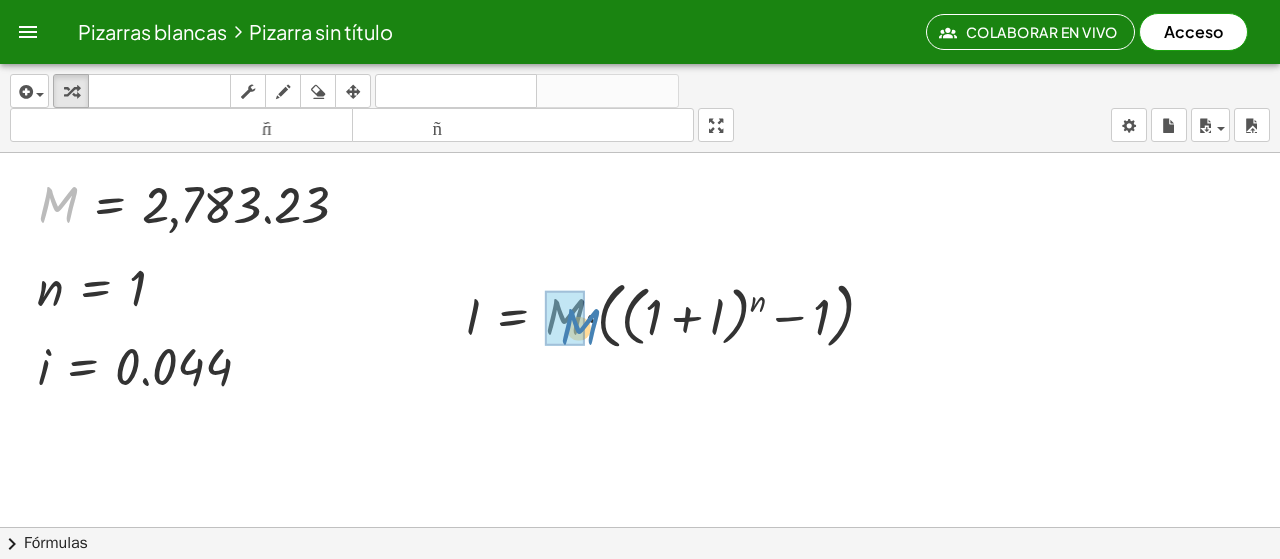 drag, startPoint x: 70, startPoint y: 197, endPoint x: 589, endPoint y: 316, distance: 532.46783 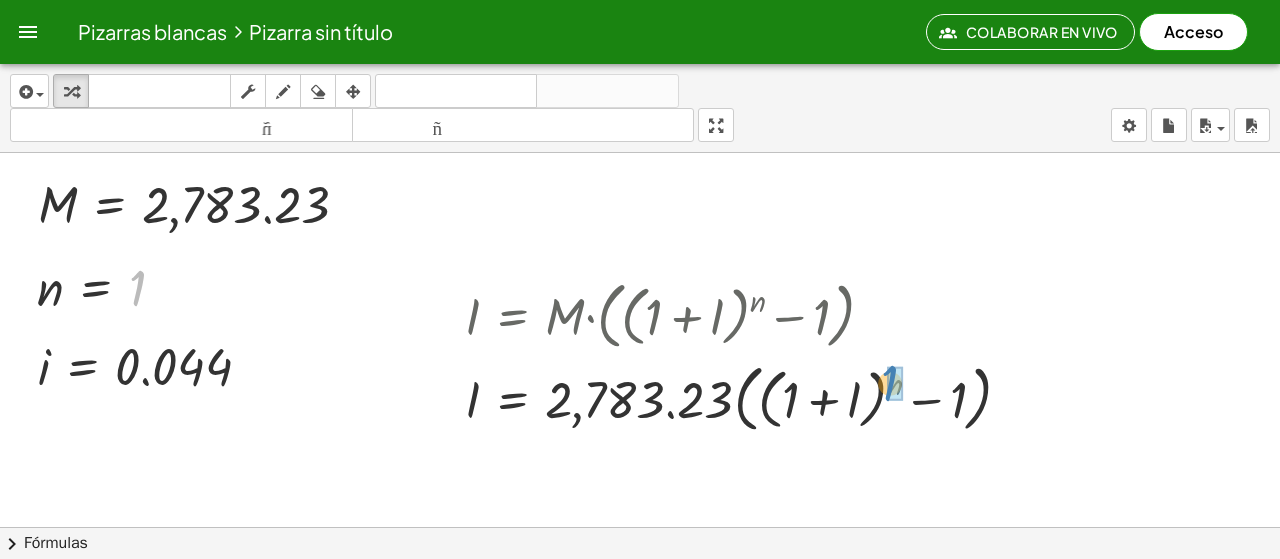 drag, startPoint x: 134, startPoint y: 293, endPoint x: 886, endPoint y: 388, distance: 757.9769 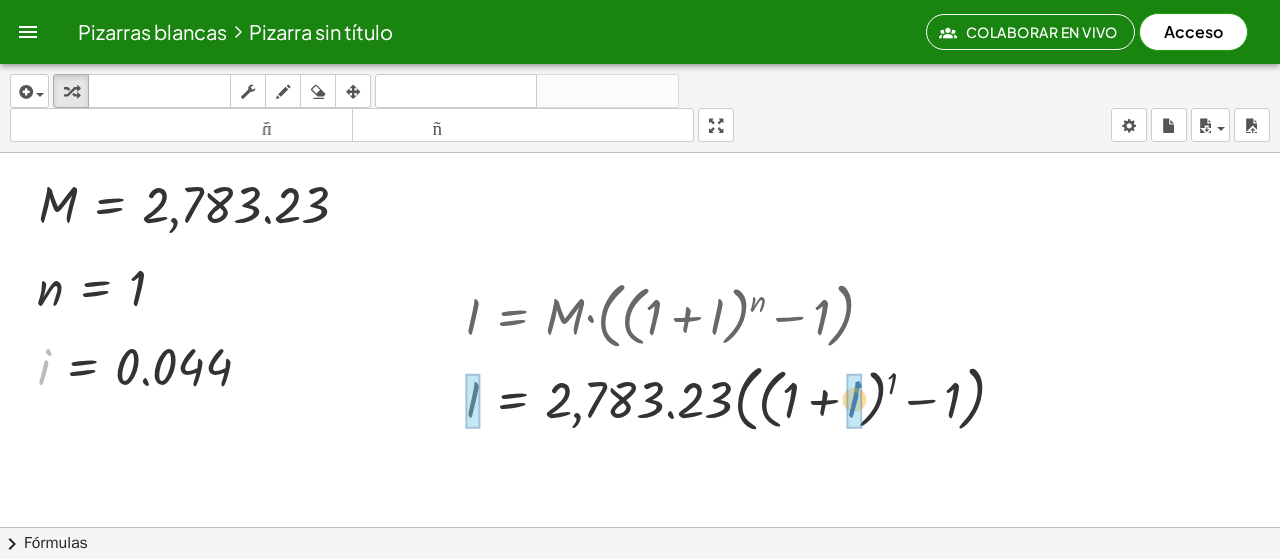 drag, startPoint x: 42, startPoint y: 367, endPoint x: 851, endPoint y: 399, distance: 809.6326 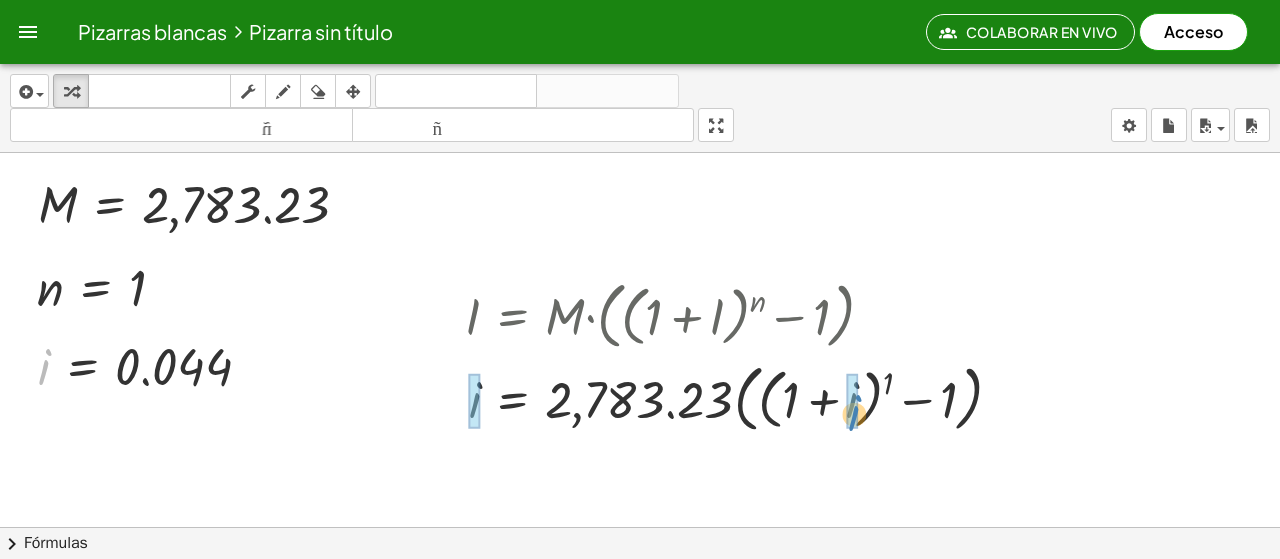 drag, startPoint x: 41, startPoint y: 369, endPoint x: 850, endPoint y: 415, distance: 810.3067 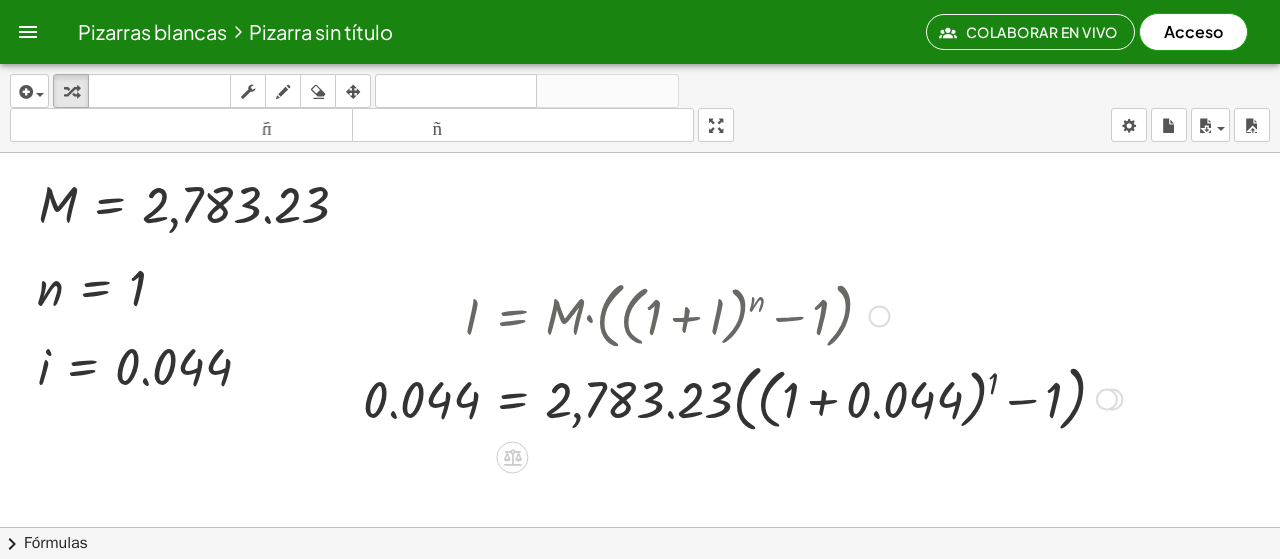 click at bounding box center [742, 397] 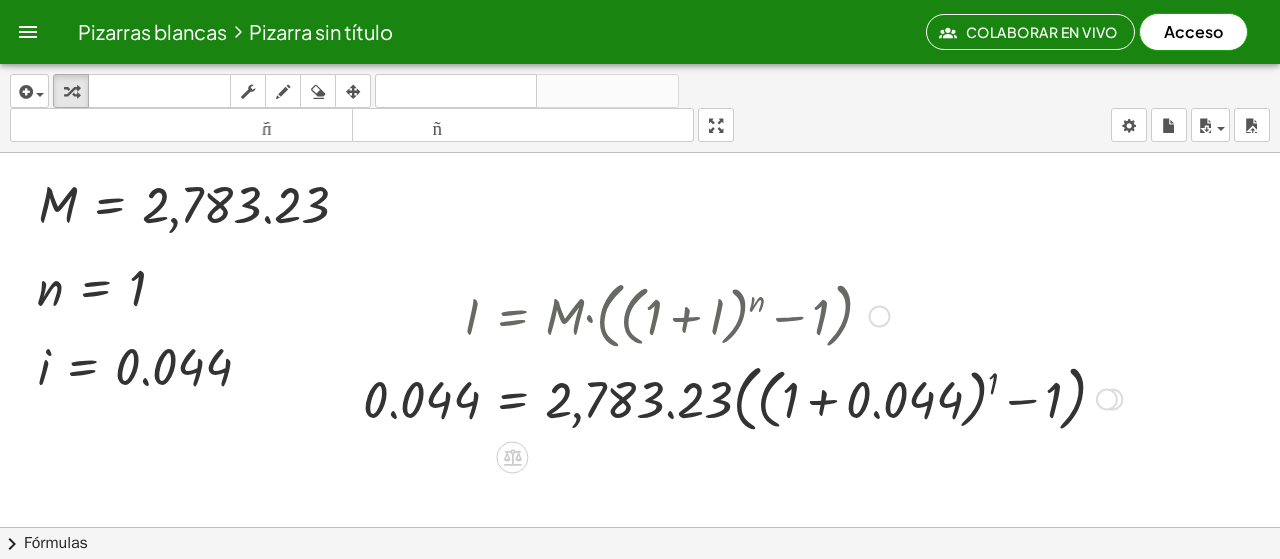 click at bounding box center [742, 397] 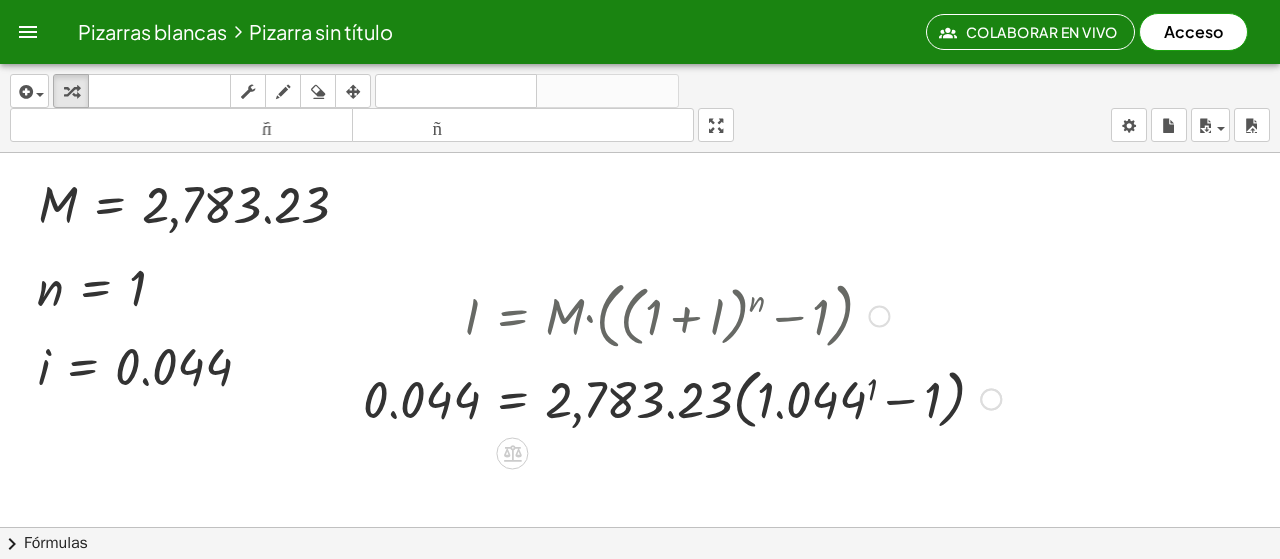 click at bounding box center (682, 398) 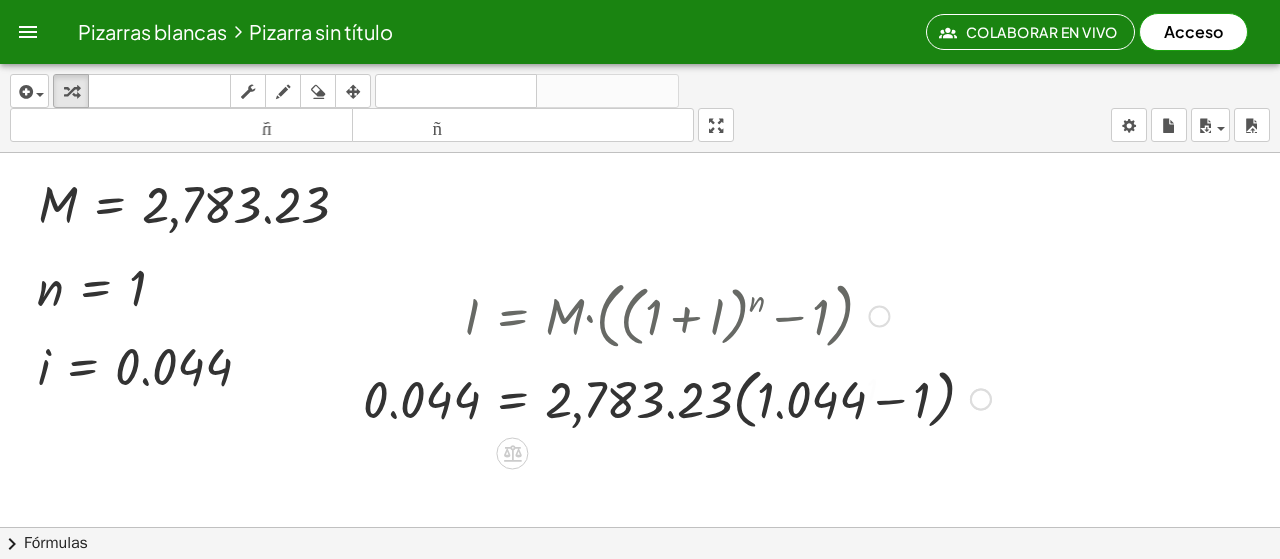 click on "I = · M · ( + ( + 1 + I ) n − 1 ) I = · 2,783.23 · ( + ( + 1 + I ) n − 1 ) I = · 2,783.23 · ( + ( + 1 + I ) 1 − 1 ) i = · 2,783.23 · ( + ( + 1 + i ) 1 − 1 ) 0.044 = · 2,783.23 · ( + ( + 1 + 0.044 ) 1 − 1 ) = · · ( + − 1 ) 2,783.23 1 0.044 1.044 0.044 = · 2,783.23 · ( + 1.044 1 − 1 )" at bounding box center [512, 317] 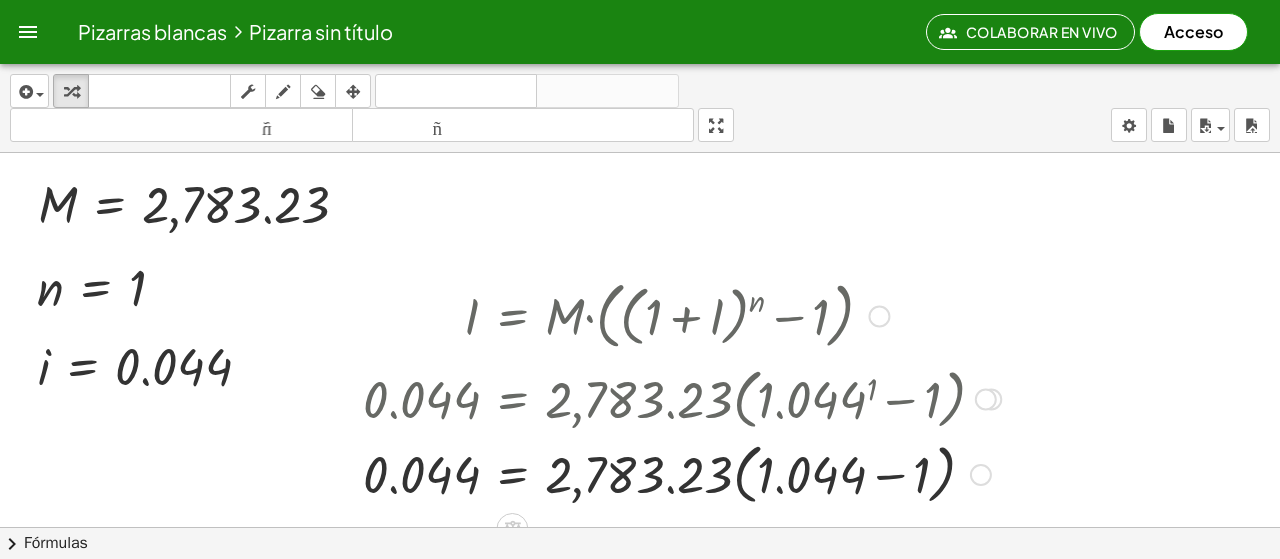 click at bounding box center (682, 473) 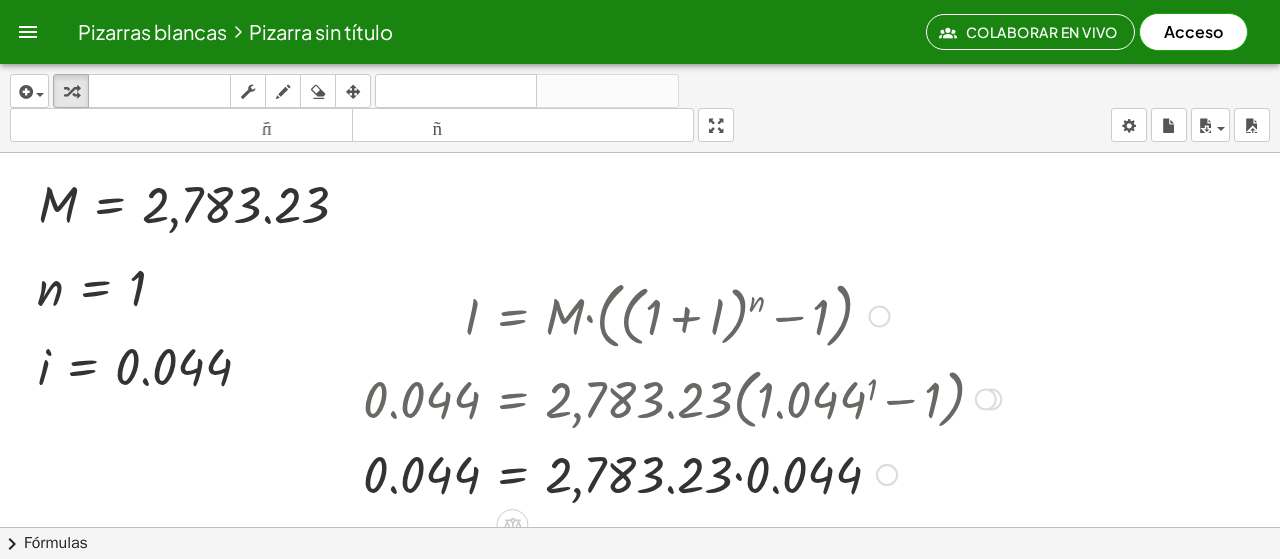 click at bounding box center (682, 473) 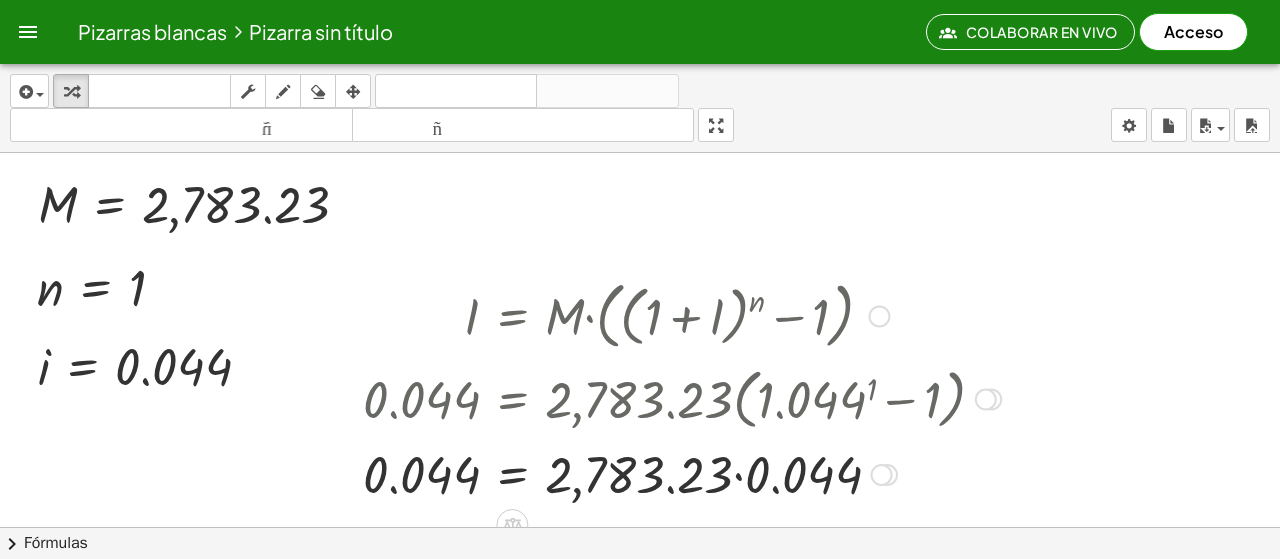 click at bounding box center (682, 473) 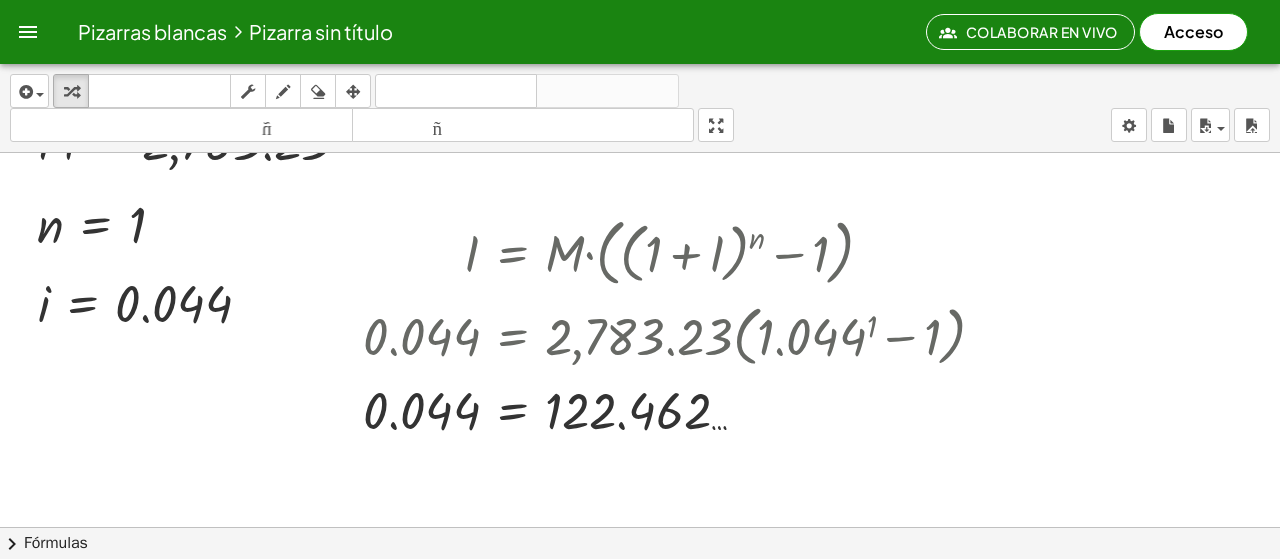 scroll, scrollTop: 400, scrollLeft: 0, axis: vertical 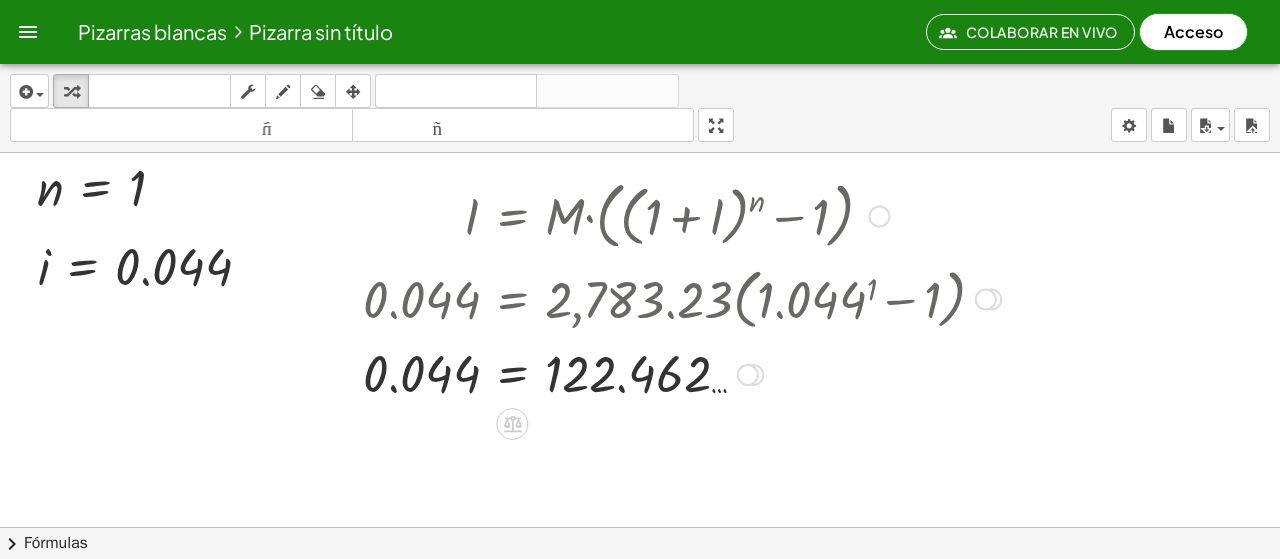 click at bounding box center (682, 373) 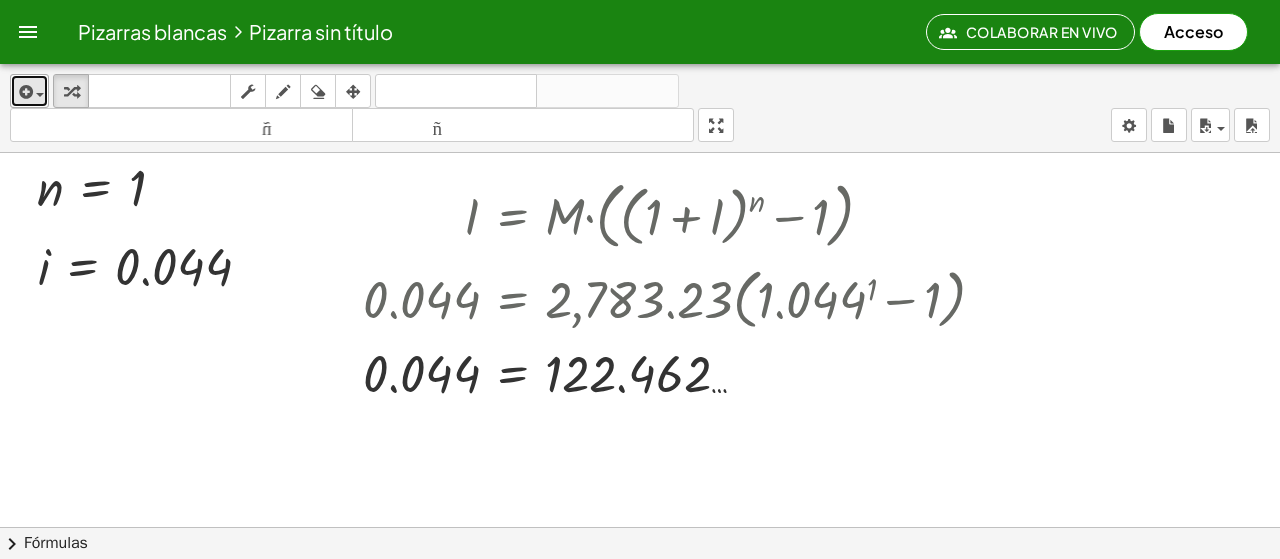 click at bounding box center [24, 92] 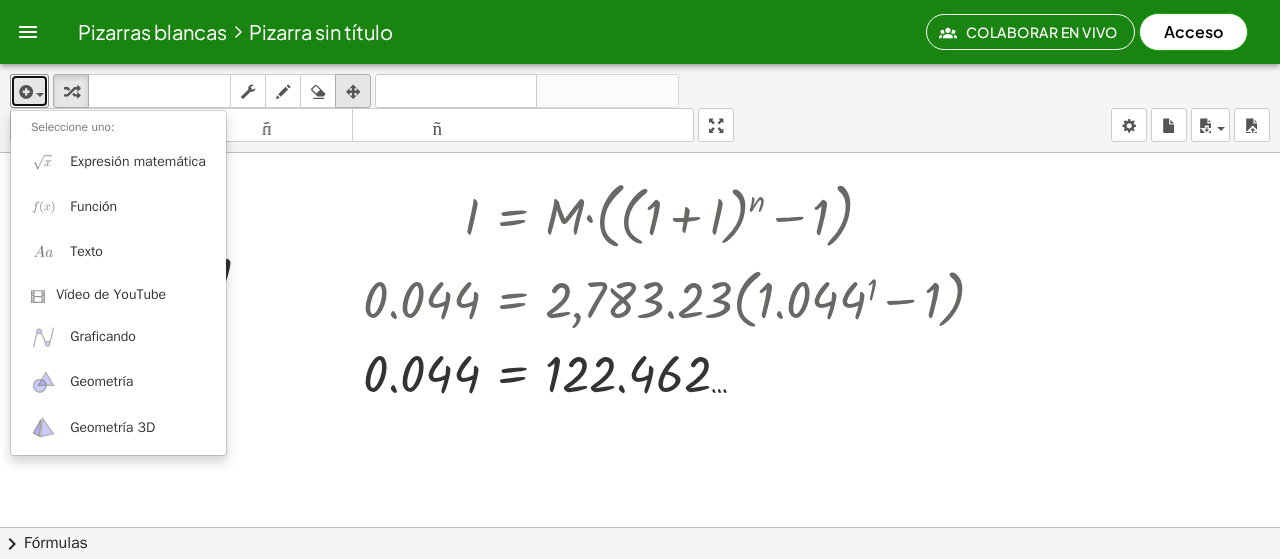 click on "arreglar" at bounding box center (353, 91) 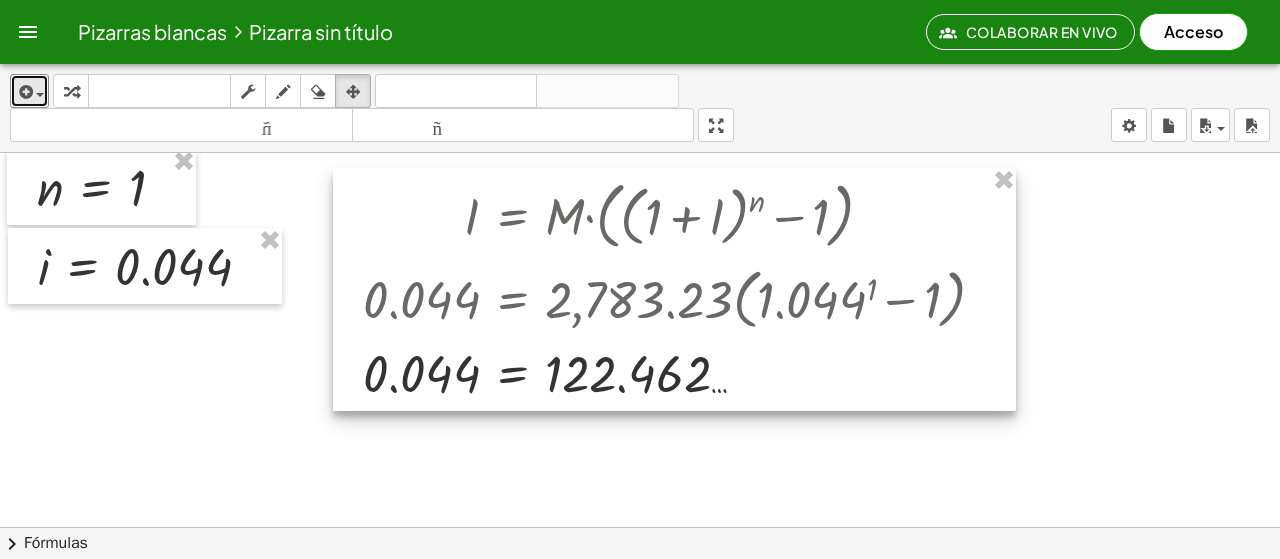 click at bounding box center [674, 289] 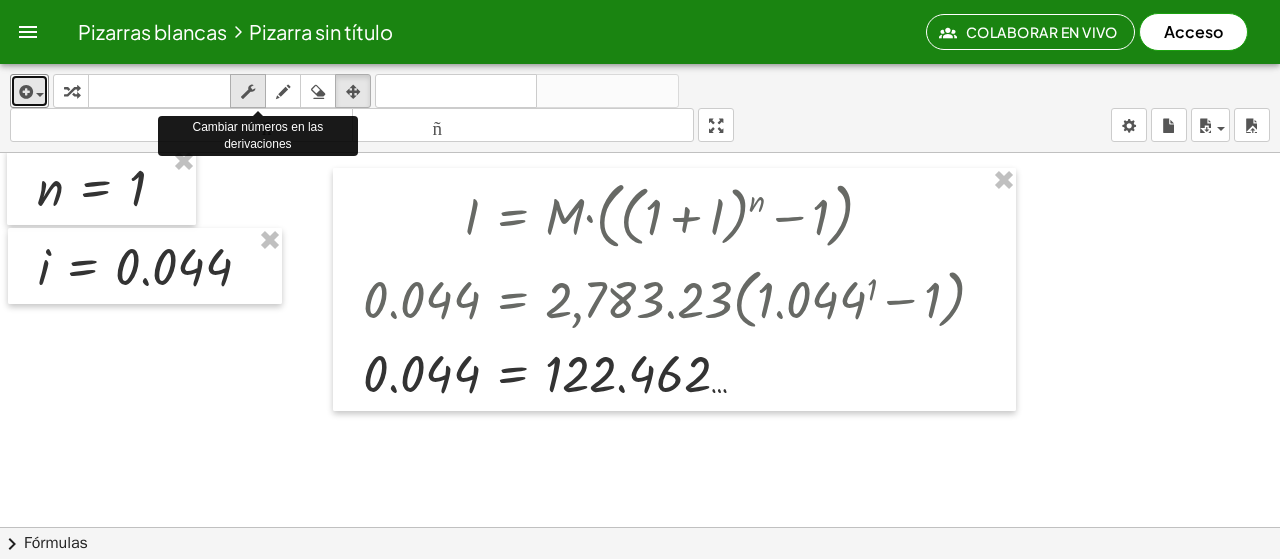 click on "fregar" at bounding box center [248, 91] 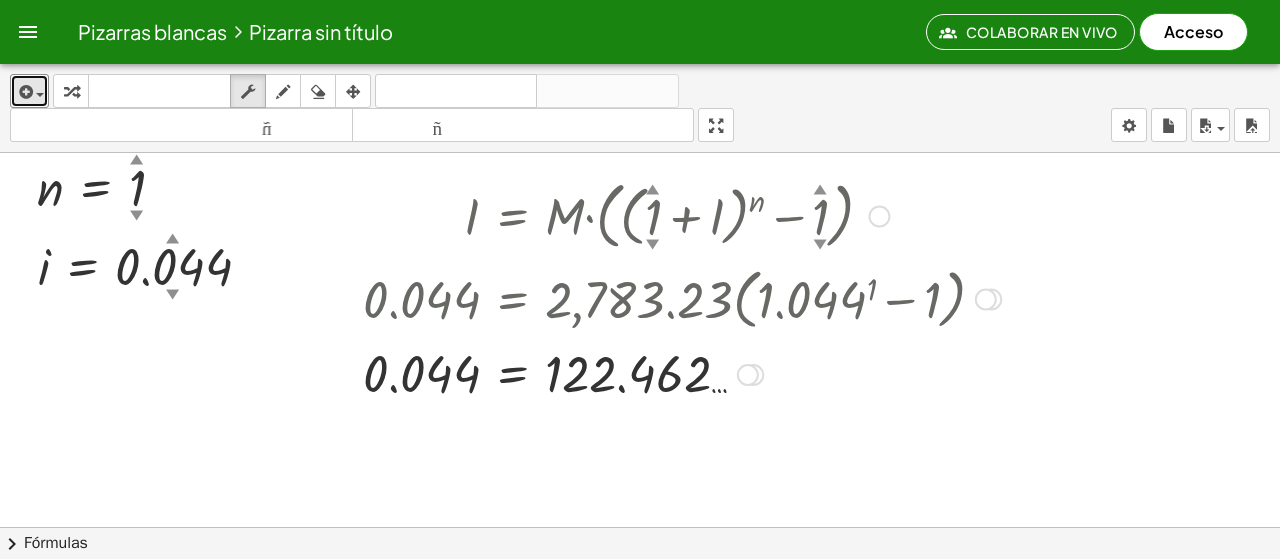 click at bounding box center (682, 298) 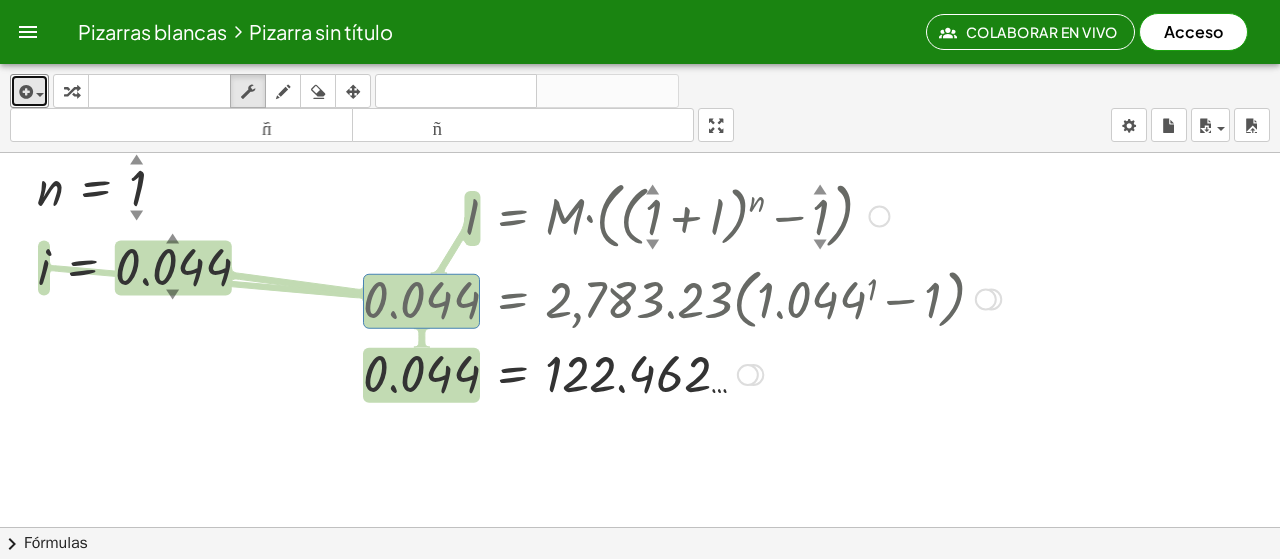 click at bounding box center (682, 298) 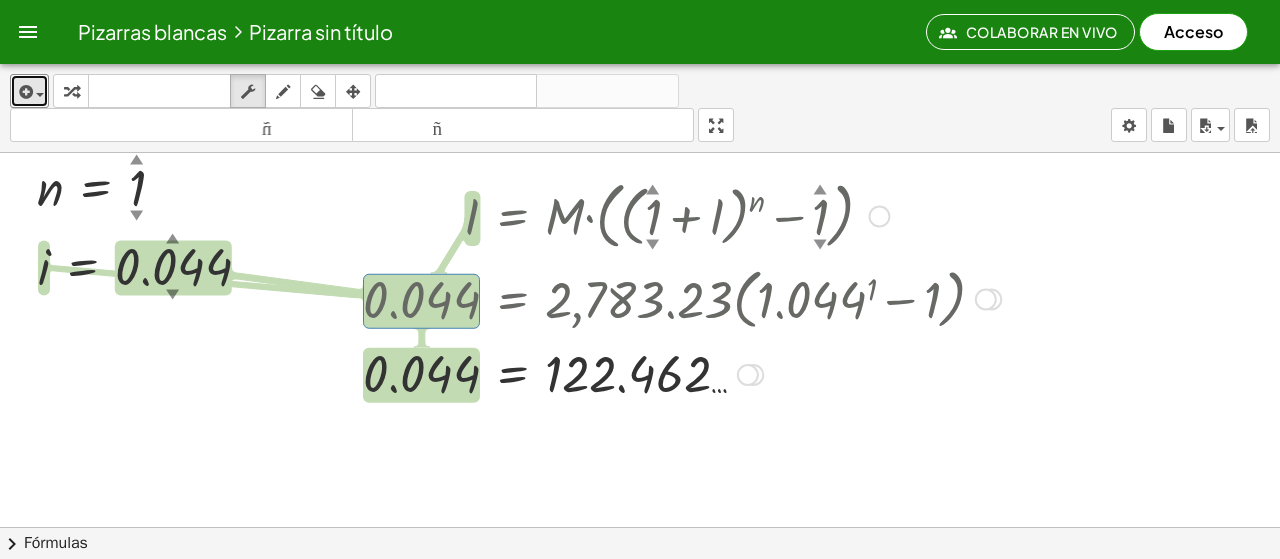 click at bounding box center [682, 298] 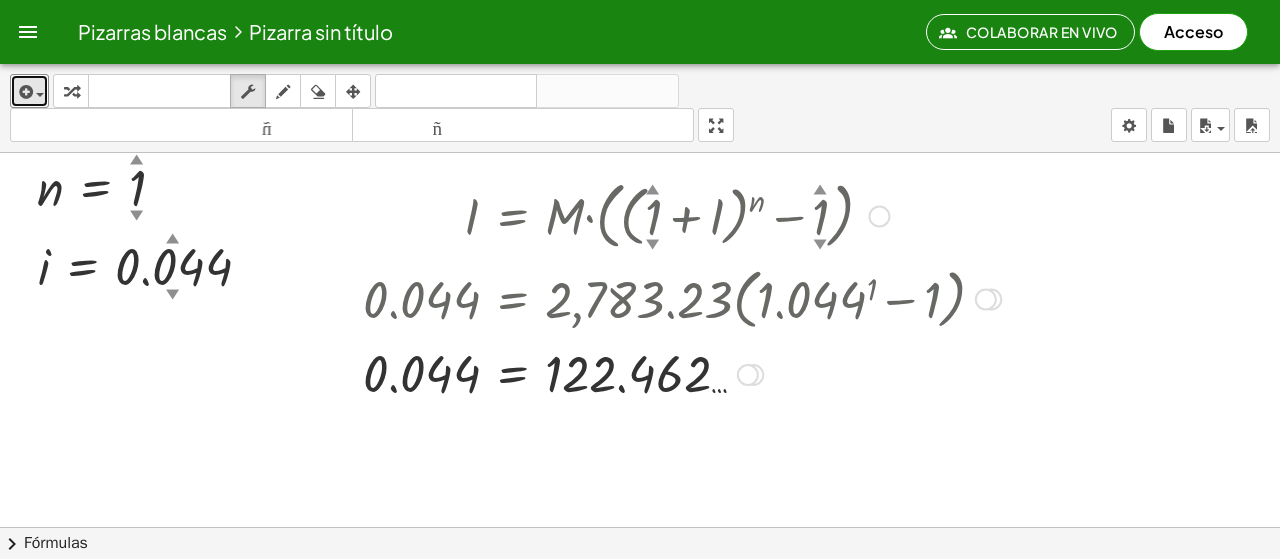 click at bounding box center [682, 298] 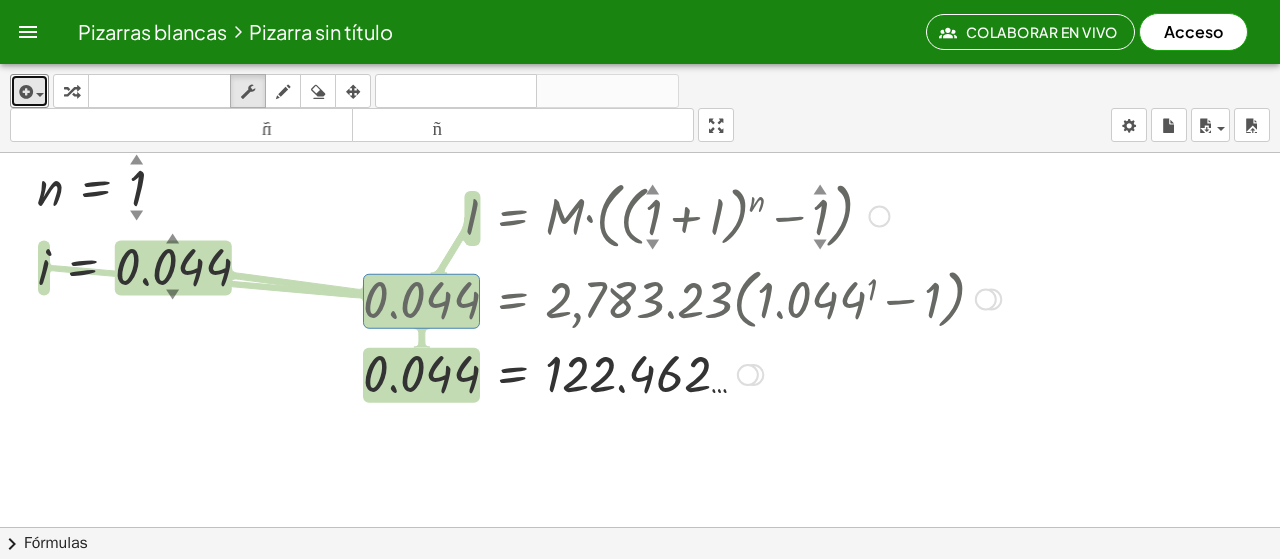 type 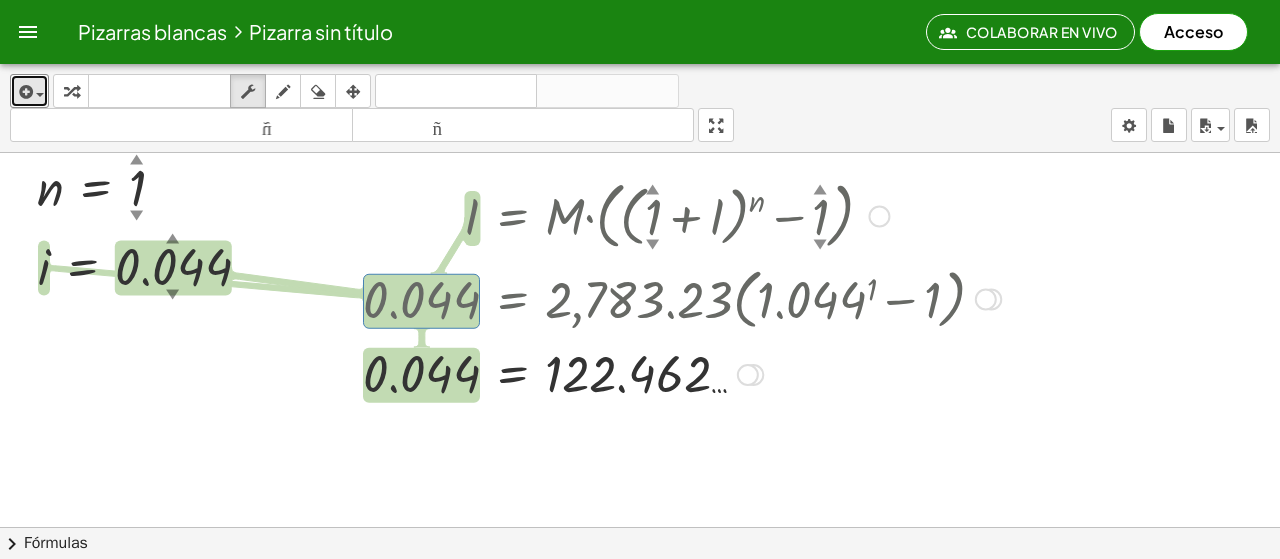 click at bounding box center [682, 298] 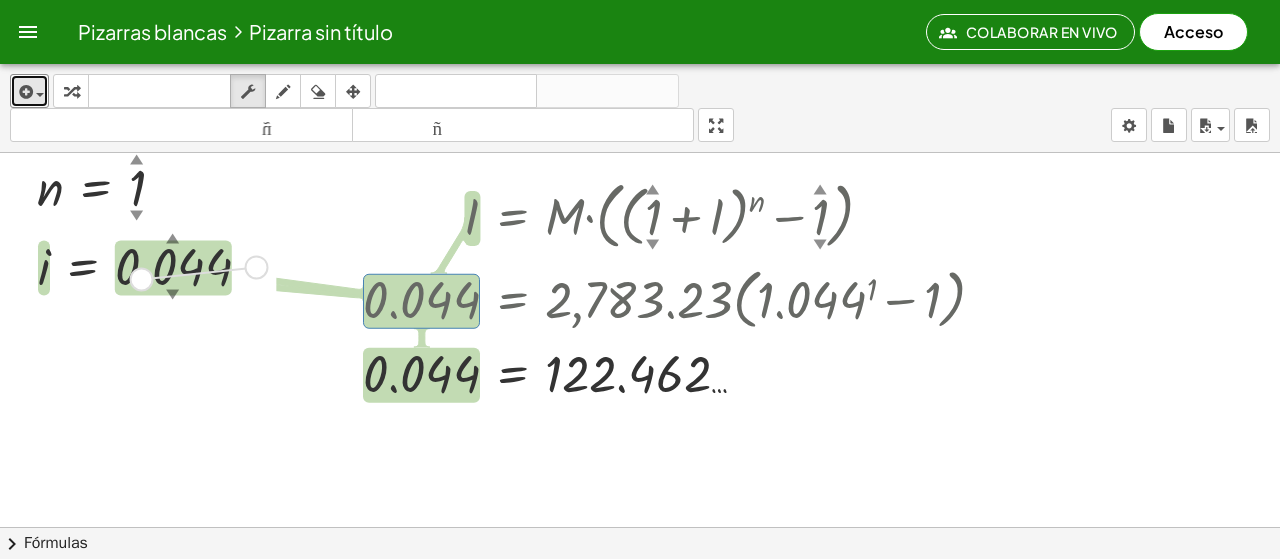 drag, startPoint x: 150, startPoint y: 273, endPoint x: 138, endPoint y: 273, distance: 12 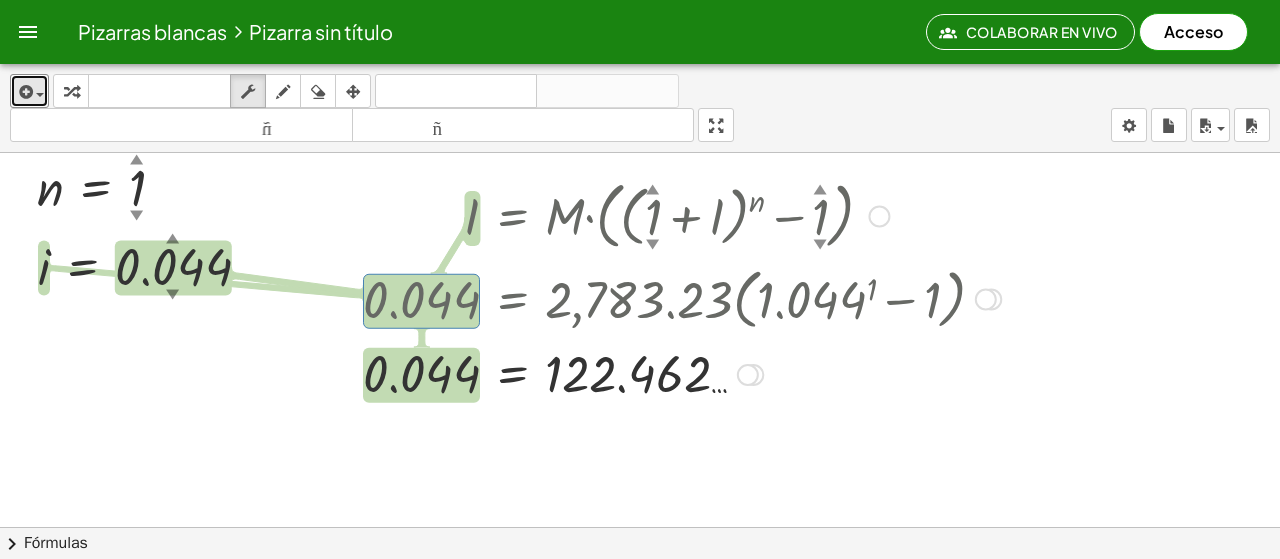 click at bounding box center [348, 289] 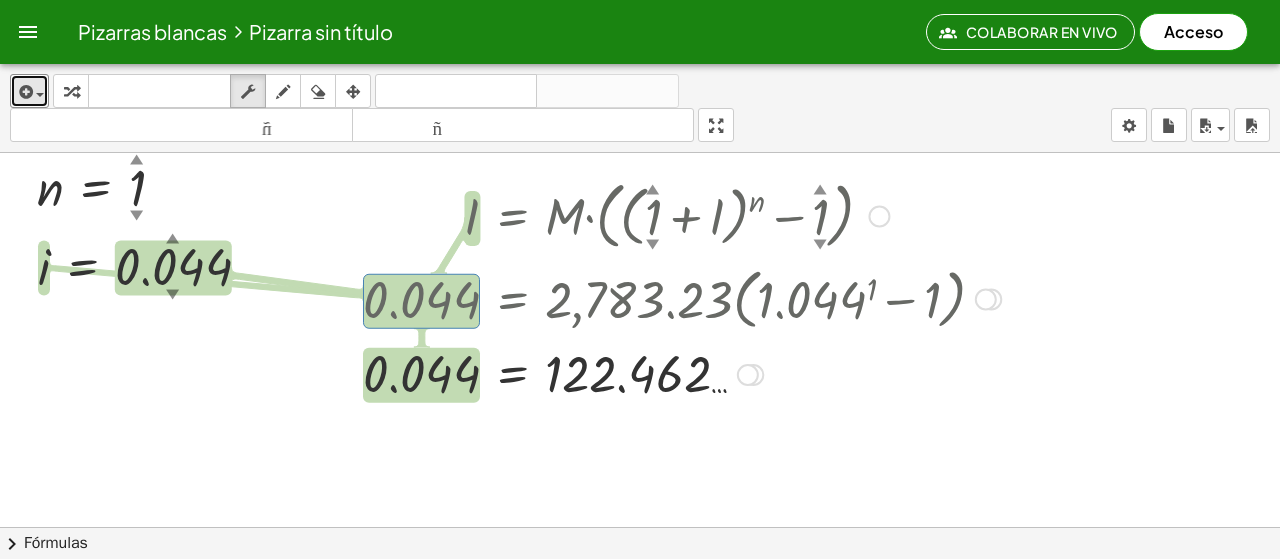 click at bounding box center [682, 214] 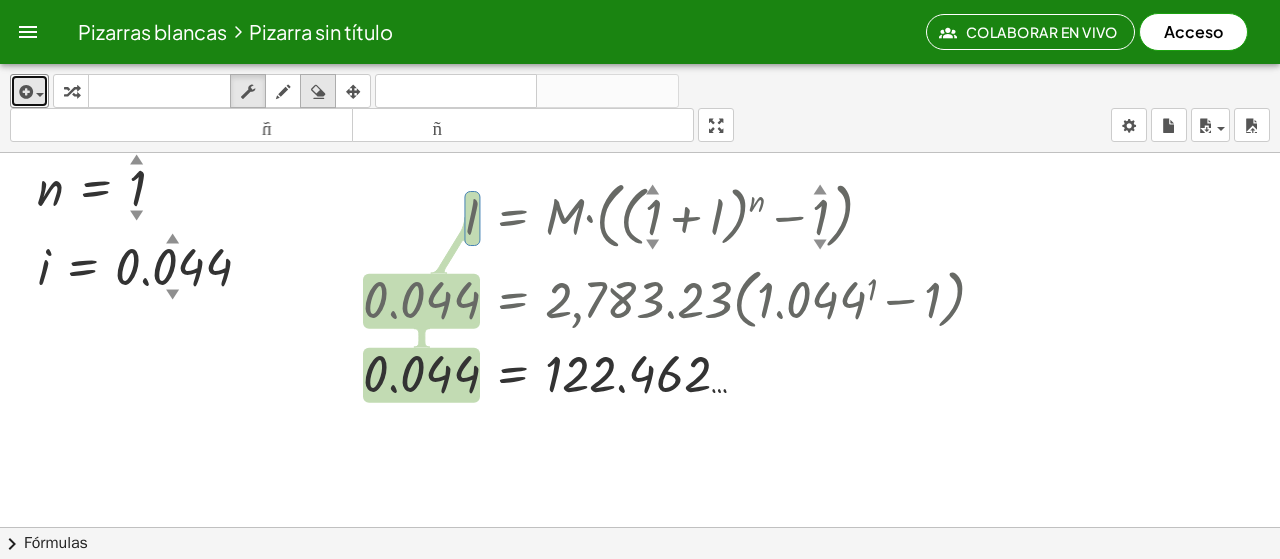 click at bounding box center [318, 91] 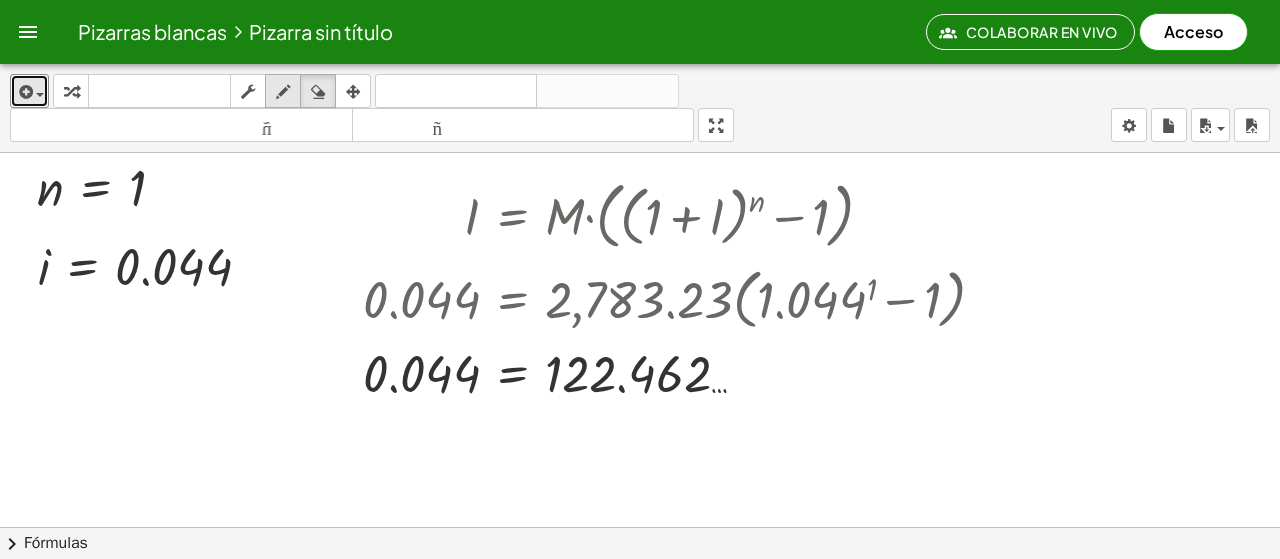 click at bounding box center [283, 92] 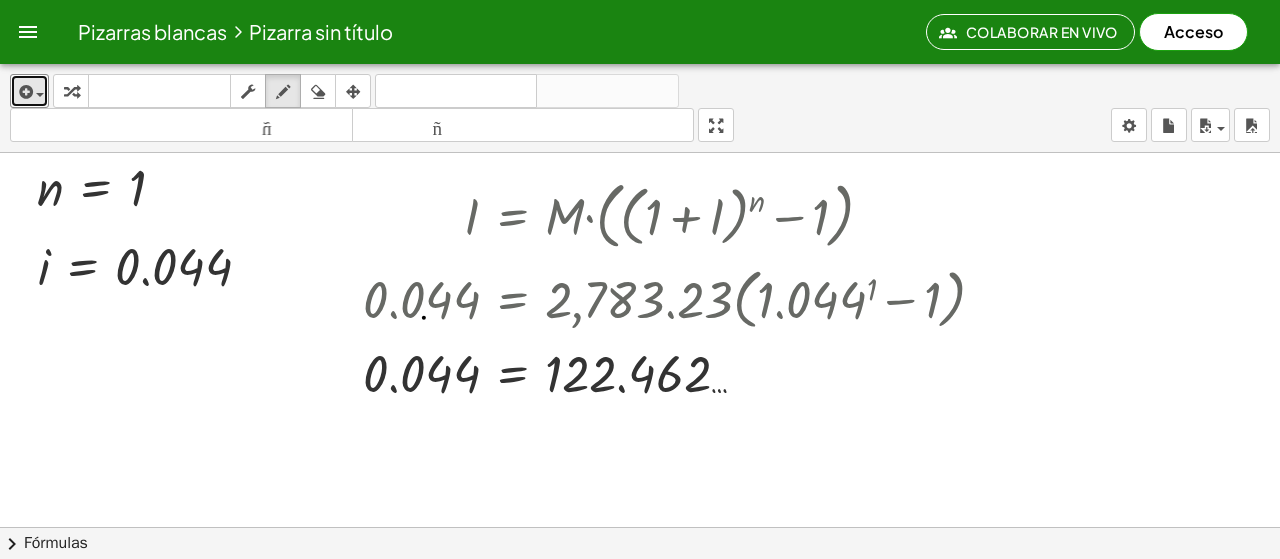 click at bounding box center [749, 206] 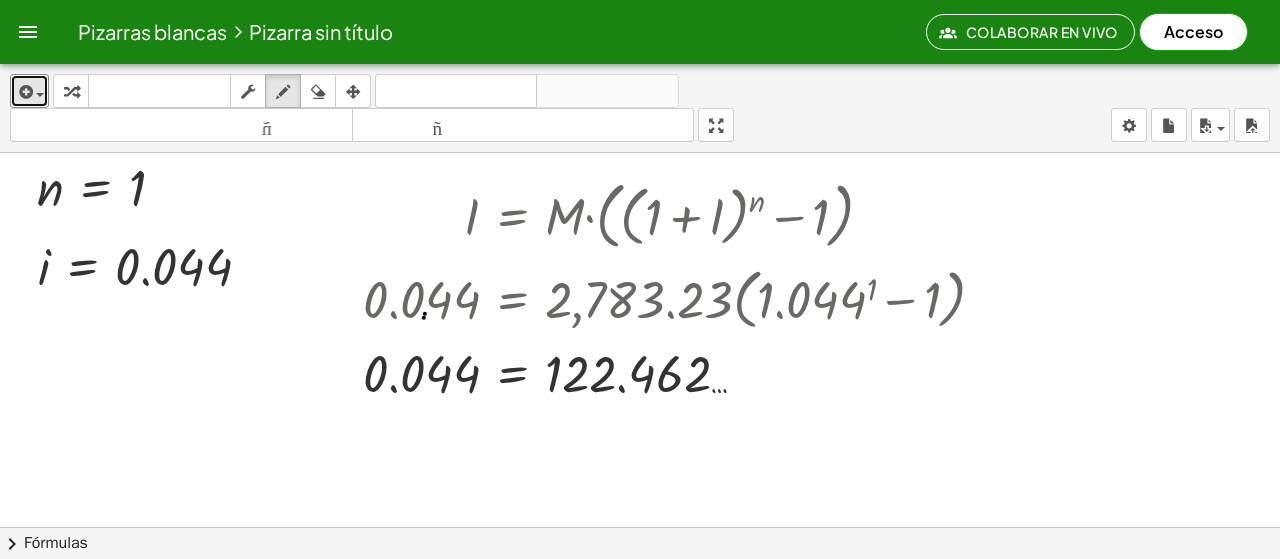 click at bounding box center (749, 206) 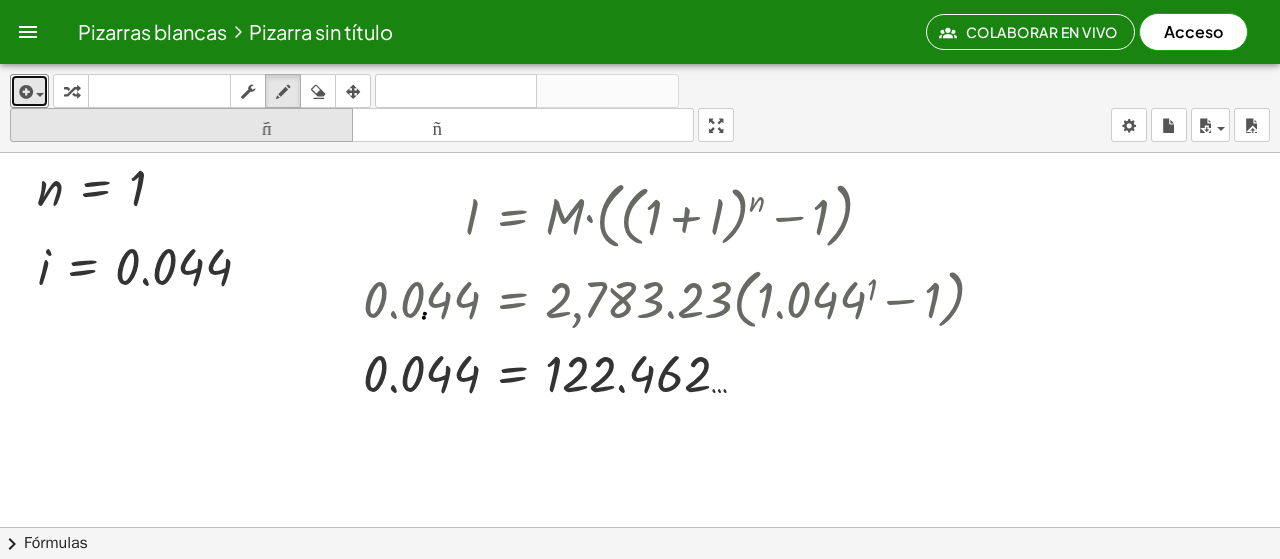 click at bounding box center (318, 91) 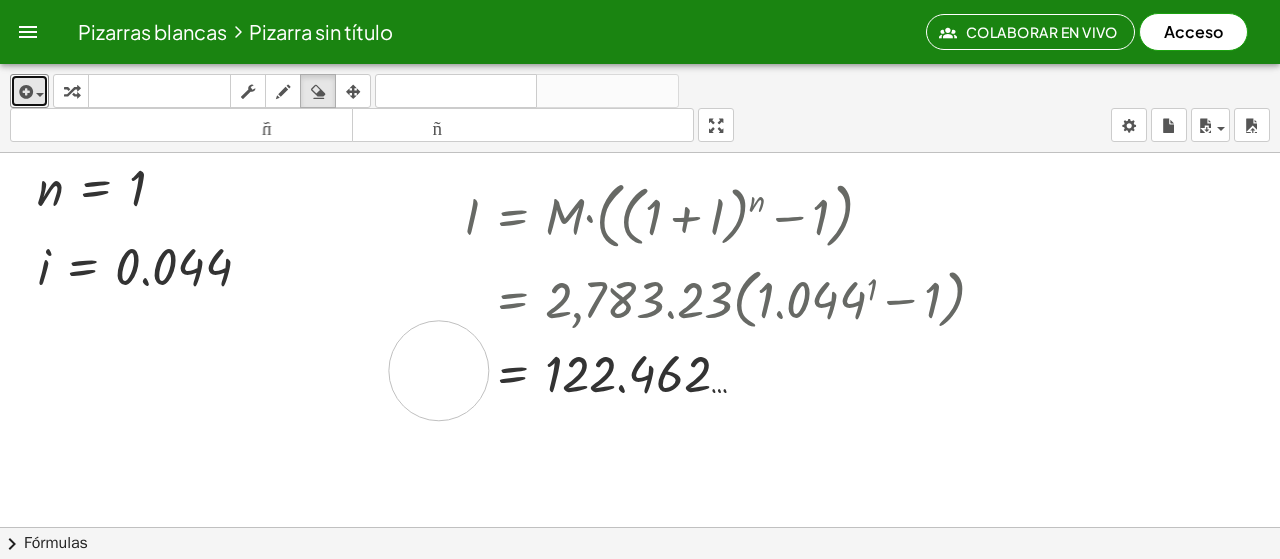 drag, startPoint x: 372, startPoint y: 255, endPoint x: 439, endPoint y: 370, distance: 133.09395 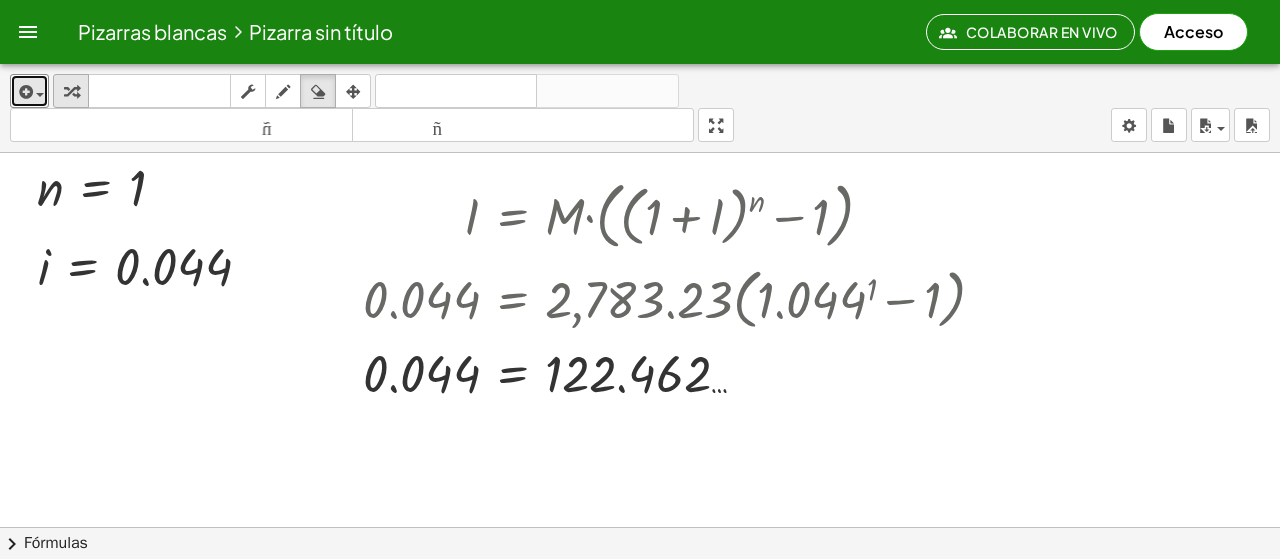 click at bounding box center (71, 92) 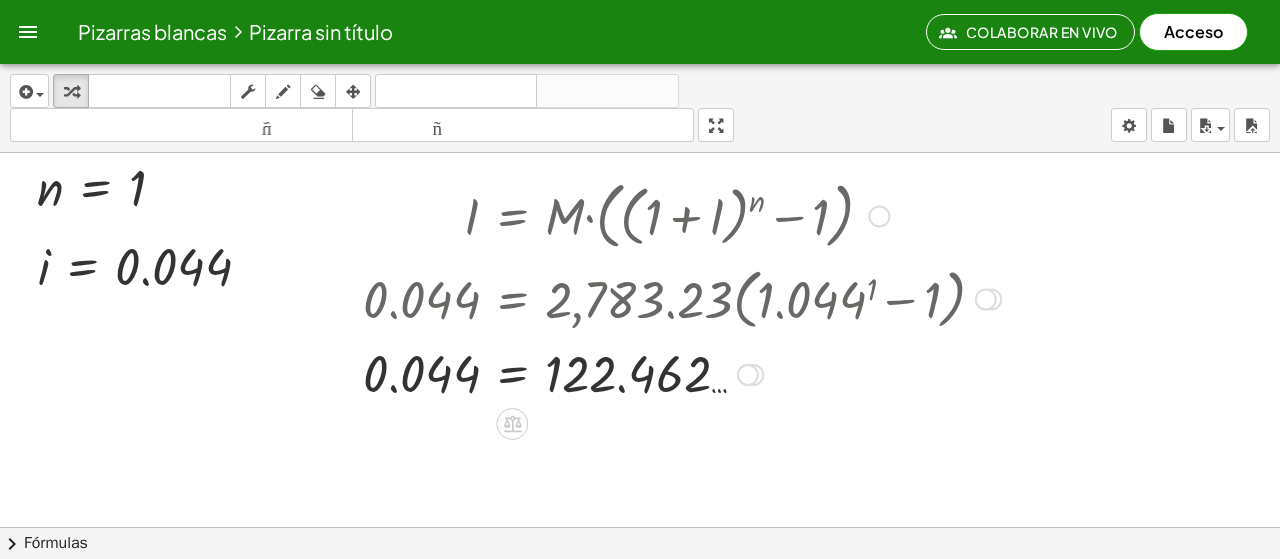 click at bounding box center [682, 298] 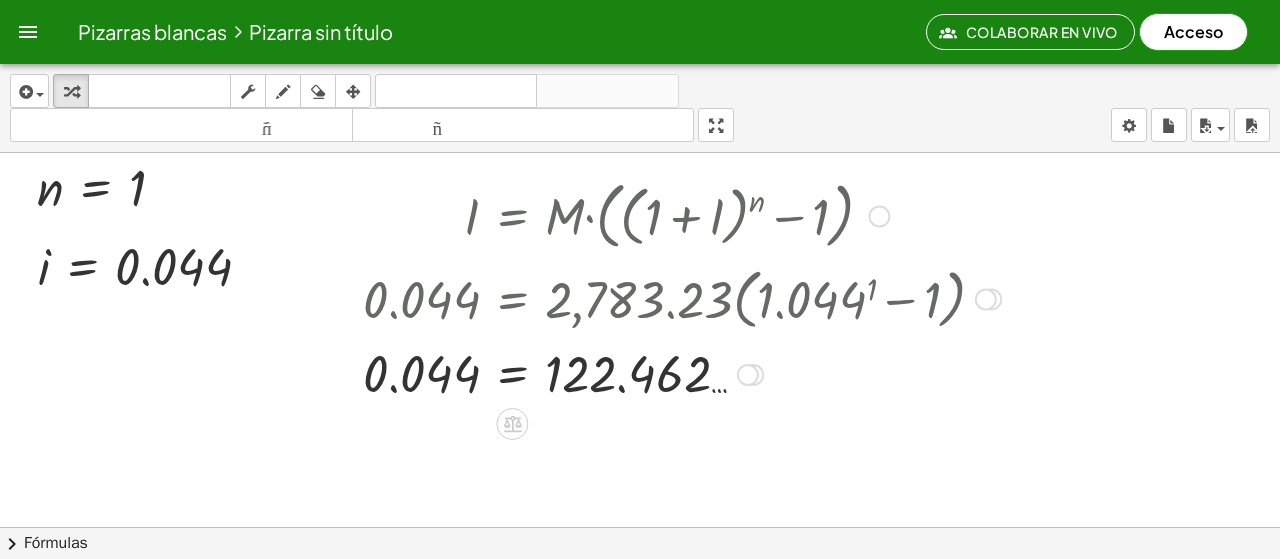 click at bounding box center (682, 373) 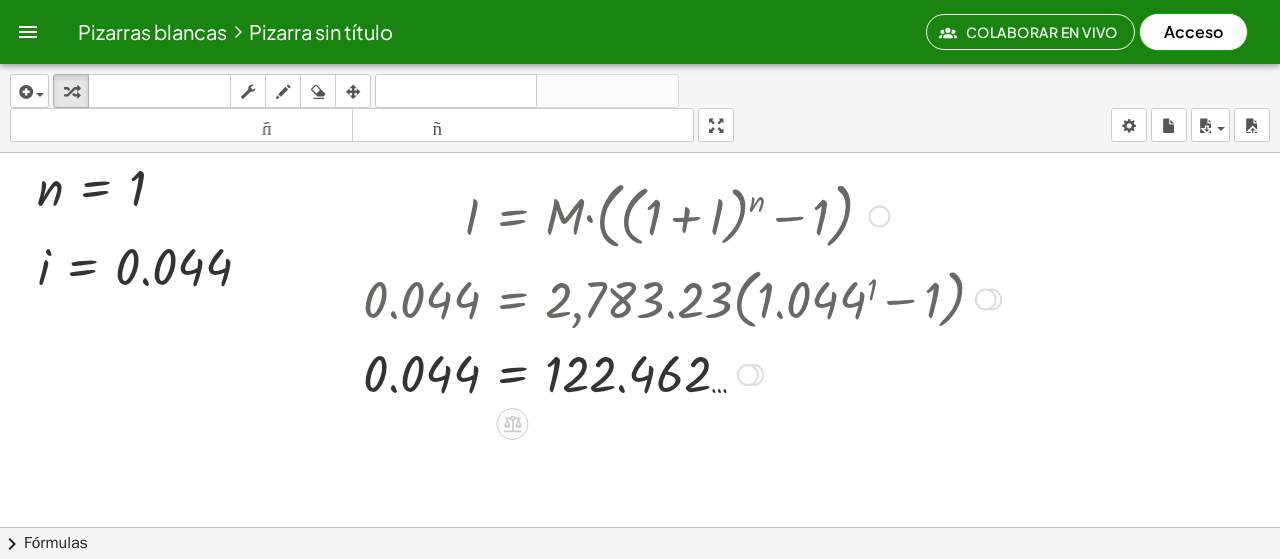 click at bounding box center [682, 373] 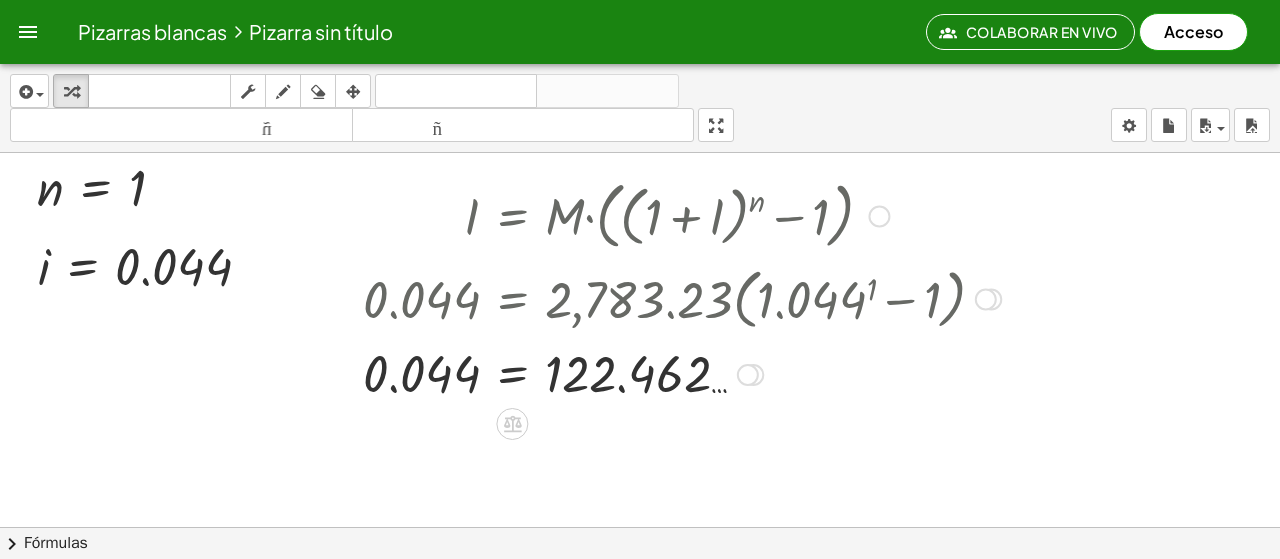 click at bounding box center (682, 373) 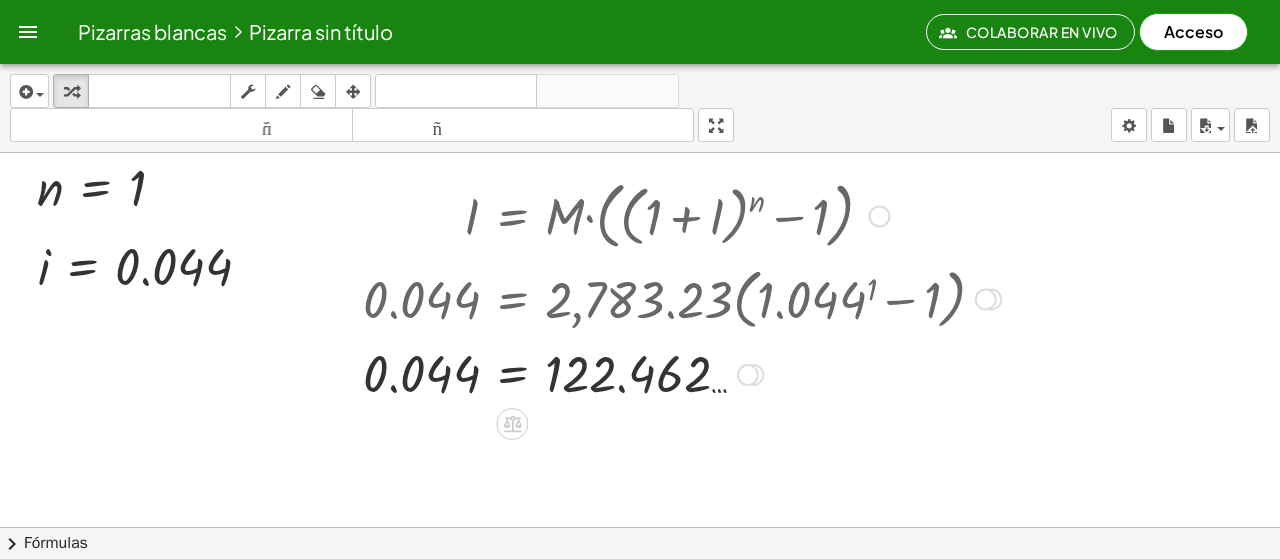 click at bounding box center [682, 373] 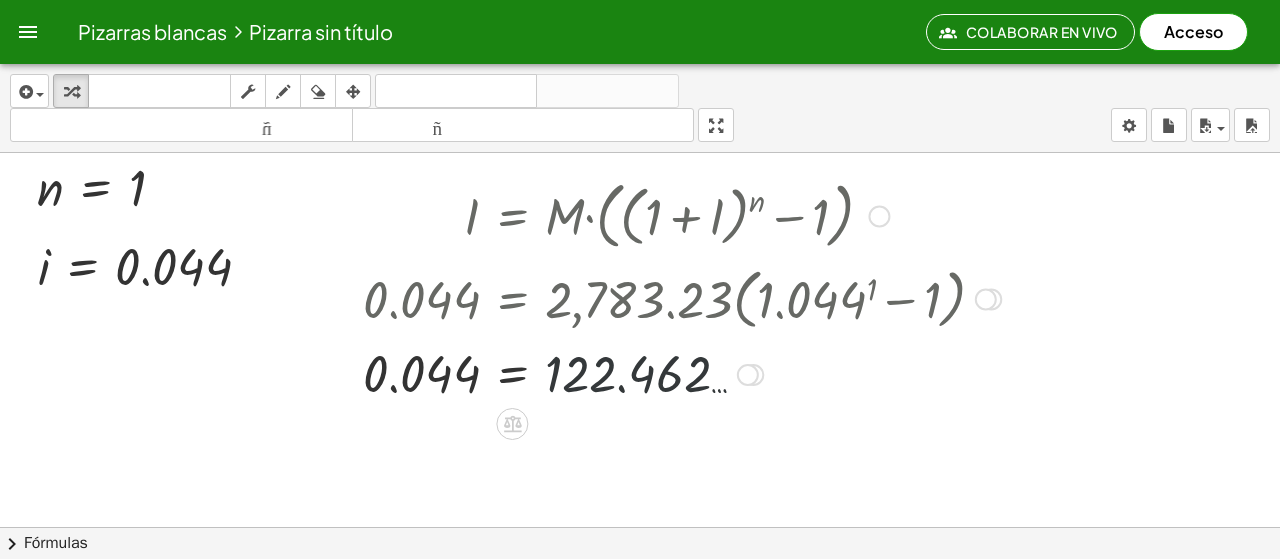 click at bounding box center [682, 373] 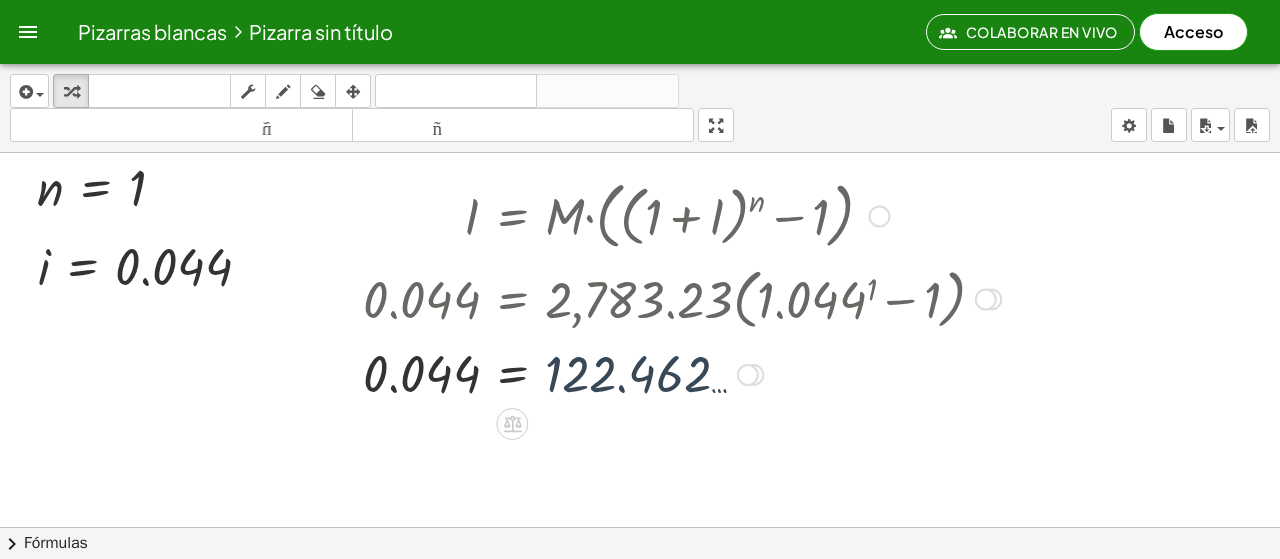 click at bounding box center [682, 373] 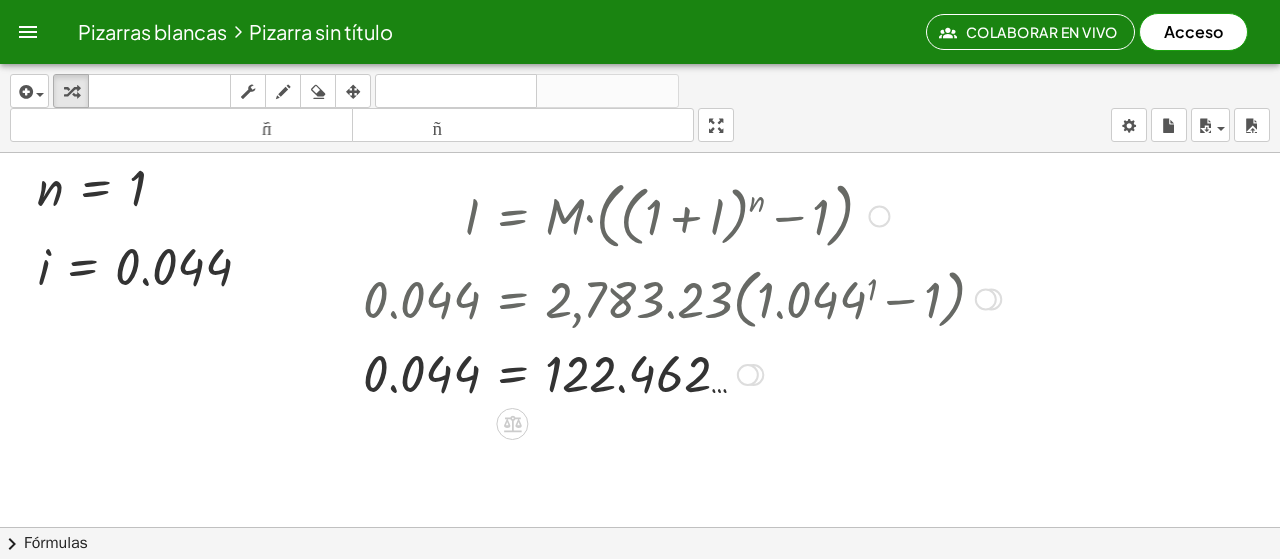 click at bounding box center [748, 375] 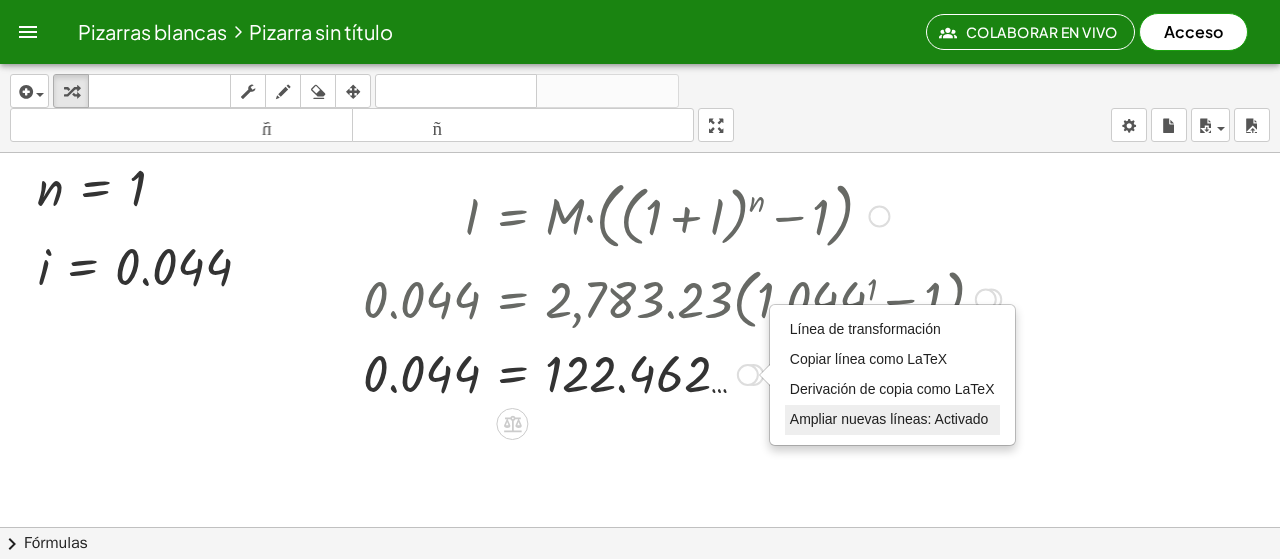 click on "Ampliar nuevas líneas: Activado" at bounding box center (889, 419) 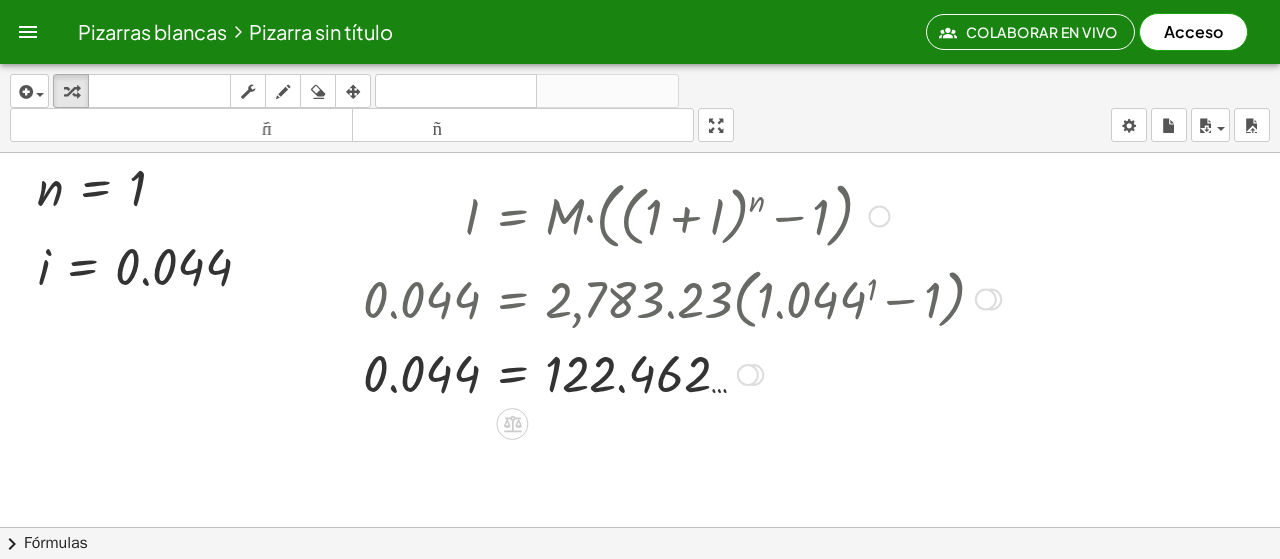 drag, startPoint x: 690, startPoint y: 381, endPoint x: 706, endPoint y: 398, distance: 23.345236 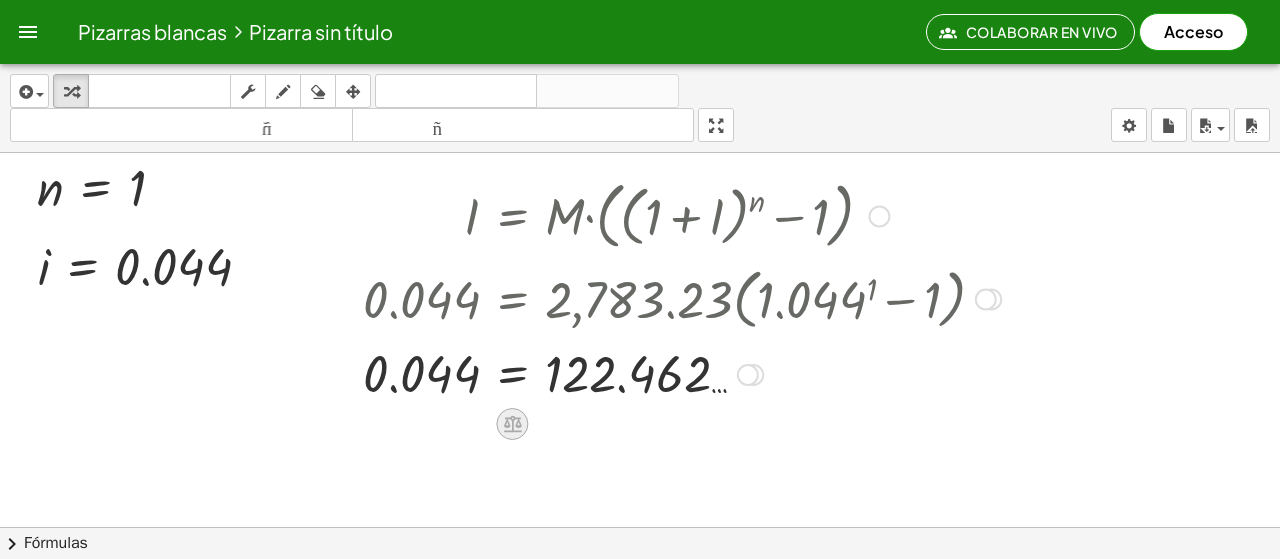 click 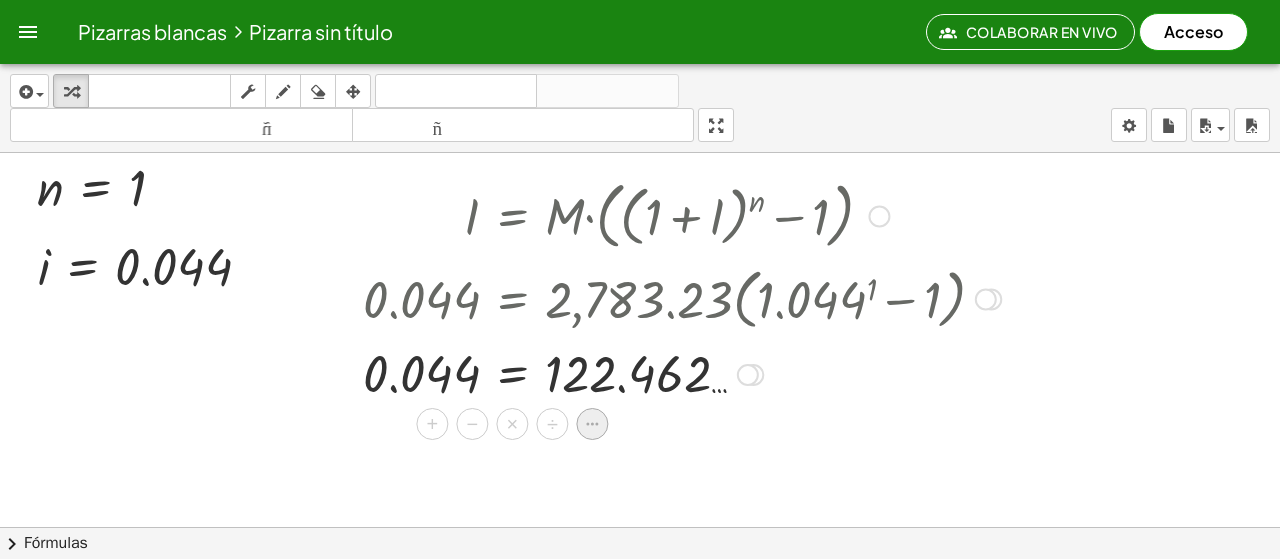 click 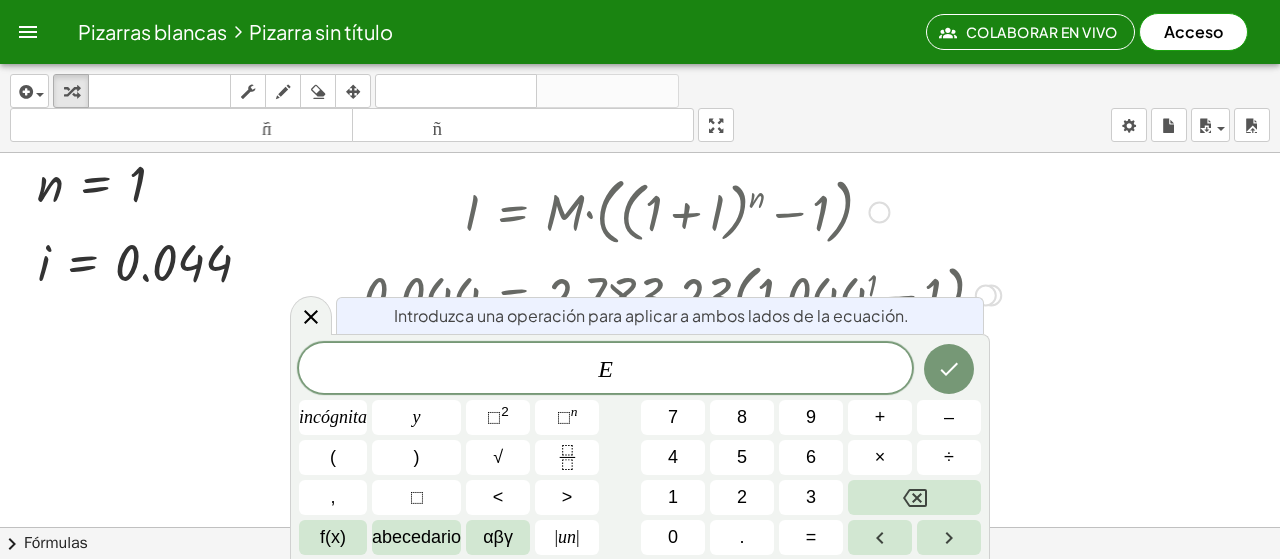 scroll, scrollTop: 404, scrollLeft: 0, axis: vertical 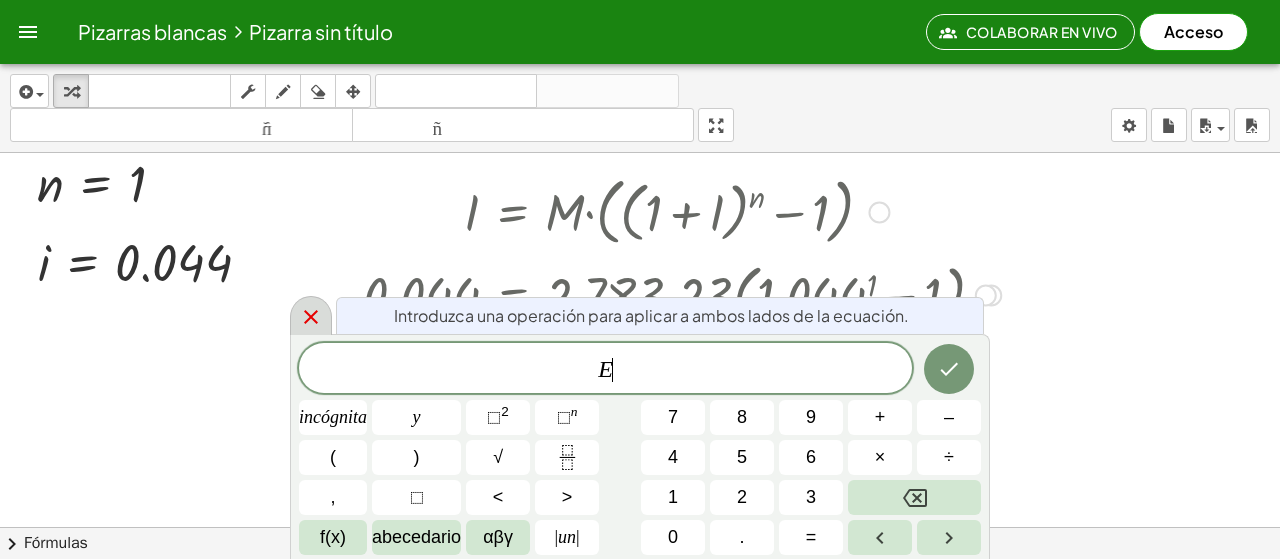click 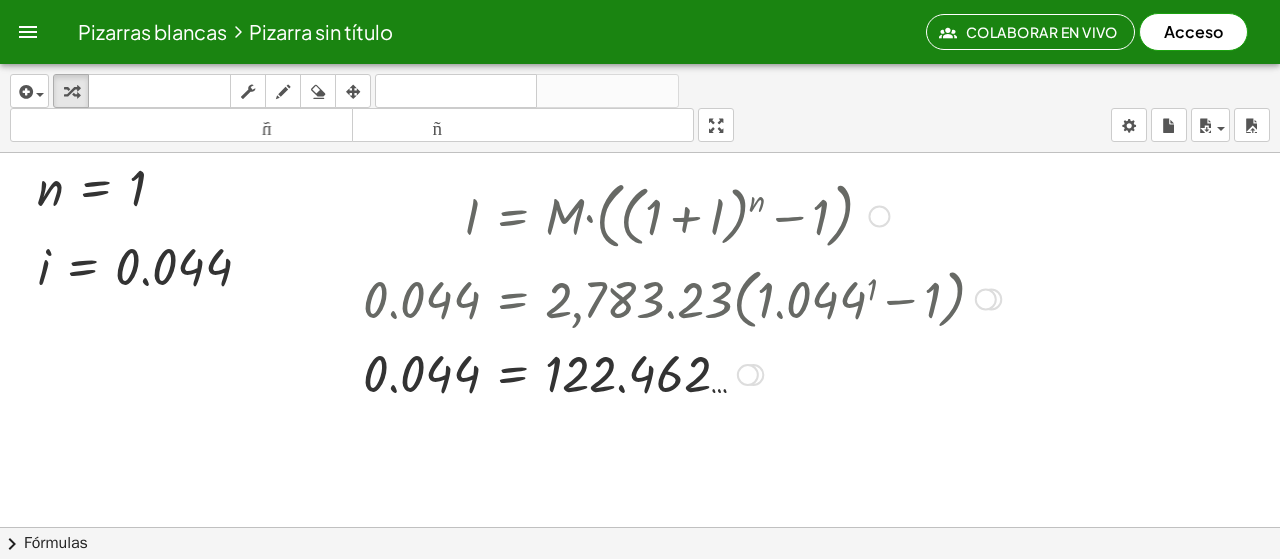 scroll, scrollTop: 400, scrollLeft: 0, axis: vertical 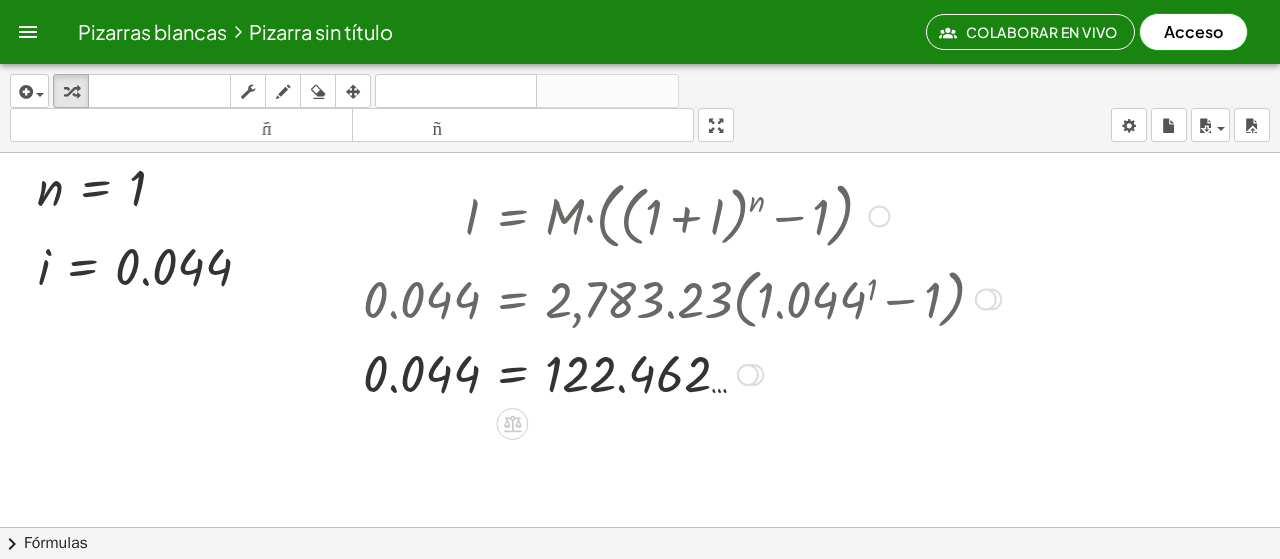 click on "Línea de transformación Copiar línea como LaTeX Derivación de copia como LaTeX Ampliar nuevas líneas: Activado" at bounding box center [748, 375] 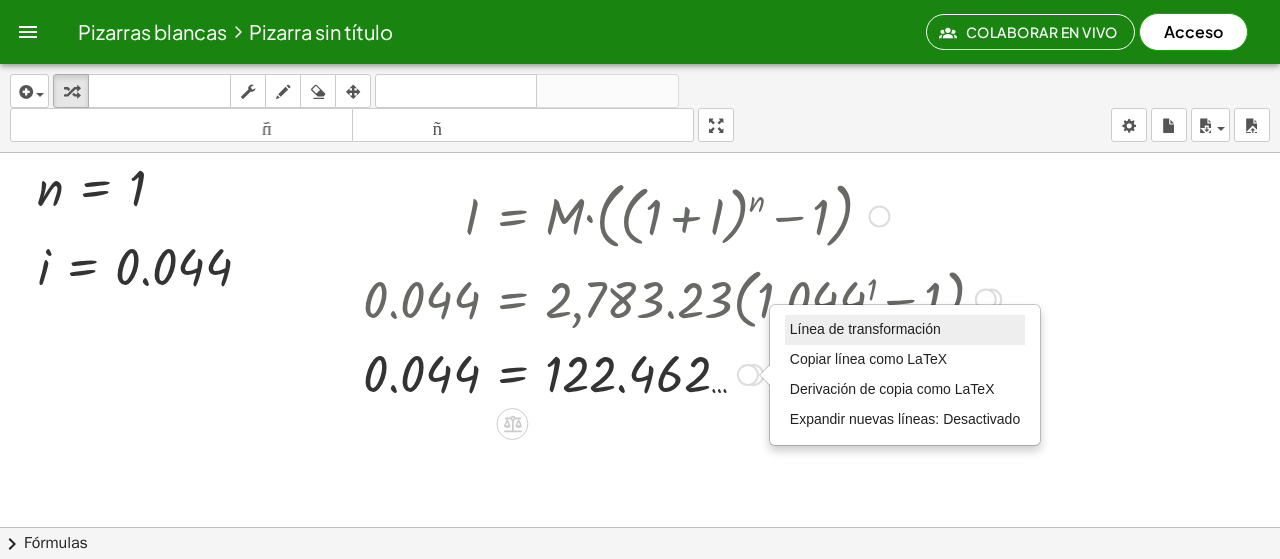 click on "Línea de transformación" at bounding box center [905, 330] 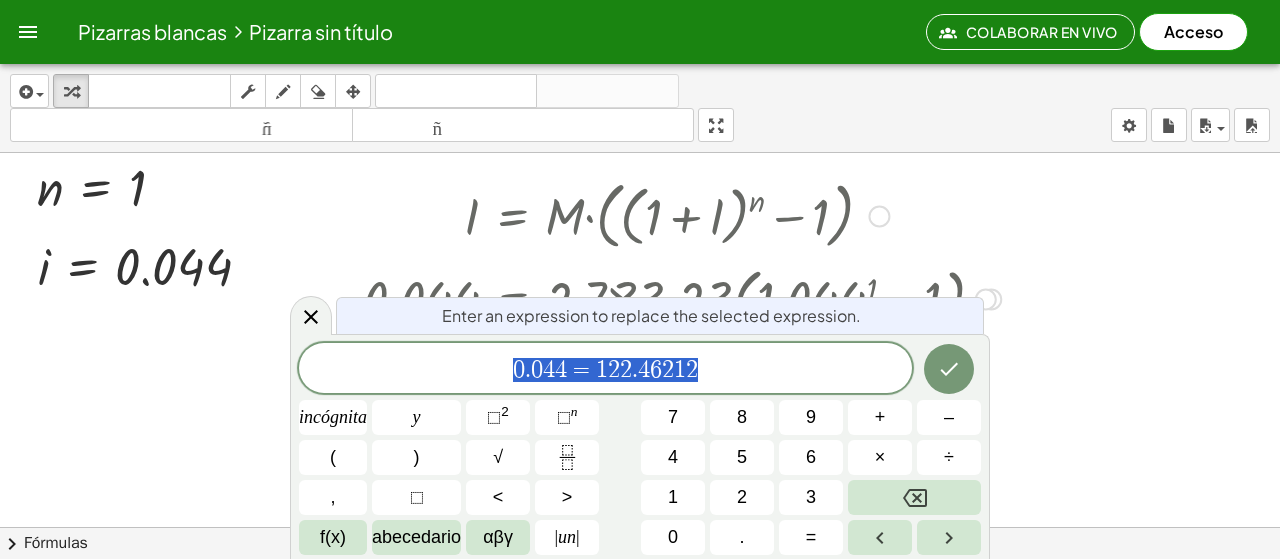 scroll, scrollTop: 404, scrollLeft: 0, axis: vertical 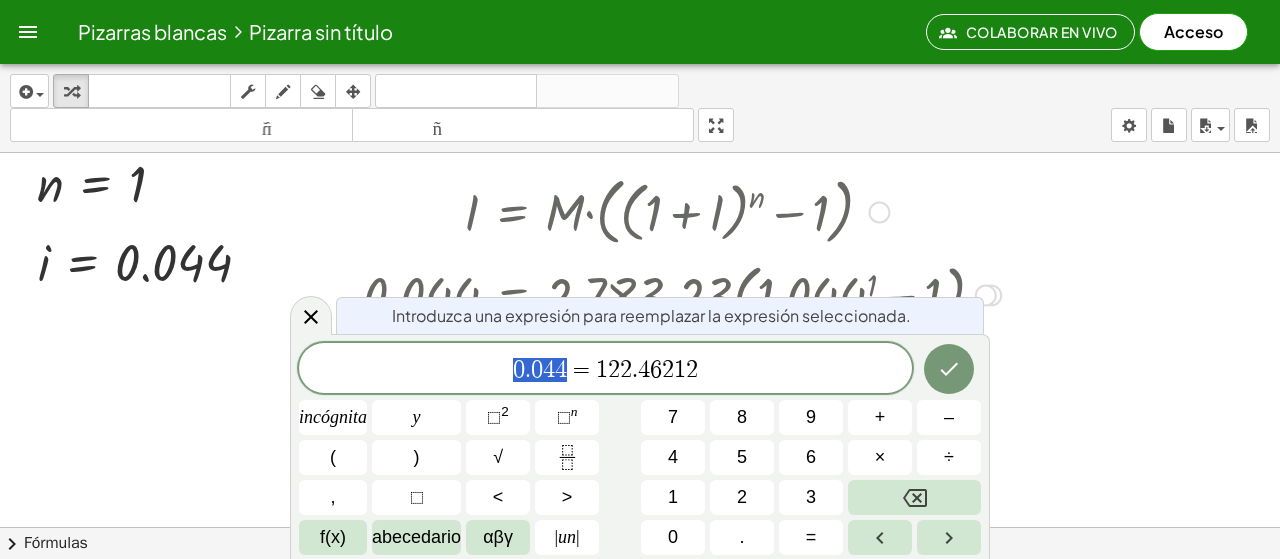 drag, startPoint x: 565, startPoint y: 367, endPoint x: 509, endPoint y: 370, distance: 56.0803 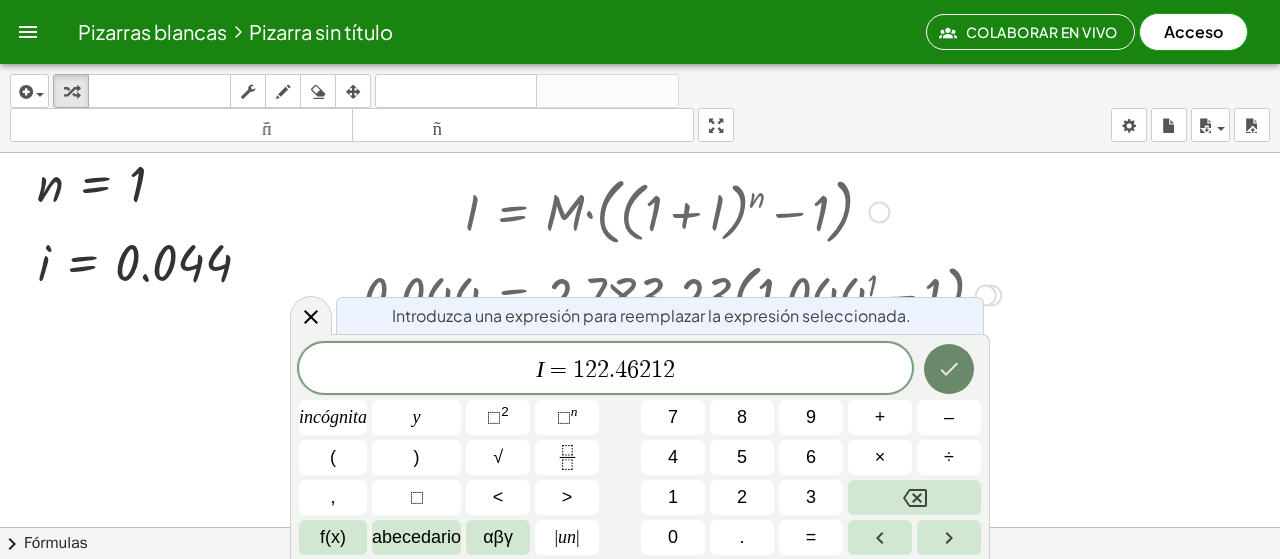 click 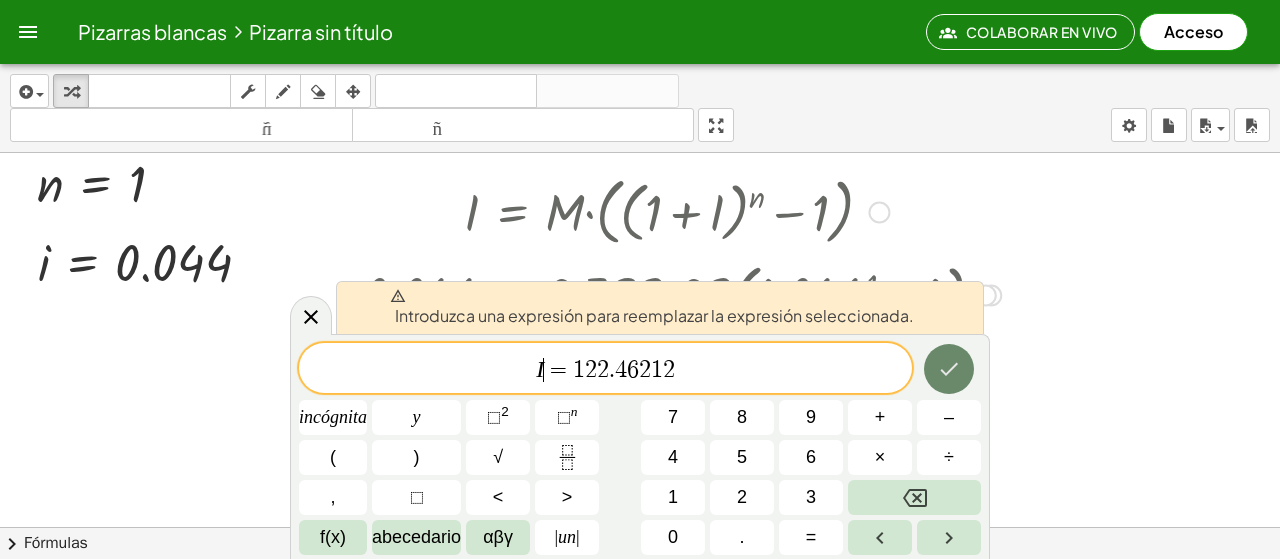 click at bounding box center [949, 369] 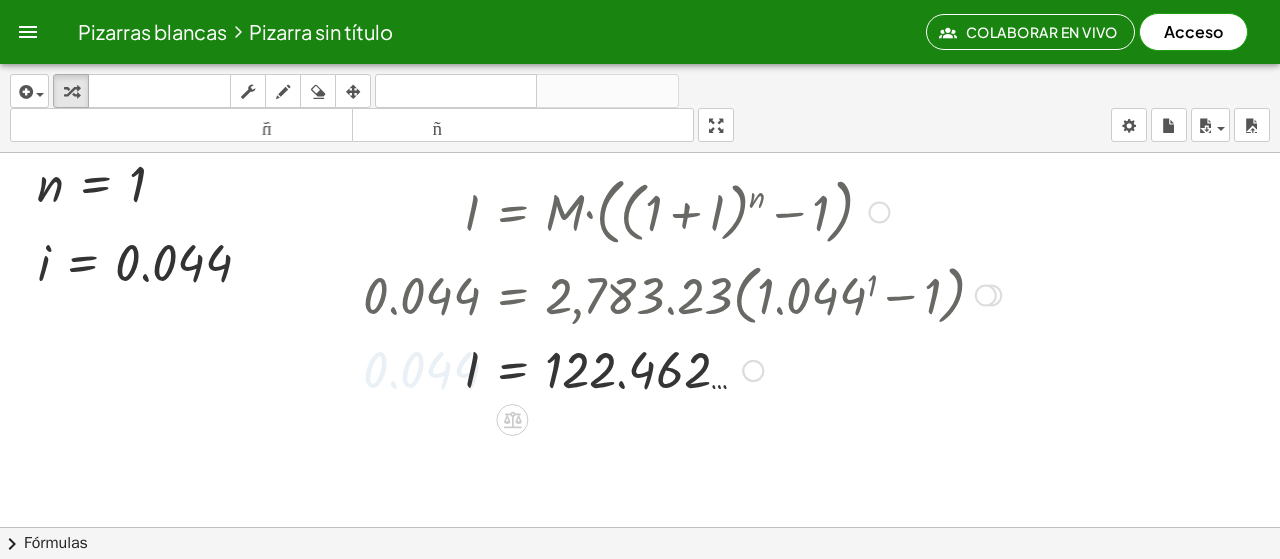 scroll, scrollTop: 400, scrollLeft: 0, axis: vertical 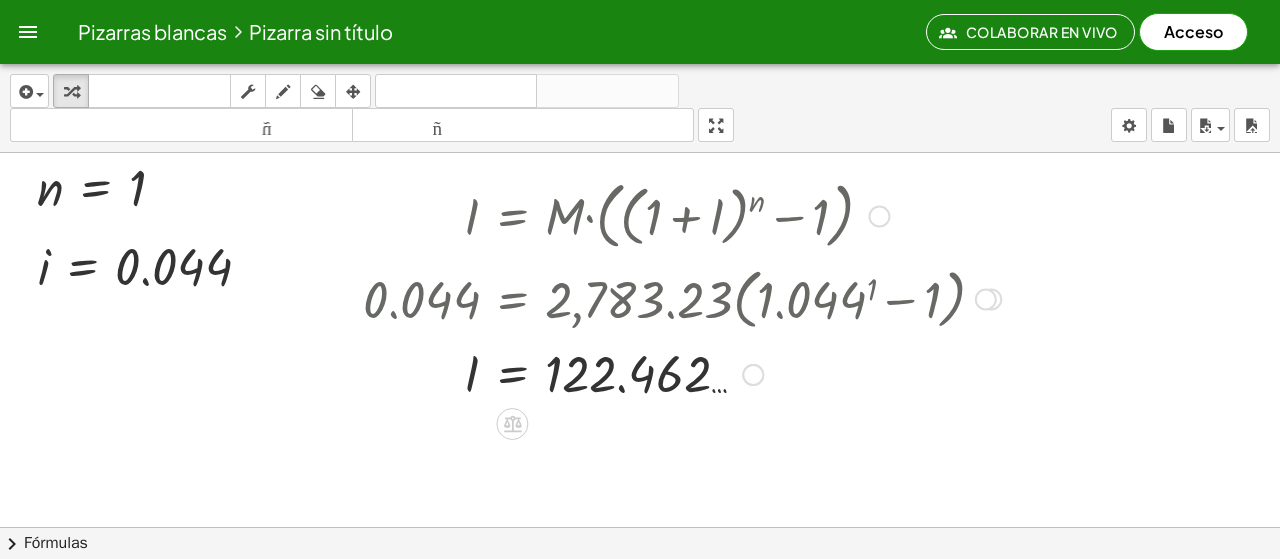 click at bounding box center (986, 300) 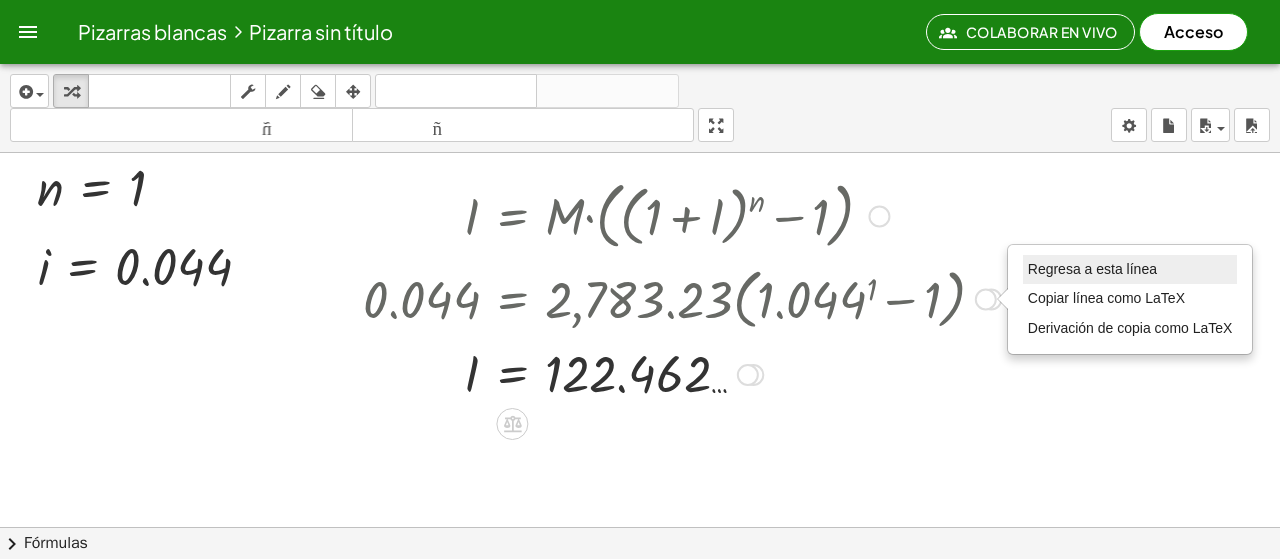 click on "Regresa a esta línea" at bounding box center [1092, 269] 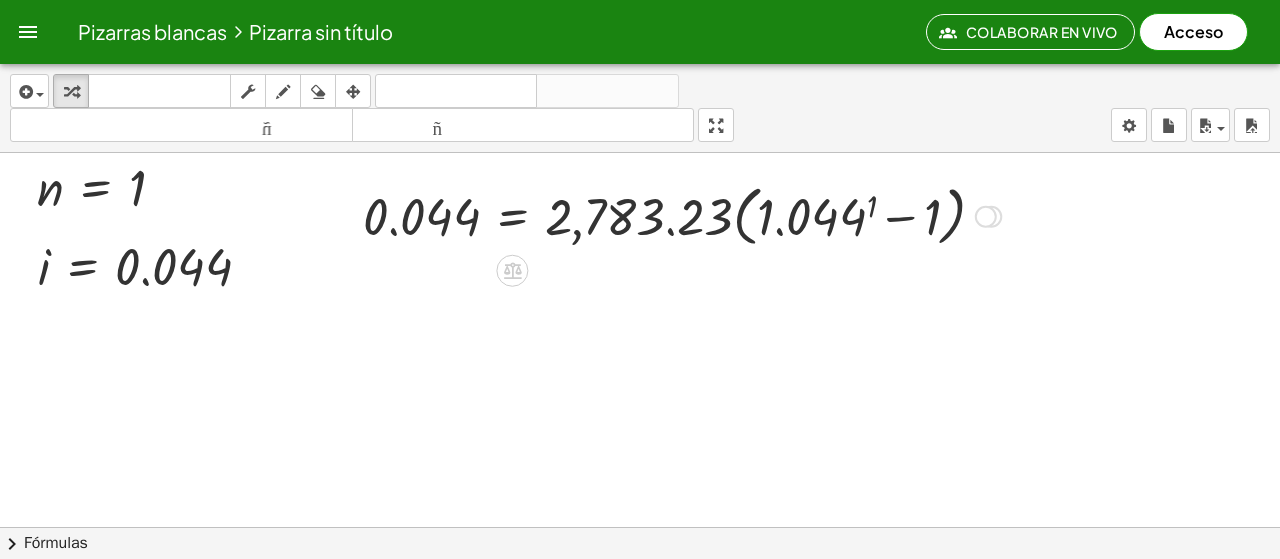 scroll, scrollTop: 300, scrollLeft: 0, axis: vertical 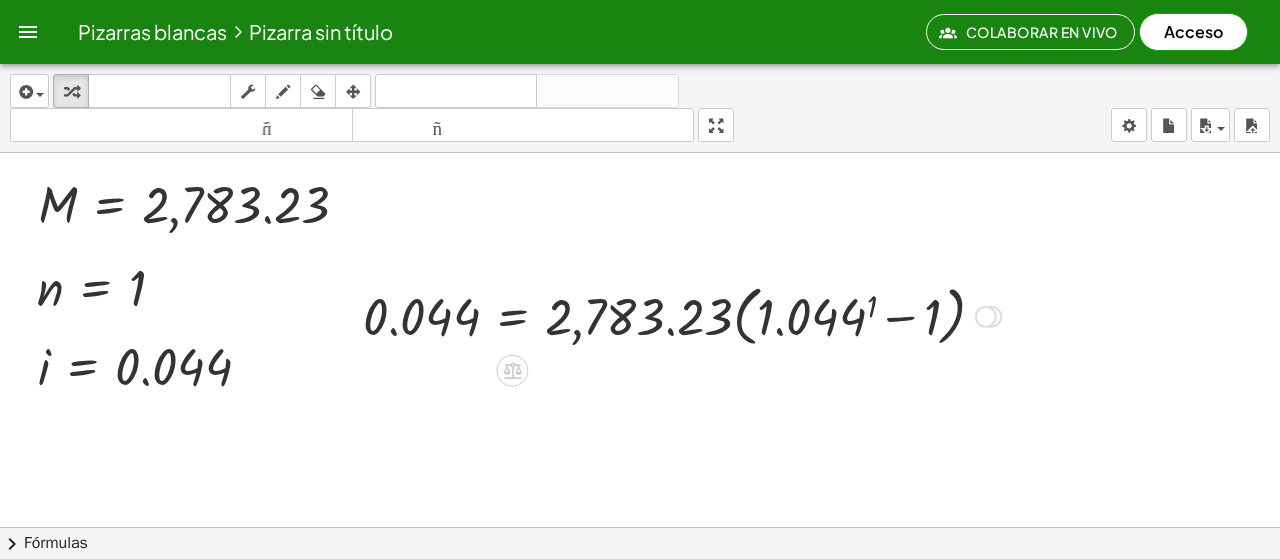 drag, startPoint x: 866, startPoint y: 312, endPoint x: 769, endPoint y: 351, distance: 104.54664 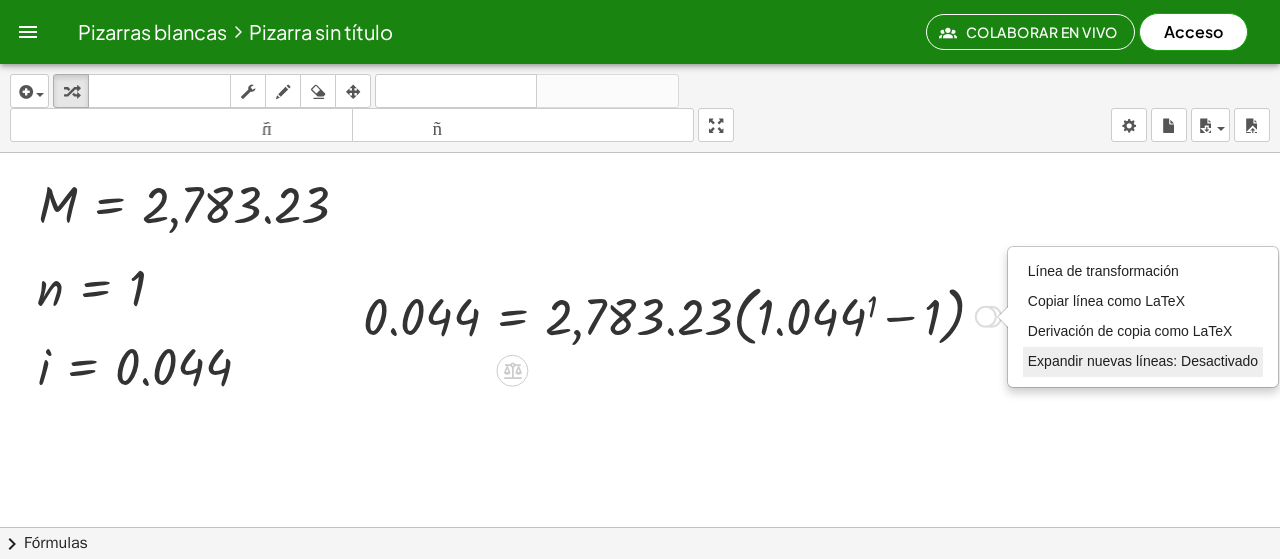 click on "Expandir nuevas líneas: Desactivado" at bounding box center (1143, 362) 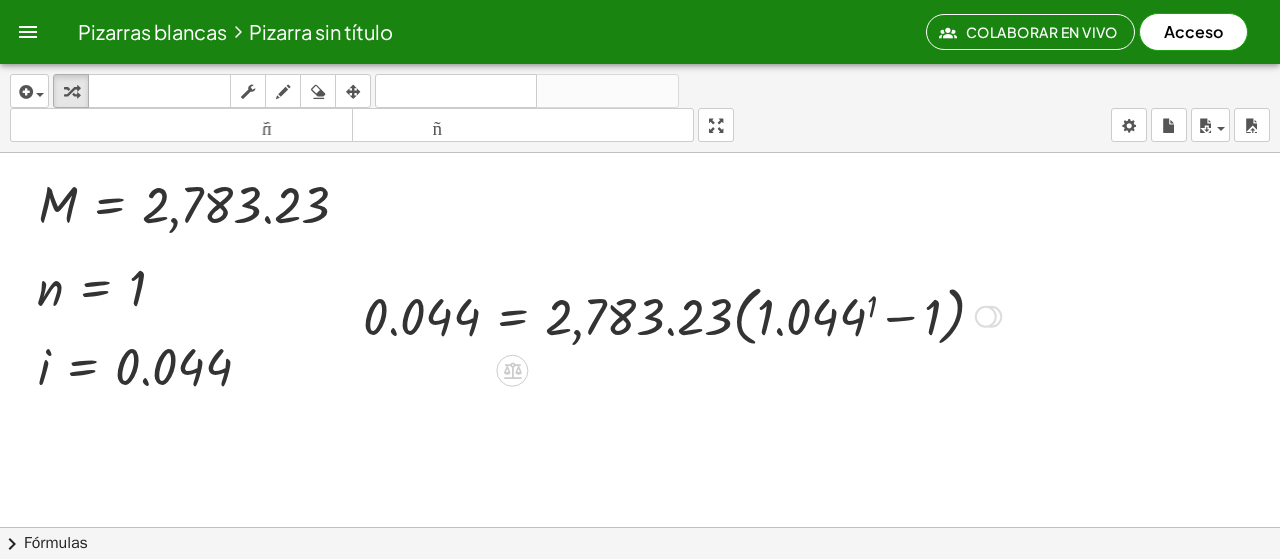 click on "Línea de transformación Copiar línea como LaTeX Derivación de copia como LaTeX Expandir nuevas líneas: Desactivado" at bounding box center [986, 317] 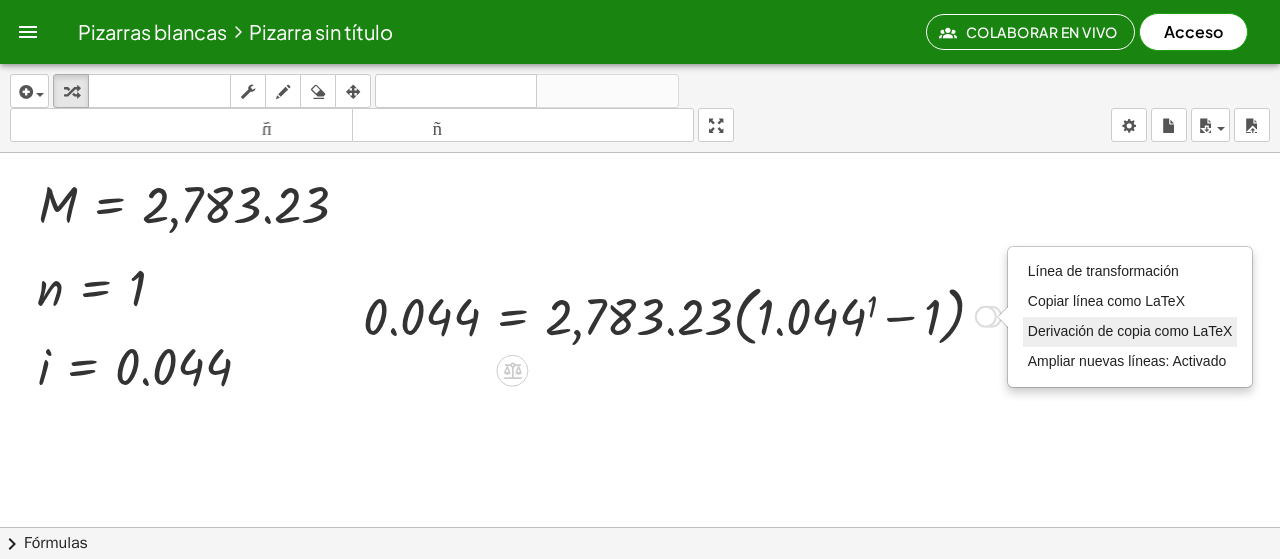 drag, startPoint x: 1047, startPoint y: 358, endPoint x: 1047, endPoint y: 340, distance: 18 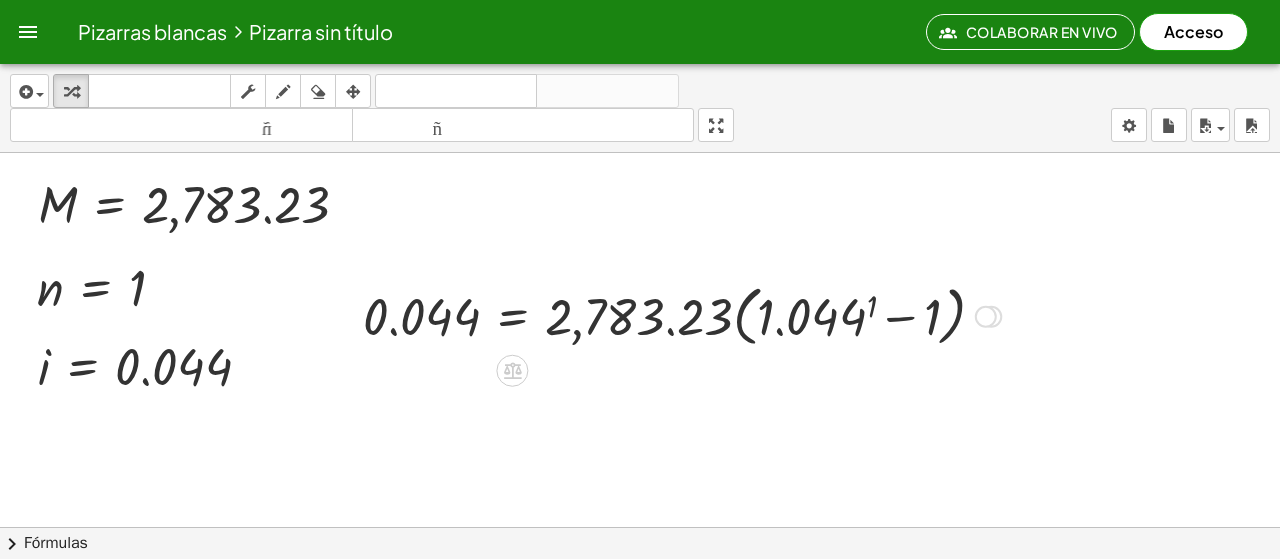 click on "Línea de transformación Copiar línea como LaTeX Derivación de copia como LaTeX Ampliar nuevas líneas: Activado" at bounding box center [986, 317] 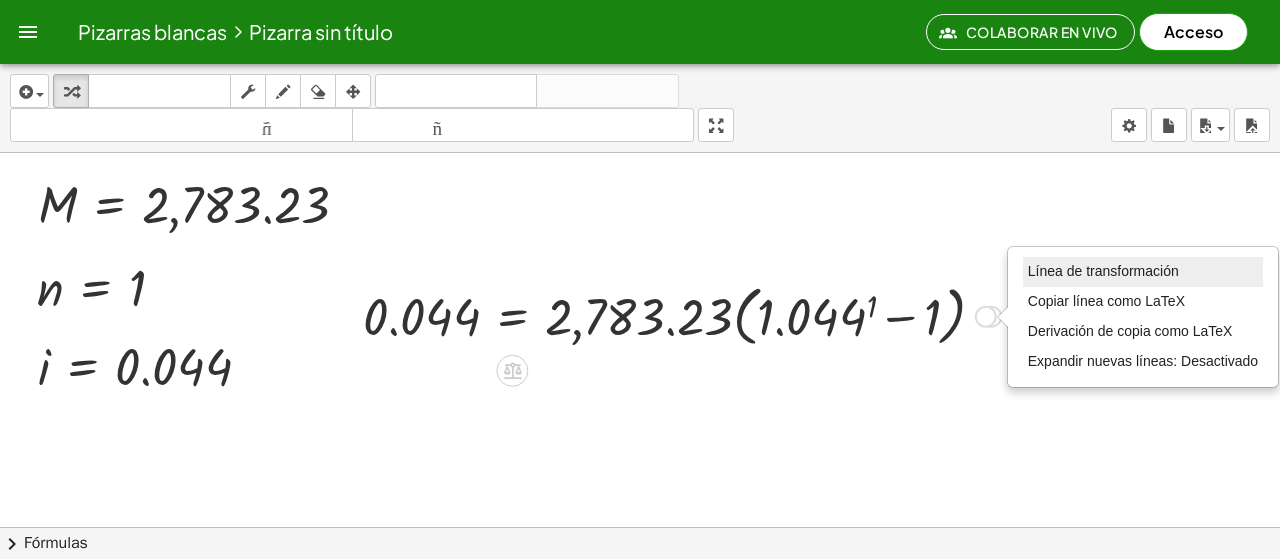 click on "Línea de transformación" at bounding box center (1143, 272) 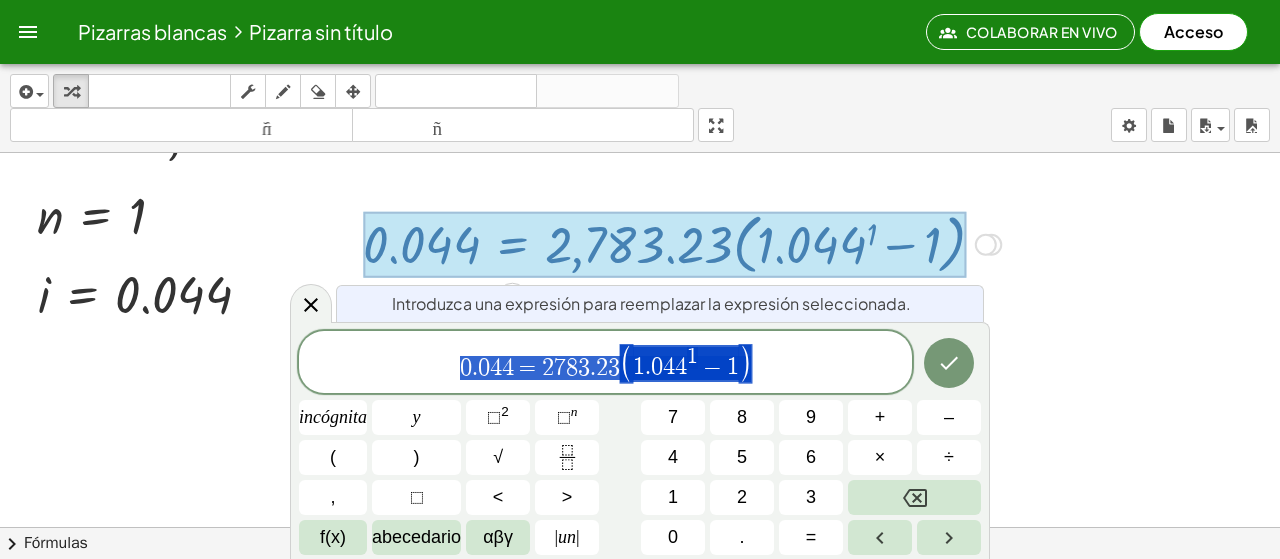 scroll, scrollTop: 372, scrollLeft: 0, axis: vertical 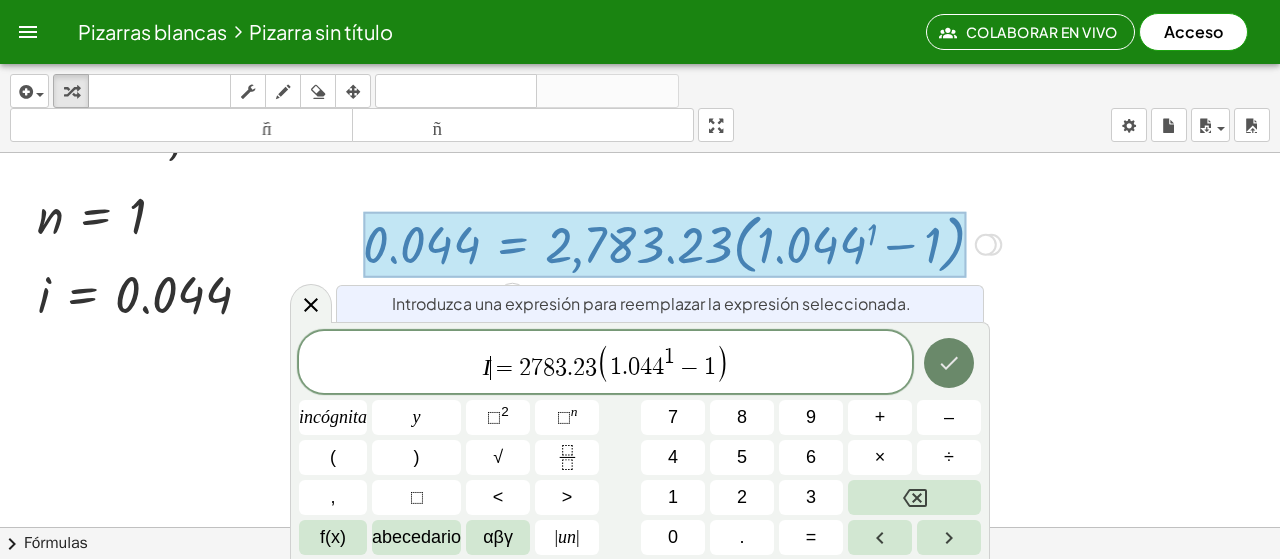 click at bounding box center [949, 363] 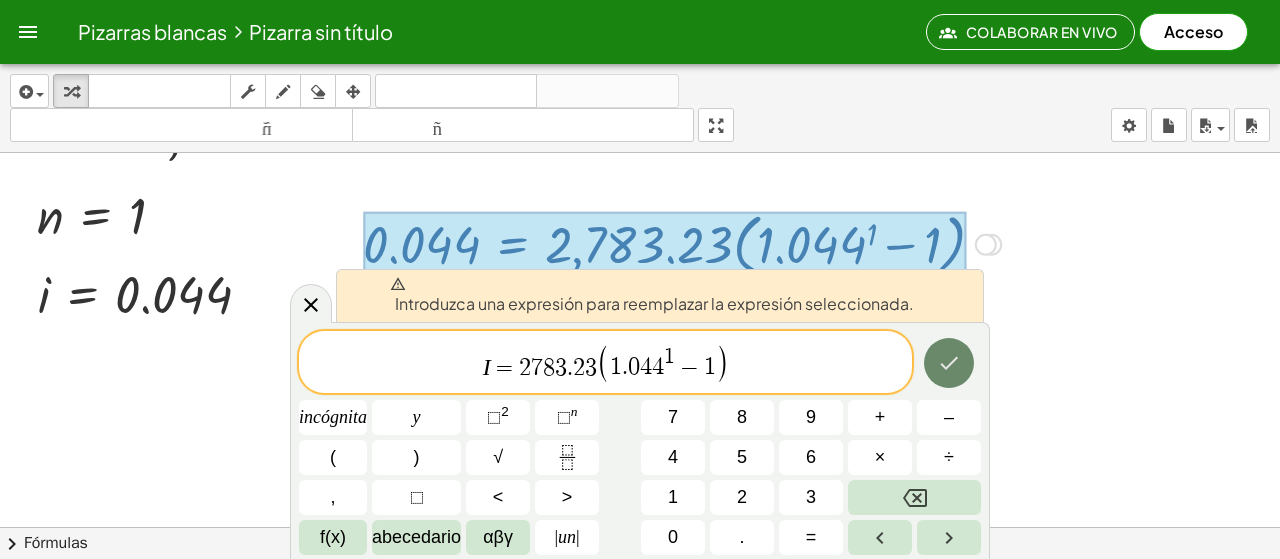 click 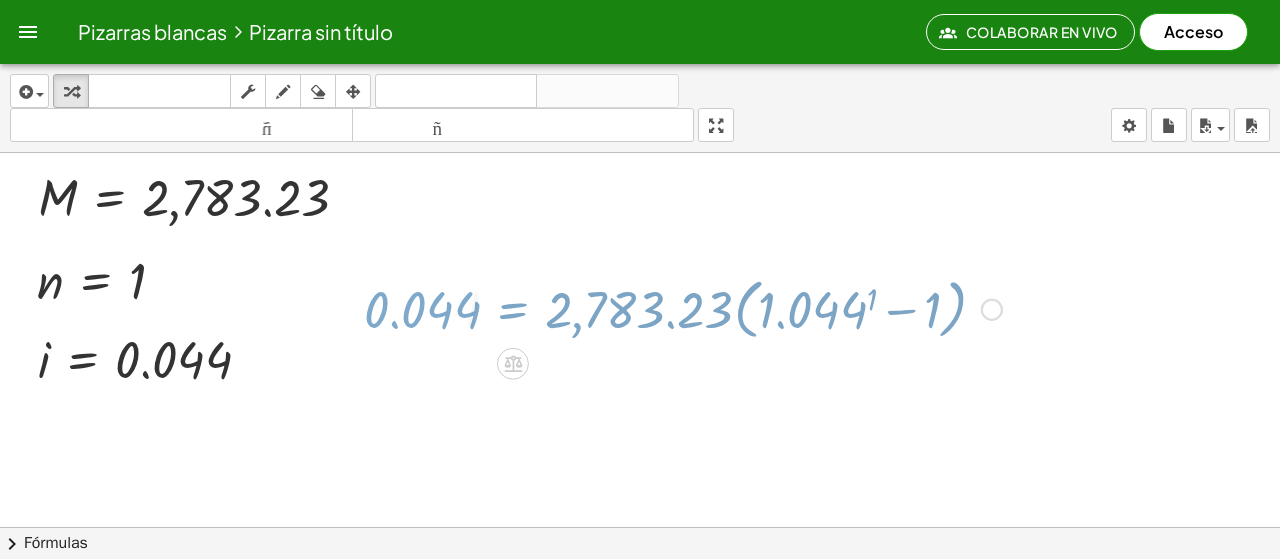 click at bounding box center [749, 299] 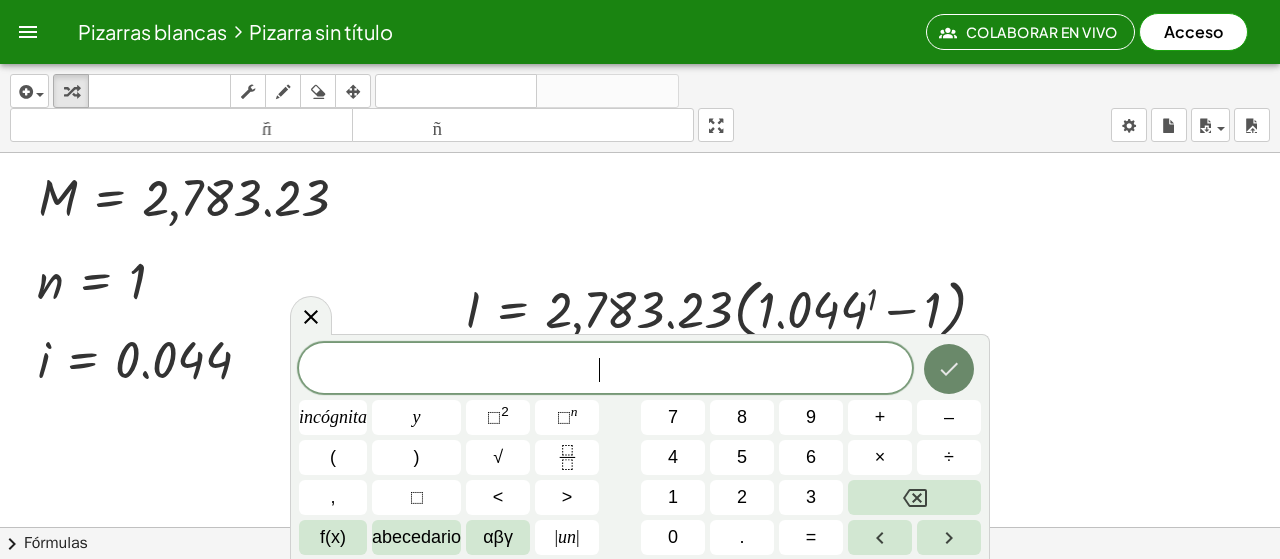 scroll, scrollTop: 300, scrollLeft: 0, axis: vertical 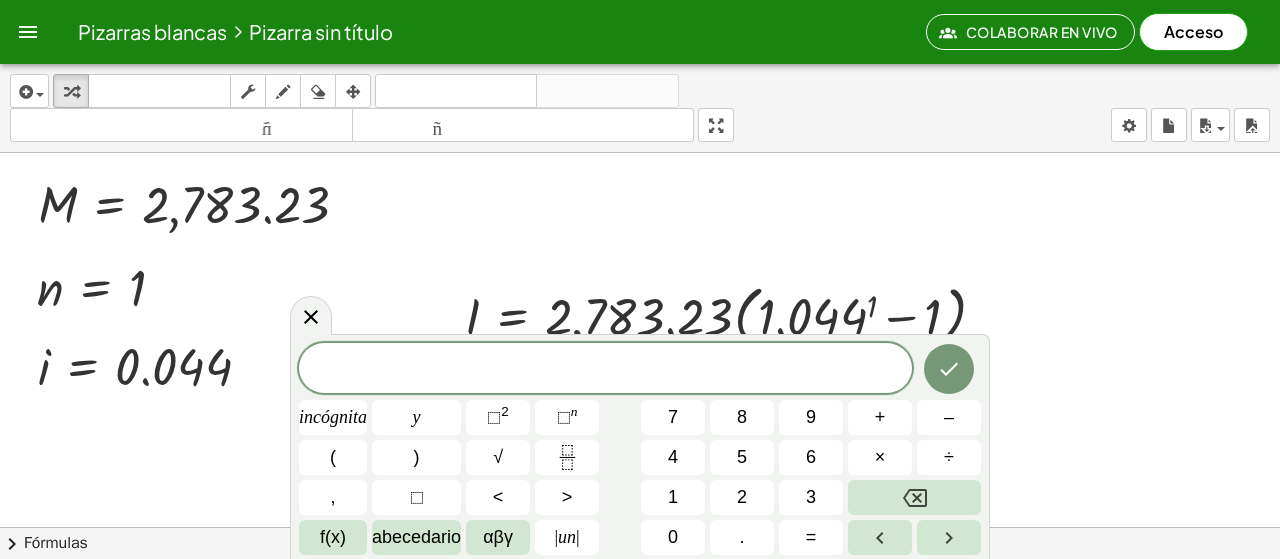 click at bounding box center [749, 306] 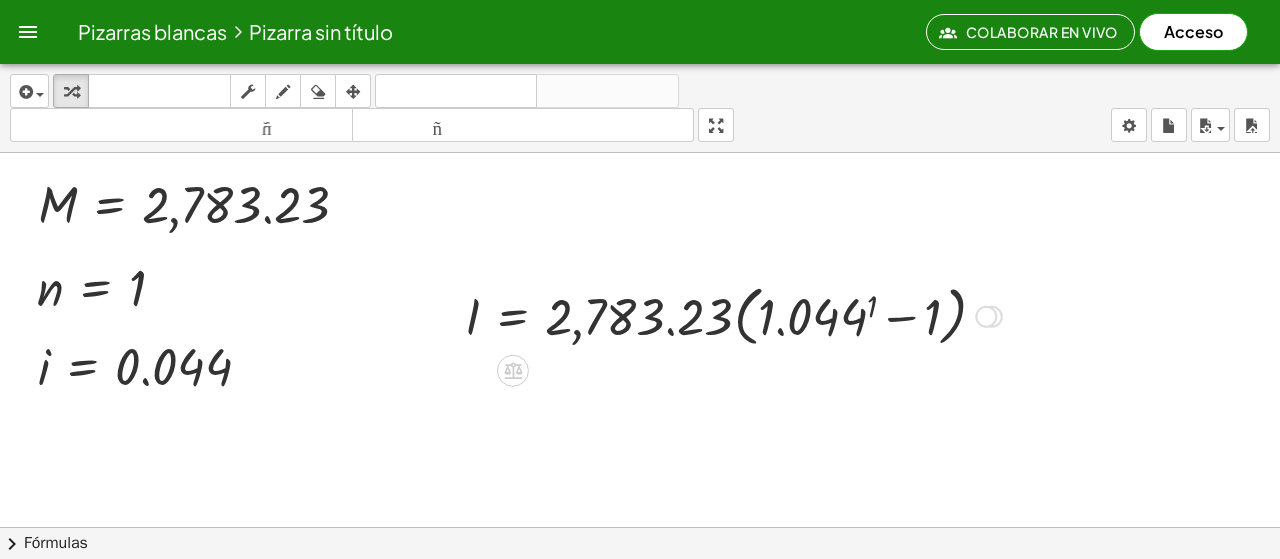 click at bounding box center (733, 315) 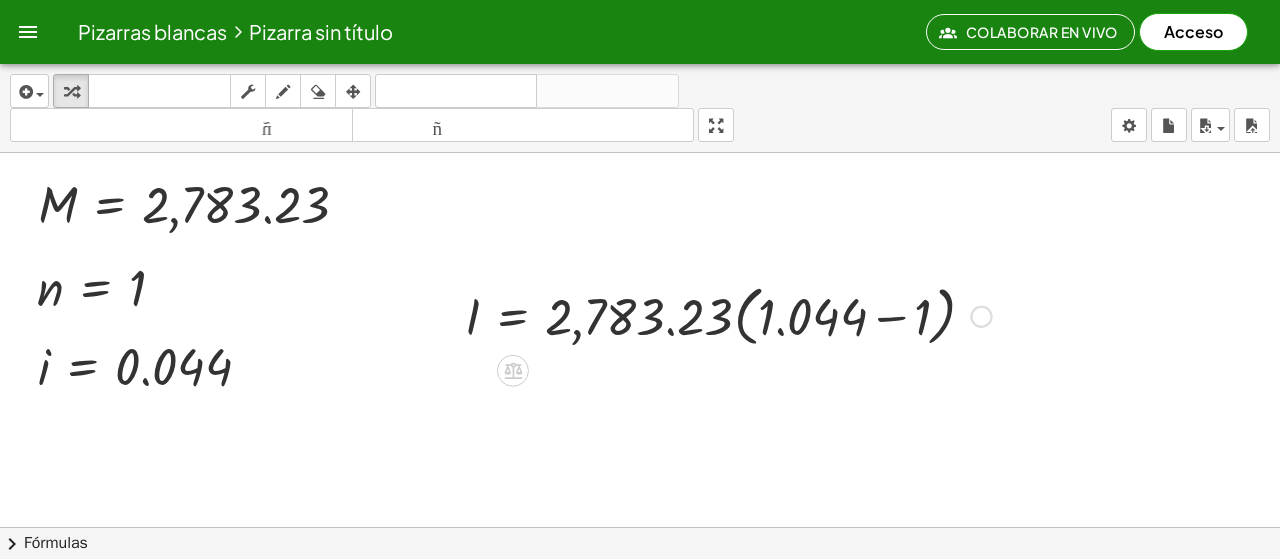 click at bounding box center (728, 315) 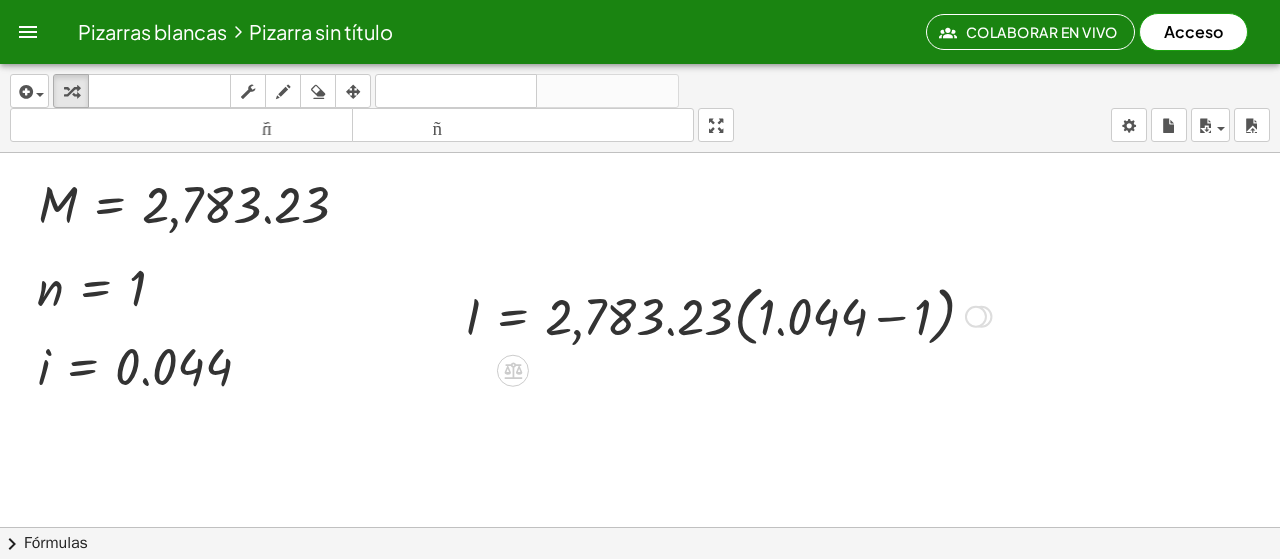 click at bounding box center (728, 315) 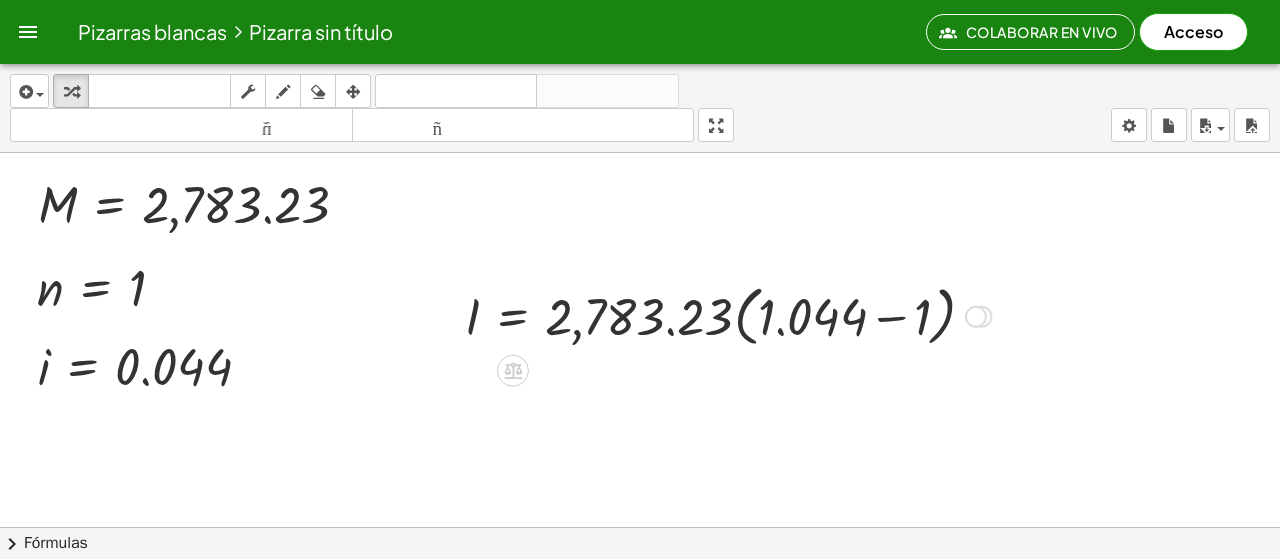 click at bounding box center [728, 315] 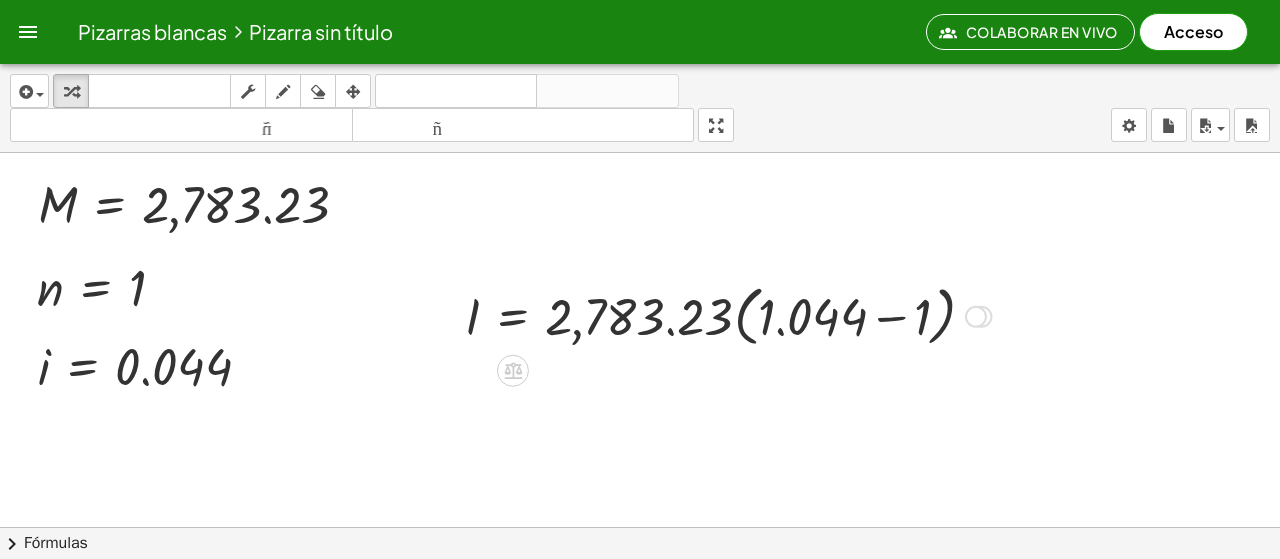 click at bounding box center [728, 315] 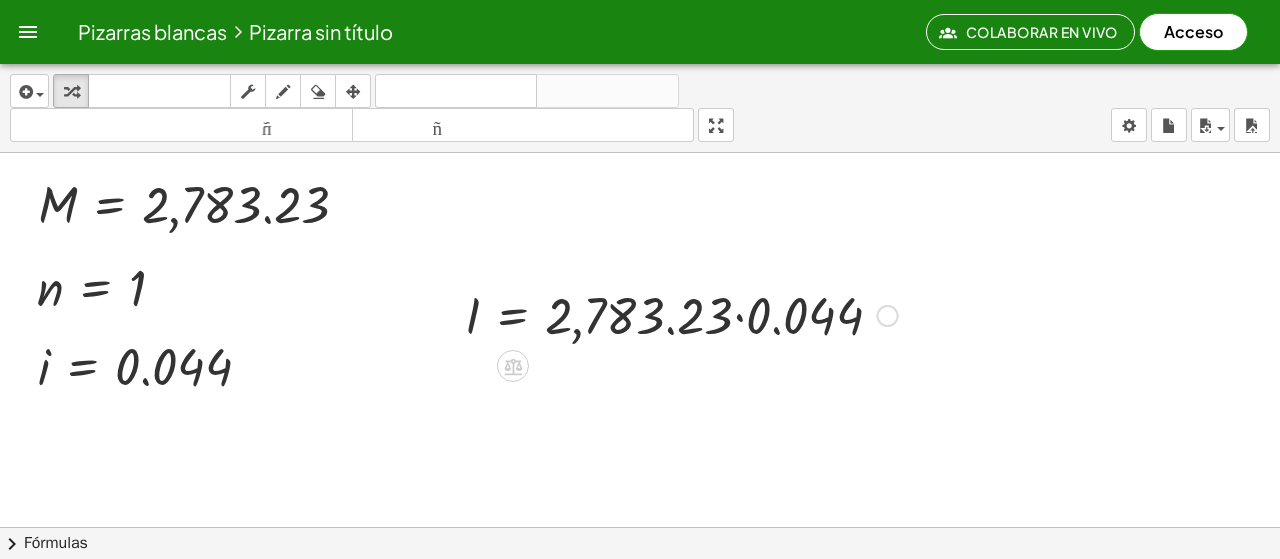 click at bounding box center (681, 314) 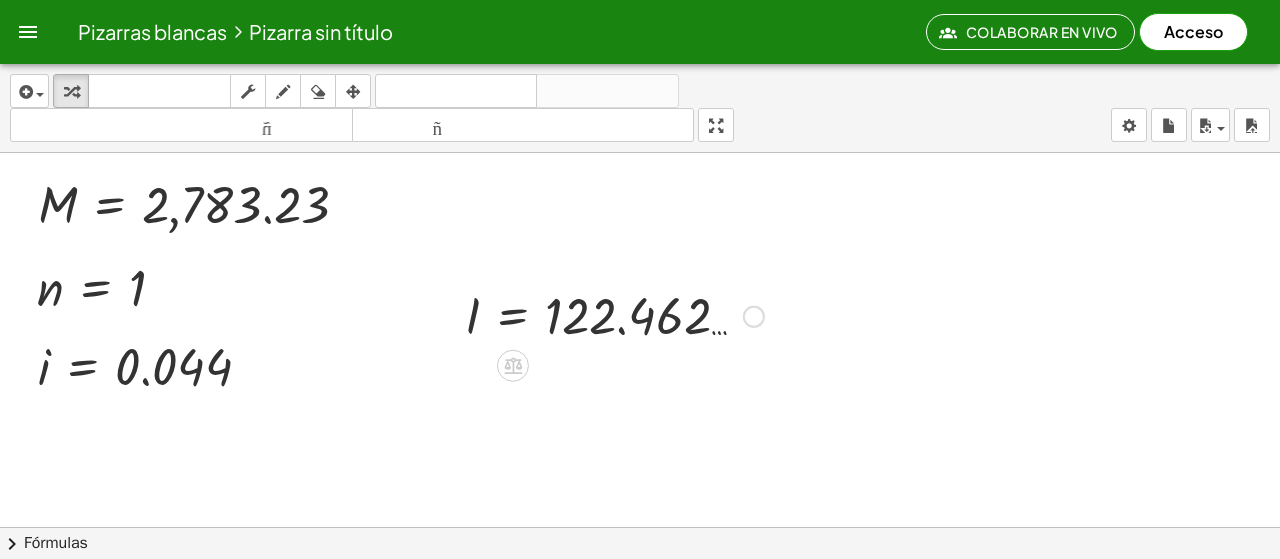 click on "Línea de transformación Copiar línea como LaTeX Derivación de copia como LaTeX Expandir nuevas líneas: Desactivado" at bounding box center [754, 317] 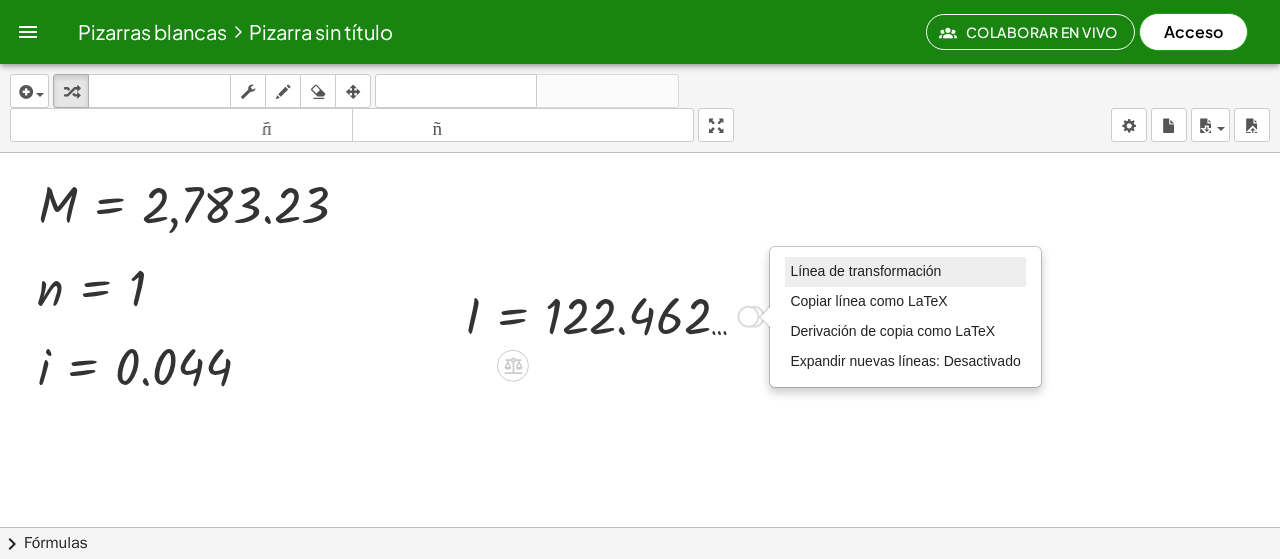 click on "Línea de transformación" at bounding box center [865, 271] 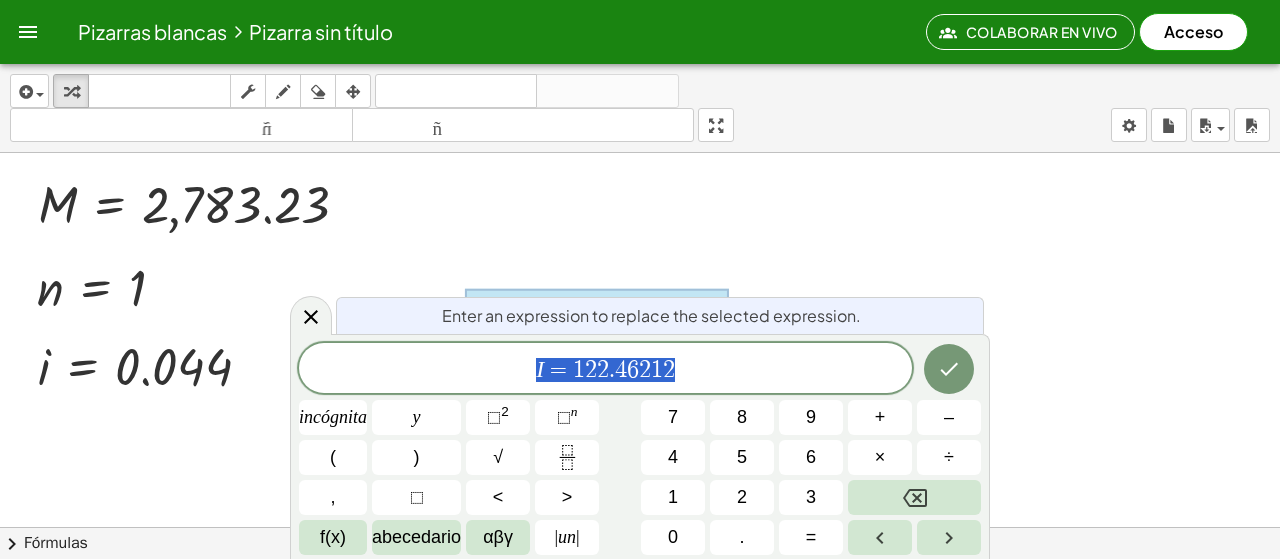 scroll, scrollTop: 367, scrollLeft: 0, axis: vertical 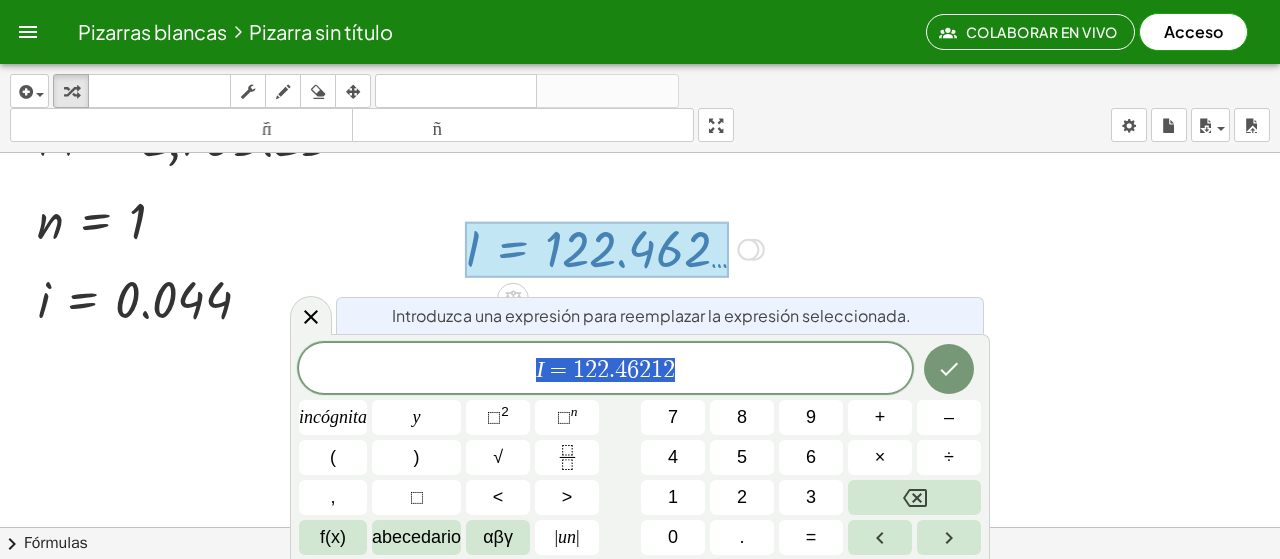 click on "I = 1 2 2 . 4 6 2 1 2" at bounding box center [605, 370] 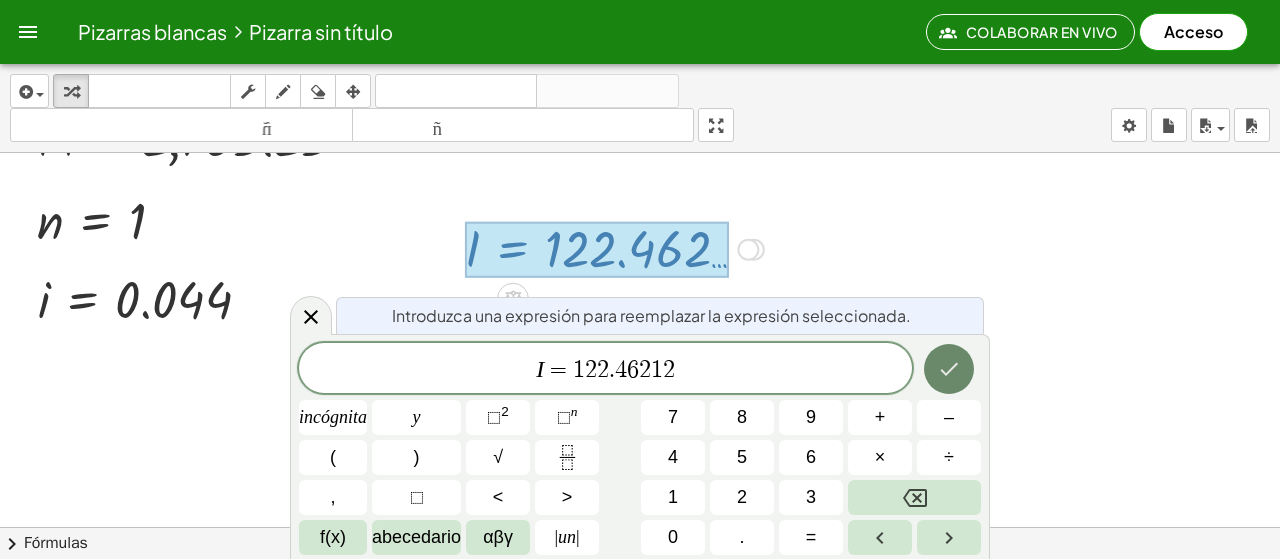 click at bounding box center (949, 369) 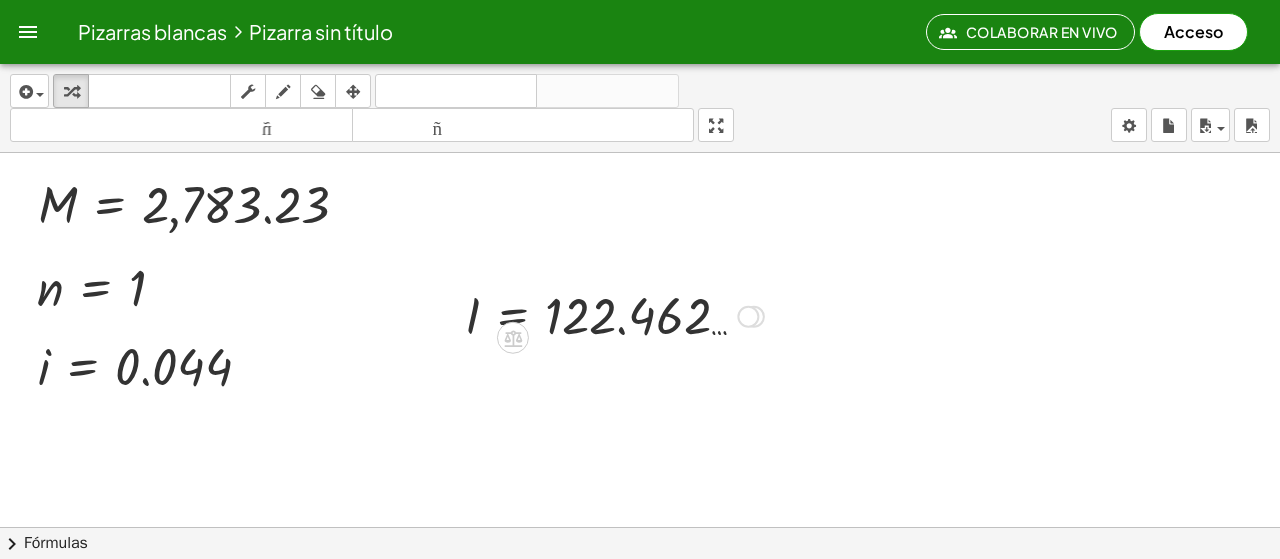 scroll, scrollTop: 300, scrollLeft: 0, axis: vertical 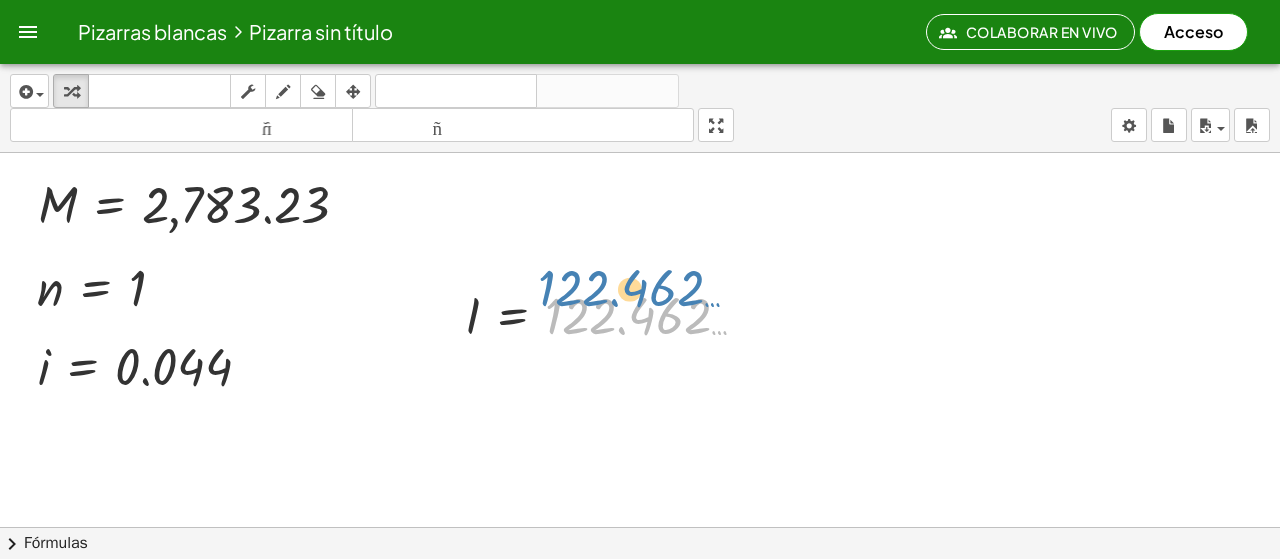 drag, startPoint x: 574, startPoint y: 315, endPoint x: 567, endPoint y: 288, distance: 27.89265 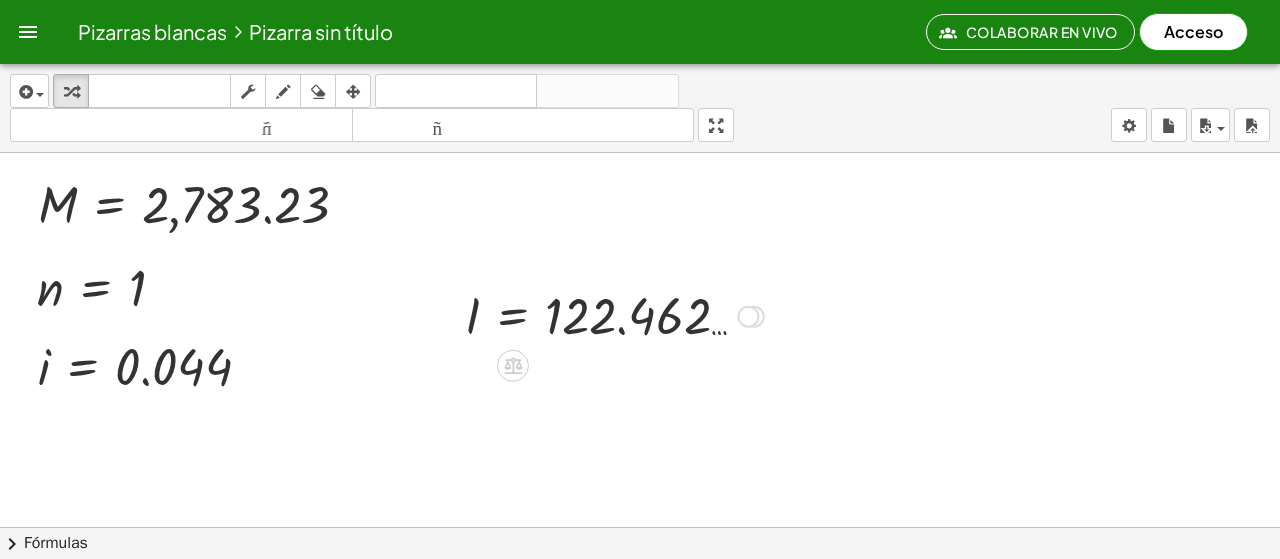 click at bounding box center [614, 315] 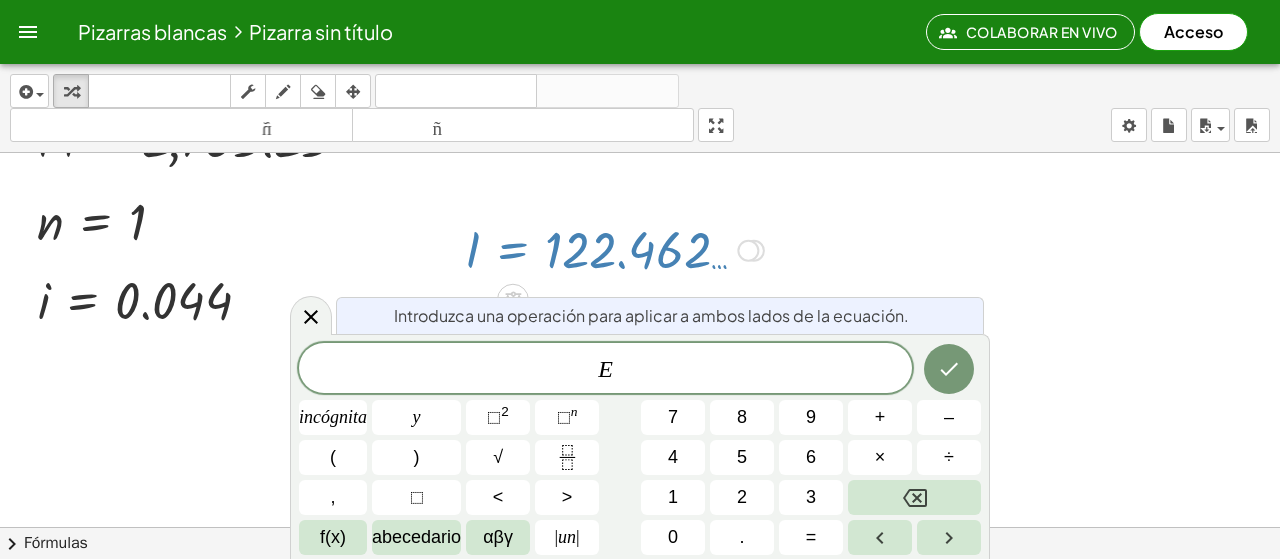scroll, scrollTop: 367, scrollLeft: 0, axis: vertical 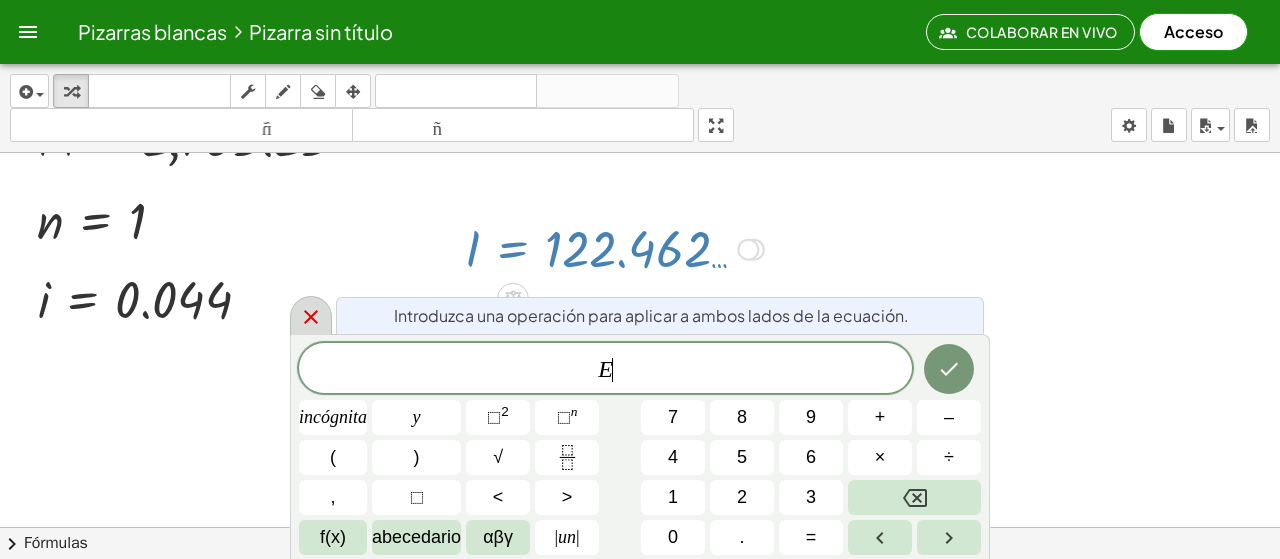 click 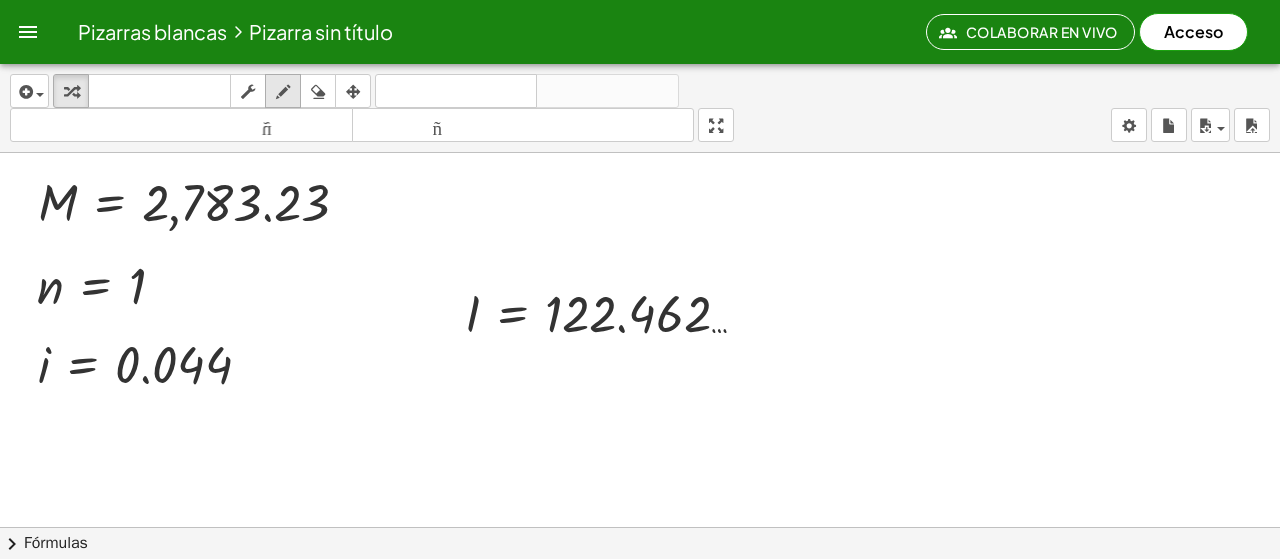 scroll, scrollTop: 300, scrollLeft: 0, axis: vertical 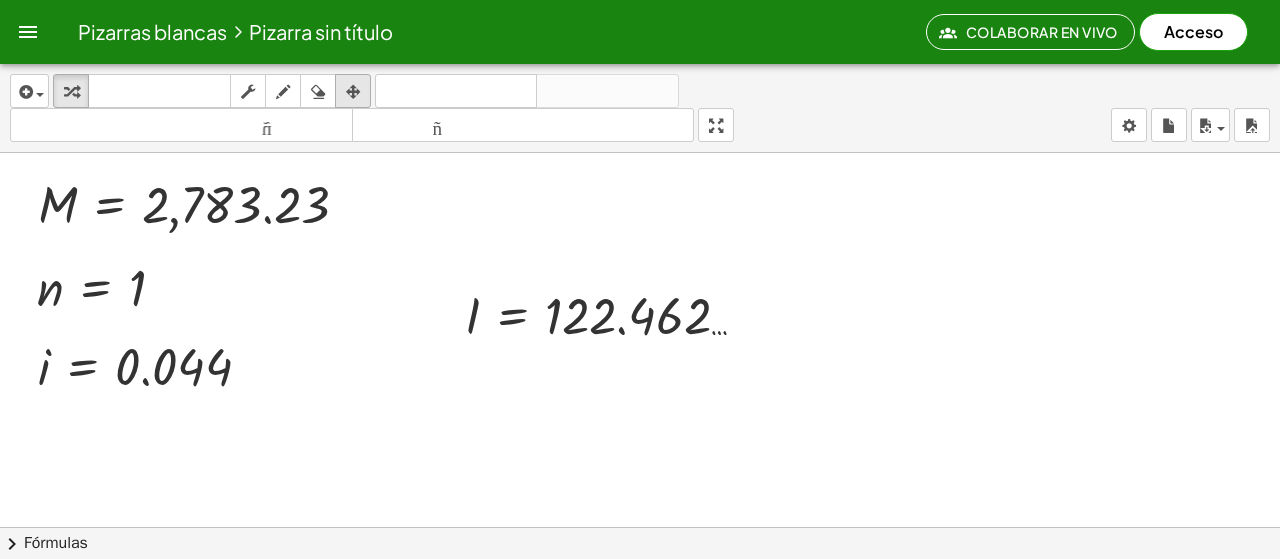 click on "arreglar" at bounding box center [353, 91] 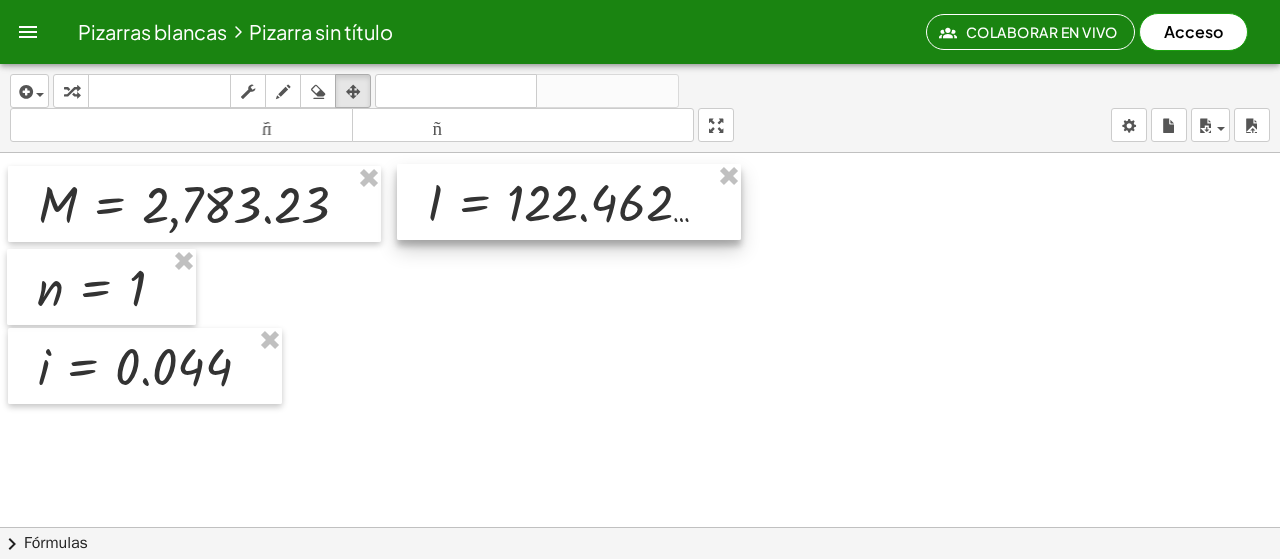 drag, startPoint x: 514, startPoint y: 304, endPoint x: 476, endPoint y: 191, distance: 119.218285 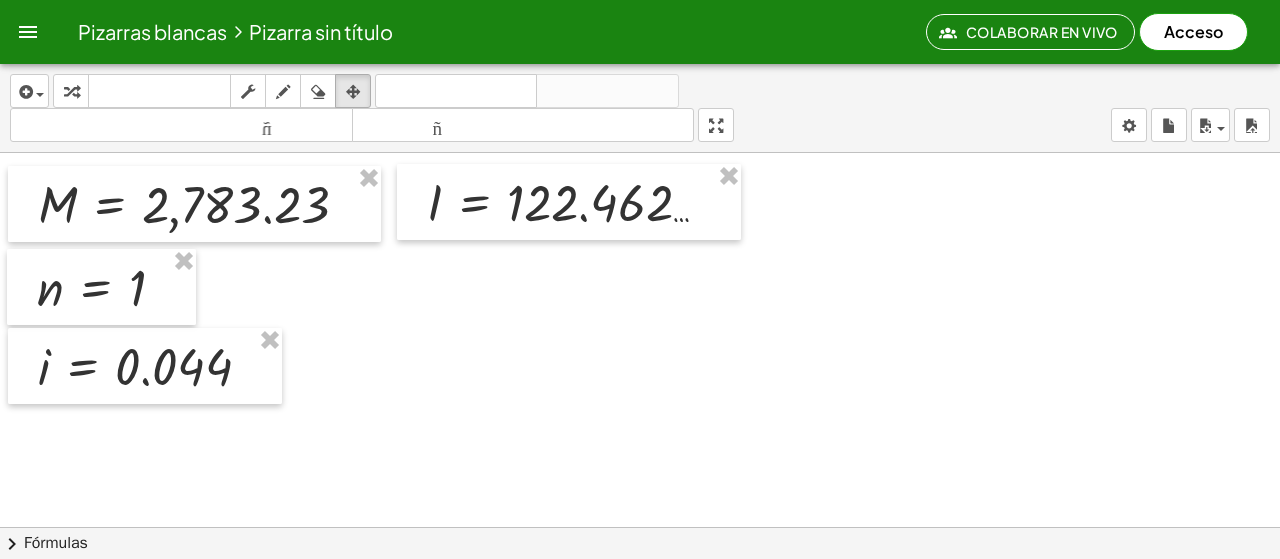 click at bounding box center [749, 306] 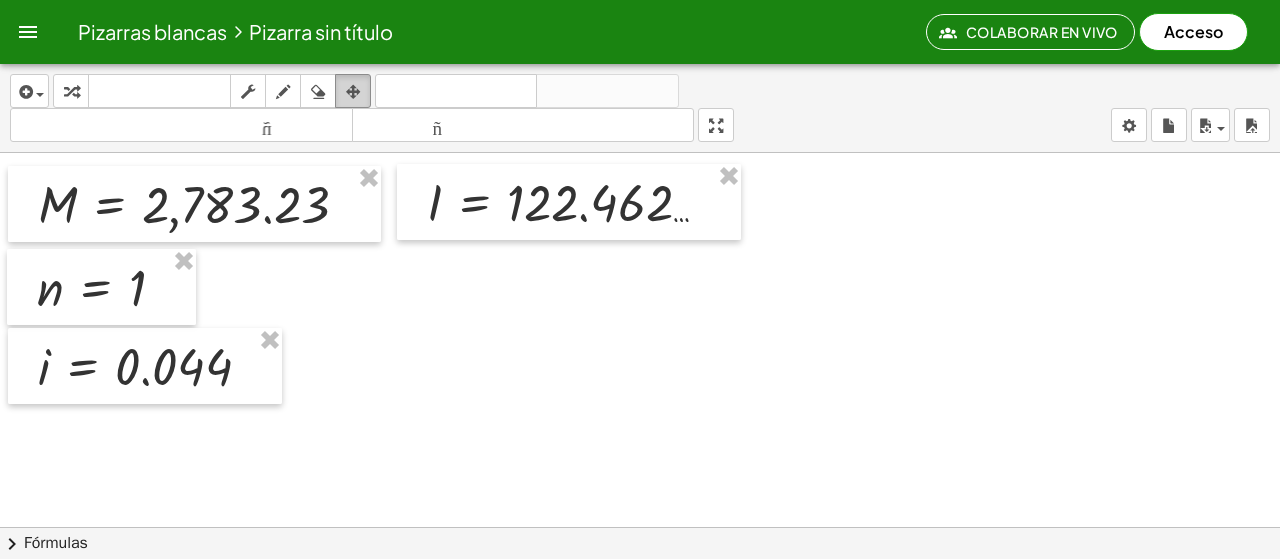 click at bounding box center (353, 92) 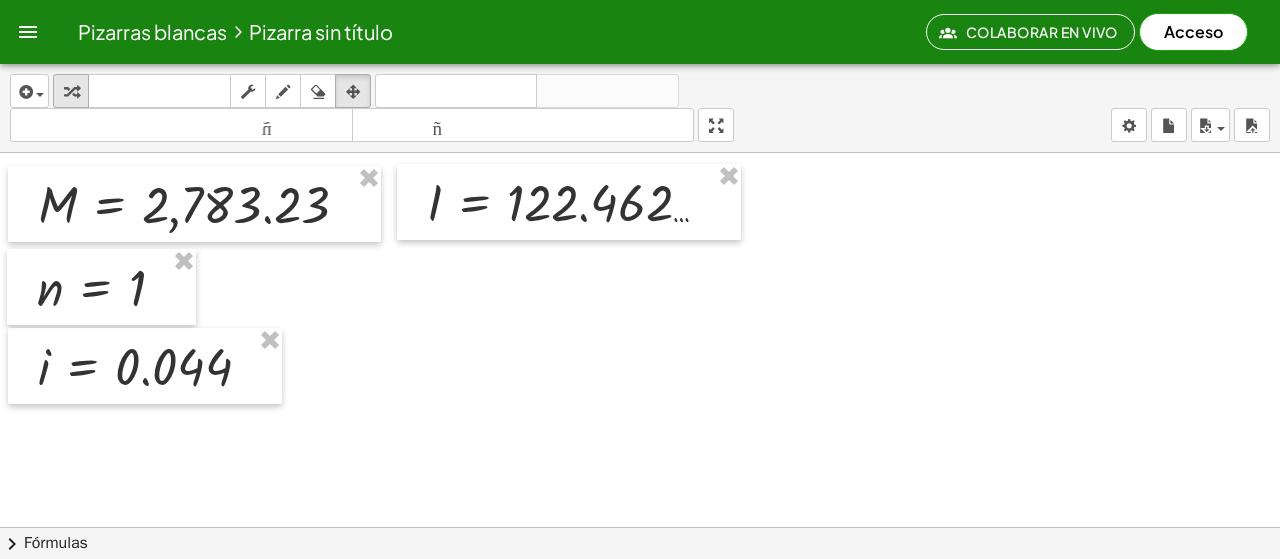 click at bounding box center (71, 92) 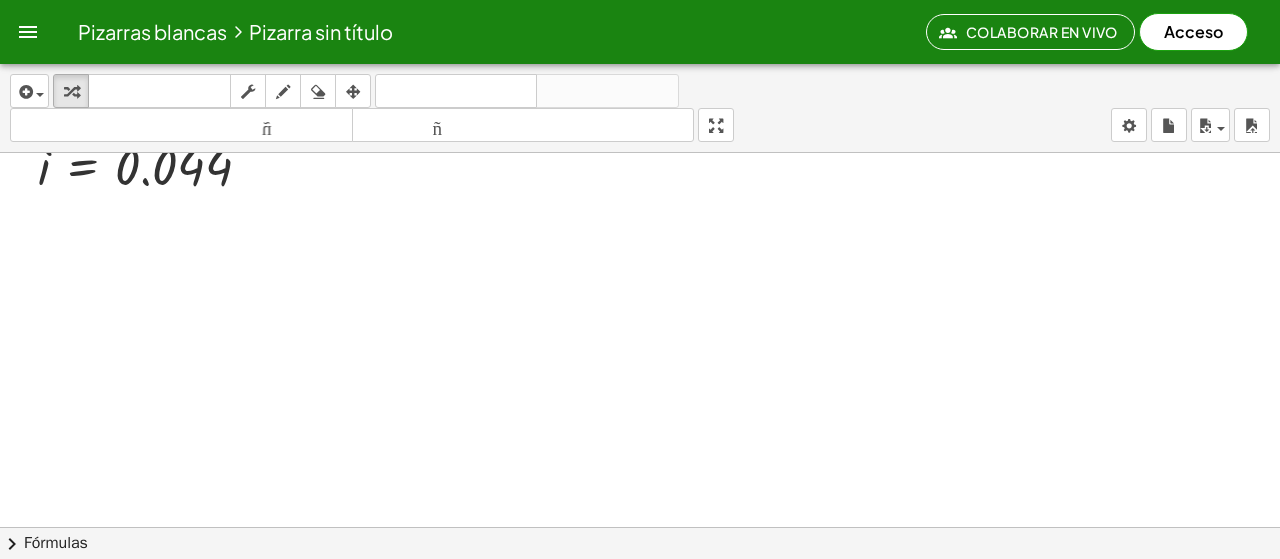 scroll, scrollTop: 545, scrollLeft: 0, axis: vertical 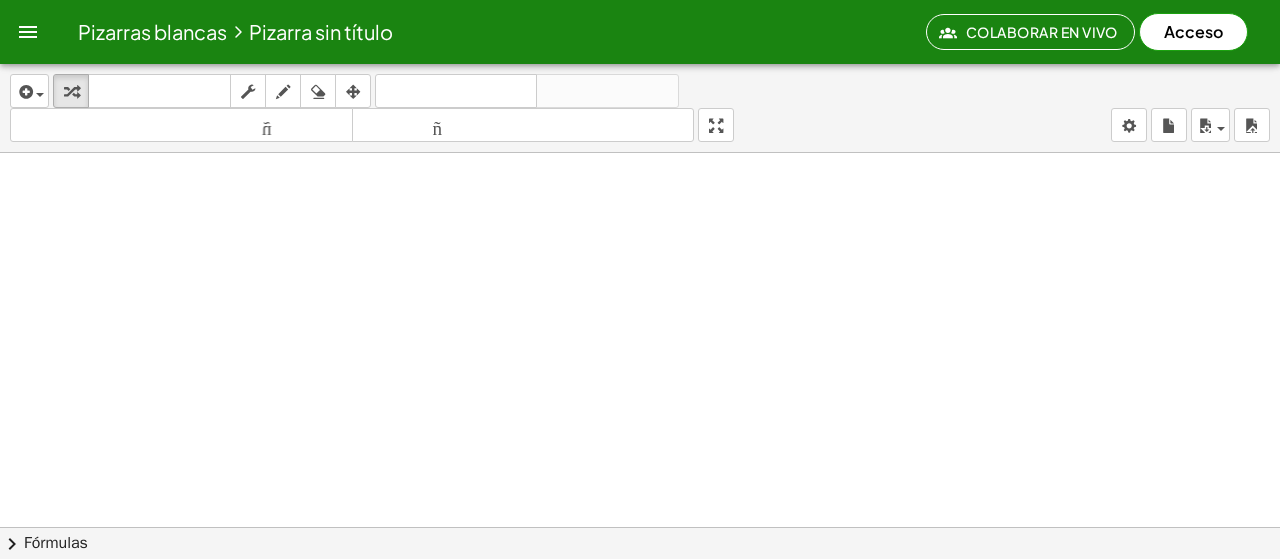 click at bounding box center (749, 171) 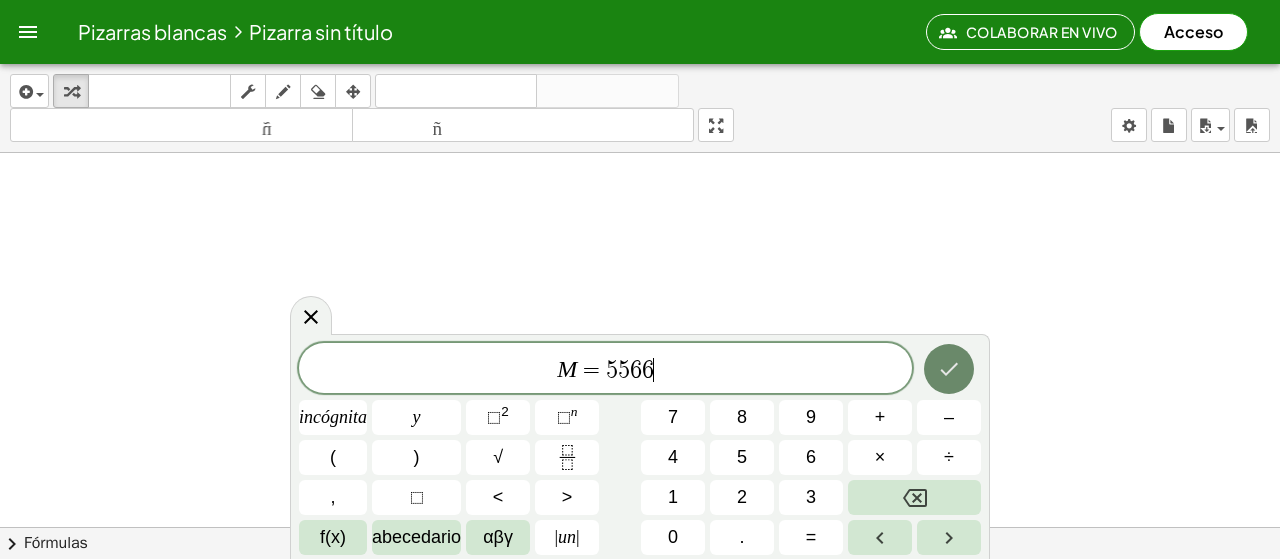 click at bounding box center (949, 369) 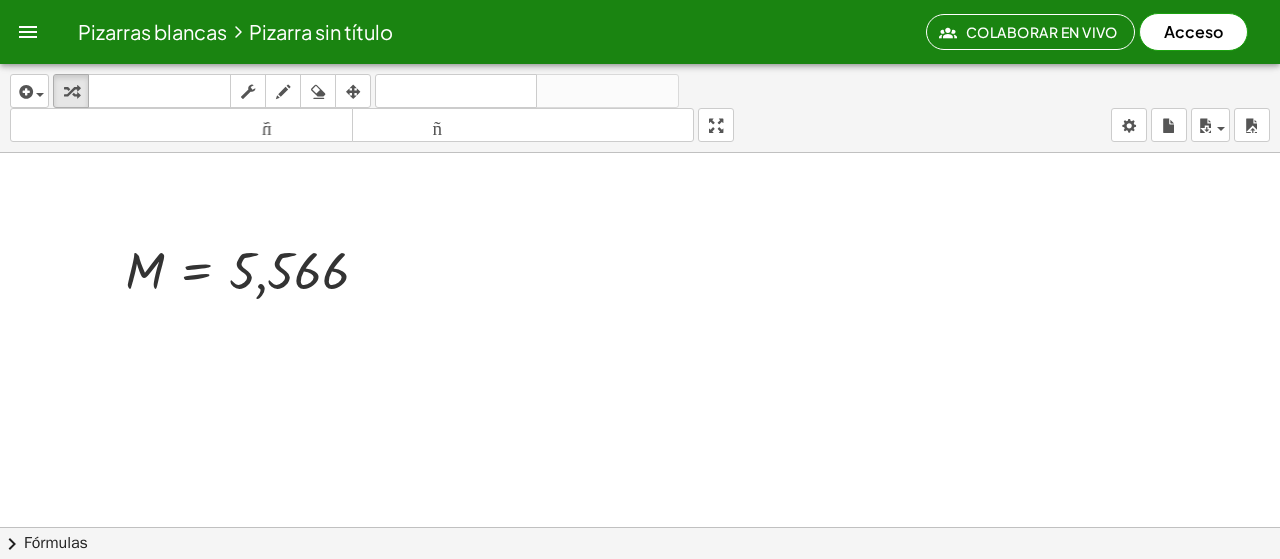 click at bounding box center [749, 171] 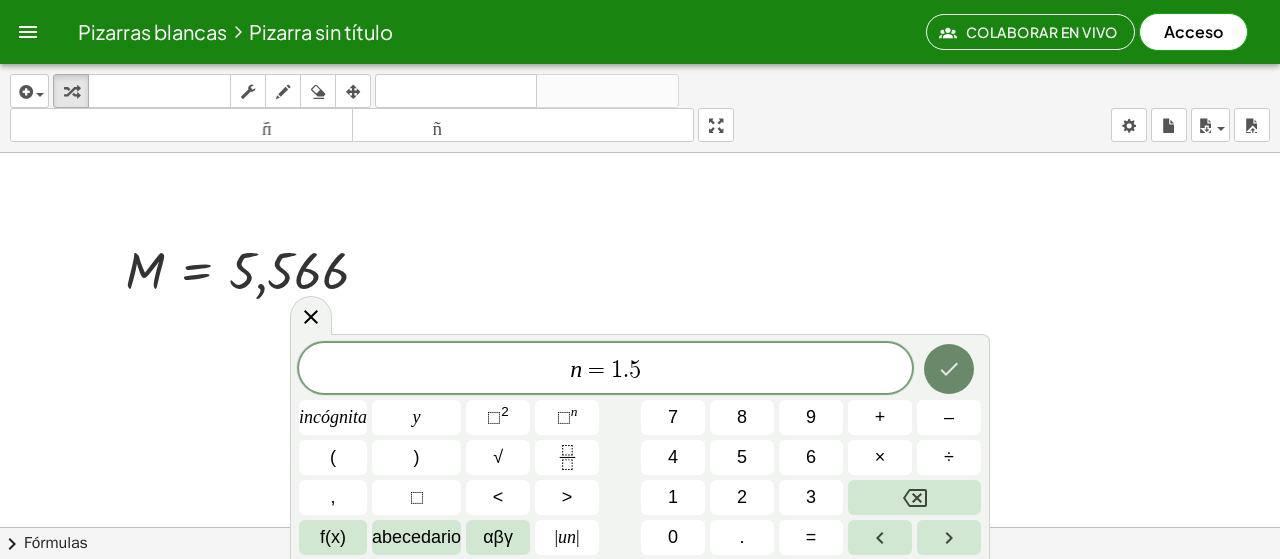 click 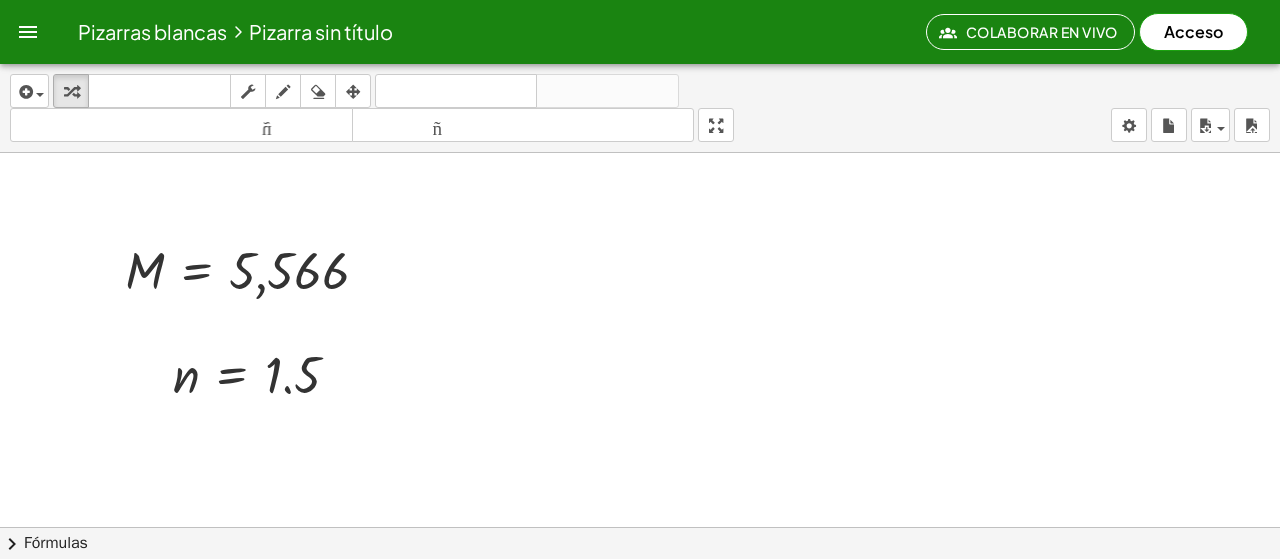 click at bounding box center (749, 171) 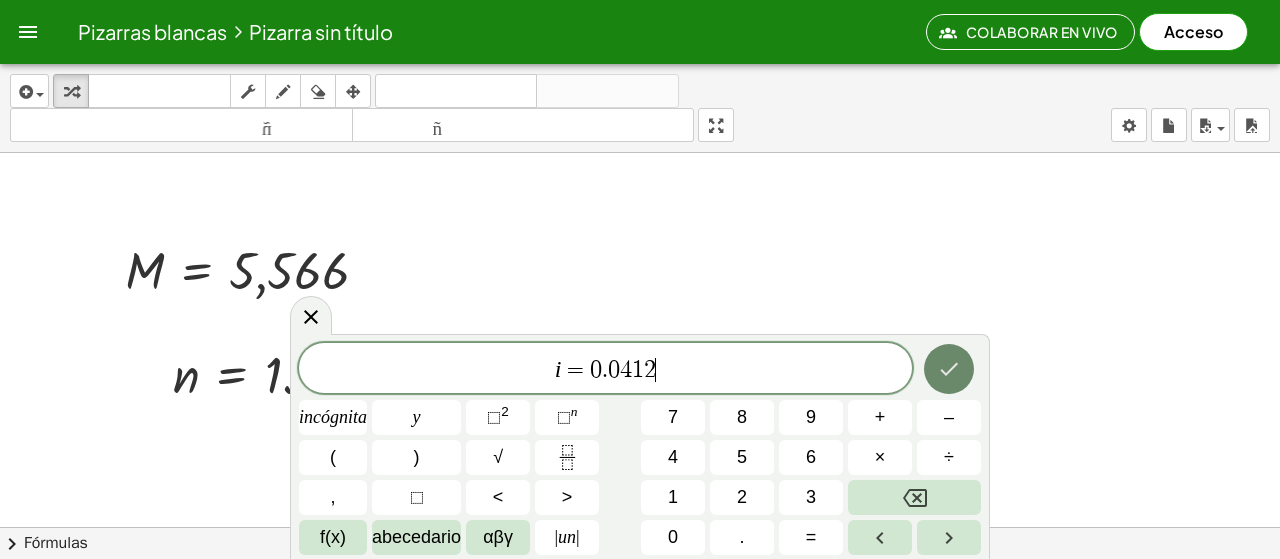 click 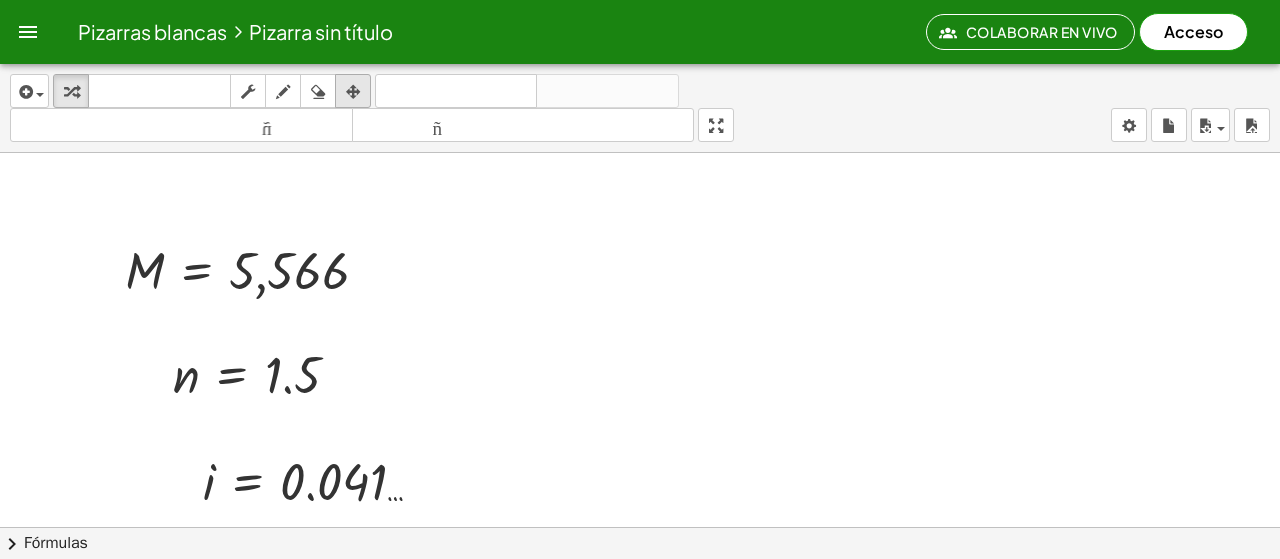 click at bounding box center [353, 91] 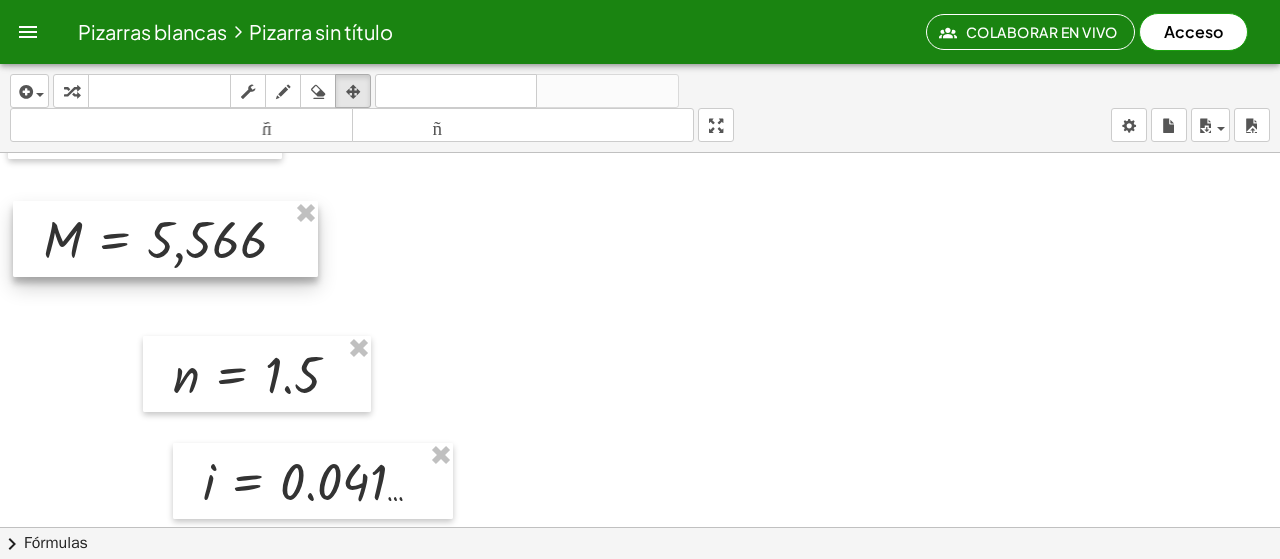 drag, startPoint x: 279, startPoint y: 261, endPoint x: 216, endPoint y: 226, distance: 72.06941 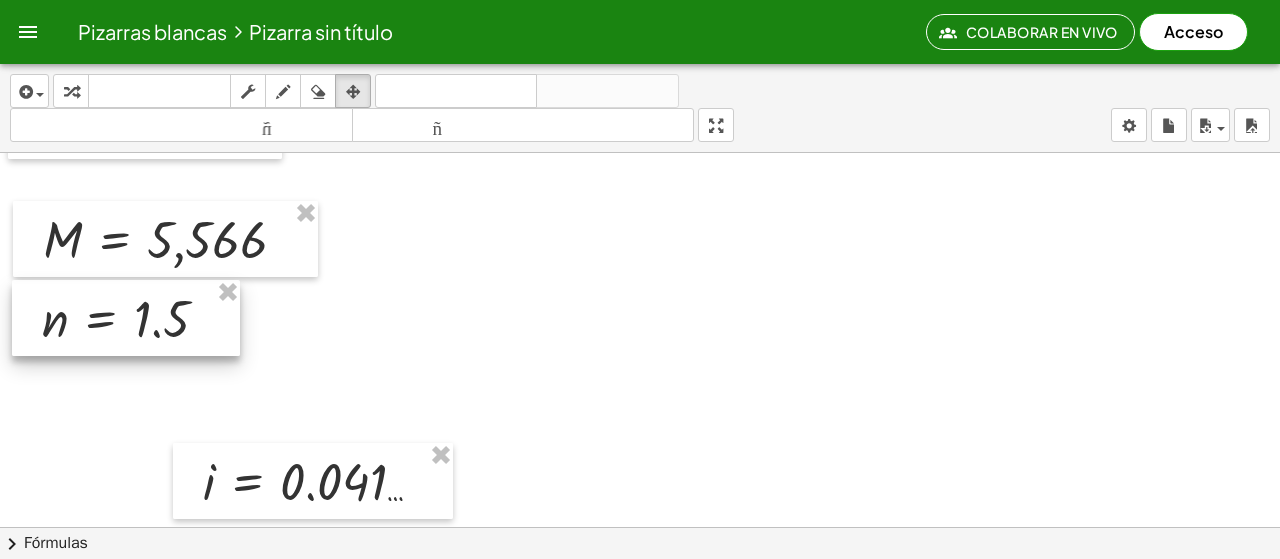drag, startPoint x: 234, startPoint y: 357, endPoint x: 103, endPoint y: 302, distance: 142.07744 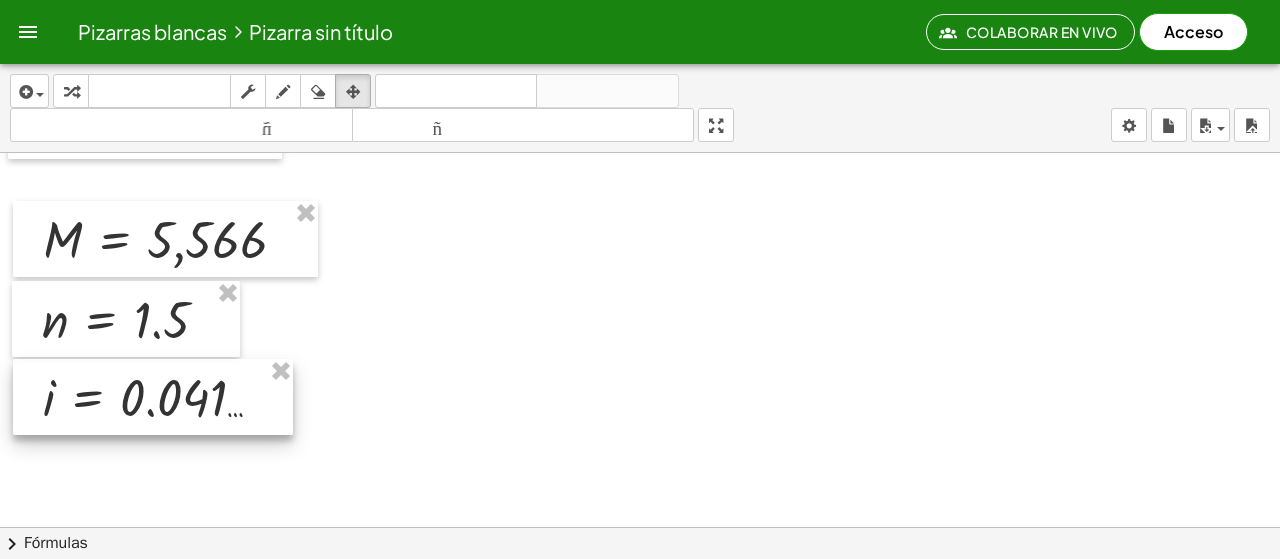 drag, startPoint x: 240, startPoint y: 469, endPoint x: 80, endPoint y: 385, distance: 180.70972 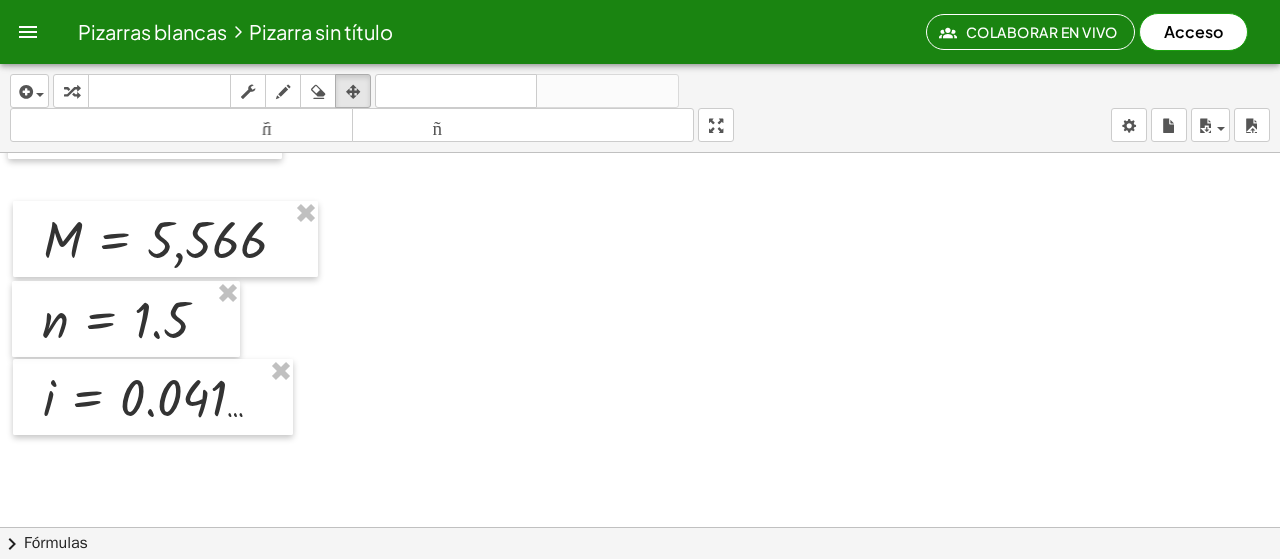 click at bounding box center [749, 171] 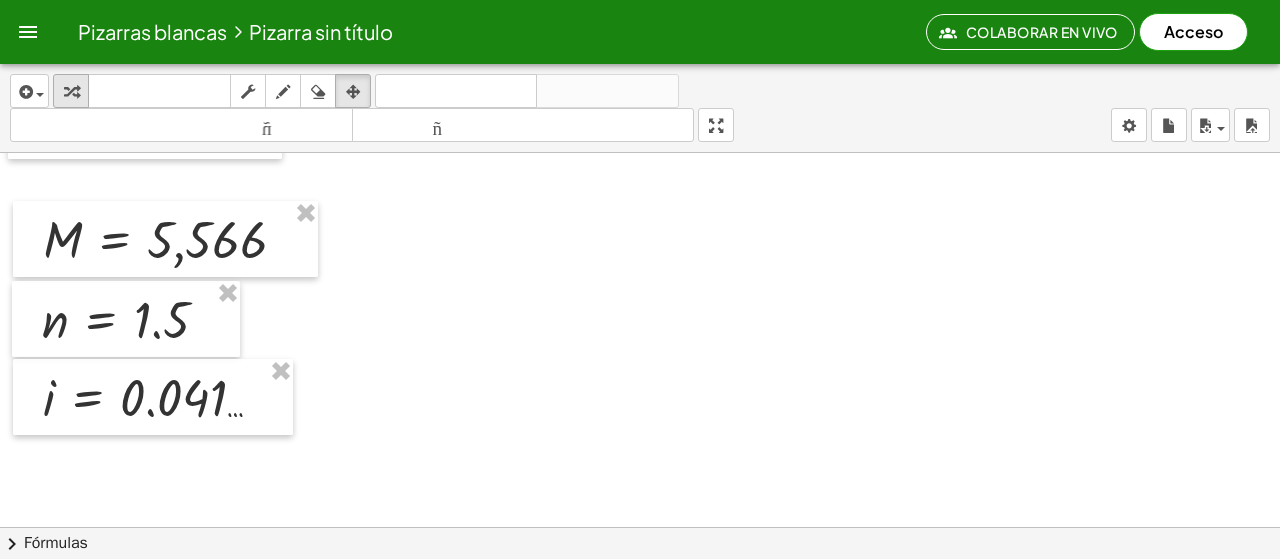 click at bounding box center [71, 92] 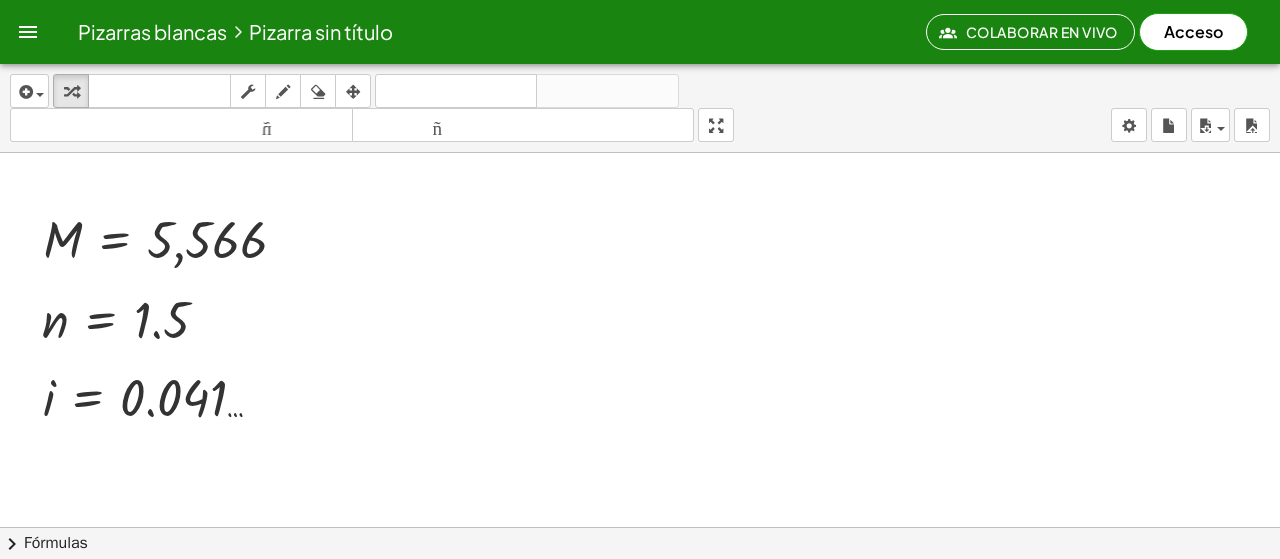 click at bounding box center (749, 171) 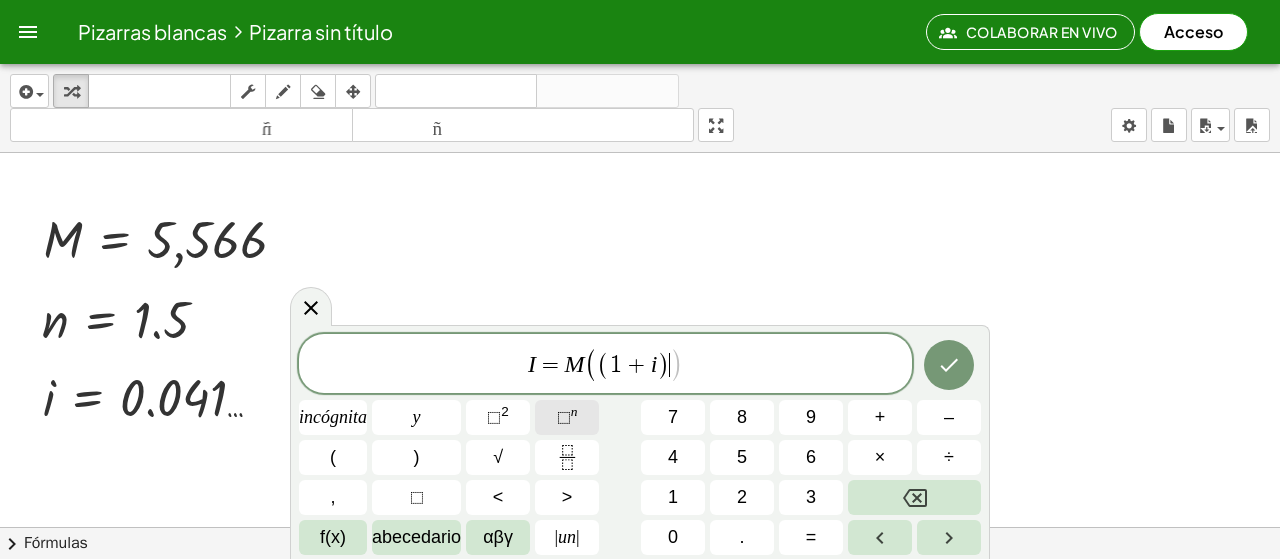 click on "⬚" at bounding box center [564, 417] 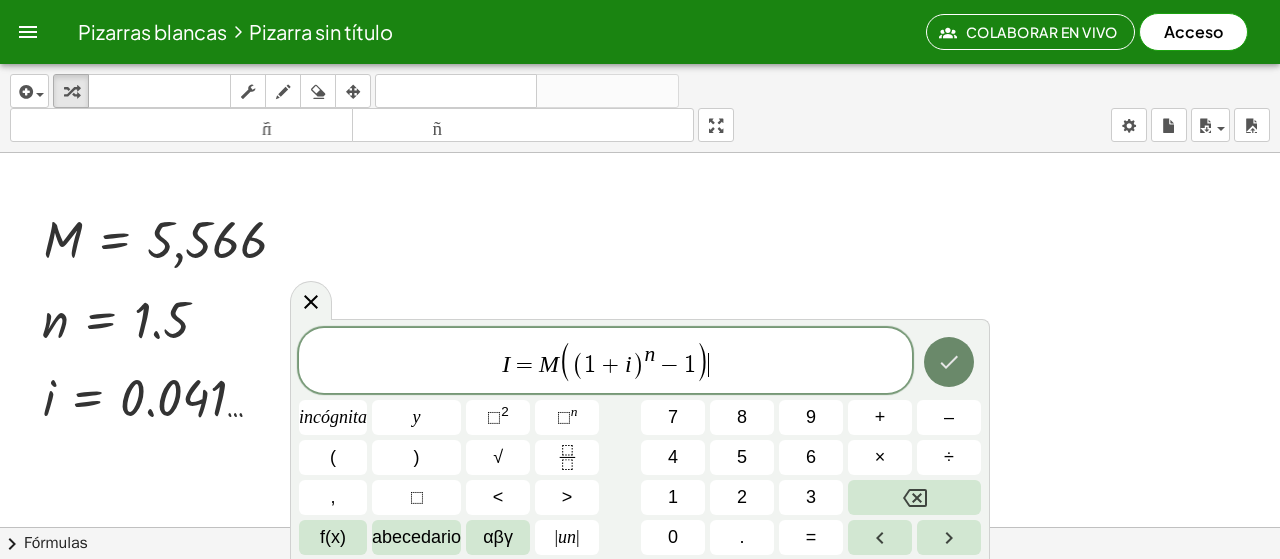 click 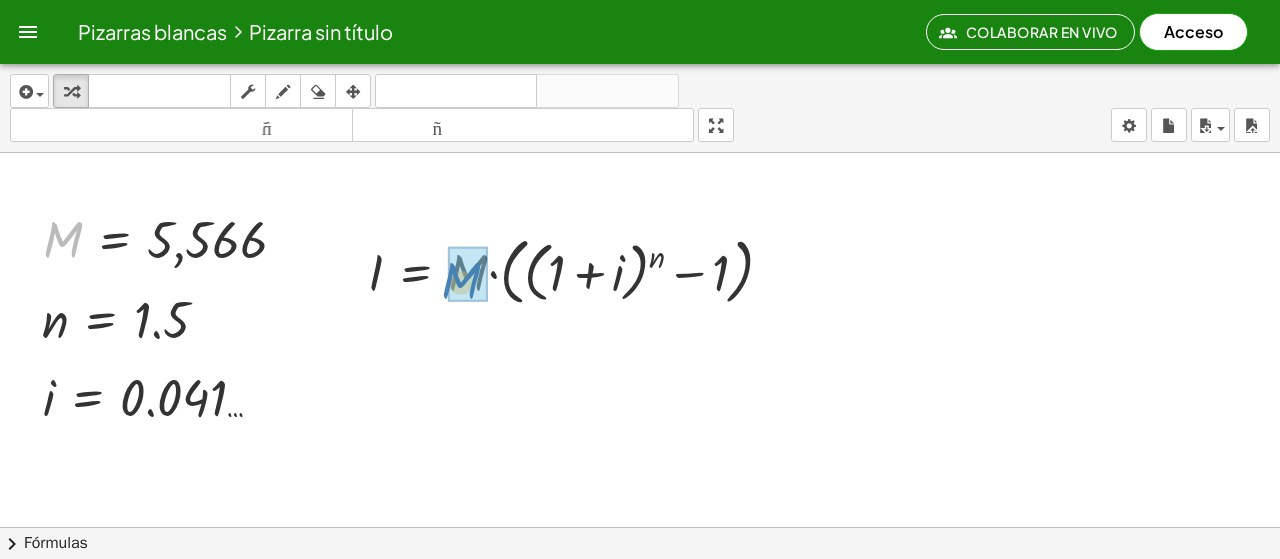 drag, startPoint x: 70, startPoint y: 232, endPoint x: 452, endPoint y: 268, distance: 383.6926 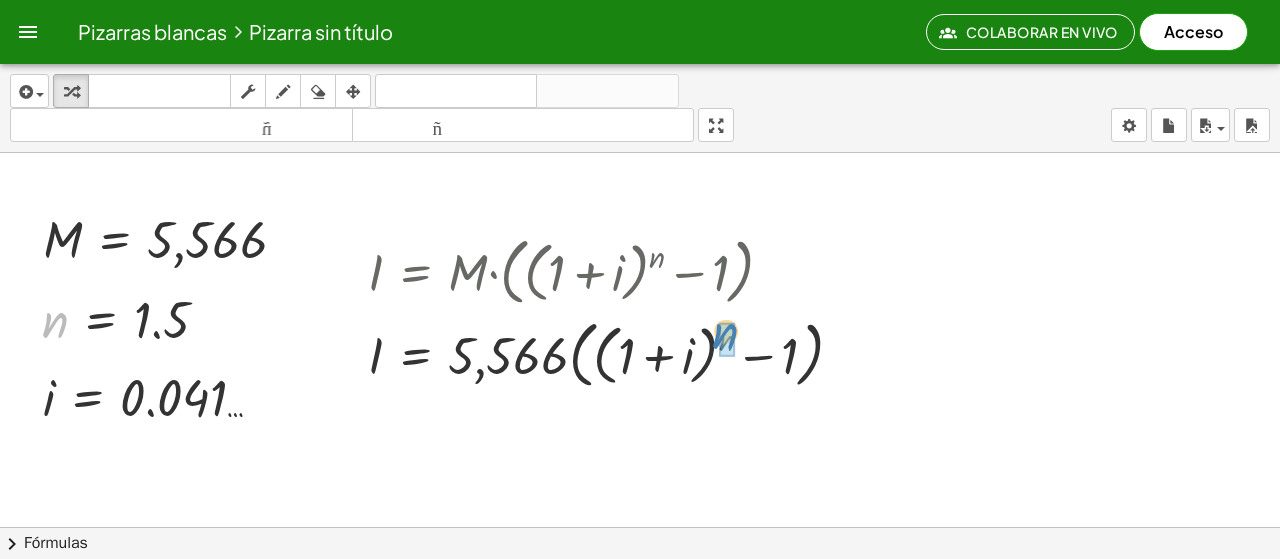 drag, startPoint x: 57, startPoint y: 323, endPoint x: 732, endPoint y: 334, distance: 675.0896 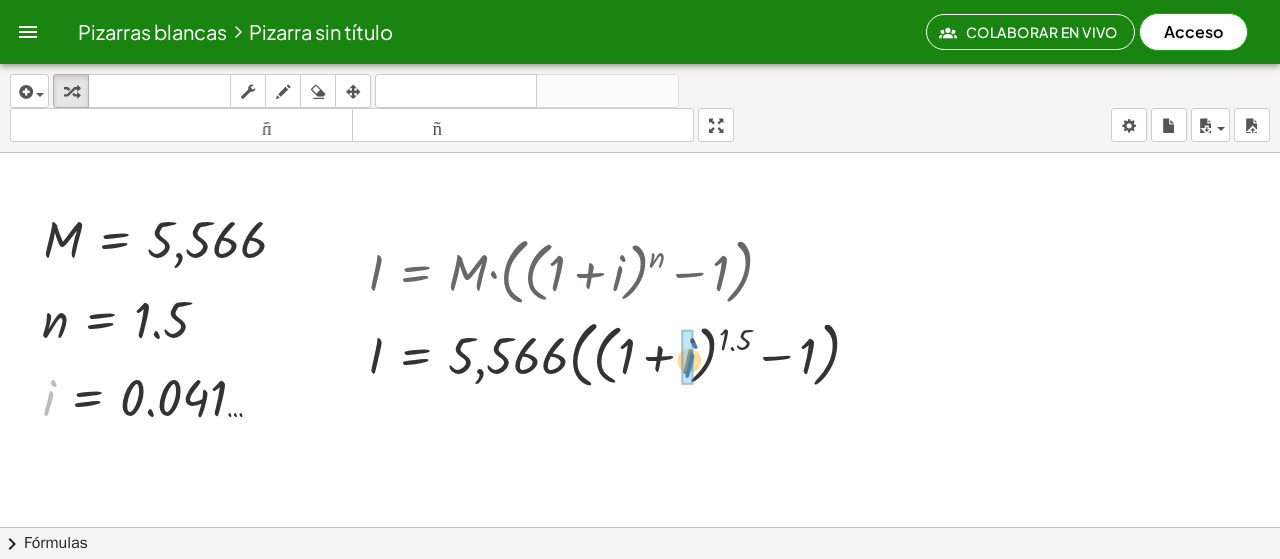 drag, startPoint x: 48, startPoint y: 398, endPoint x: 689, endPoint y: 360, distance: 642.12537 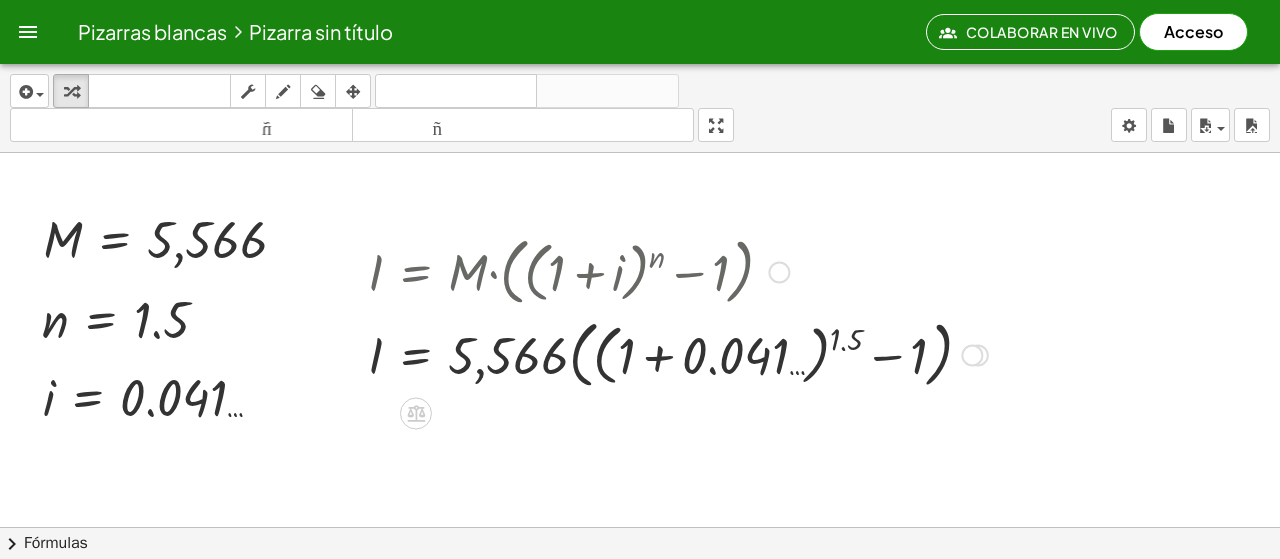 click at bounding box center (678, 353) 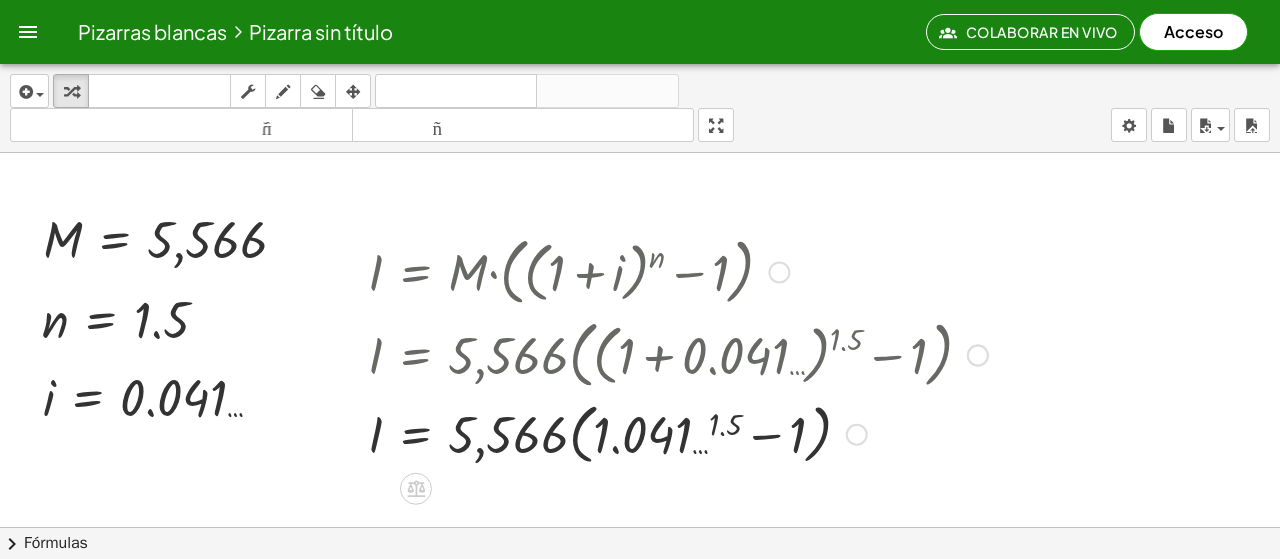 click at bounding box center [678, 433] 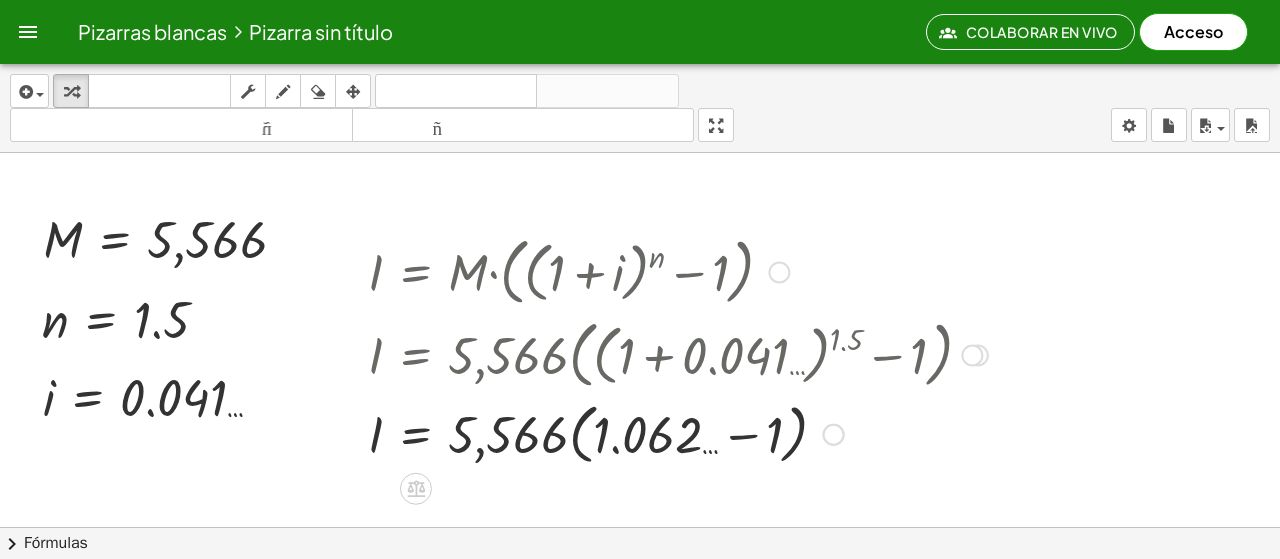 click at bounding box center [678, 433] 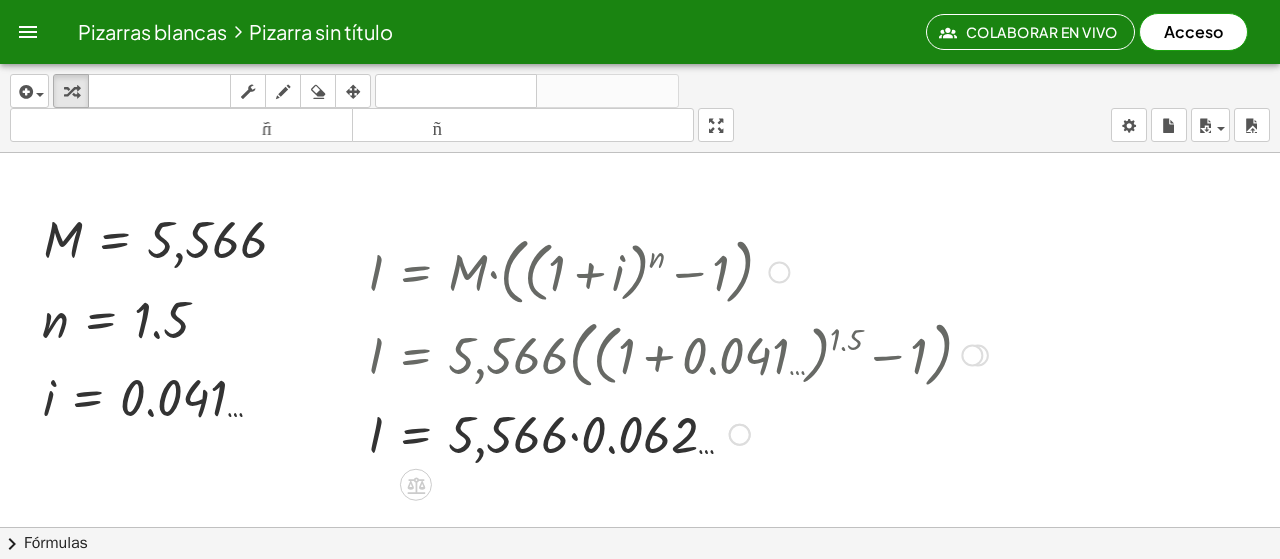 click at bounding box center [678, 433] 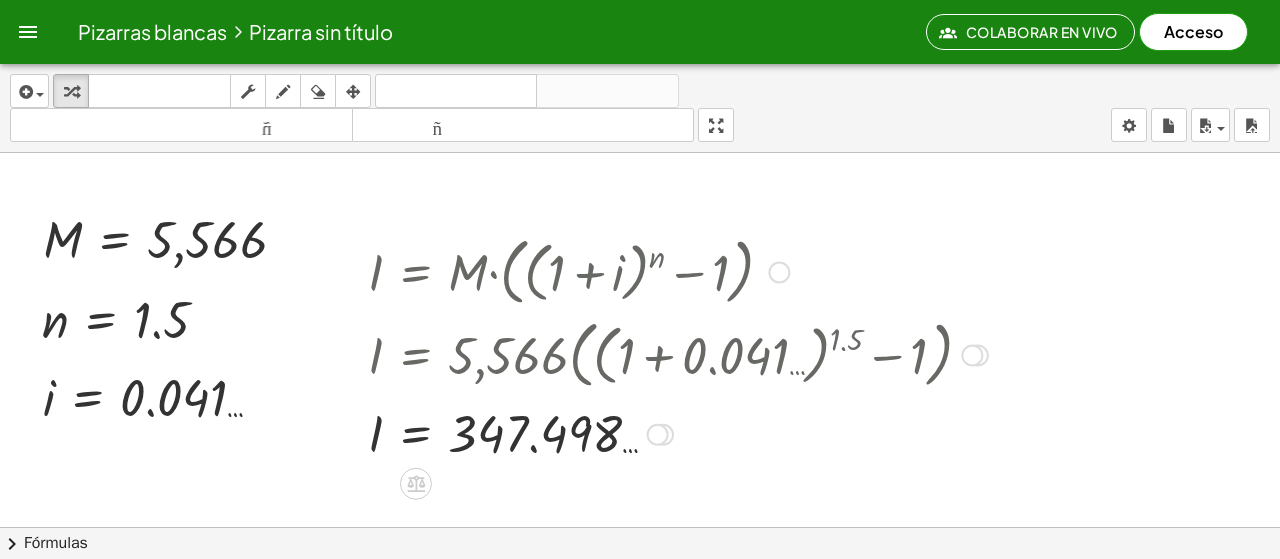 click at bounding box center (658, 435) 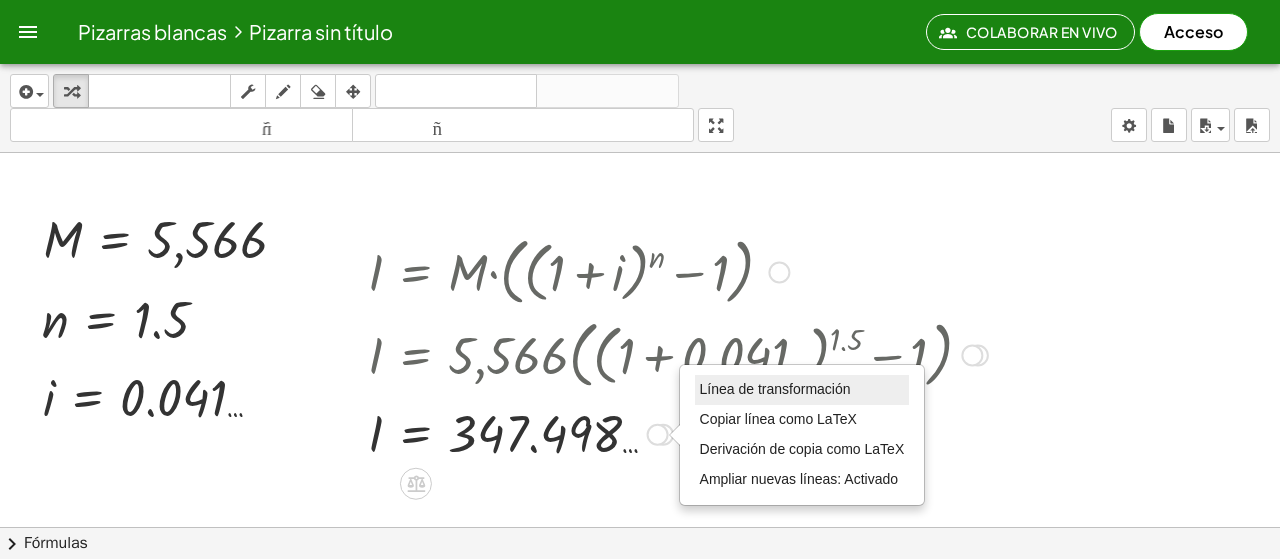 click on "Línea de transformación" at bounding box center (775, 389) 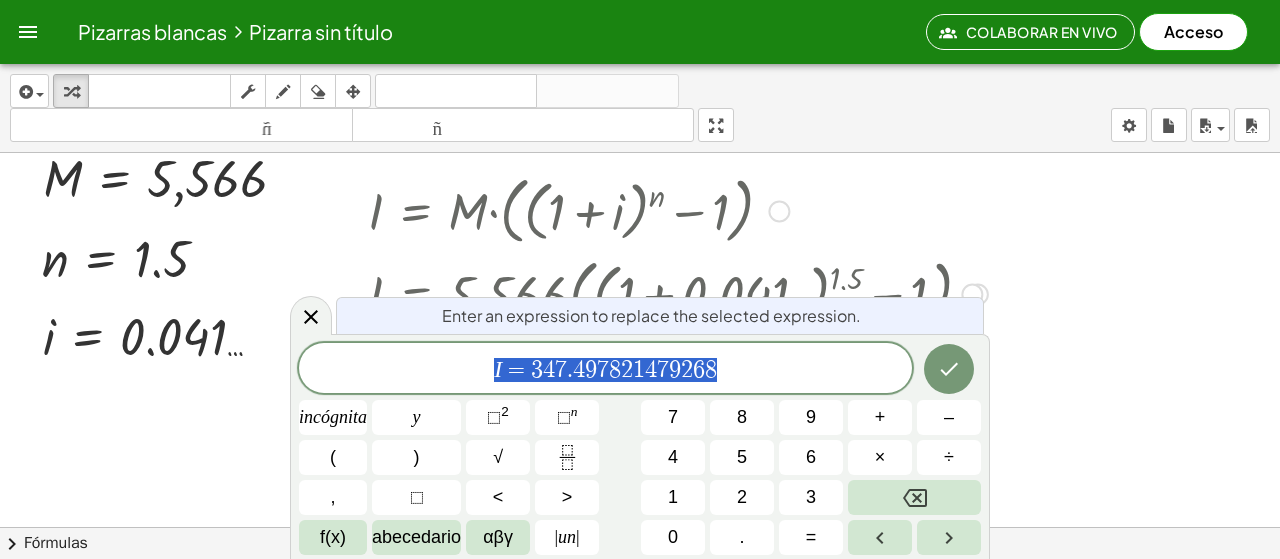 scroll, scrollTop: 606, scrollLeft: 0, axis: vertical 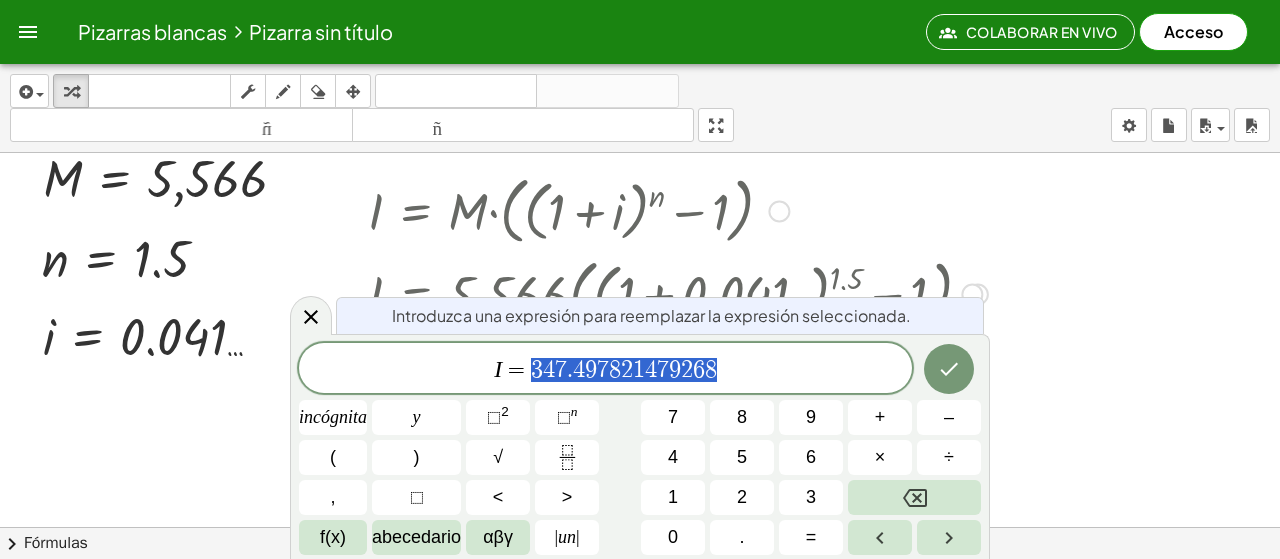 drag, startPoint x: 716, startPoint y: 367, endPoint x: 532, endPoint y: 363, distance: 184.04347 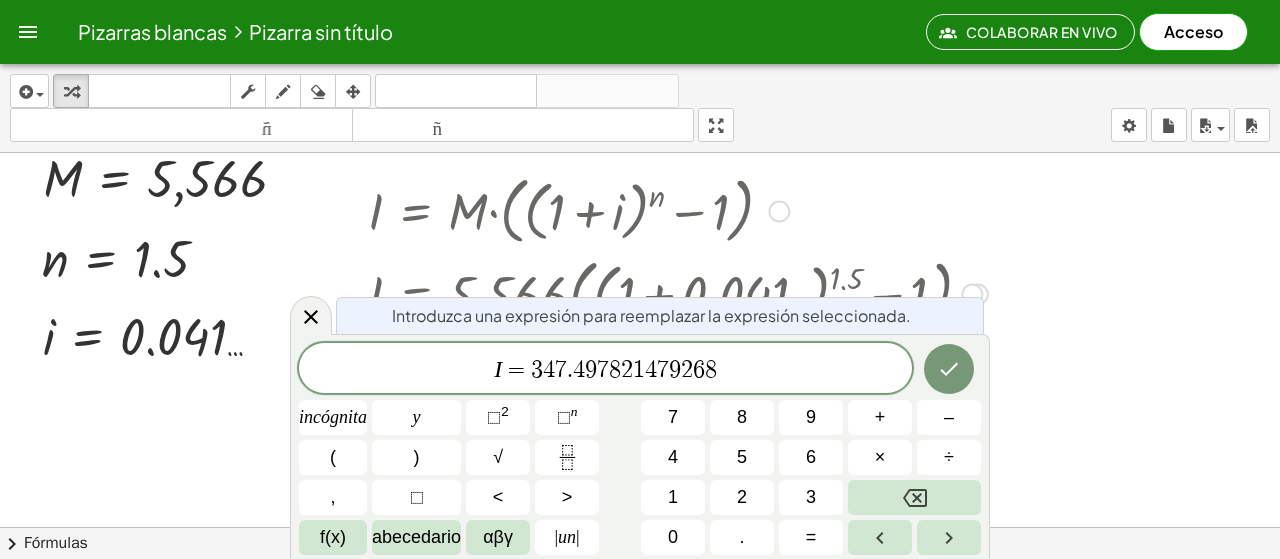 drag, startPoint x: 552, startPoint y: 371, endPoint x: 566, endPoint y: 370, distance: 14.035668 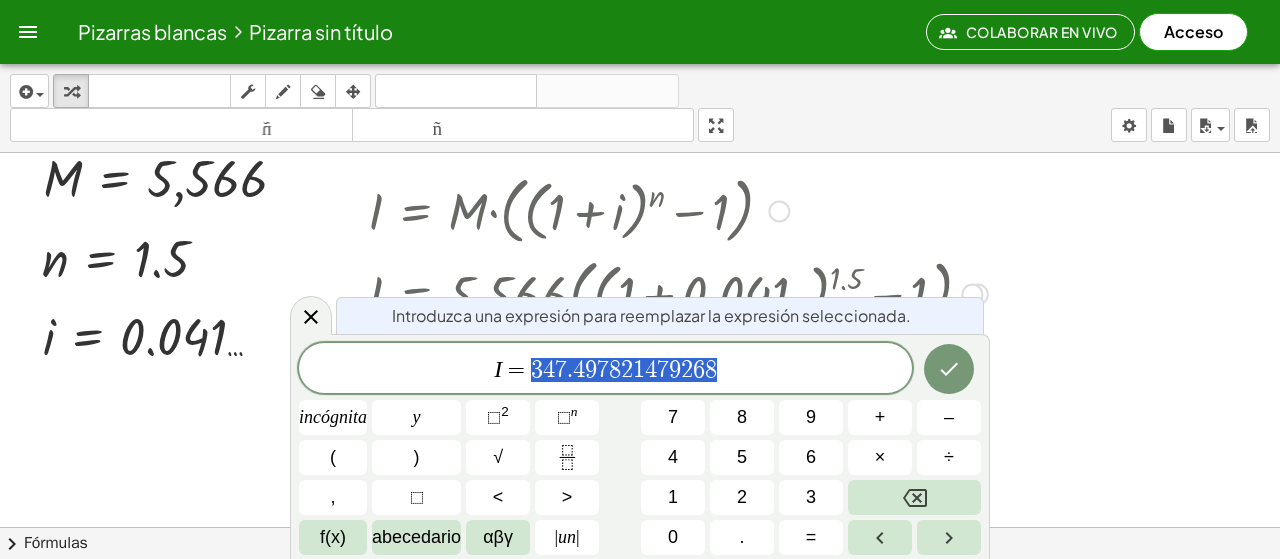 drag, startPoint x: 714, startPoint y: 371, endPoint x: 526, endPoint y: 370, distance: 188.00266 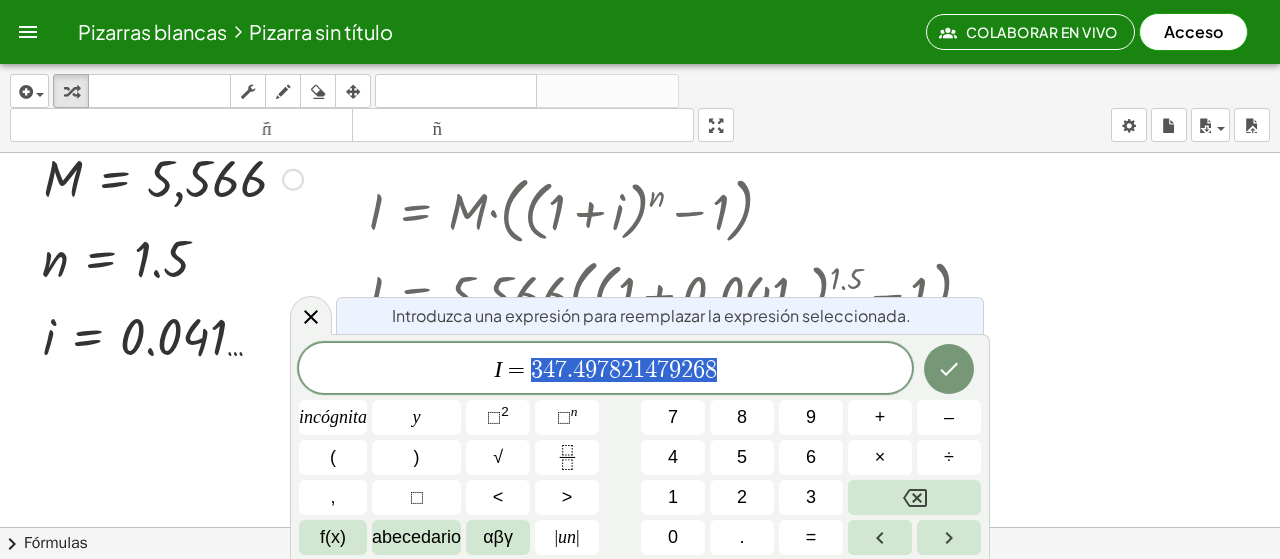 click at bounding box center (173, 178) 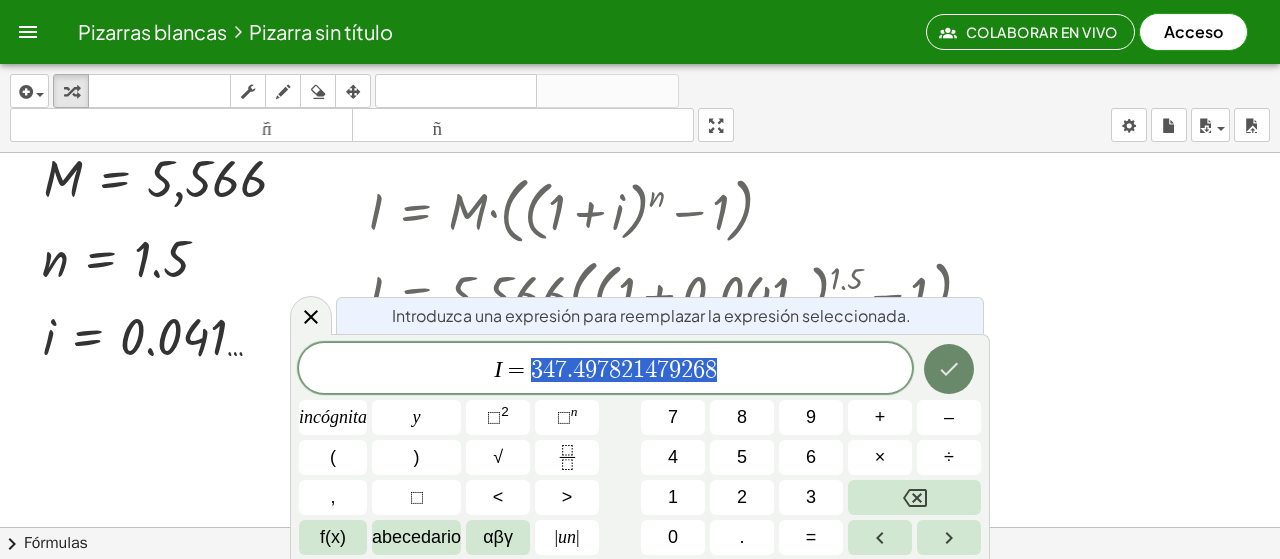 click at bounding box center [949, 369] 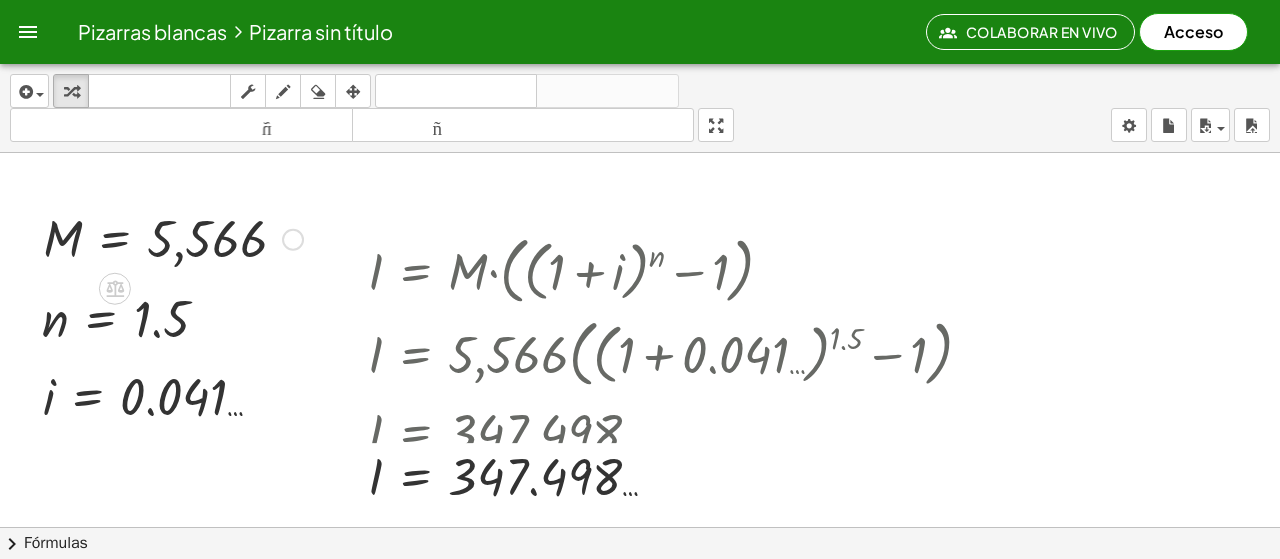 scroll, scrollTop: 545, scrollLeft: 0, axis: vertical 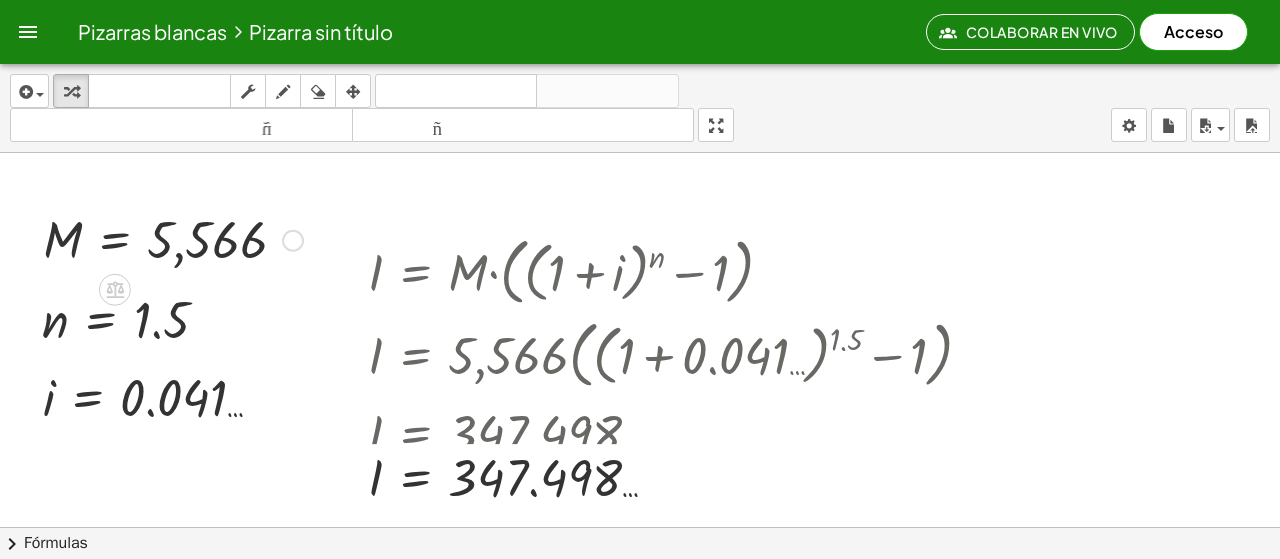 click at bounding box center [173, 239] 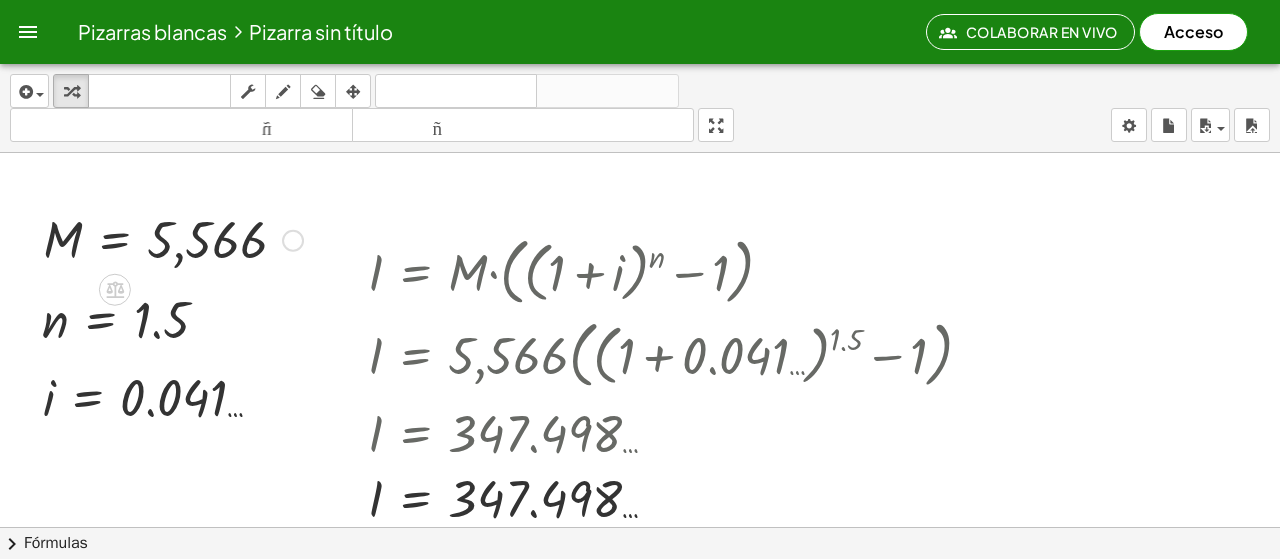 click at bounding box center (293, 241) 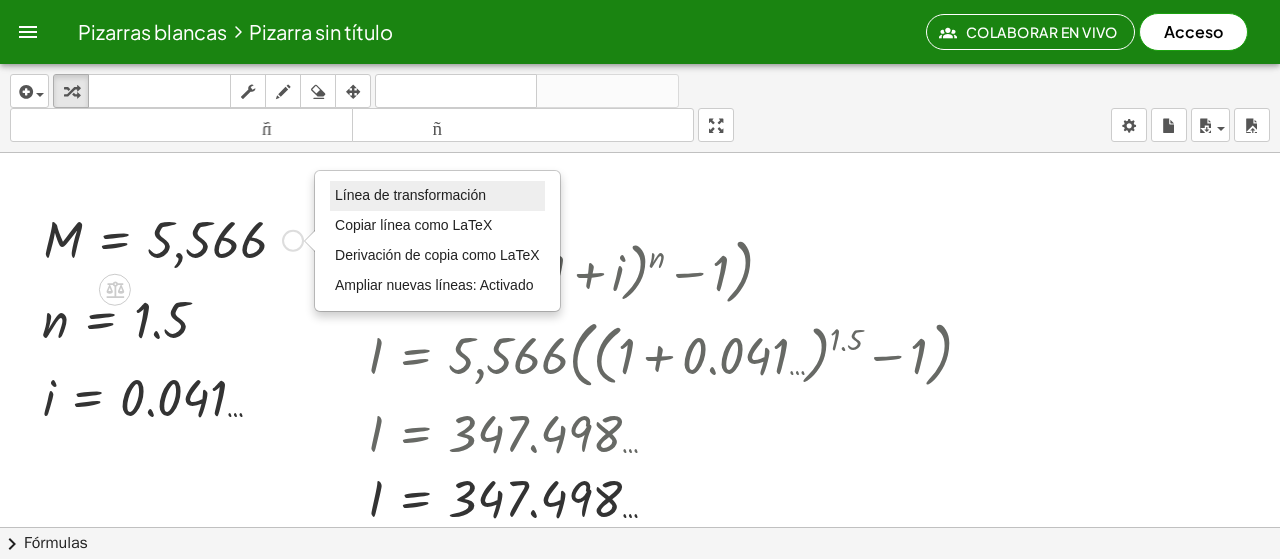 click on "Línea de transformación" at bounding box center [410, 195] 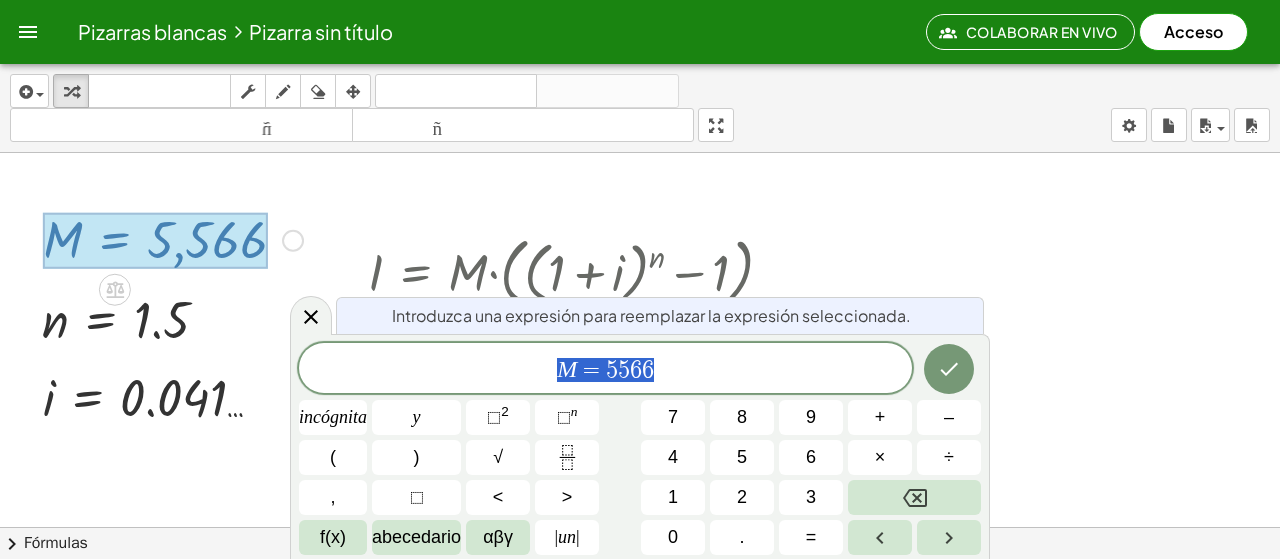 click on "M = 5 5 6 6" at bounding box center [605, 370] 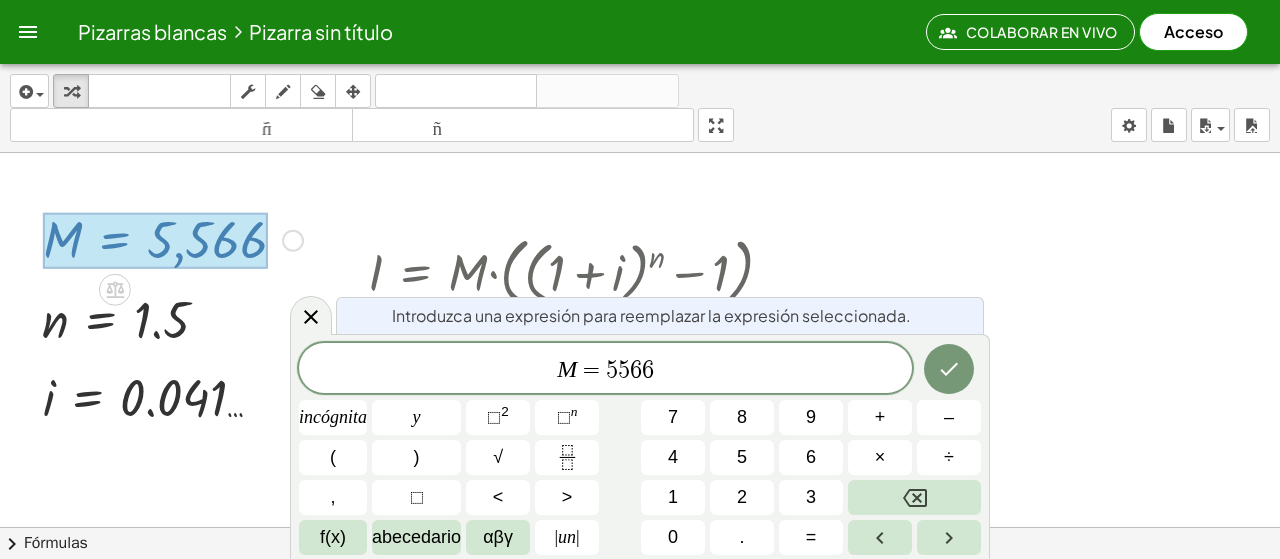click at bounding box center [749, 171] 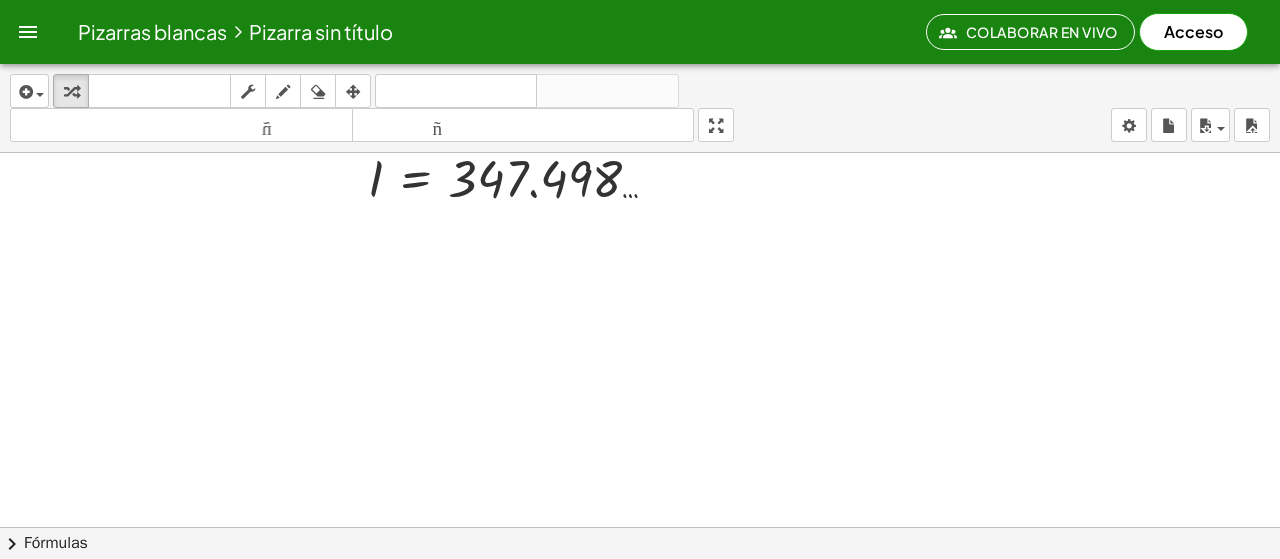 scroll, scrollTop: 1065, scrollLeft: 0, axis: vertical 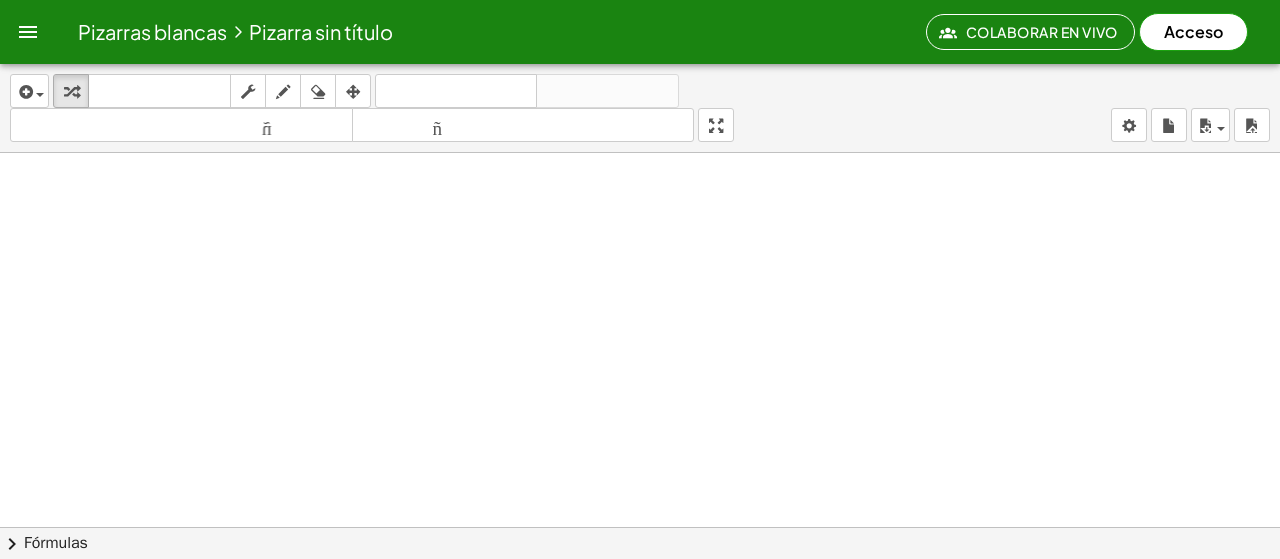 click at bounding box center [749, -162] 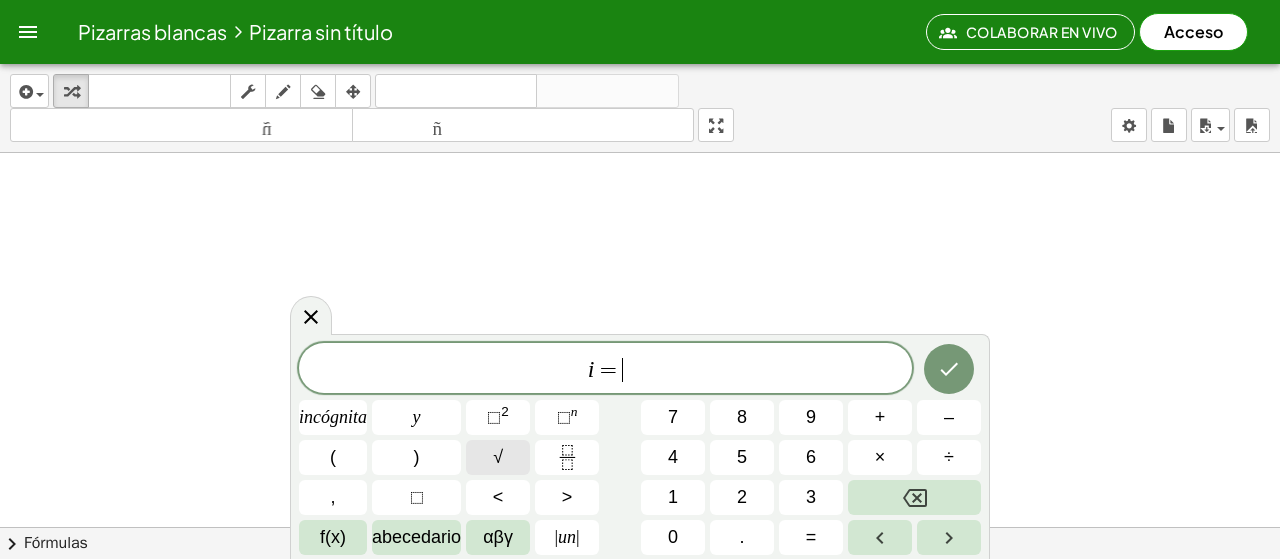 click on "√" at bounding box center (498, 457) 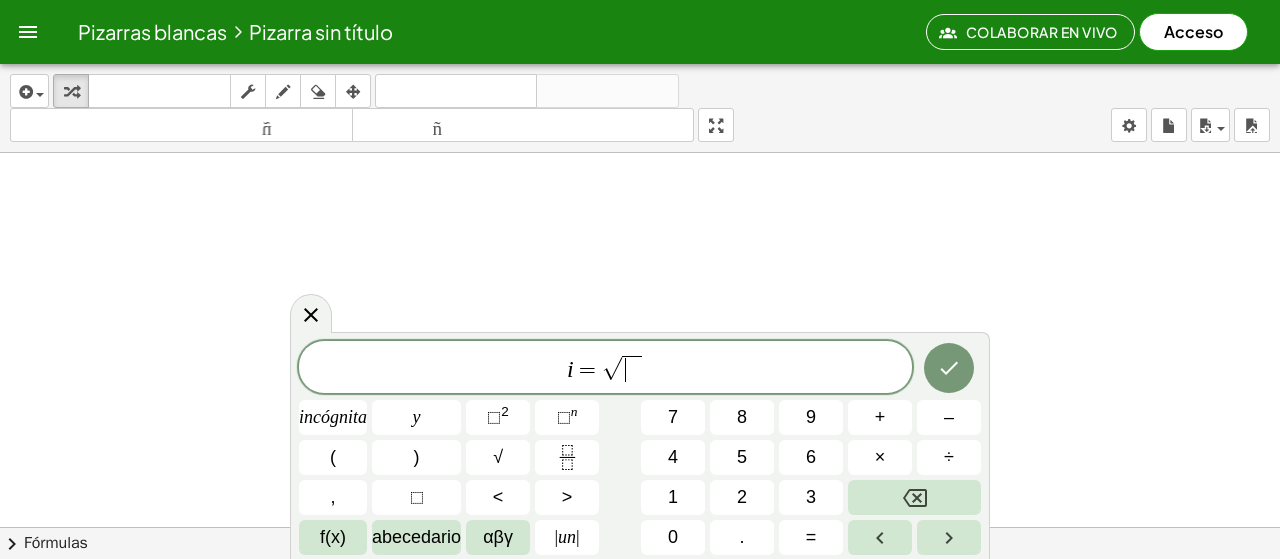 click on "√" at bounding box center (612, 368) 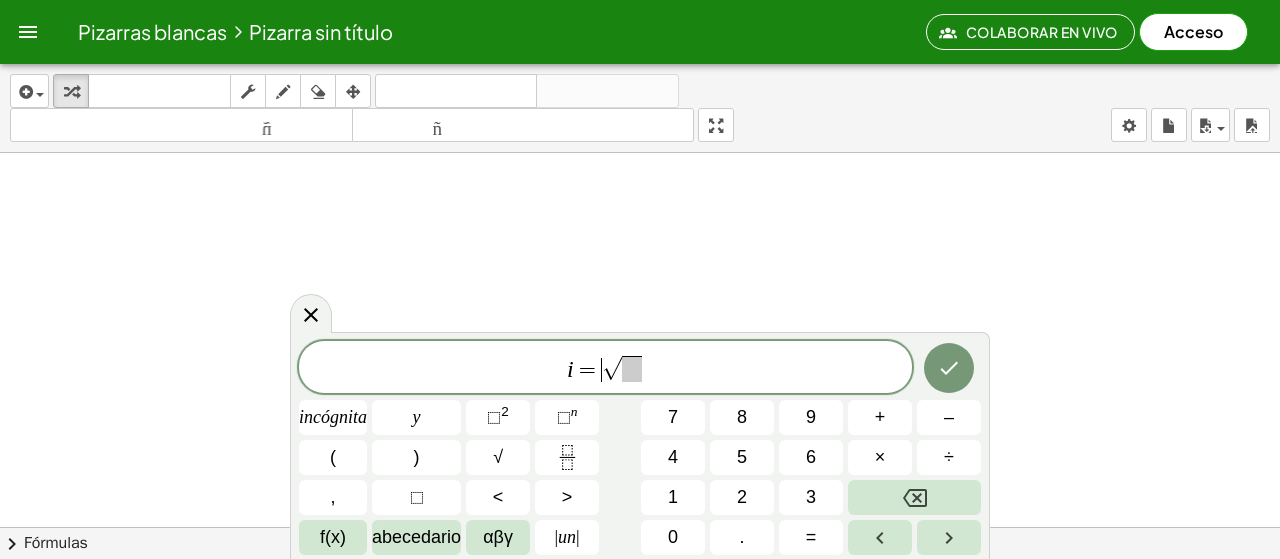 click on "√" at bounding box center [612, 368] 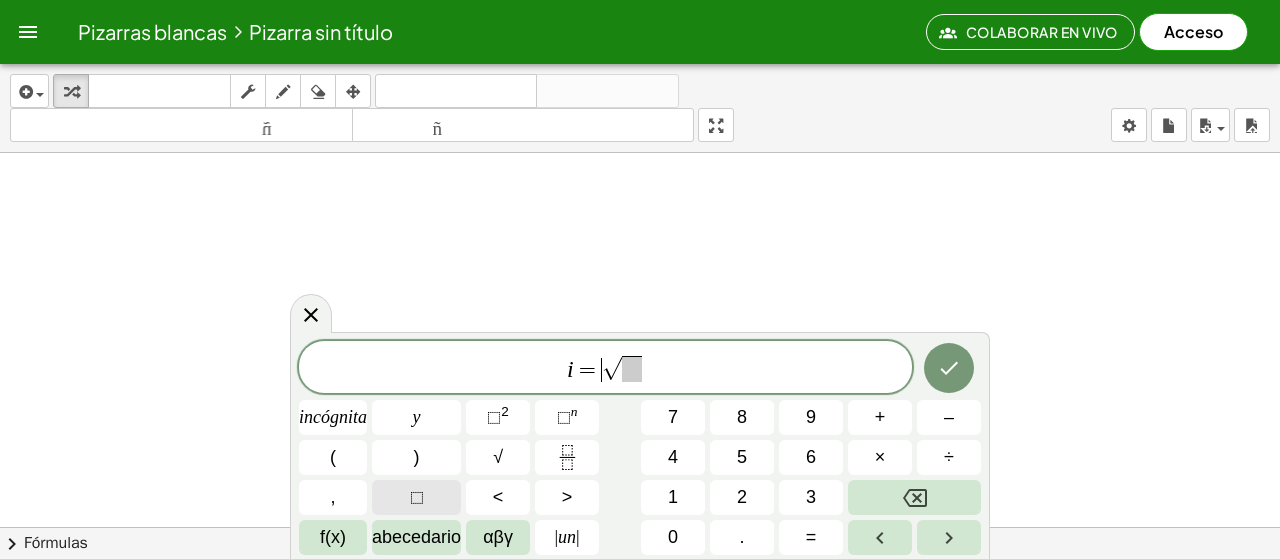 click on "⬚" at bounding box center (416, 497) 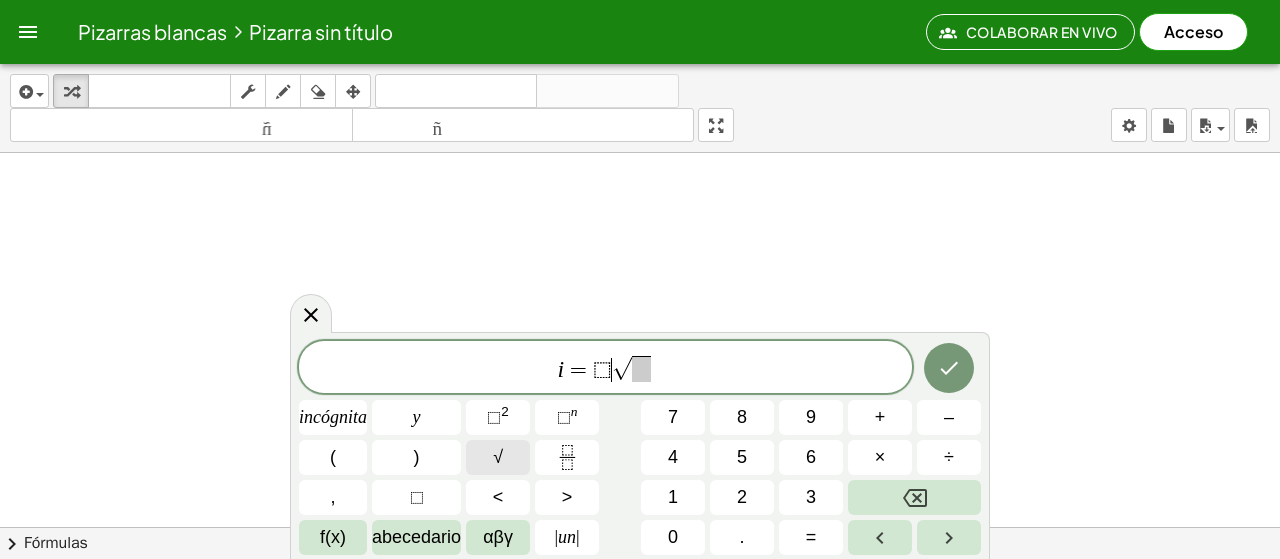 click on "√" at bounding box center [498, 457] 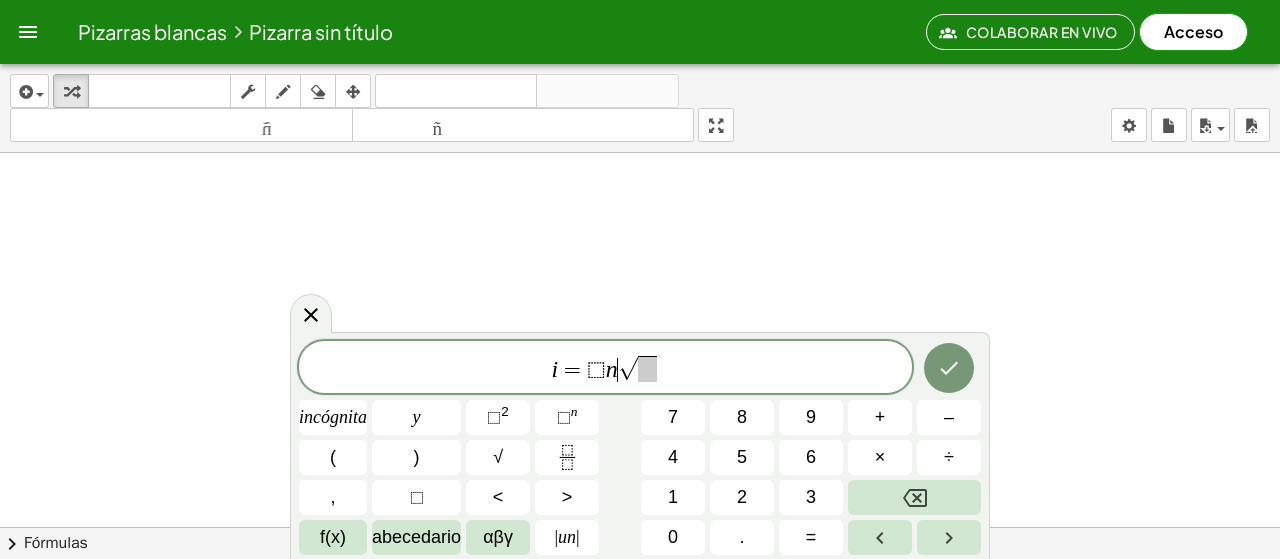 click on "⬚" at bounding box center (596, 370) 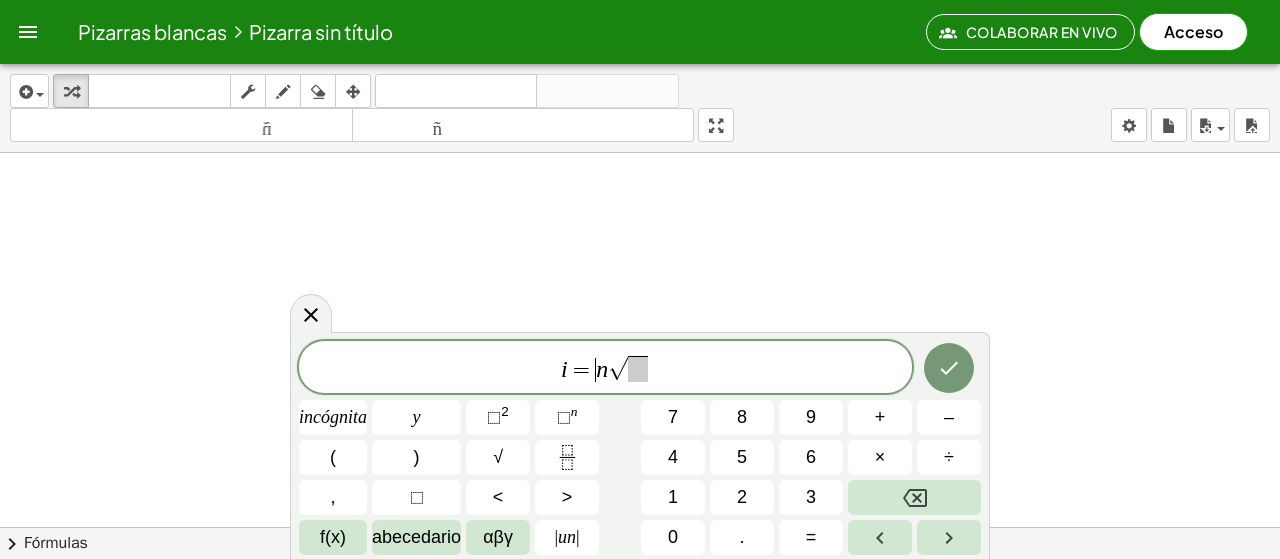 click on "√" at bounding box center (618, 368) 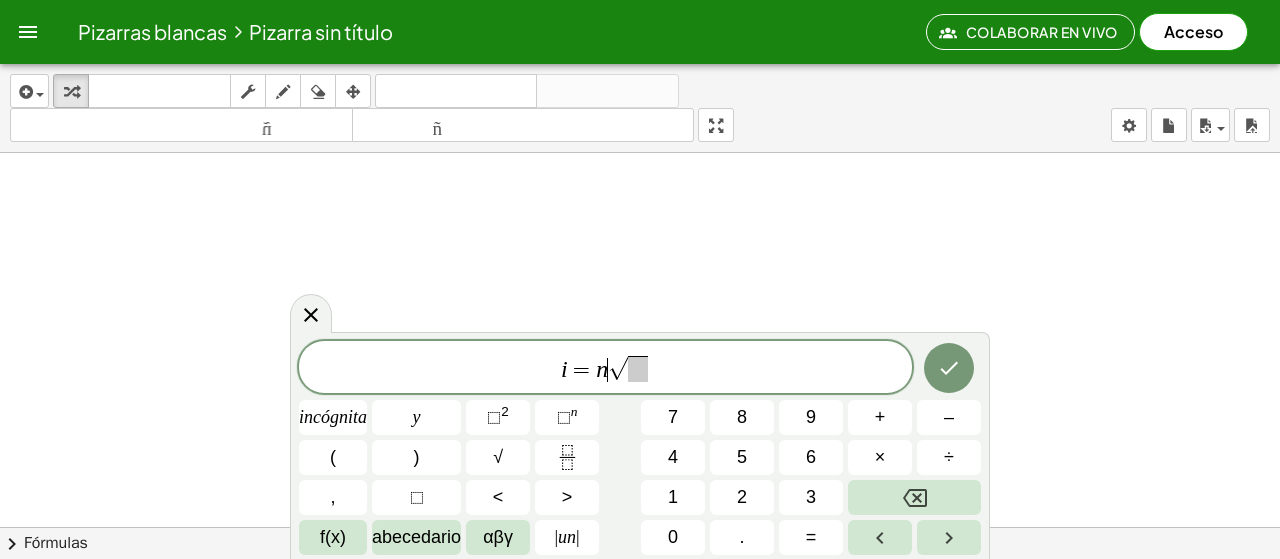 click on "√" at bounding box center (618, 368) 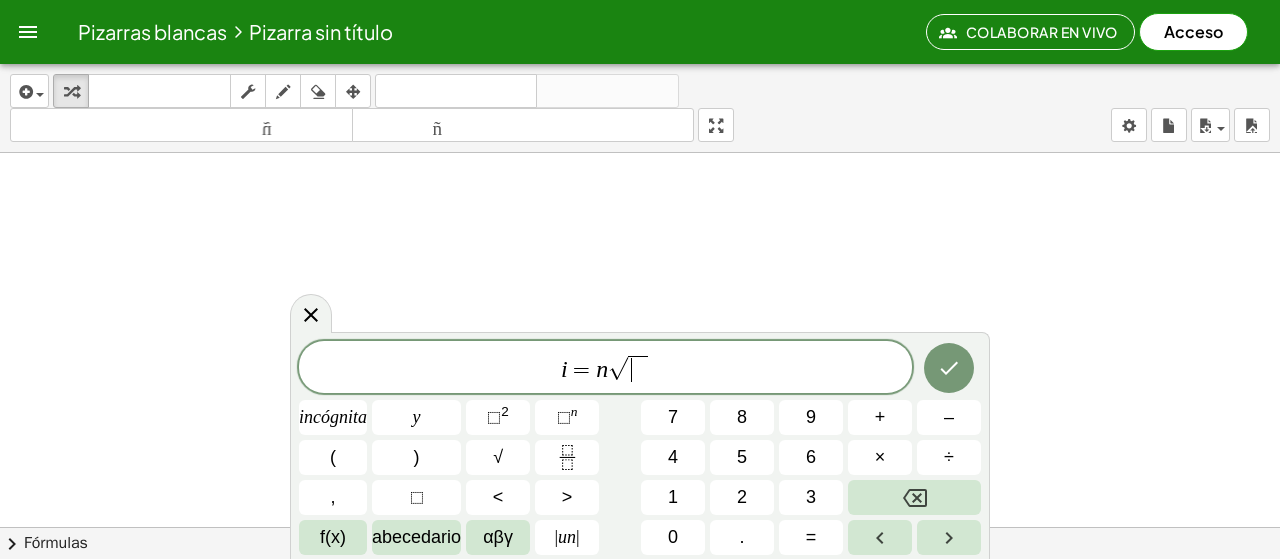 click on "√" at bounding box center [618, 368] 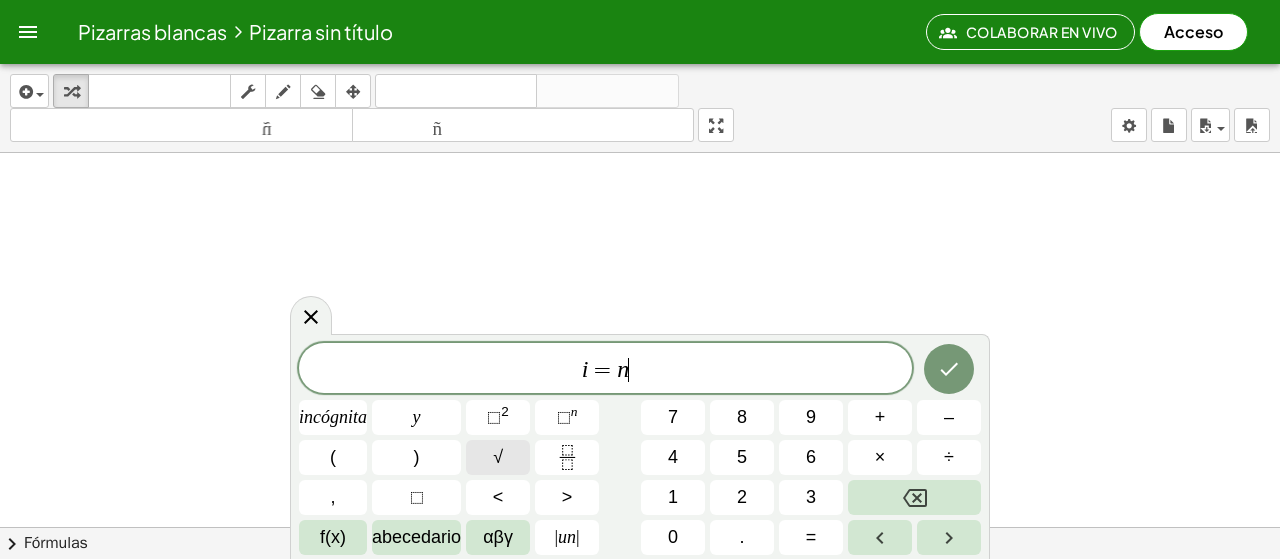 click on "√" at bounding box center (498, 457) 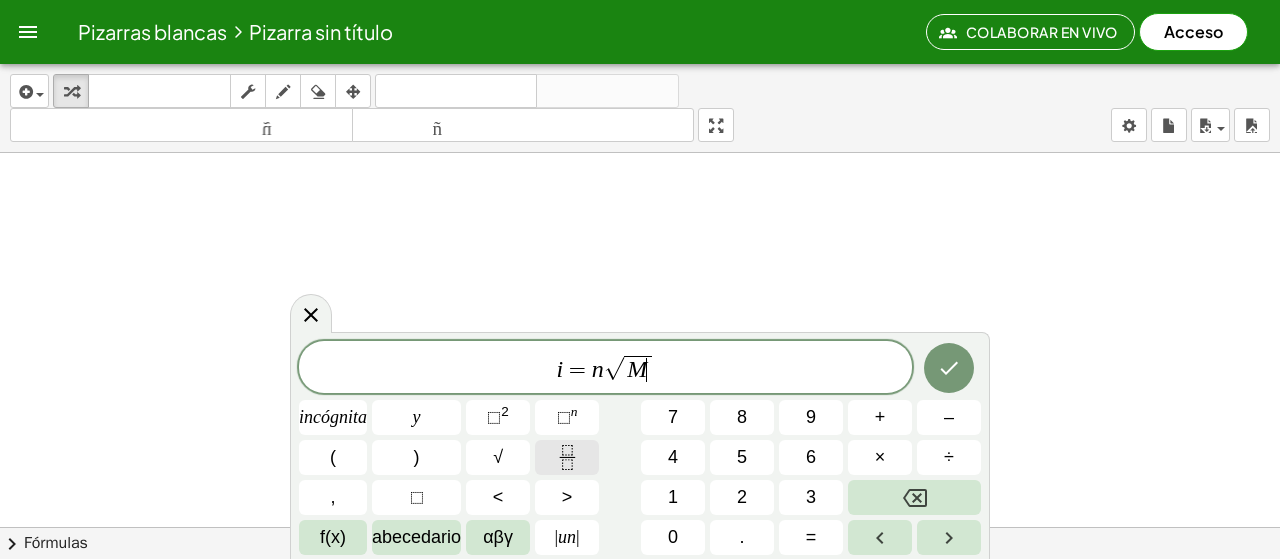 click 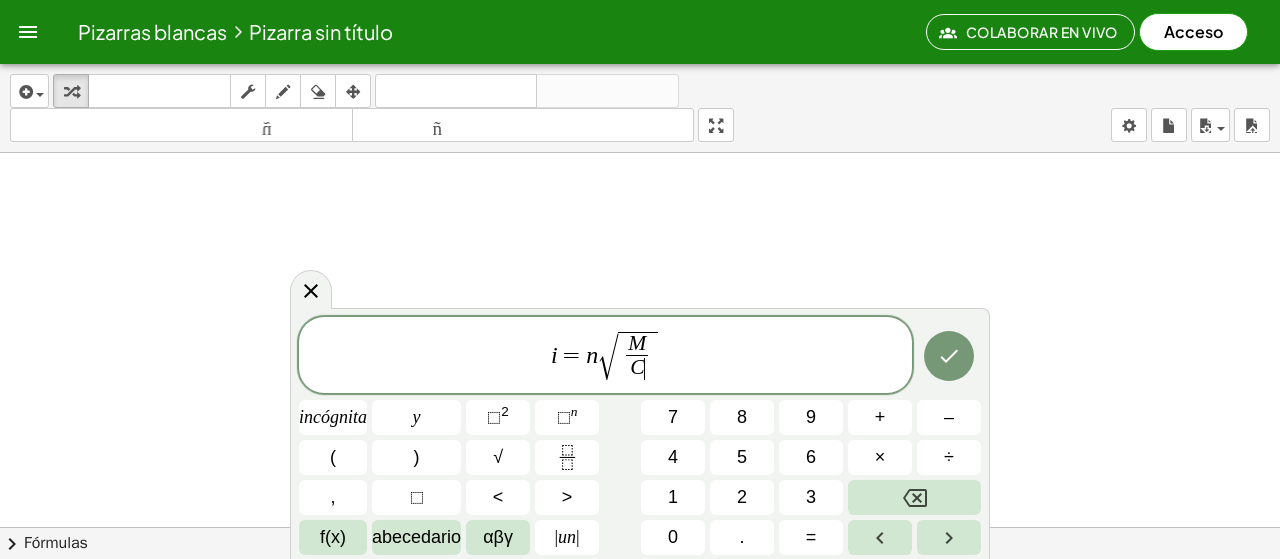 click on "i = n √ M C ​ ​" at bounding box center [605, 357] 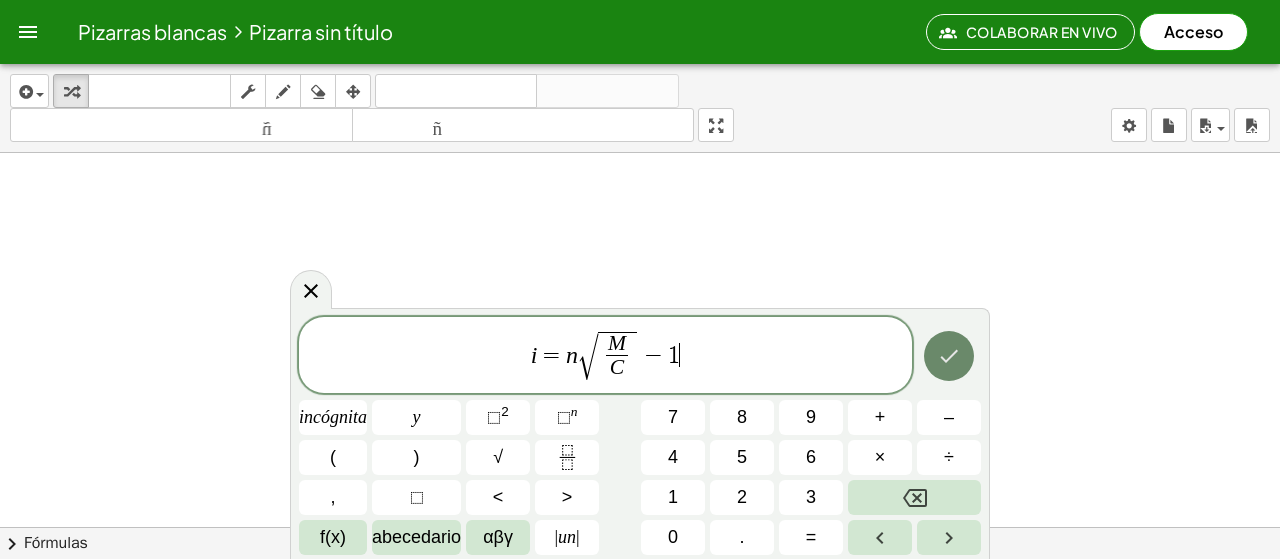 click 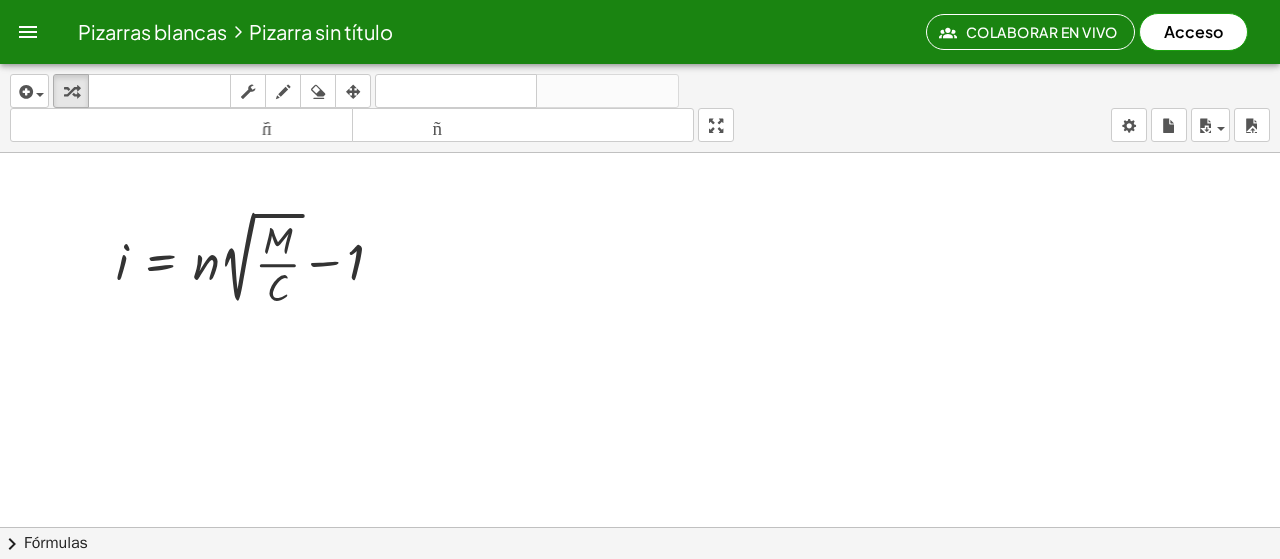 click at bounding box center (749, -162) 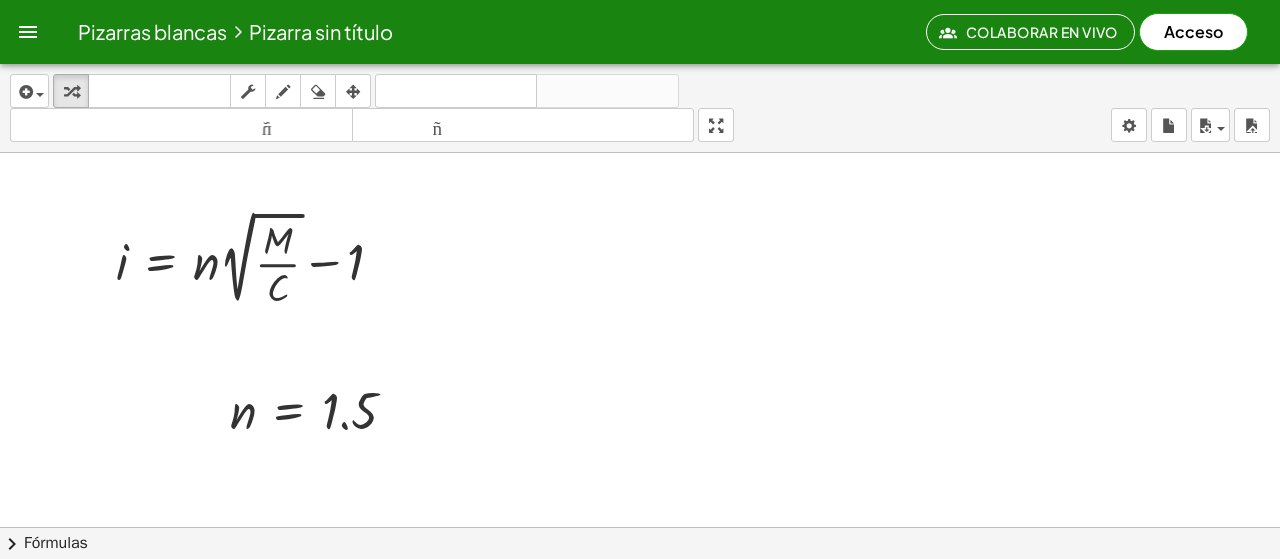 click at bounding box center [749, -162] 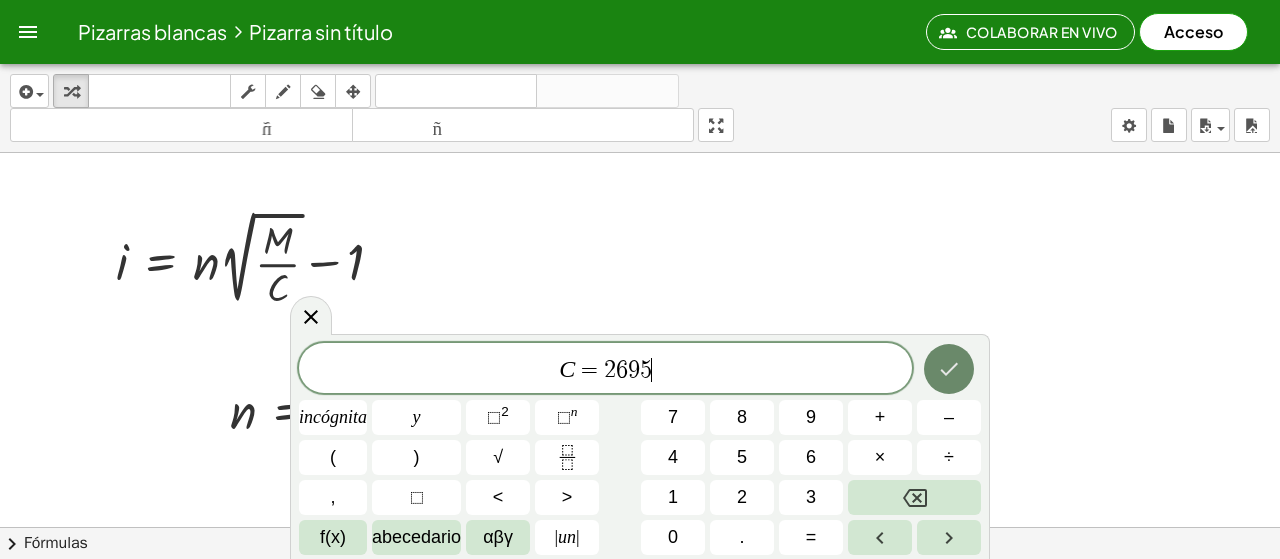 click at bounding box center [949, 369] 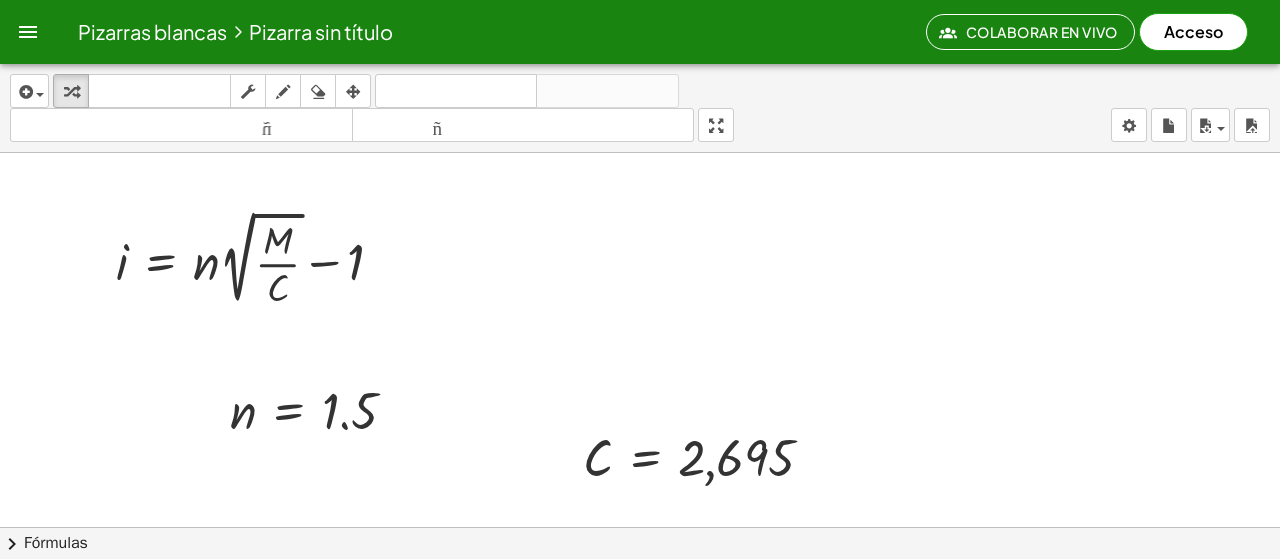 click at bounding box center [749, -162] 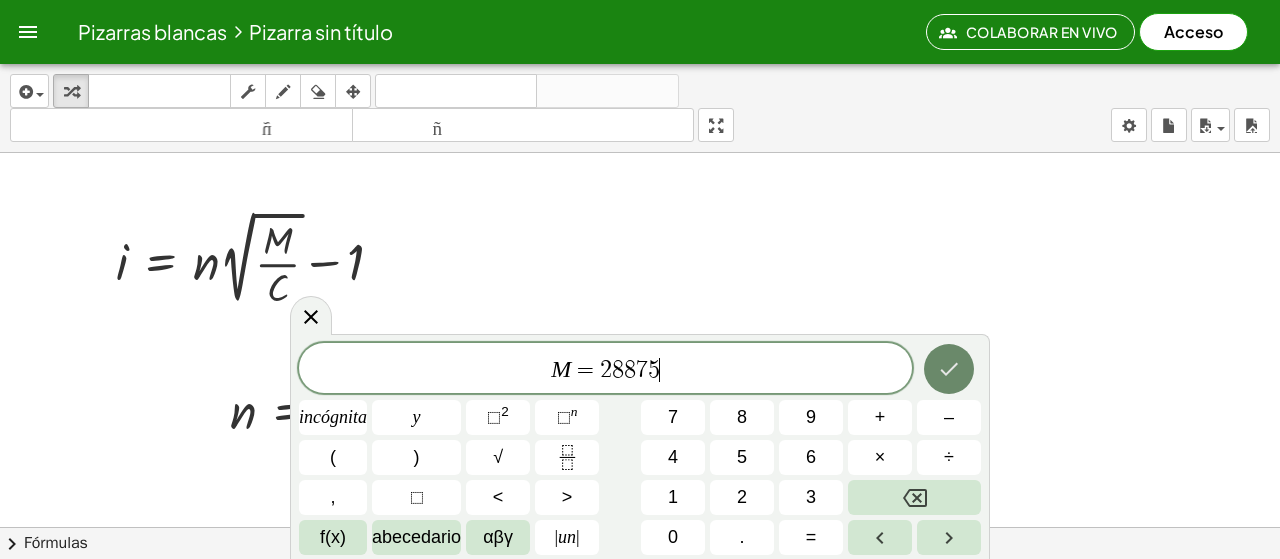 click 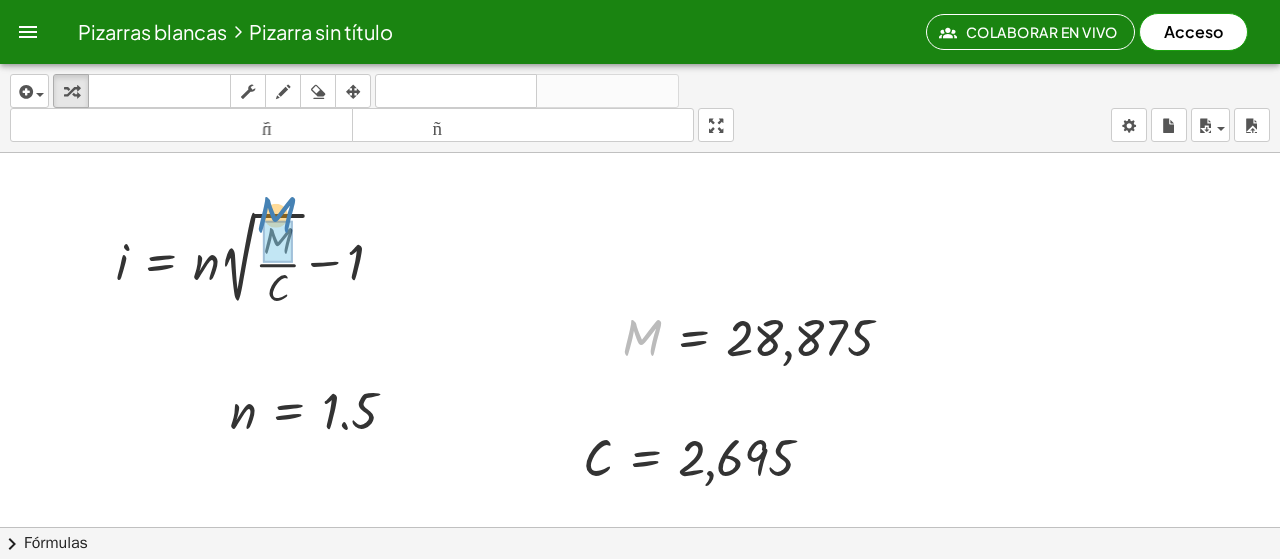 drag, startPoint x: 648, startPoint y: 328, endPoint x: 282, endPoint y: 205, distance: 386.11526 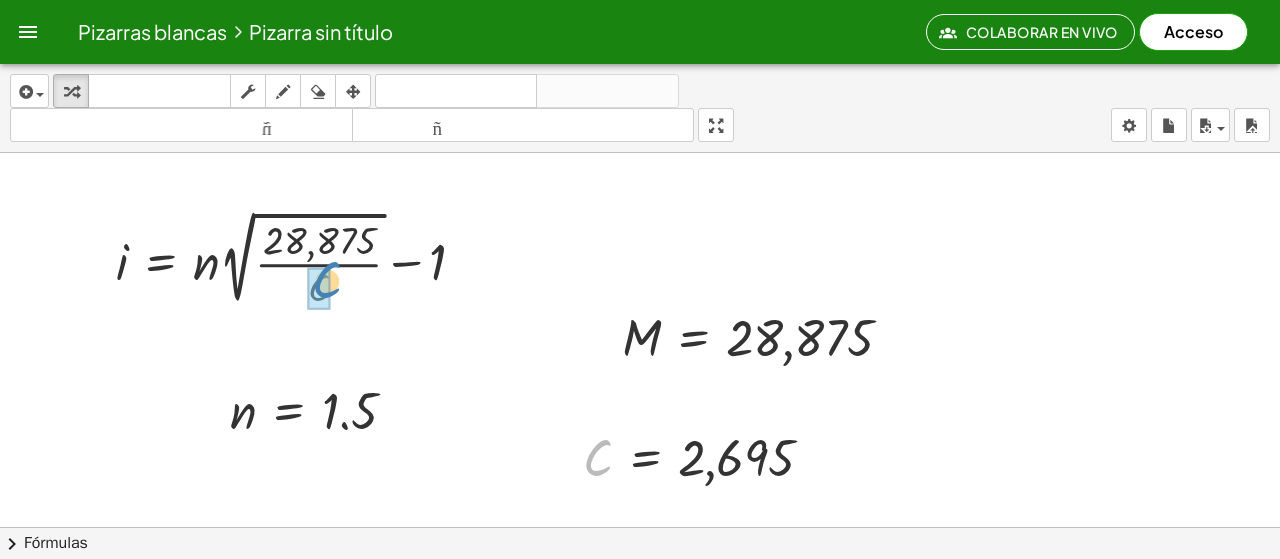 drag, startPoint x: 599, startPoint y: 466, endPoint x: 328, endPoint y: 289, distance: 323.68195 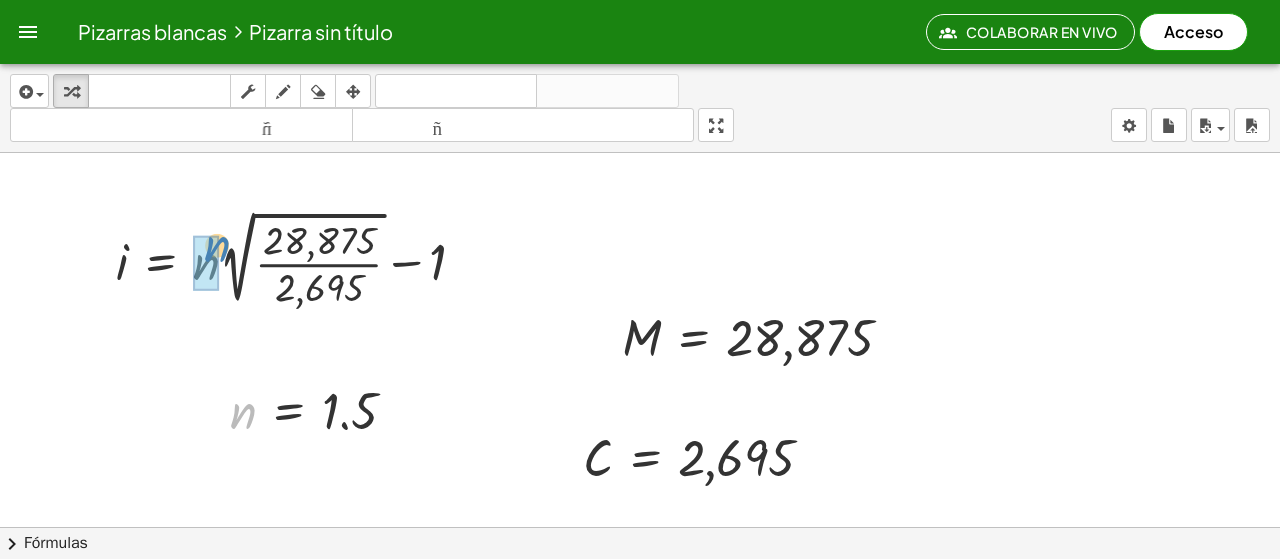 drag, startPoint x: 250, startPoint y: 409, endPoint x: 224, endPoint y: 243, distance: 168.0238 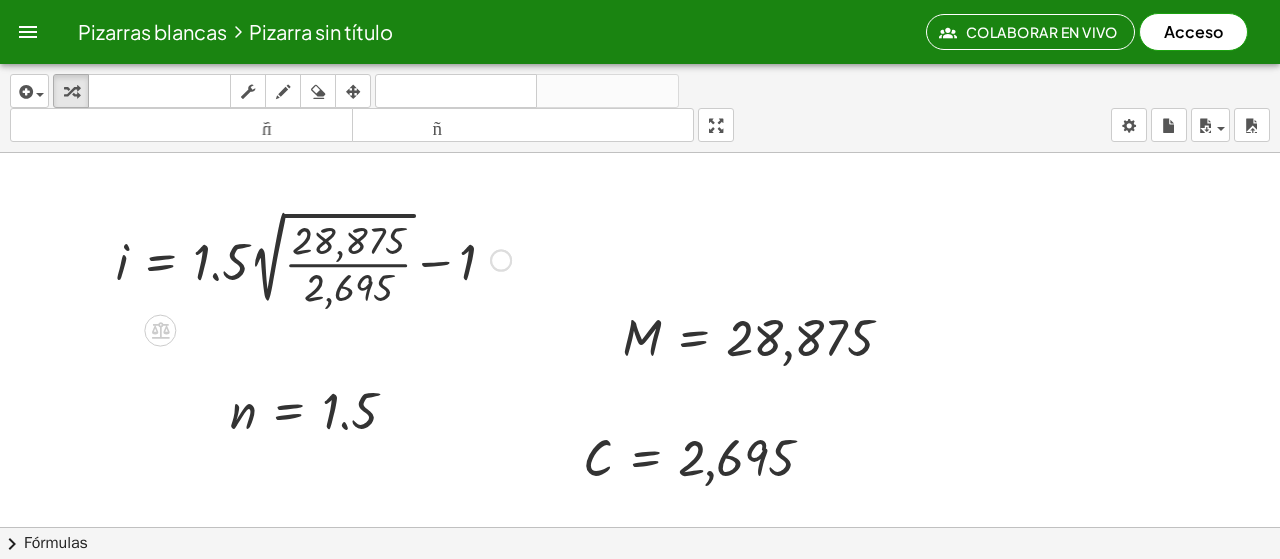 click at bounding box center [313, 258] 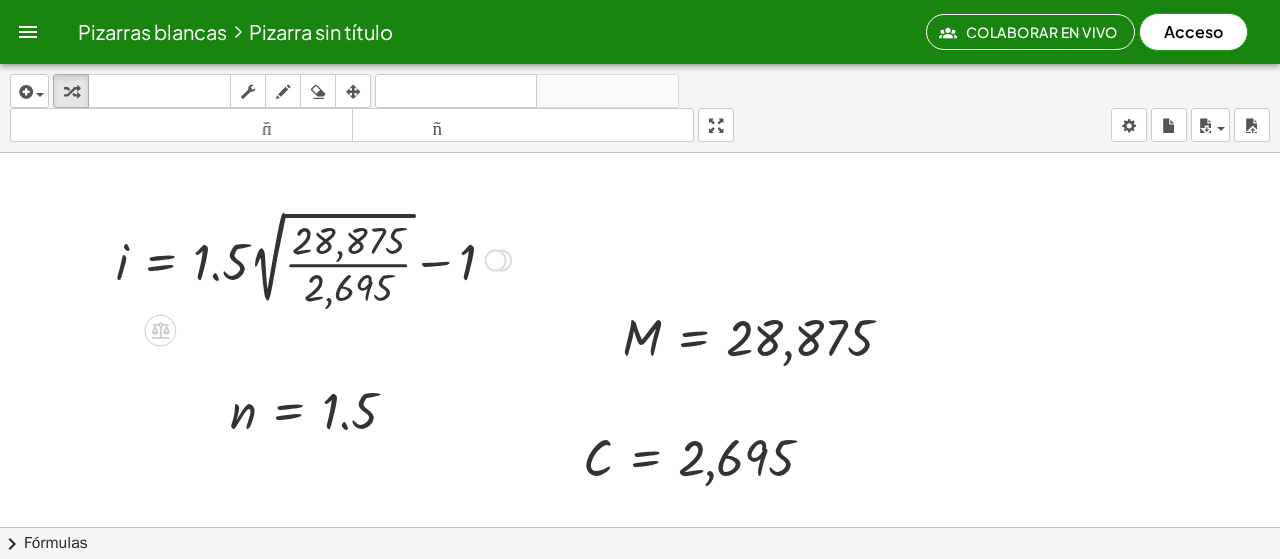click at bounding box center [313, 258] 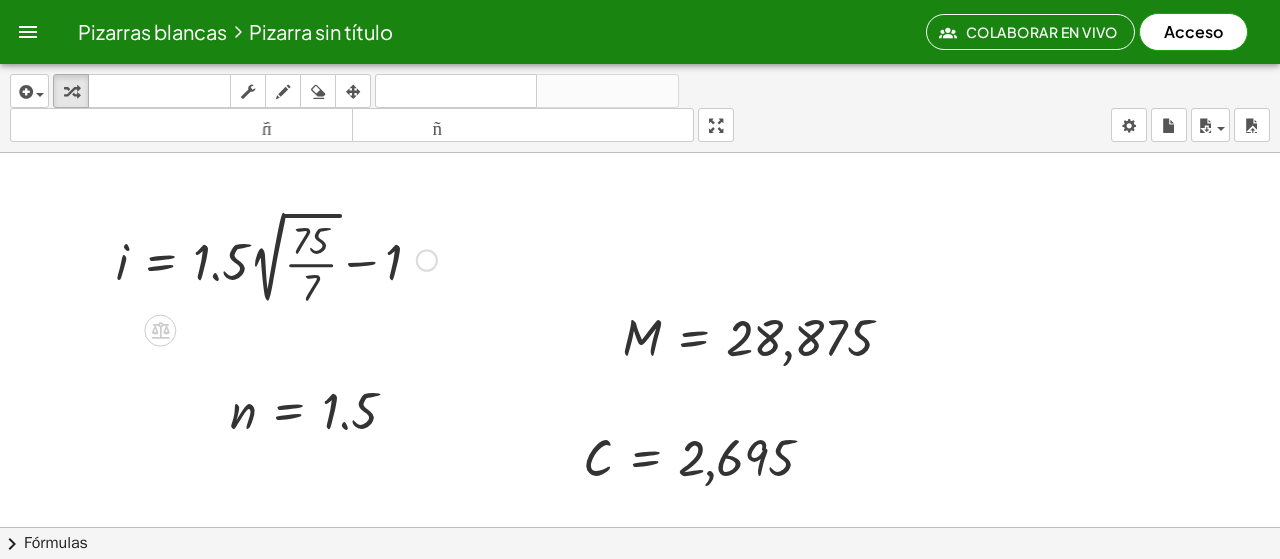 click at bounding box center [276, 258] 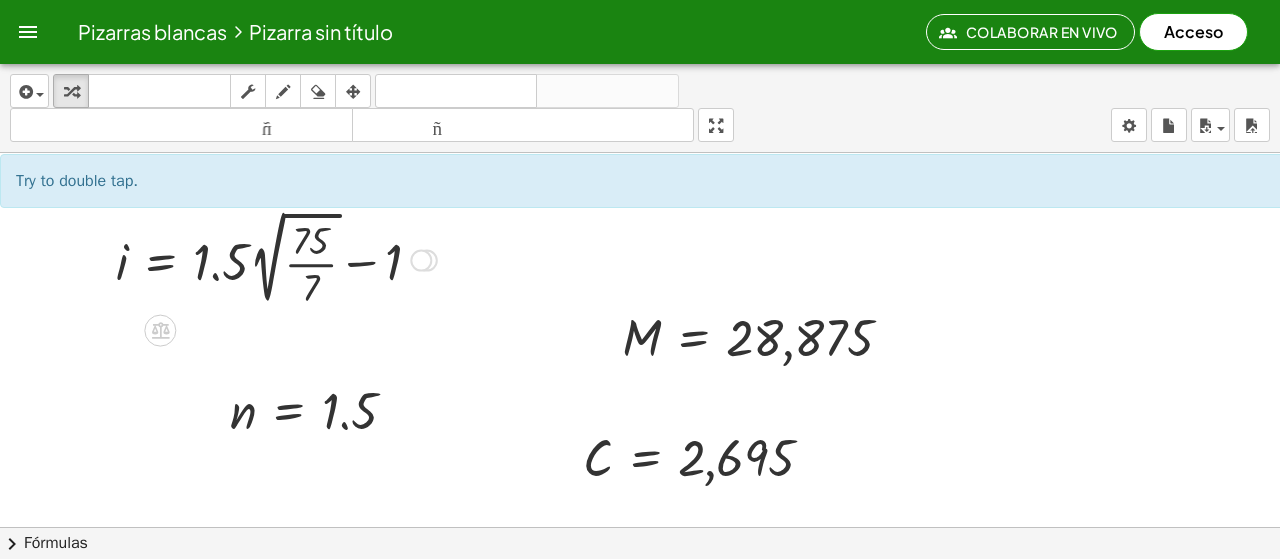 click at bounding box center [276, 258] 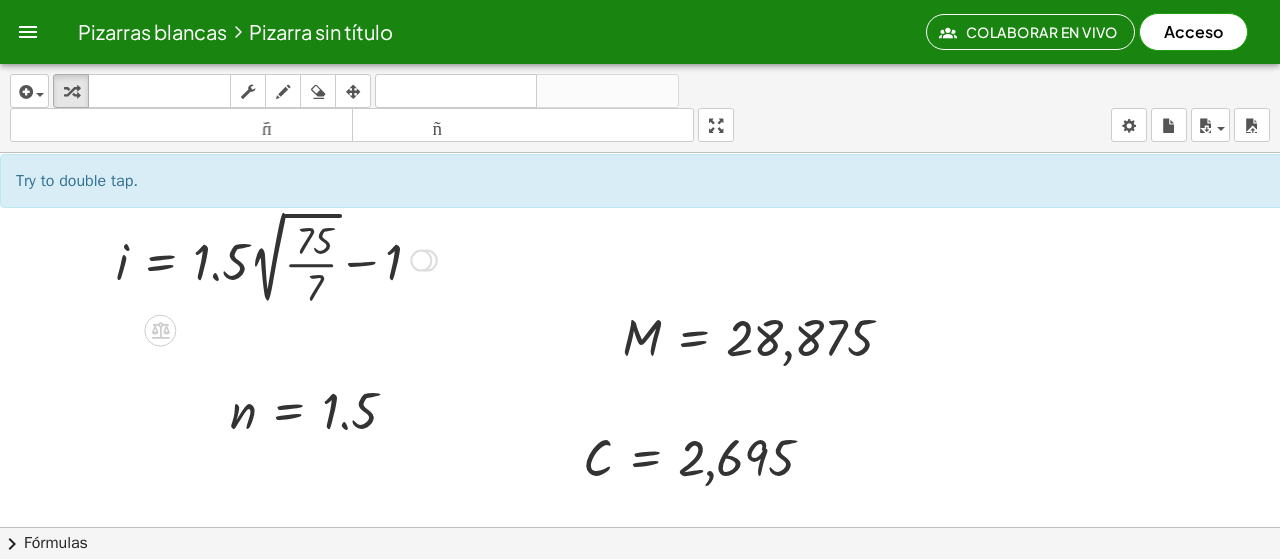 click at bounding box center [276, 258] 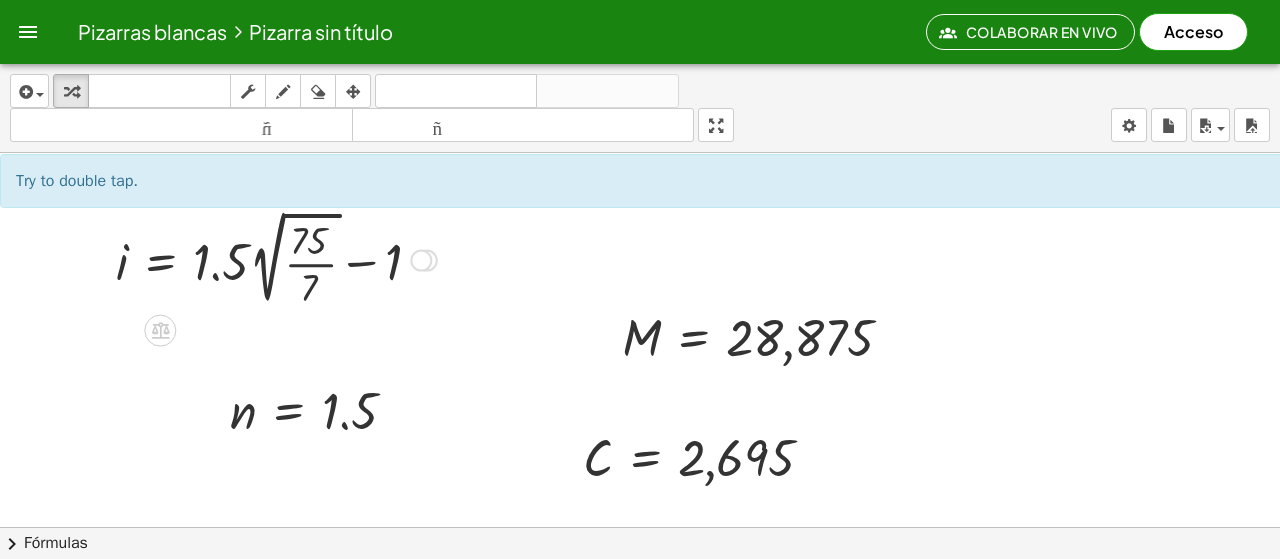 click at bounding box center (276, 258) 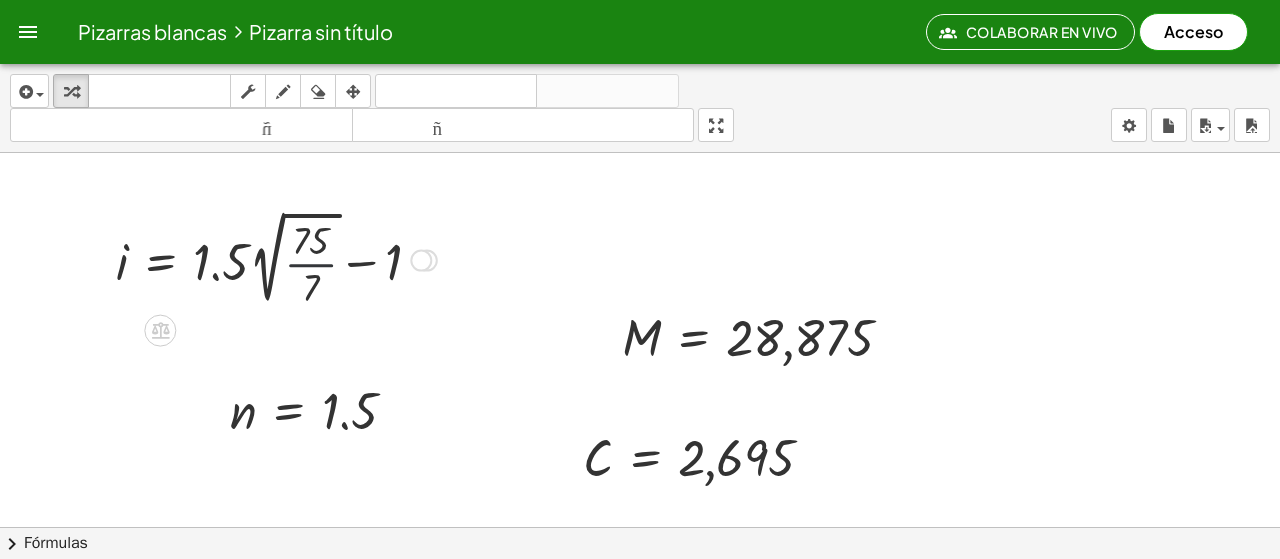 click at bounding box center (276, 258) 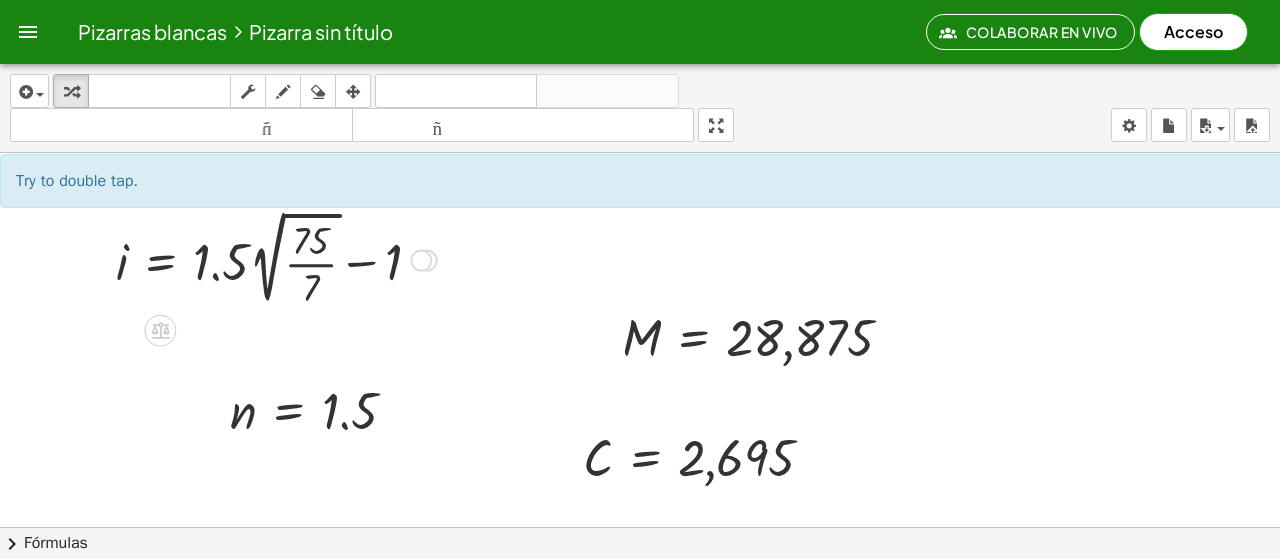 click at bounding box center (276, 258) 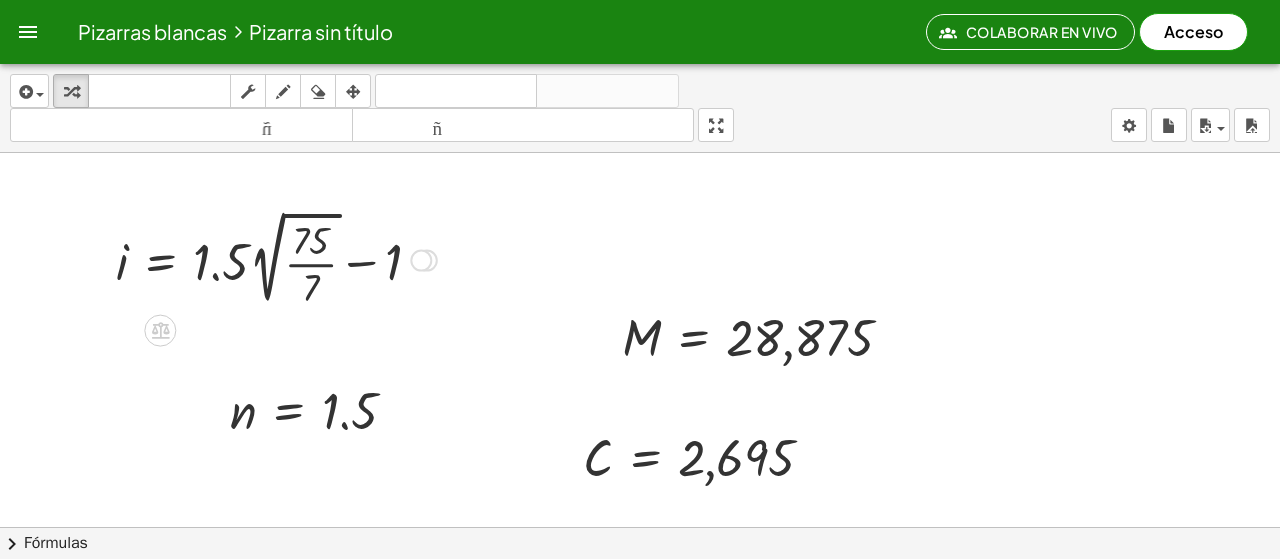click at bounding box center (276, 258) 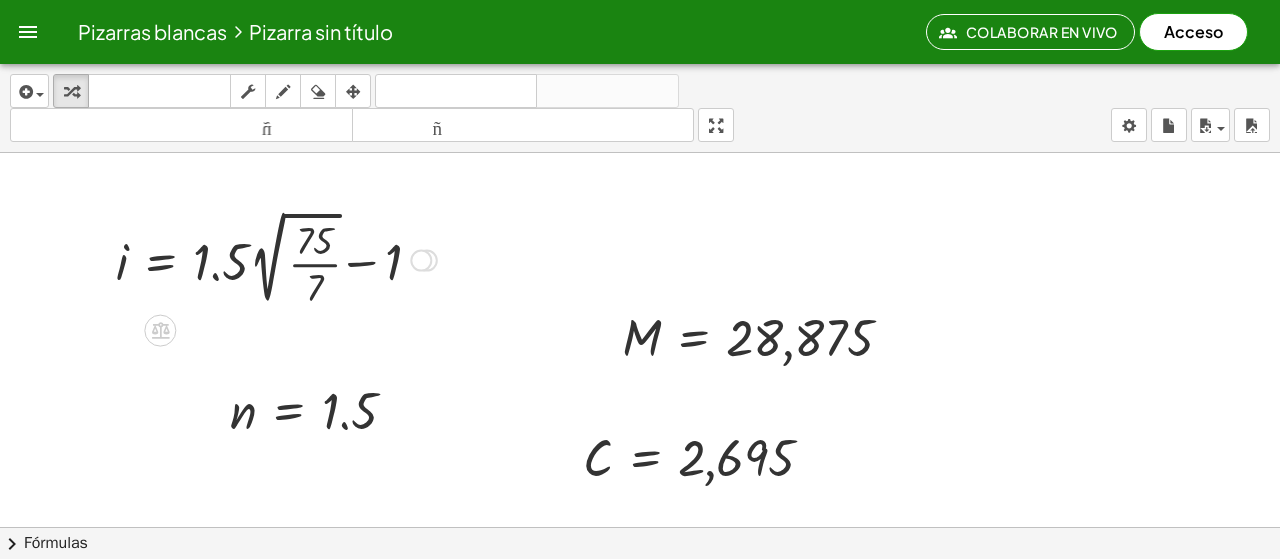 click at bounding box center (276, 258) 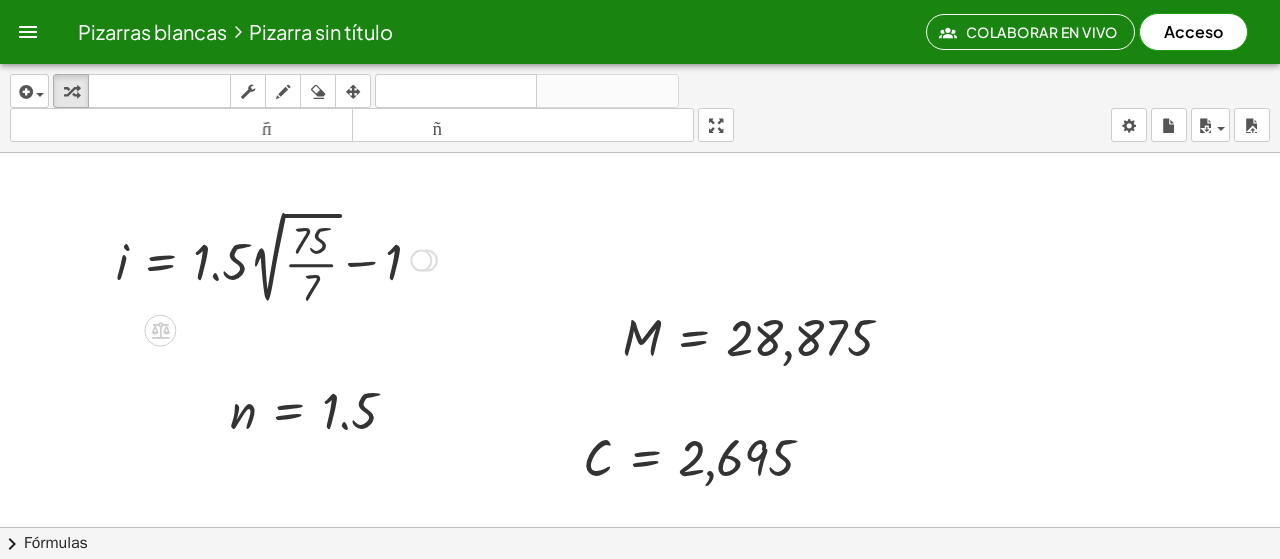 click at bounding box center [276, 258] 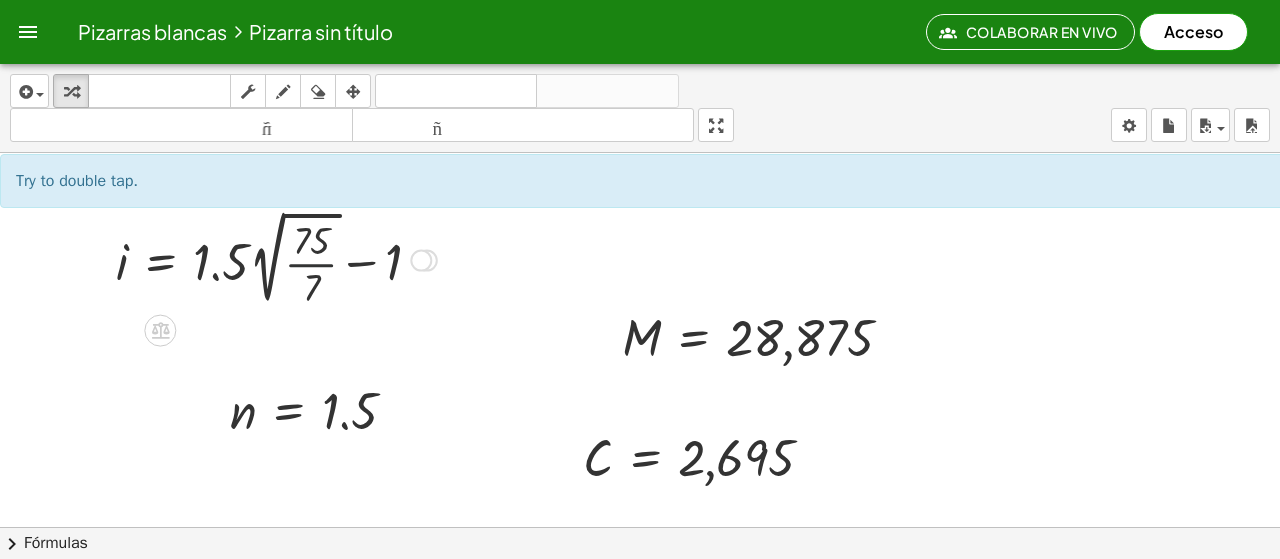 click at bounding box center (276, 258) 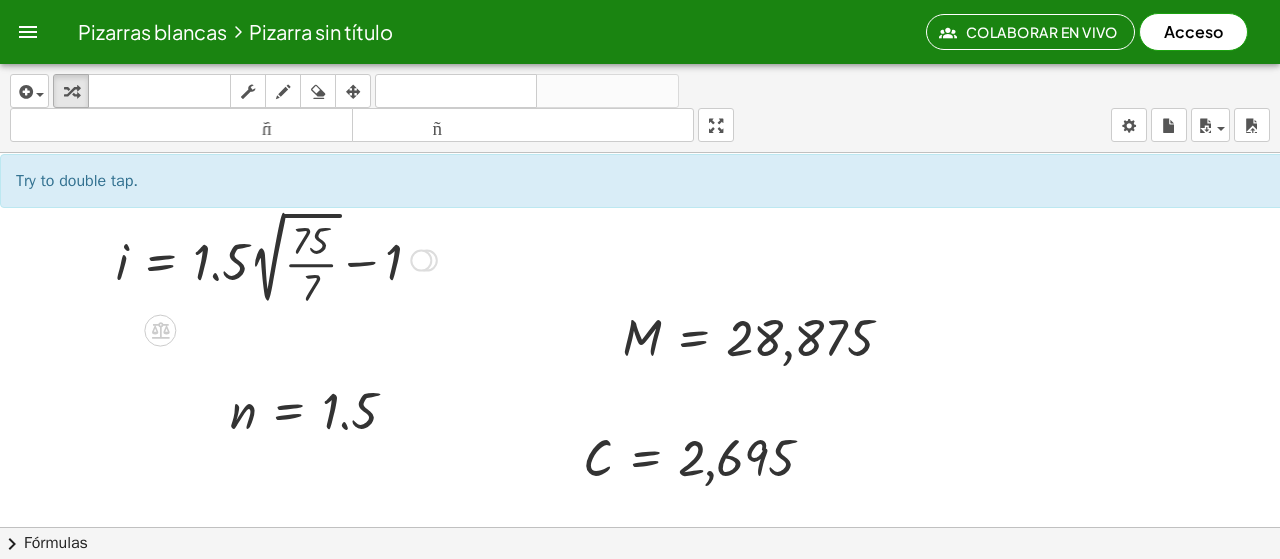 click at bounding box center [276, 258] 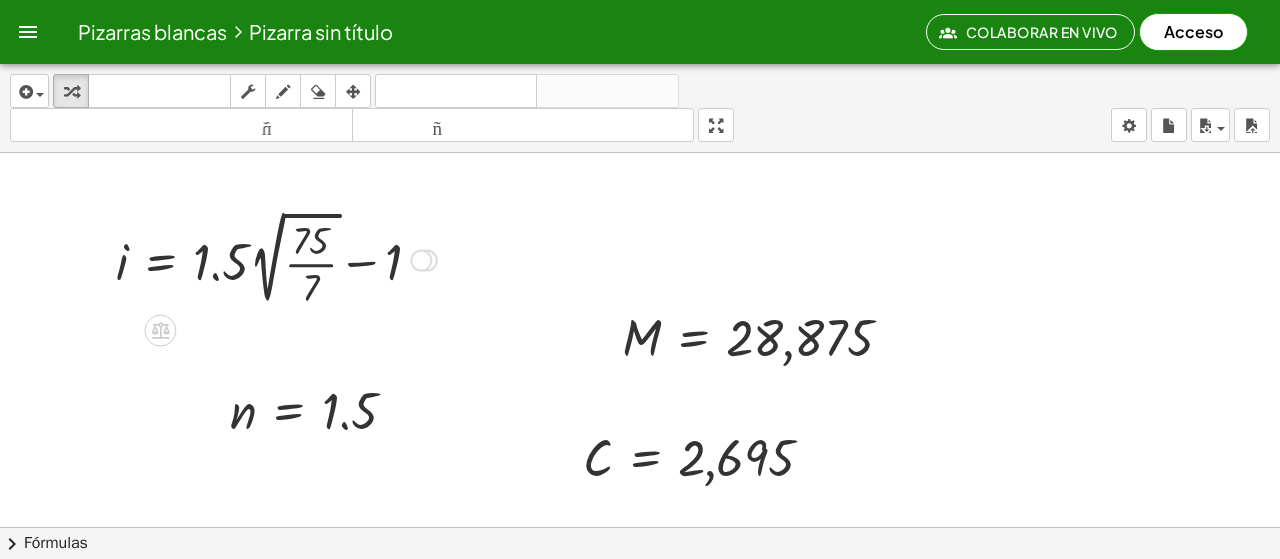 click at bounding box center (276, 258) 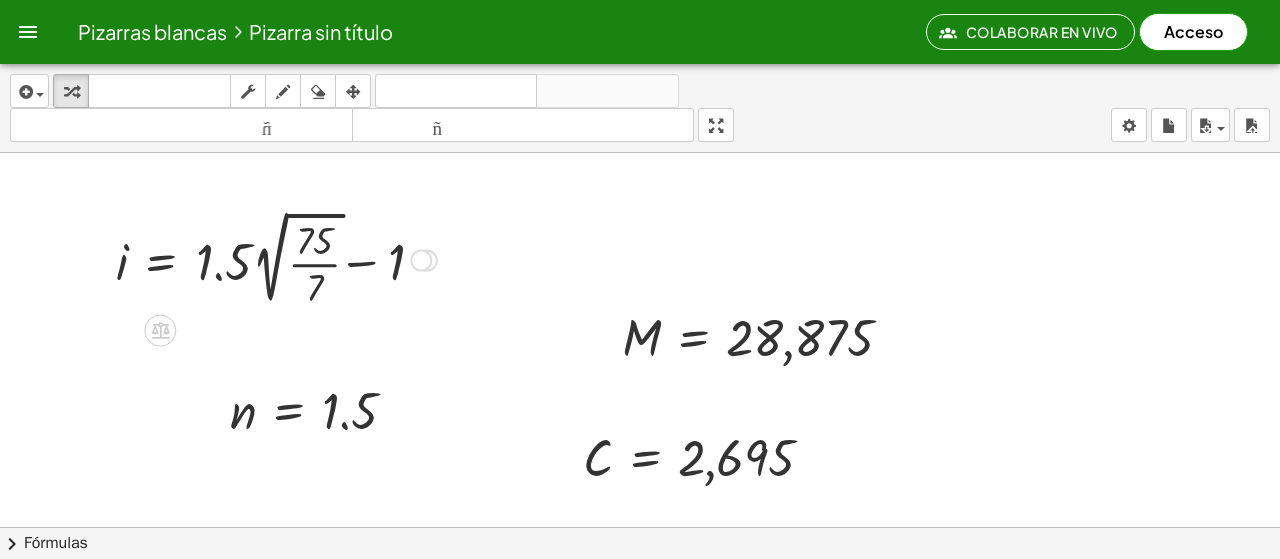 click at bounding box center [276, 258] 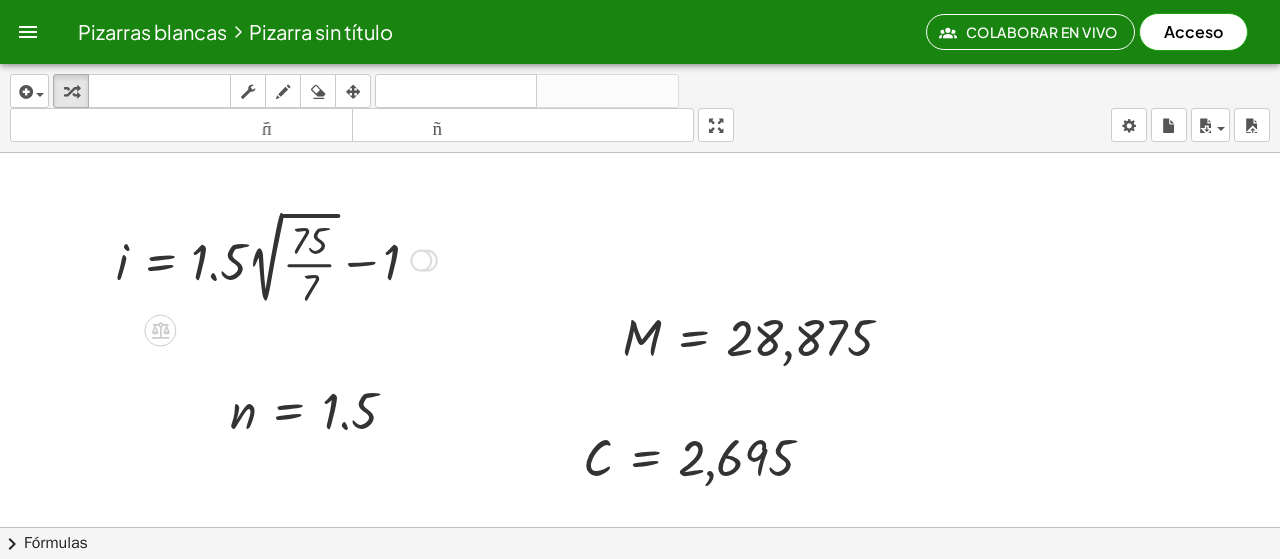 click at bounding box center (276, 258) 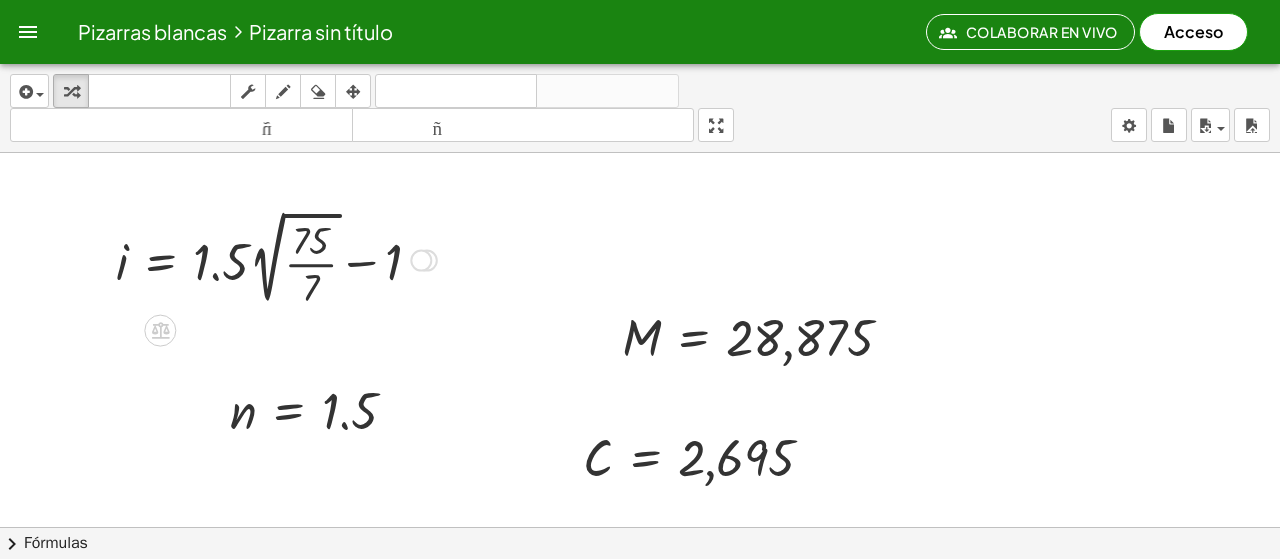 click at bounding box center [276, 258] 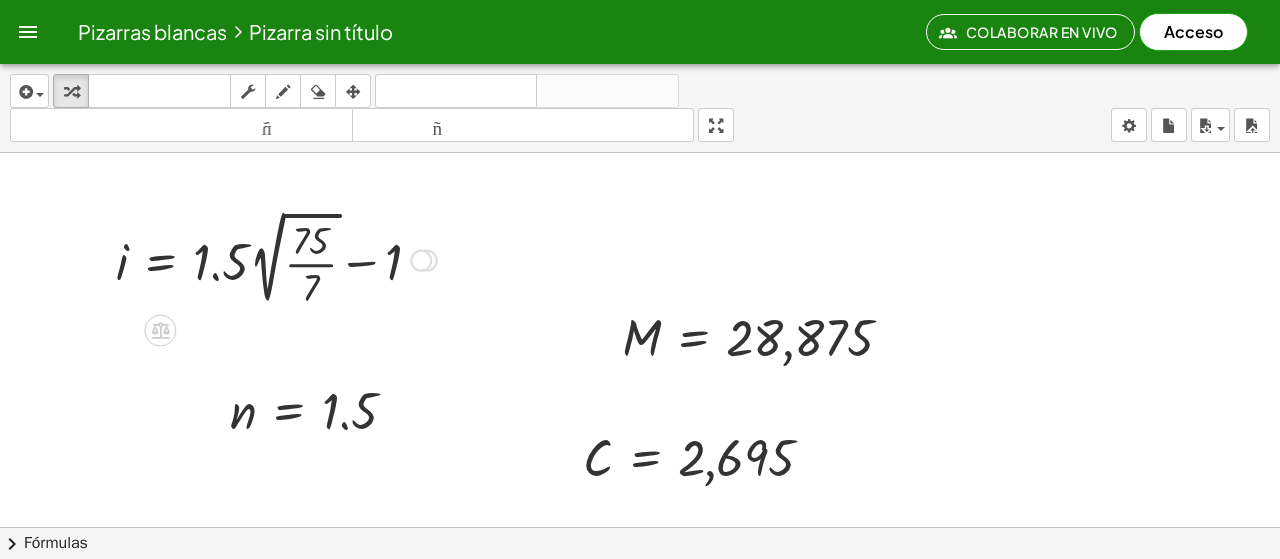click at bounding box center [276, 258] 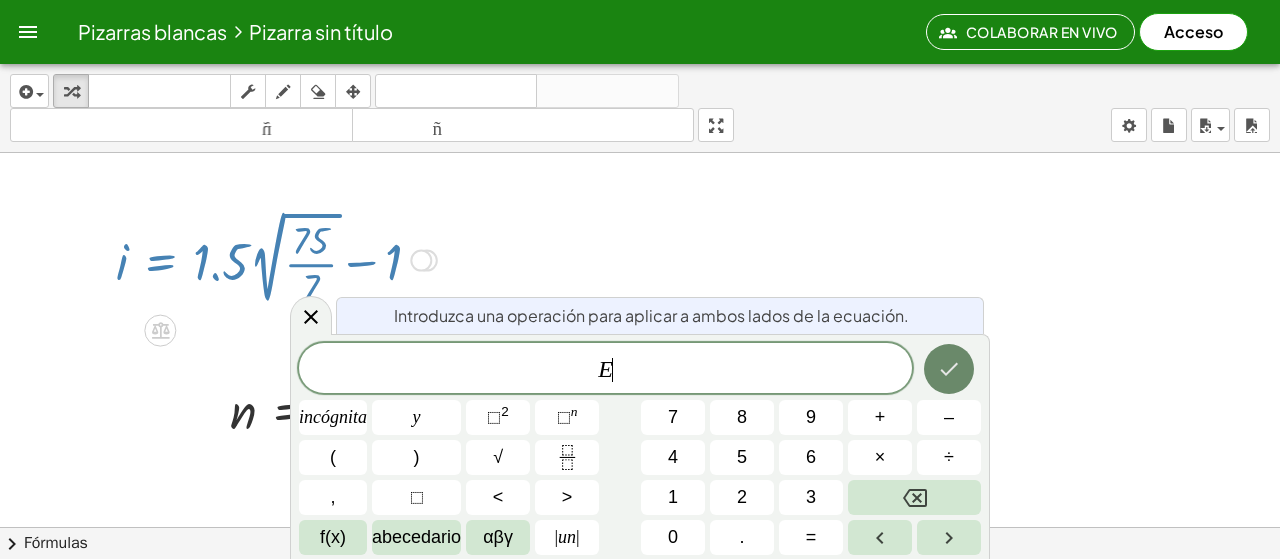click 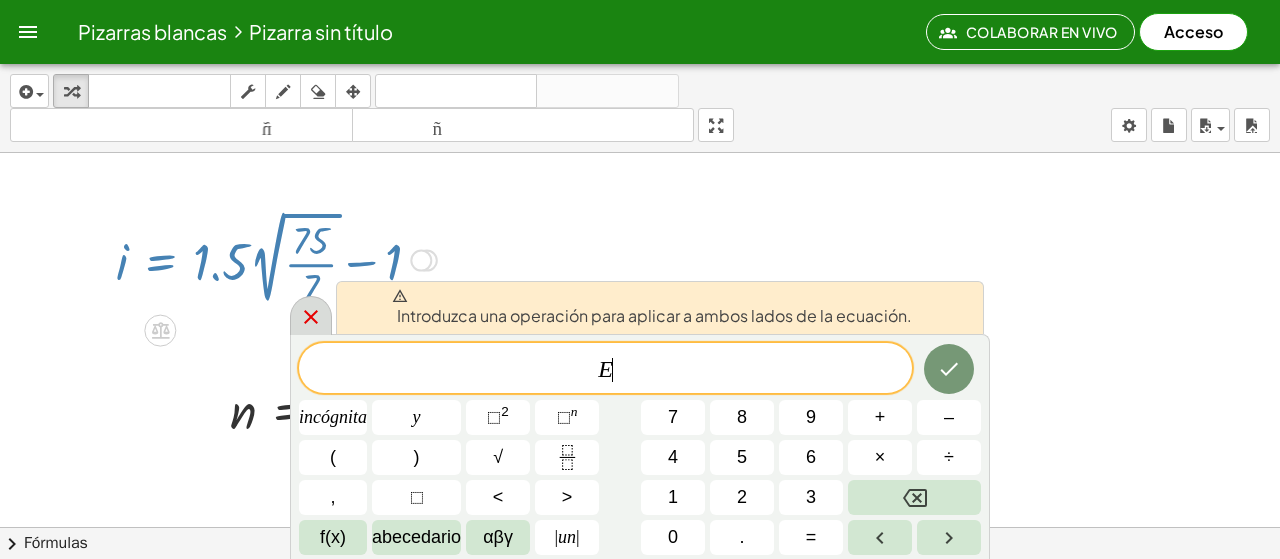 click 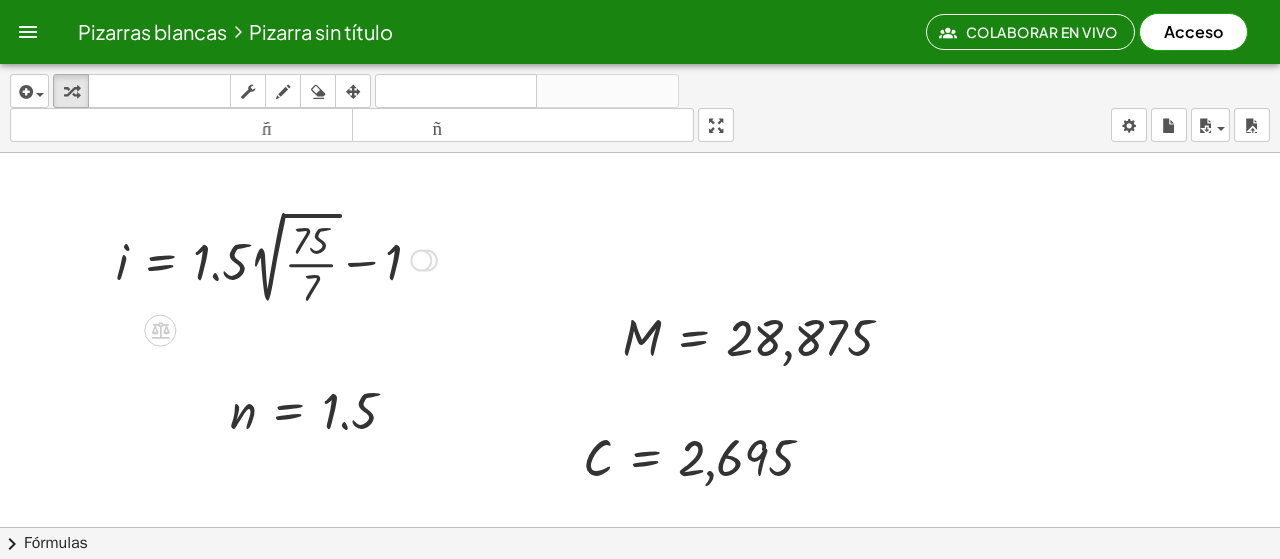 click at bounding box center (421, 261) 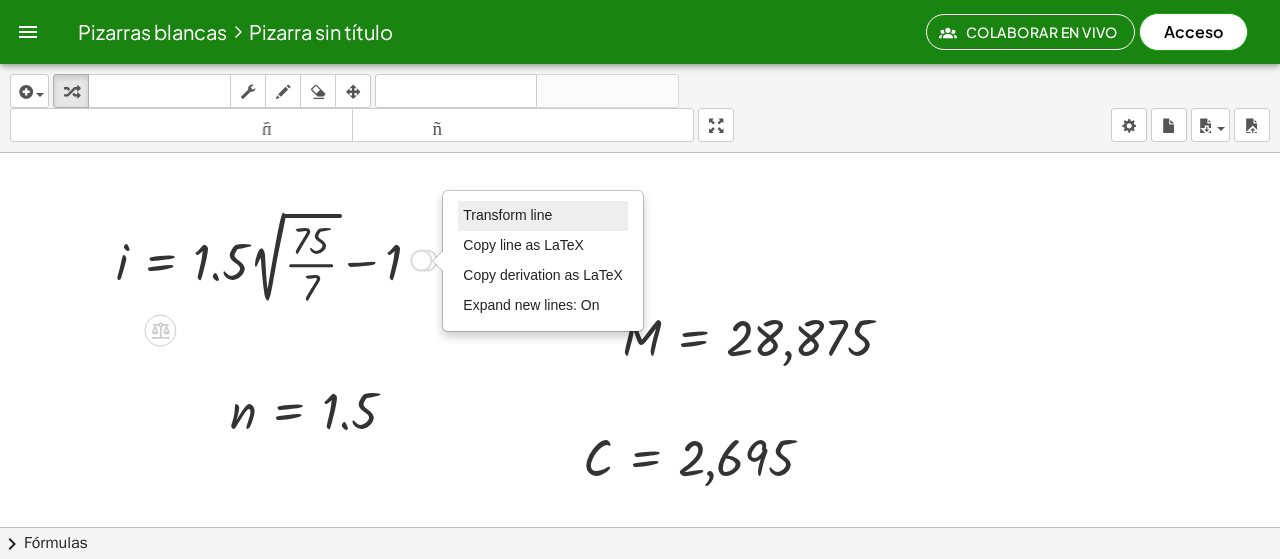 click on "Transform line" at bounding box center (507, 215) 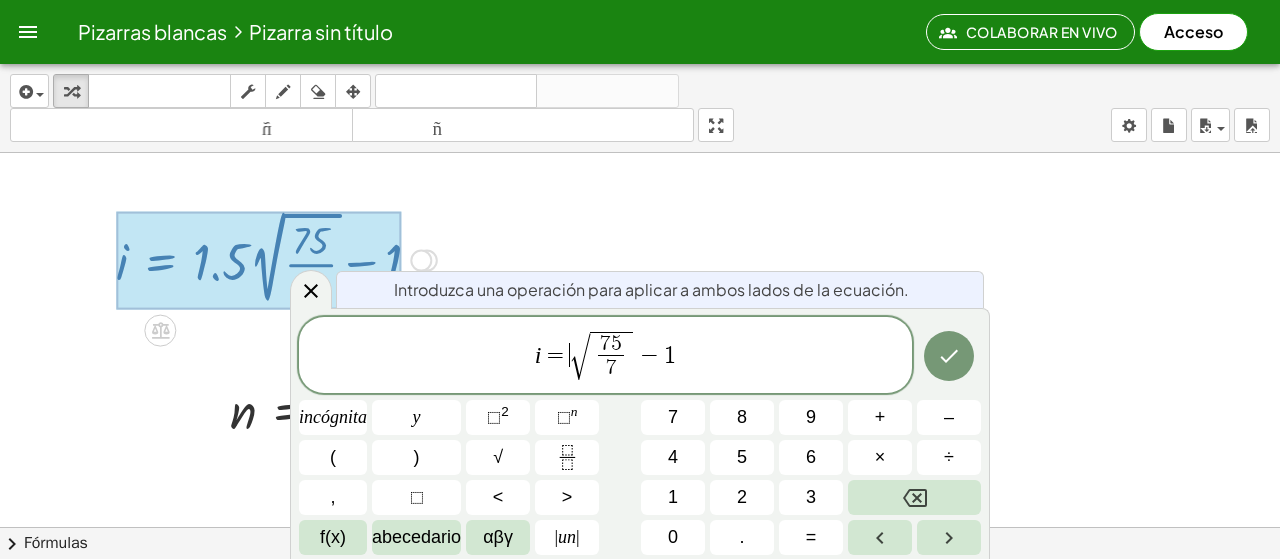 click on "√" at bounding box center (580, 356) 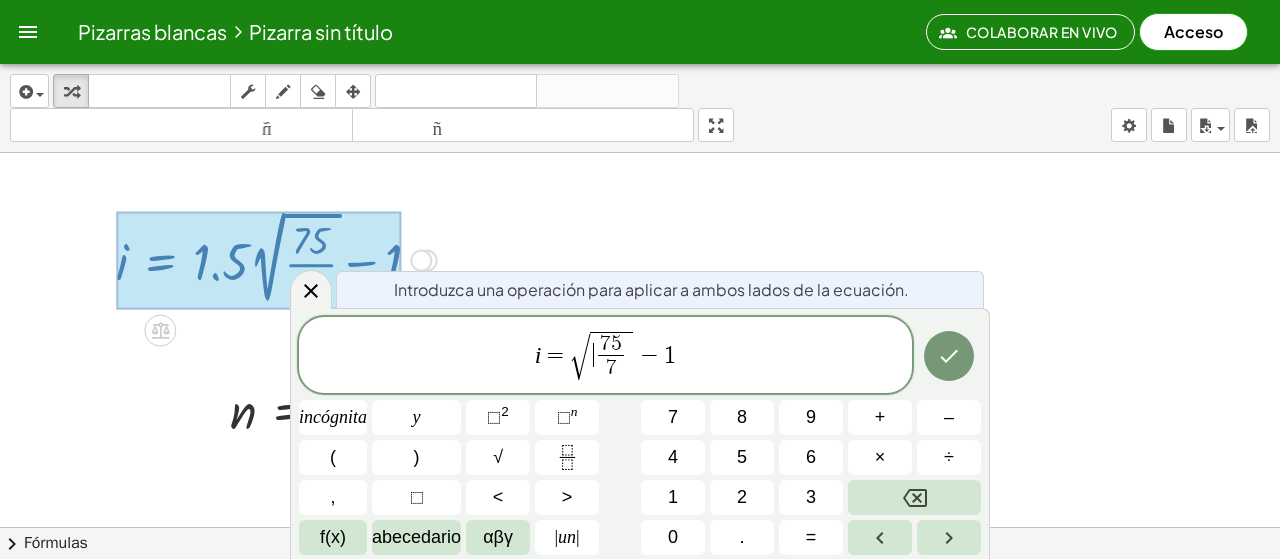 click on "√" at bounding box center (580, 356) 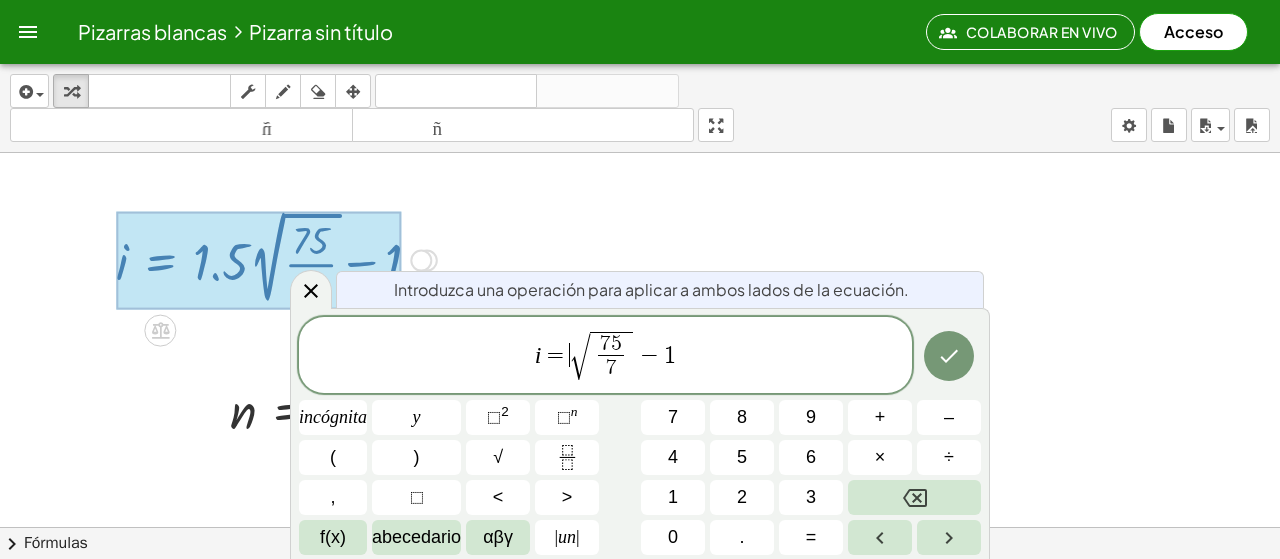 click on "√" at bounding box center (580, 356) 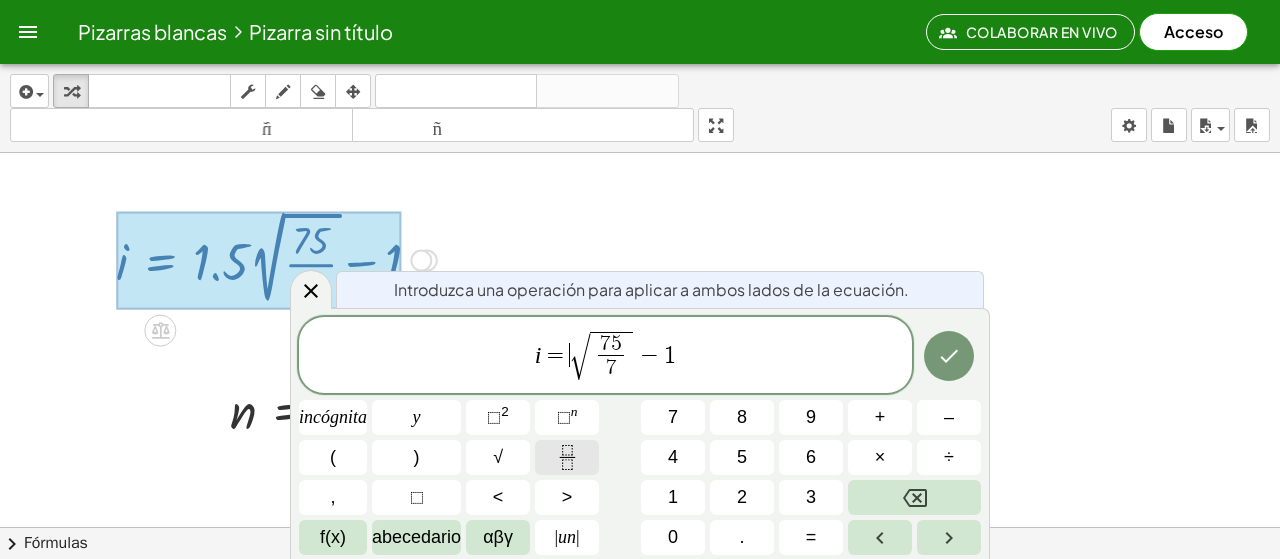 click 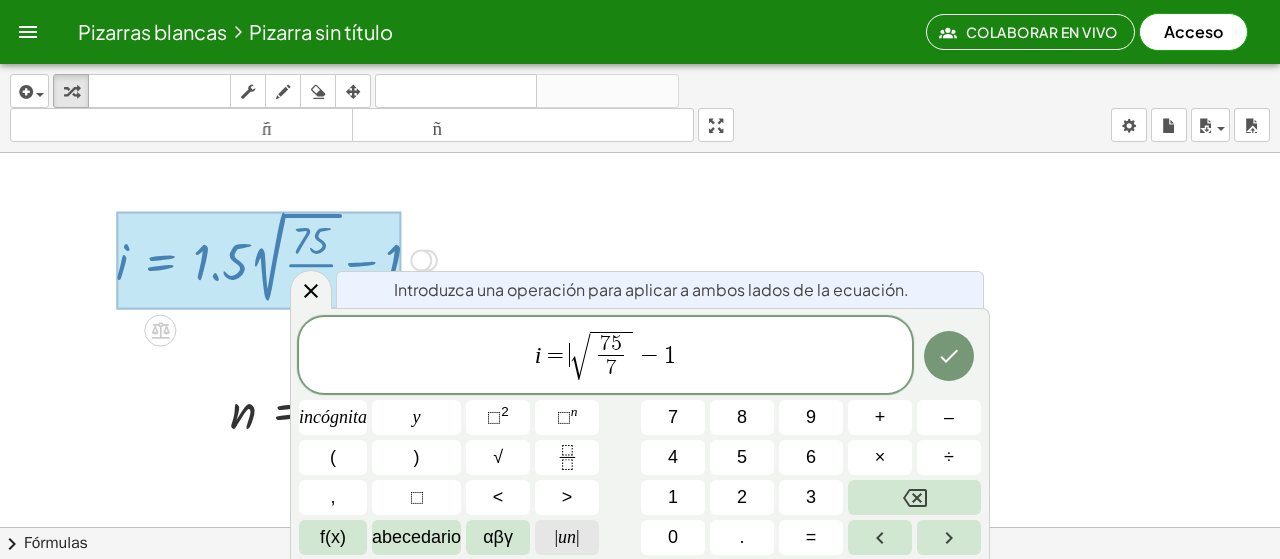click on "un" at bounding box center [567, 537] 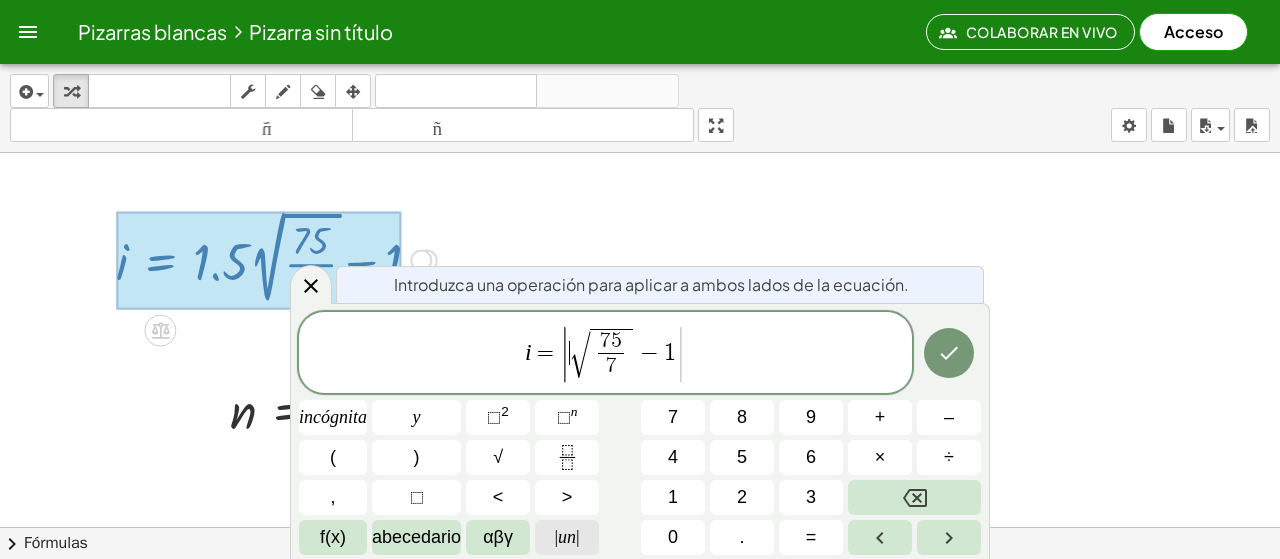 click on "un" at bounding box center [567, 537] 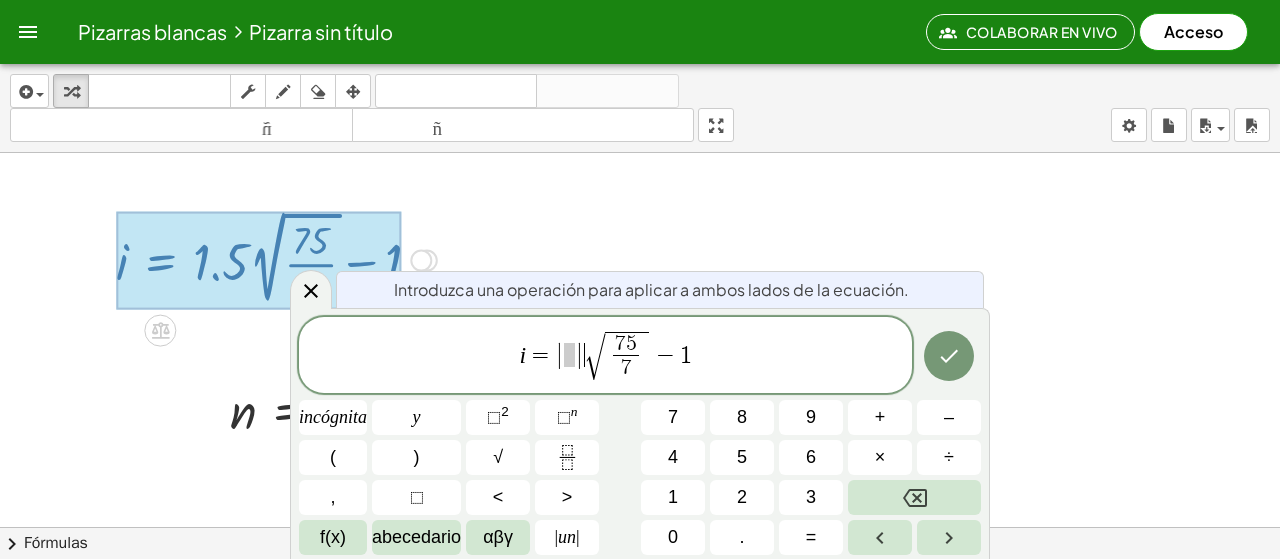 click on "√" at bounding box center [595, 356] 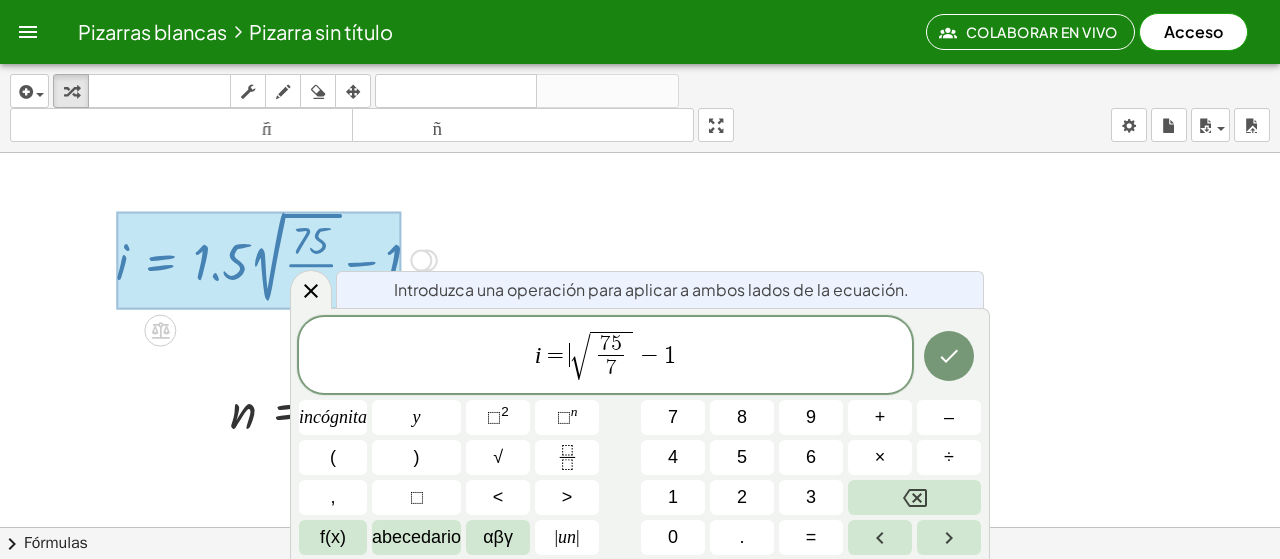click on "√" at bounding box center (580, 356) 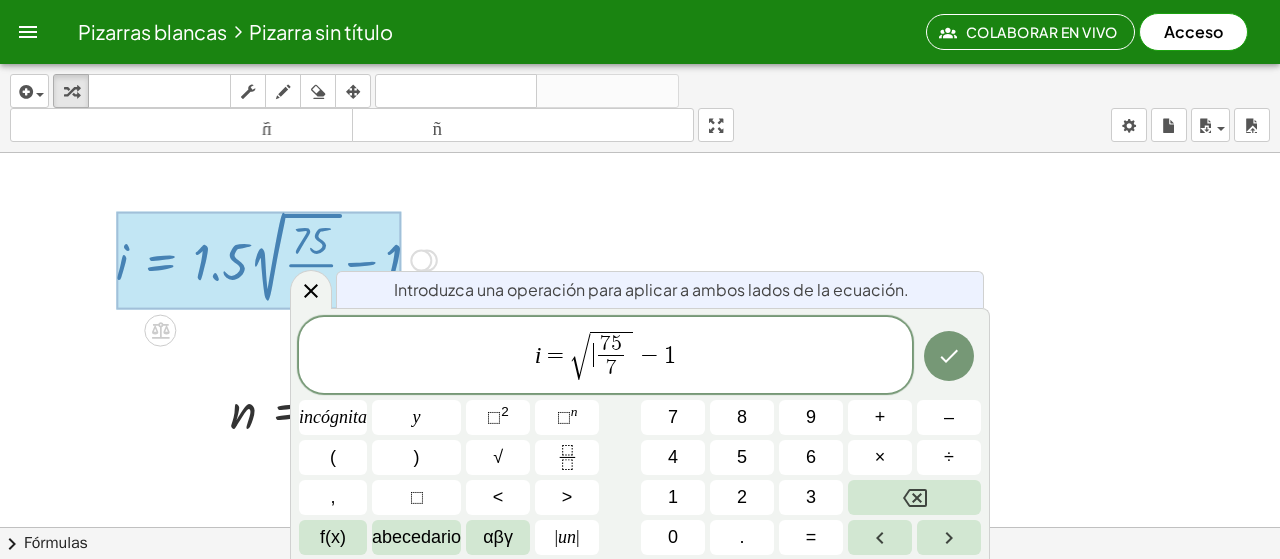 click on "√" at bounding box center [580, 356] 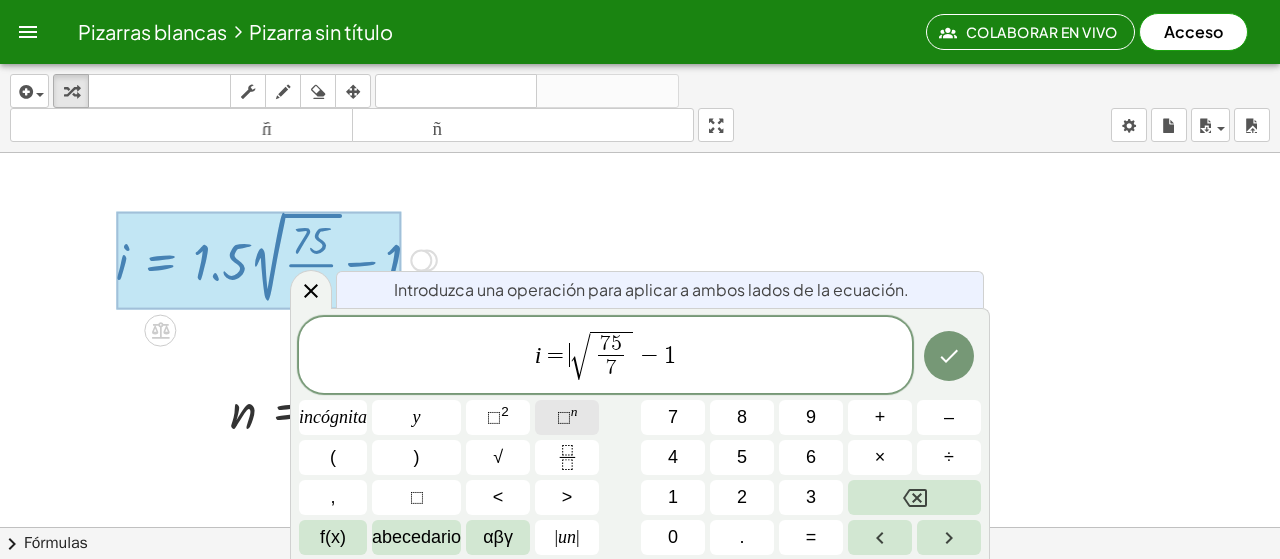 click on "⬚" at bounding box center (564, 417) 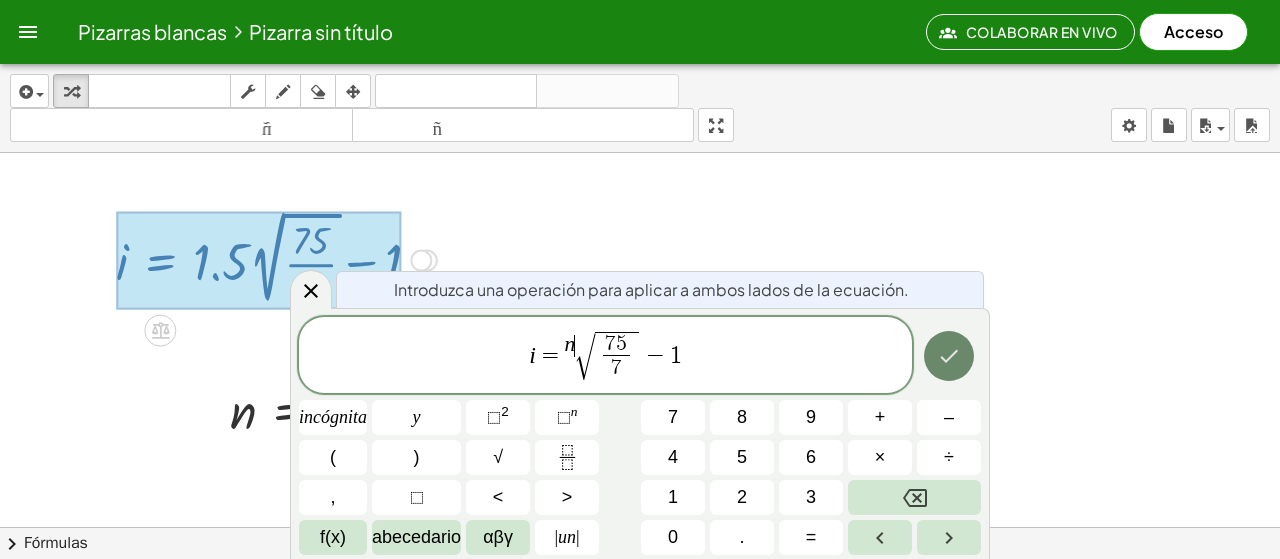 click 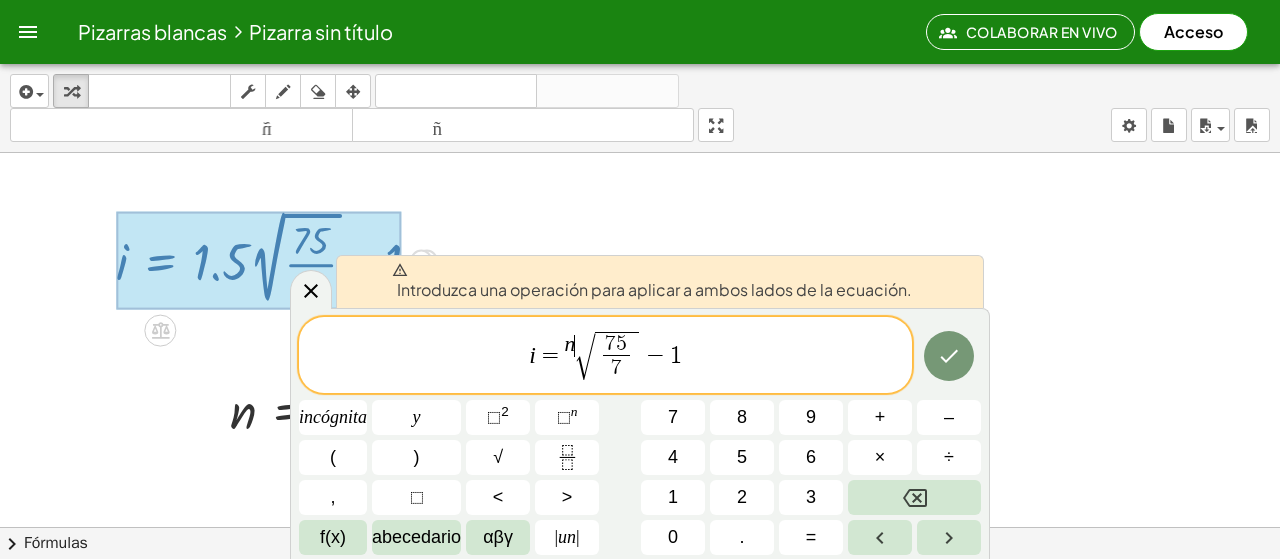 click on "−" at bounding box center (655, 355) 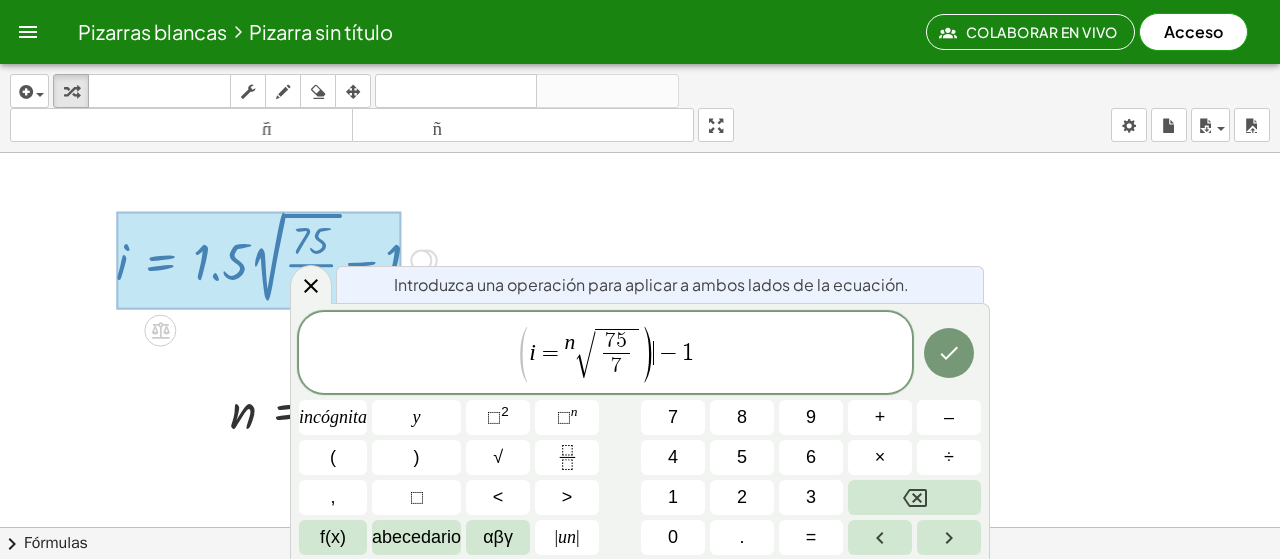 click on "=" at bounding box center (550, 353) 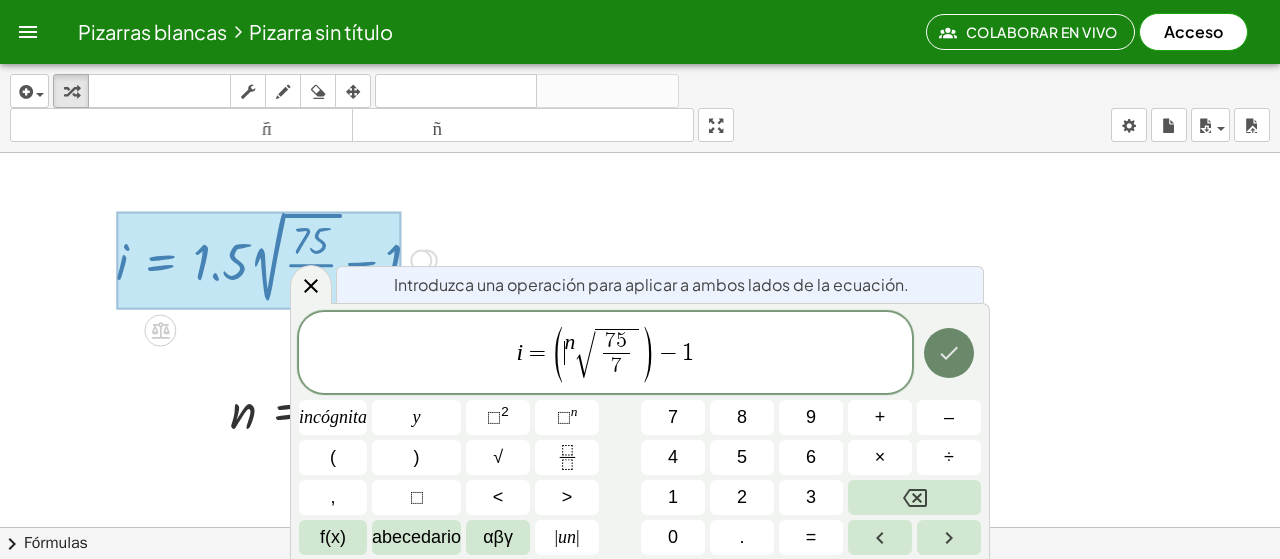click at bounding box center (949, 353) 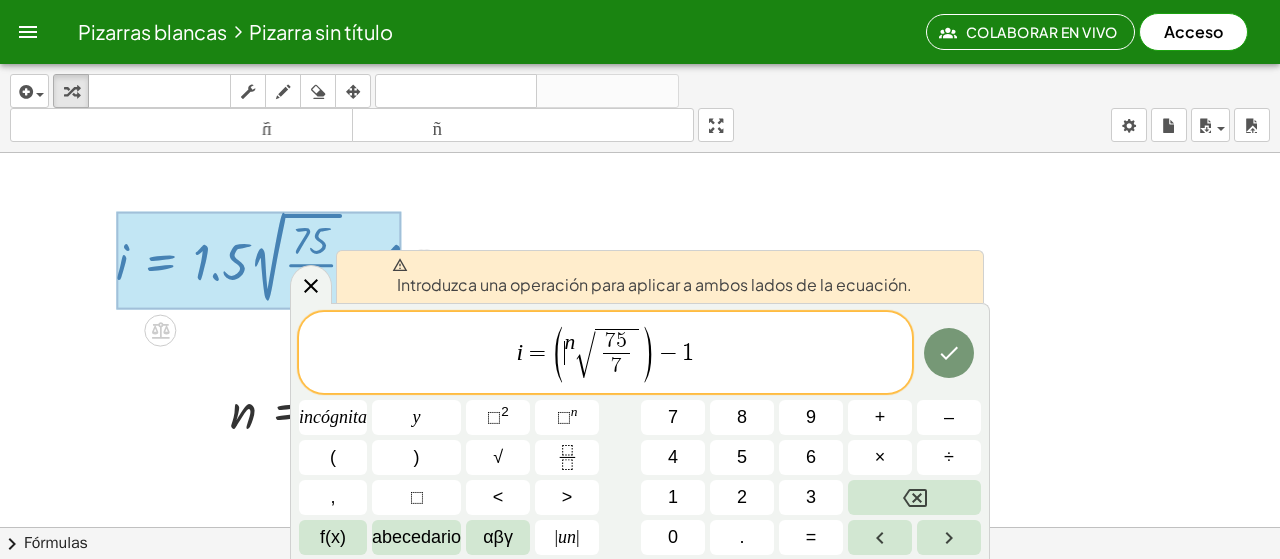 click on "i = ( ​ n √ 7 5 7 ​ ) − 1" at bounding box center [605, 354] 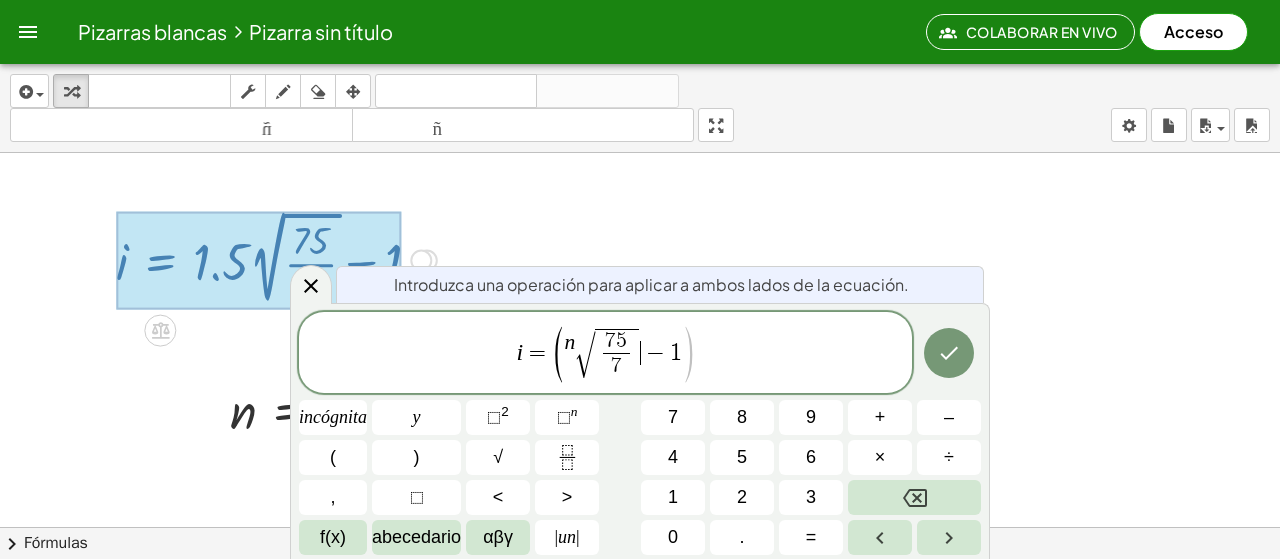 click on ")" at bounding box center (687, 353) 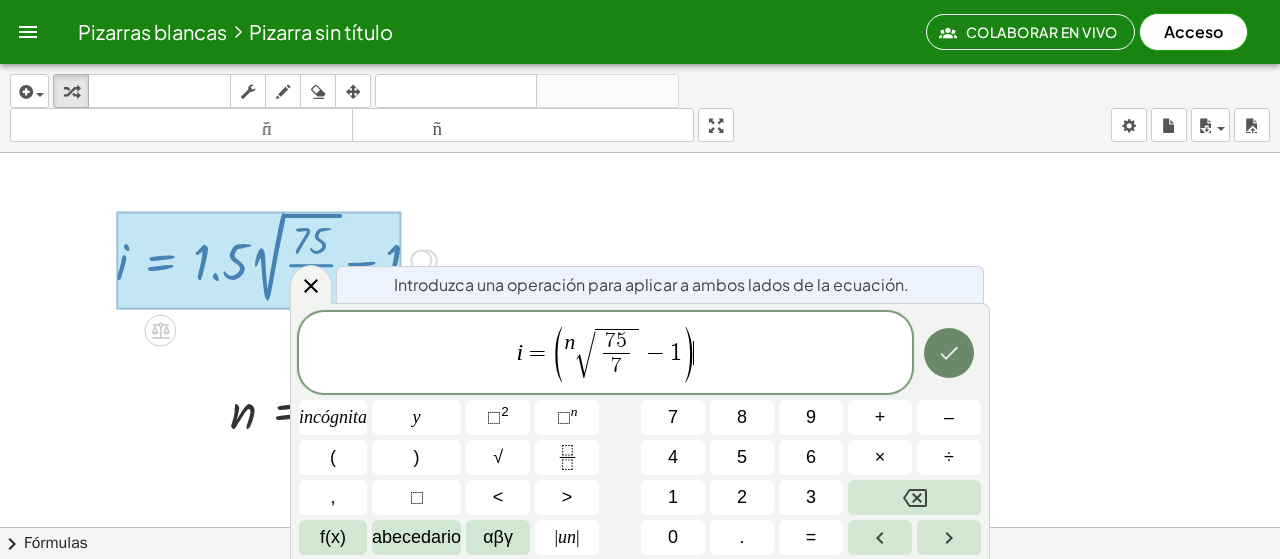 click 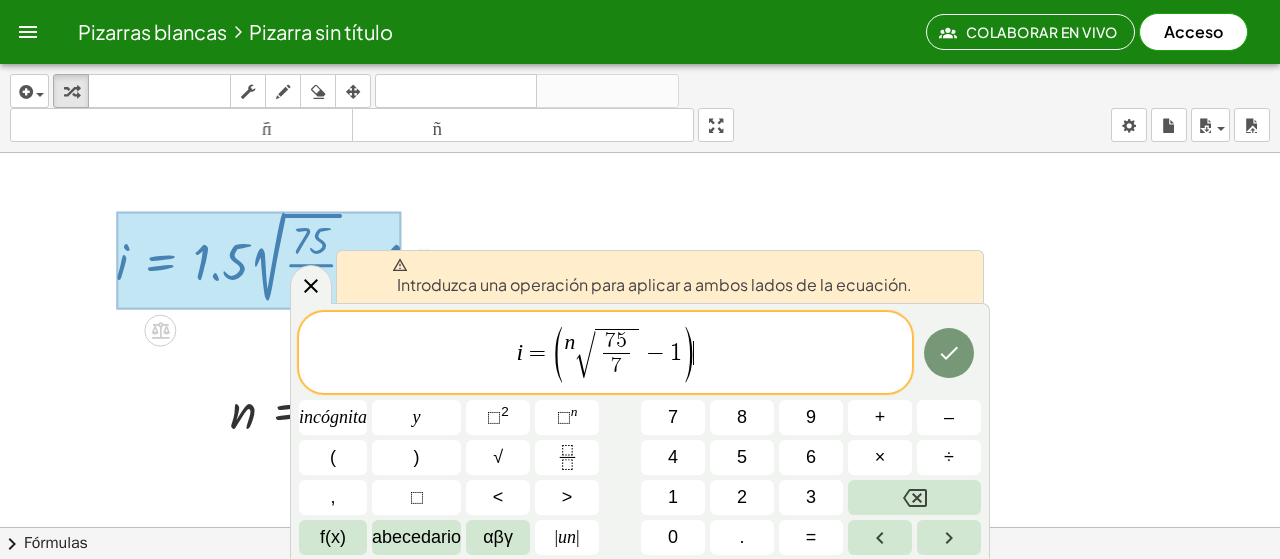 click on "i = ( n √ 7 5 7 ​ − 1 ) ​" at bounding box center (605, 354) 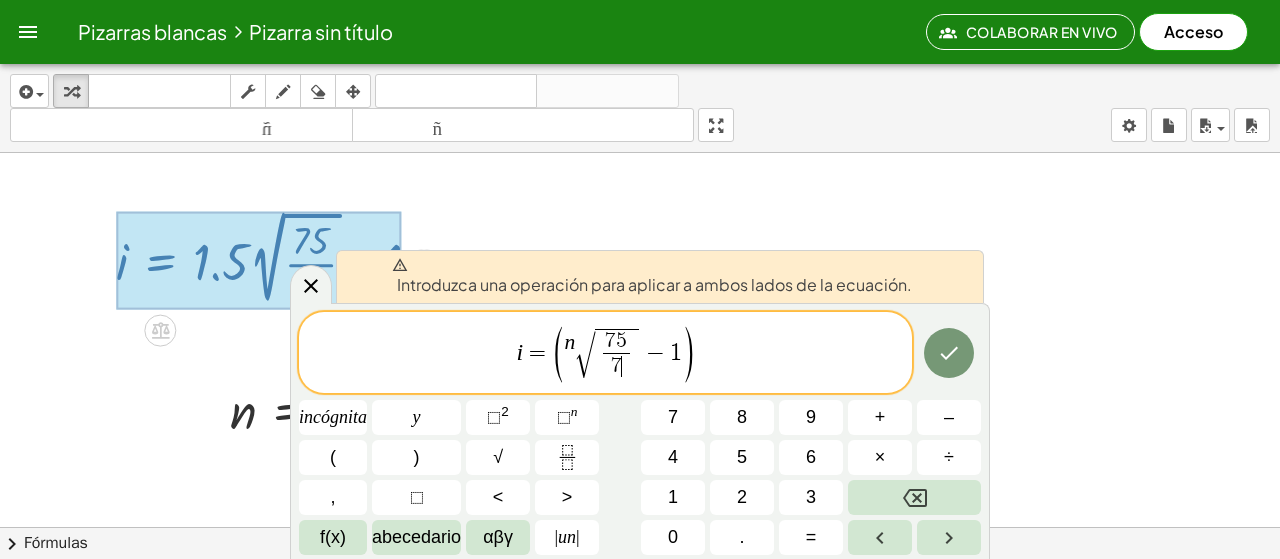 click at bounding box center (749, -162) 